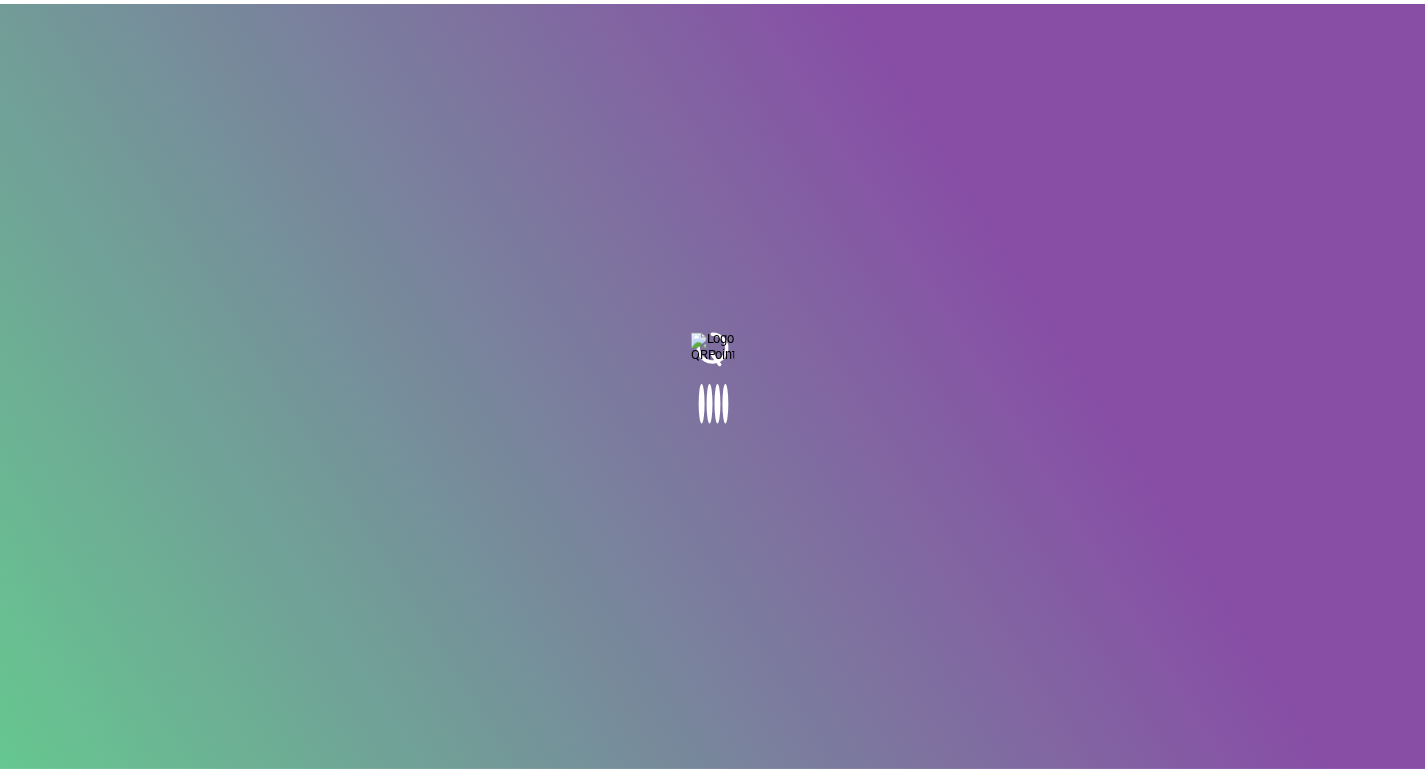 scroll, scrollTop: 0, scrollLeft: 0, axis: both 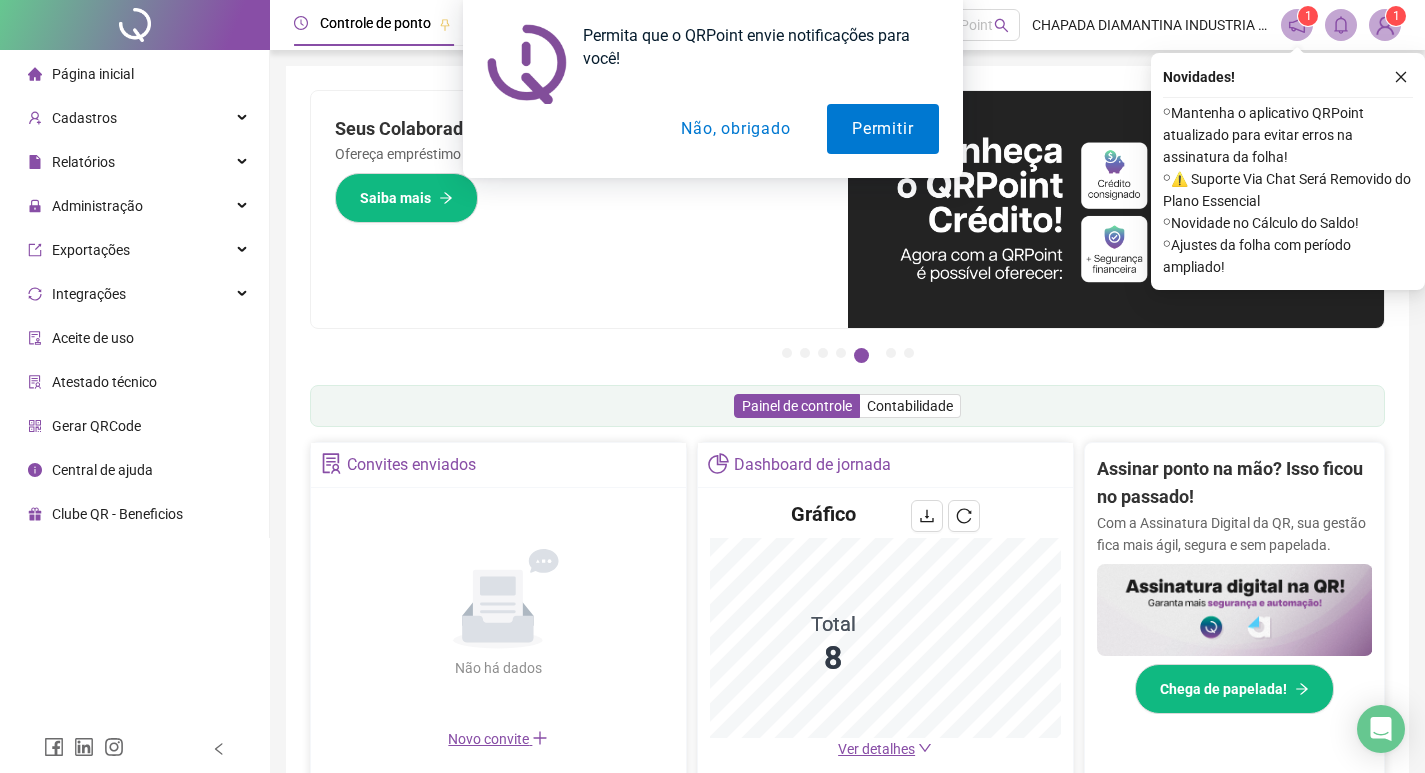 click on "Não, obrigado" at bounding box center [735, 129] 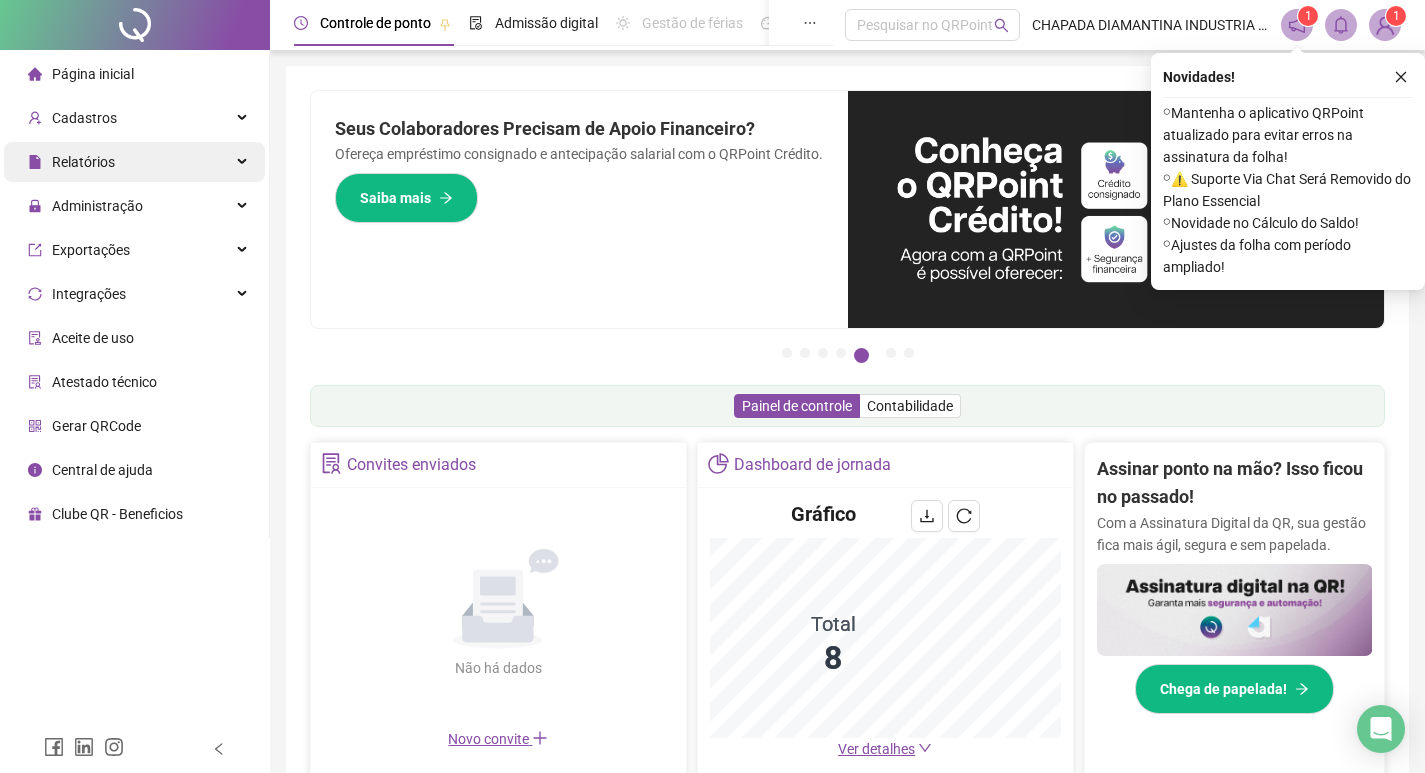 click on "Relatórios" at bounding box center (134, 162) 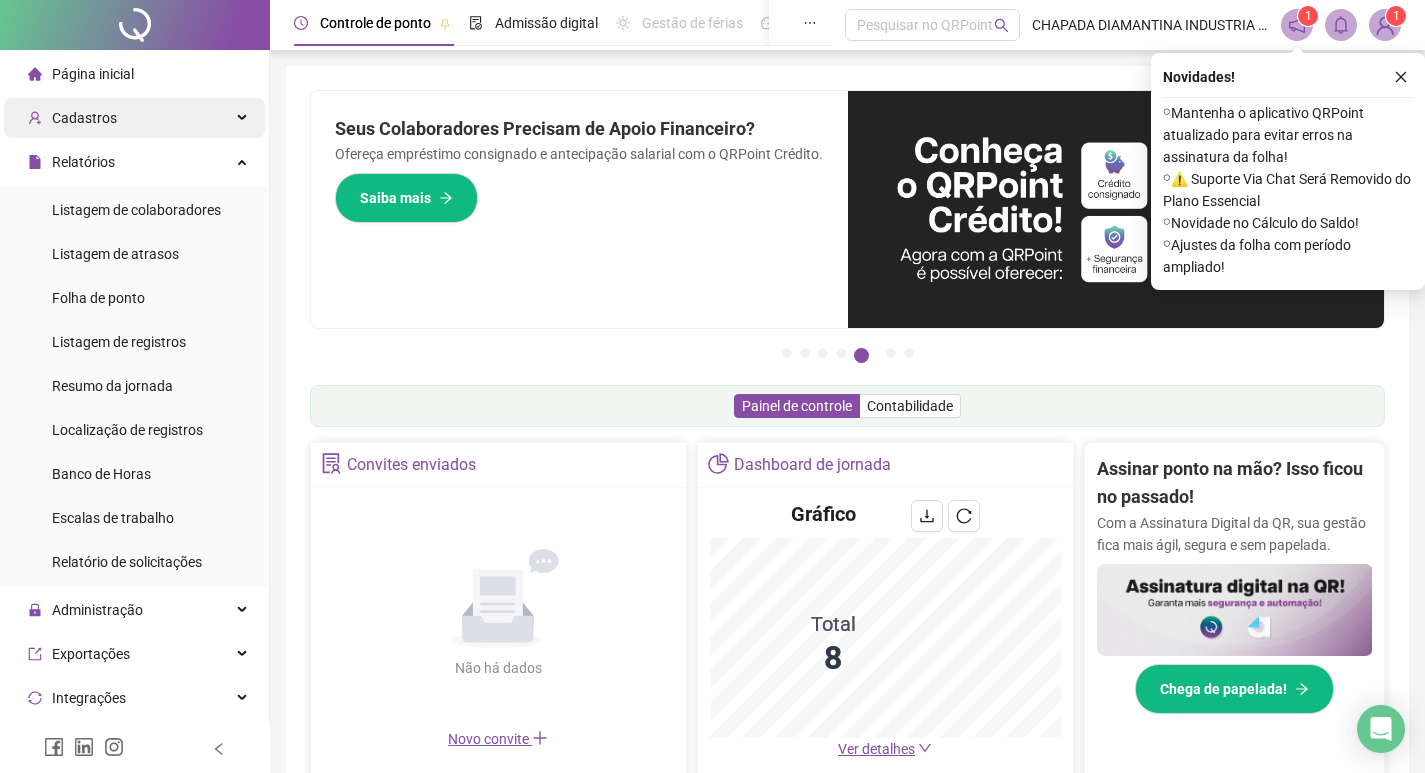 click on "Cadastros" at bounding box center (84, 118) 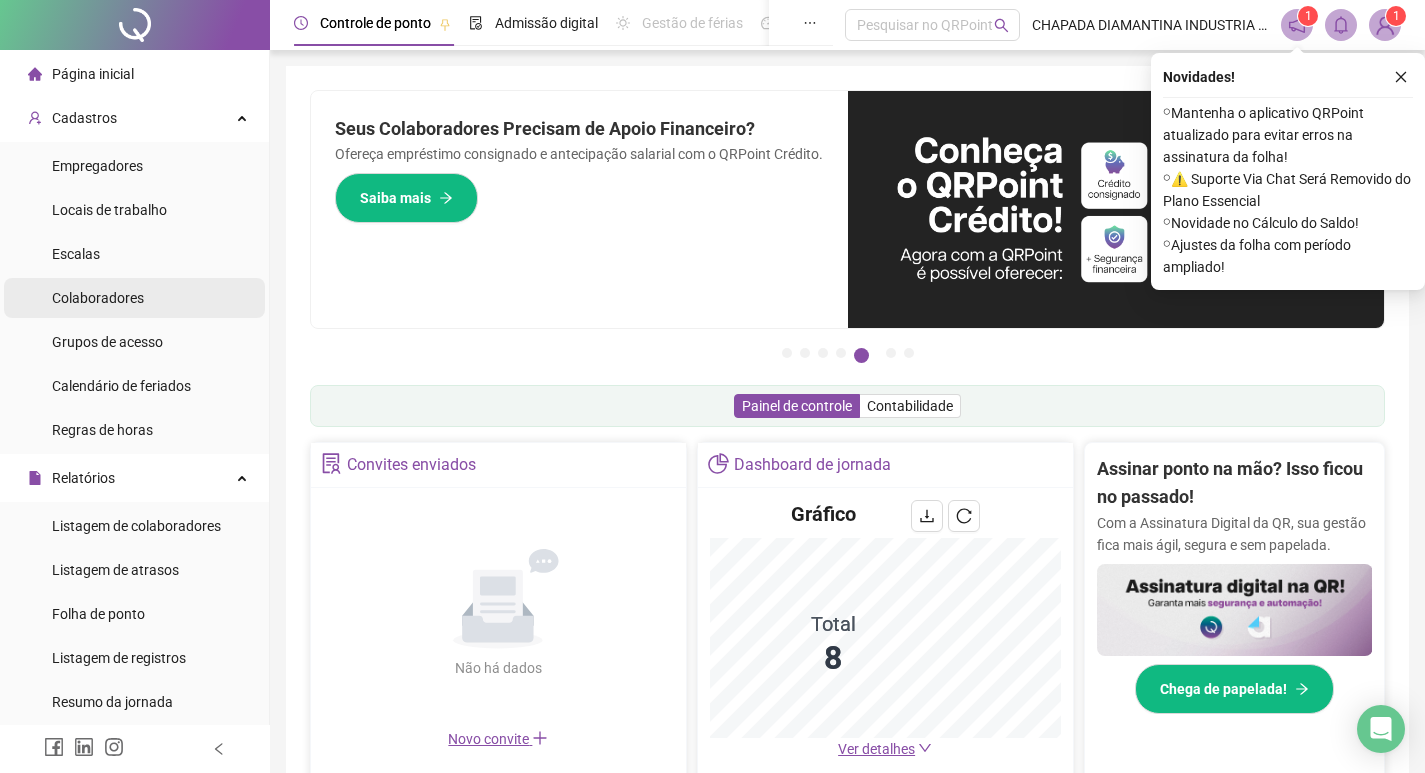 click on "Colaboradores" at bounding box center [98, 298] 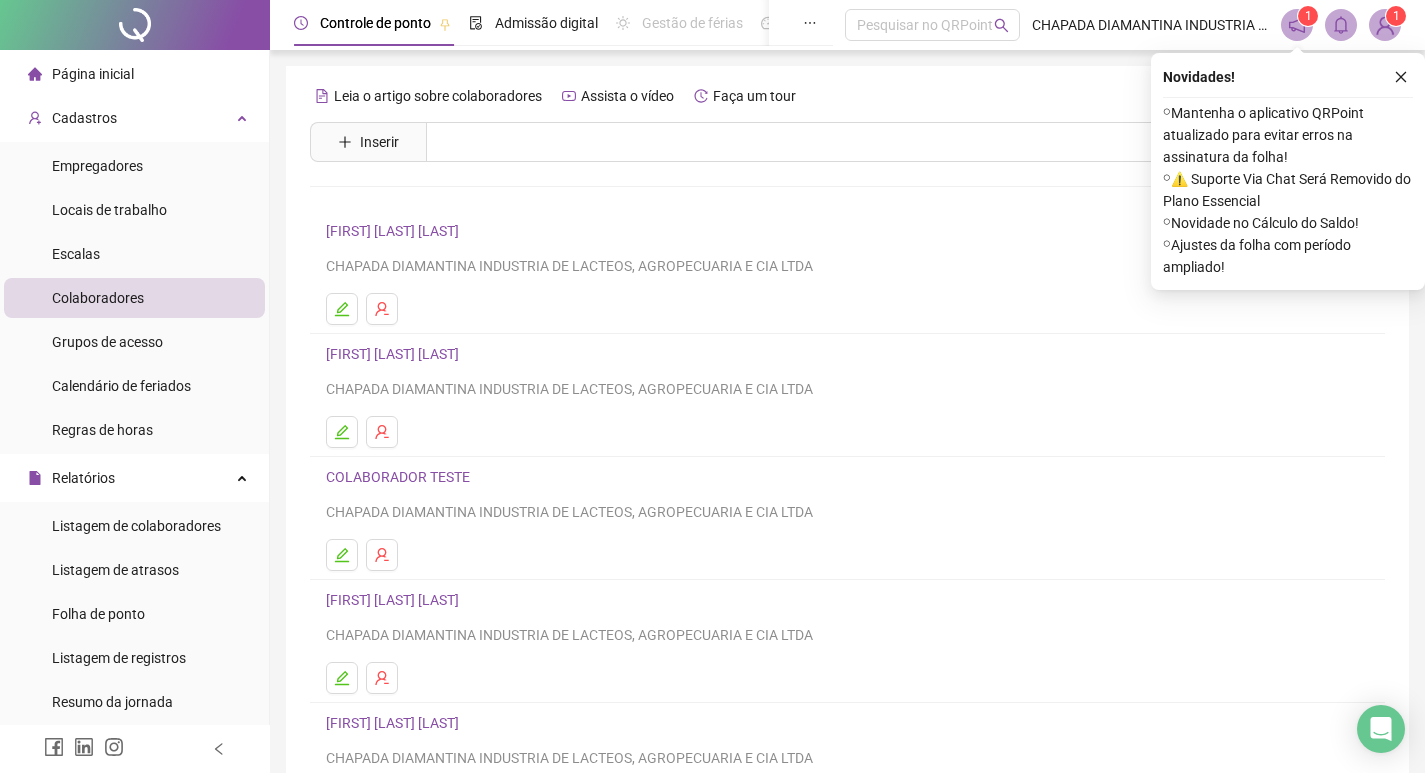click on "[FIRST] [LAST] [LAST]" at bounding box center [395, 354] 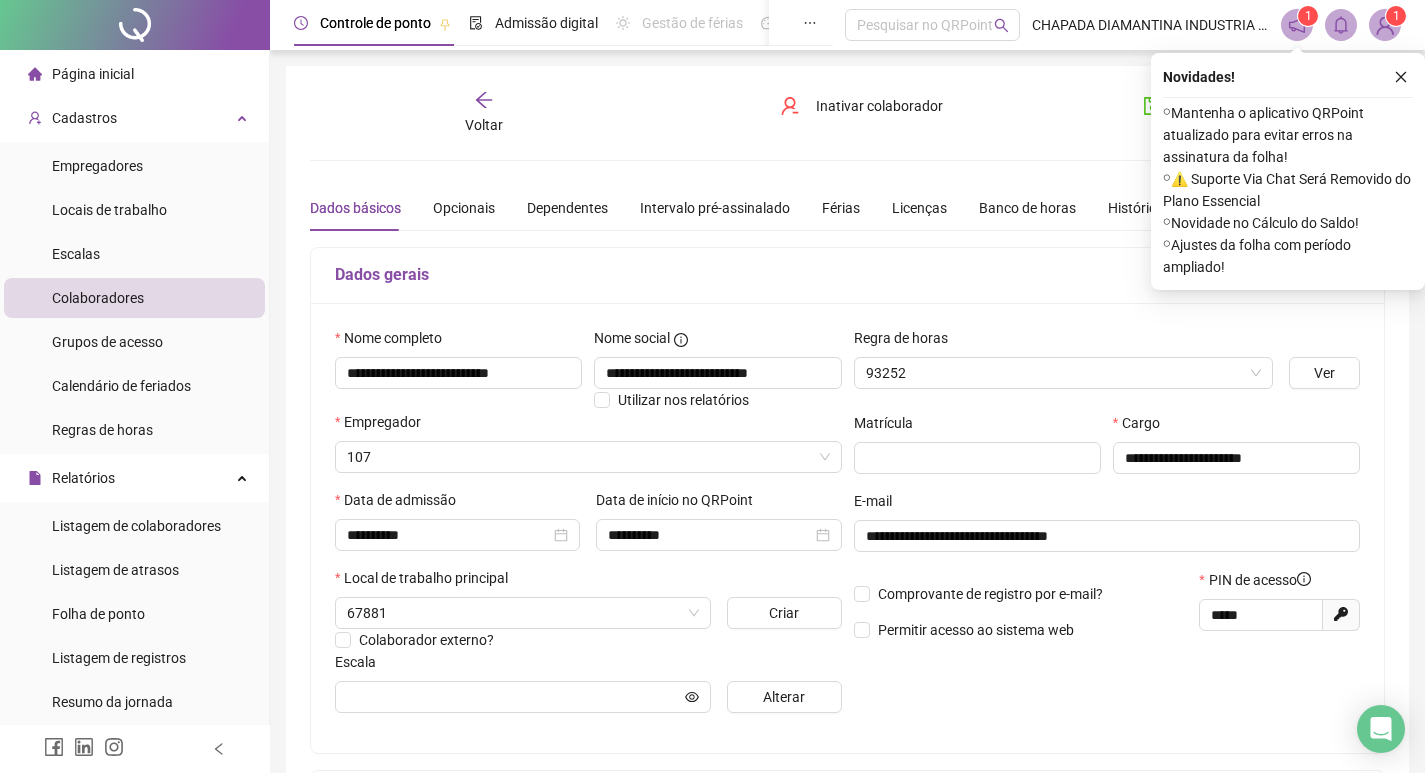 type on "**********" 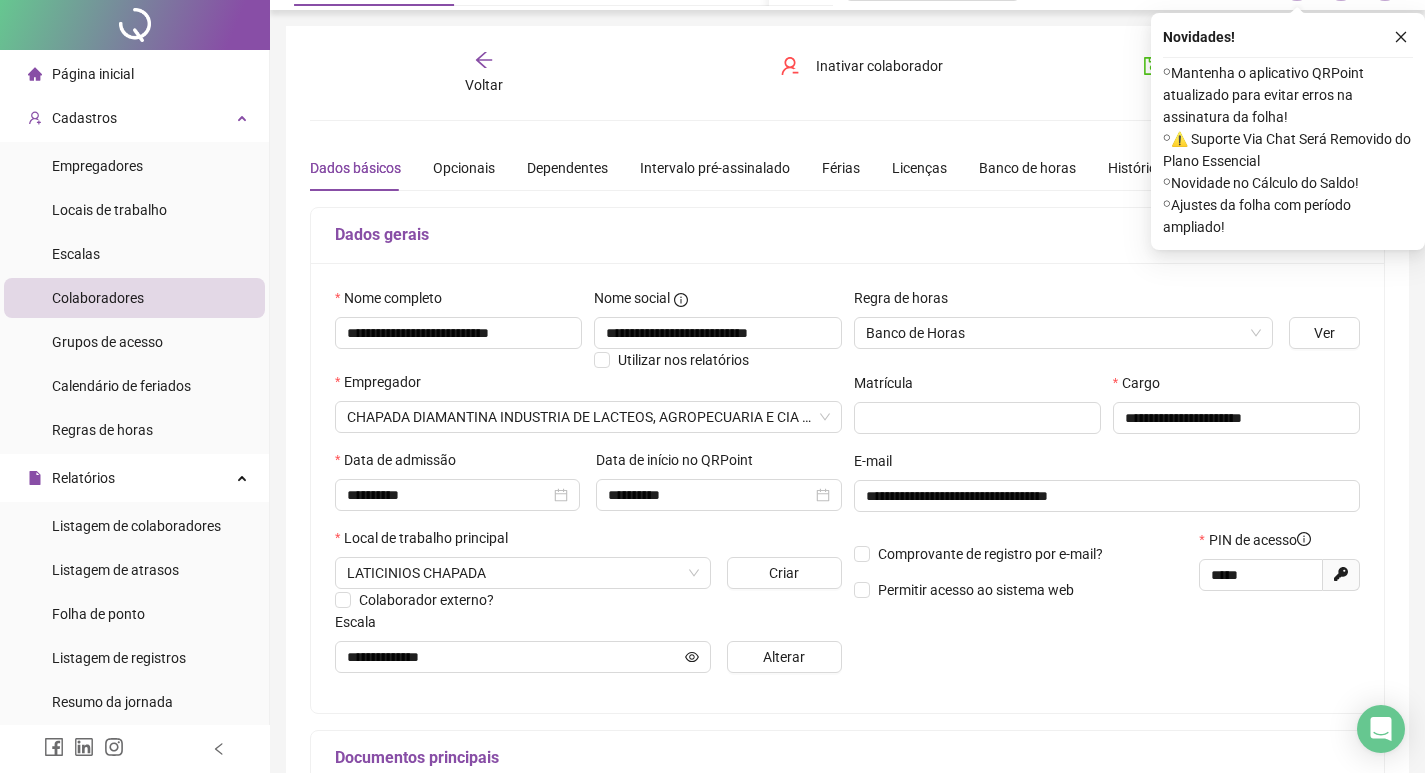 scroll, scrollTop: 0, scrollLeft: 0, axis: both 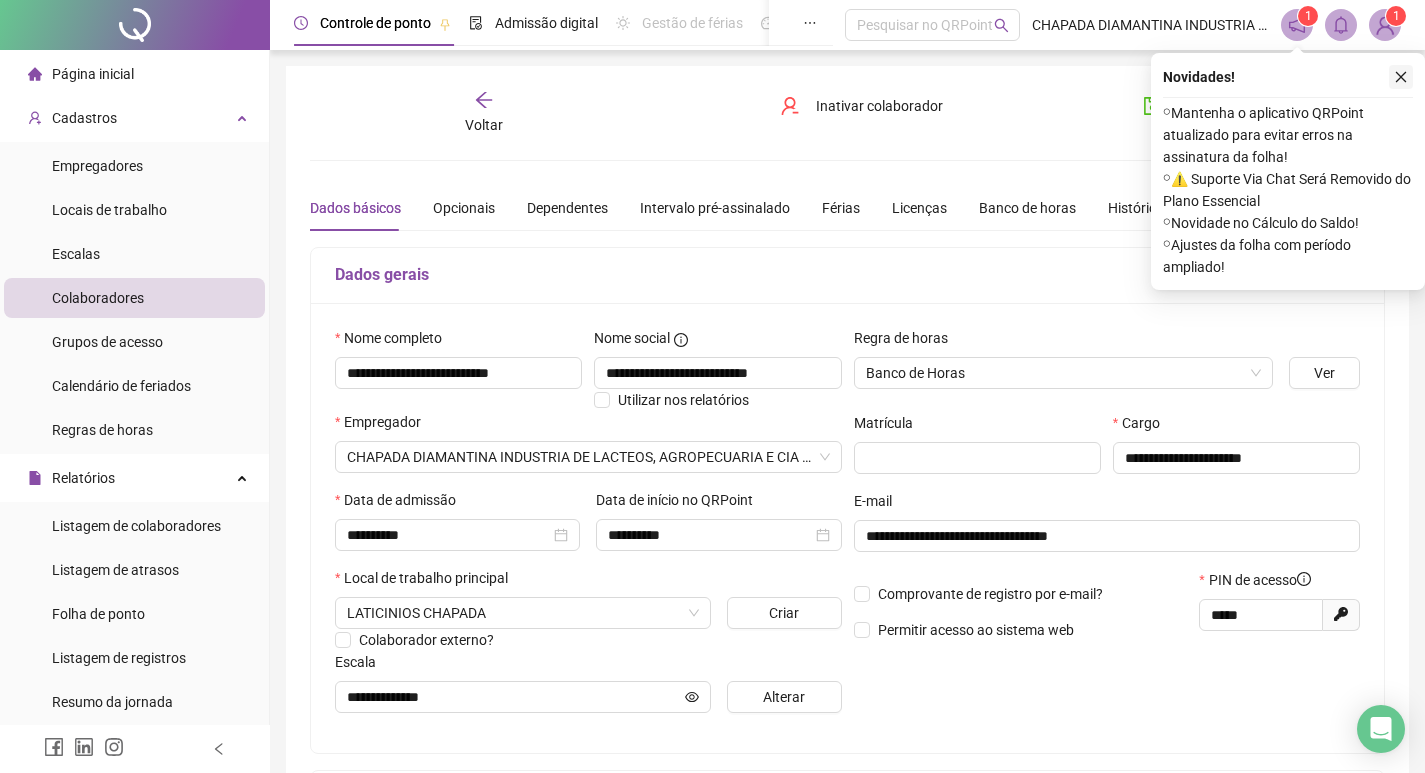 click 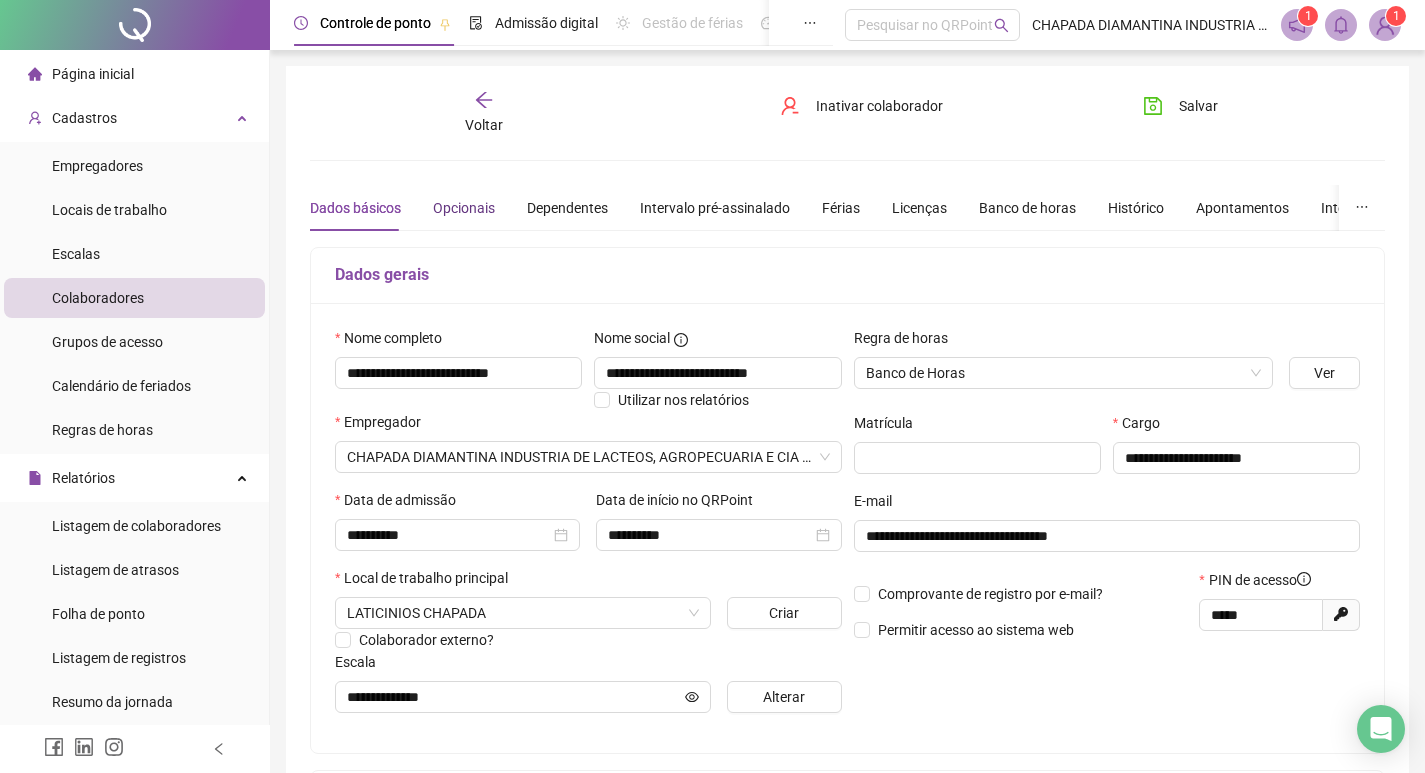 click on "Opcionais" at bounding box center (464, 208) 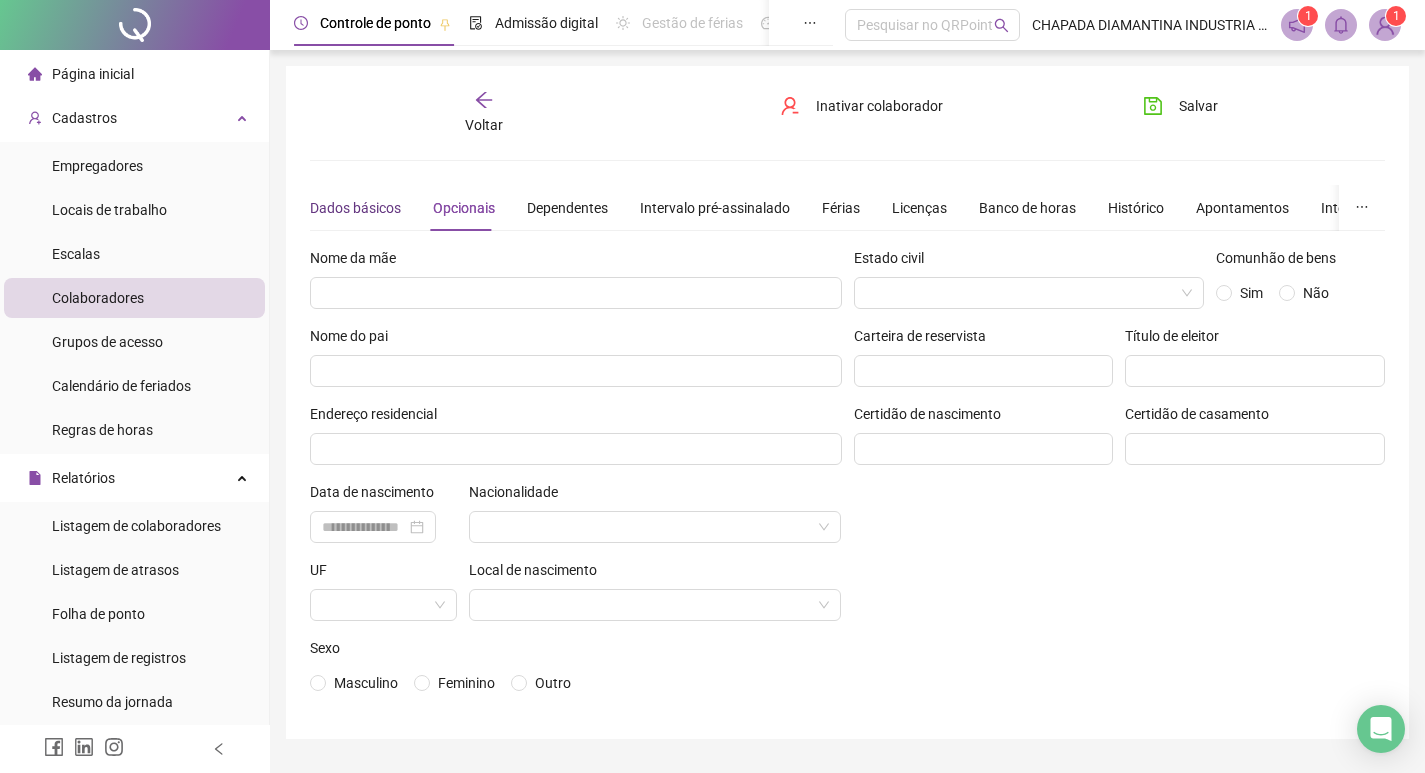 click on "Dados básicos" at bounding box center (355, 208) 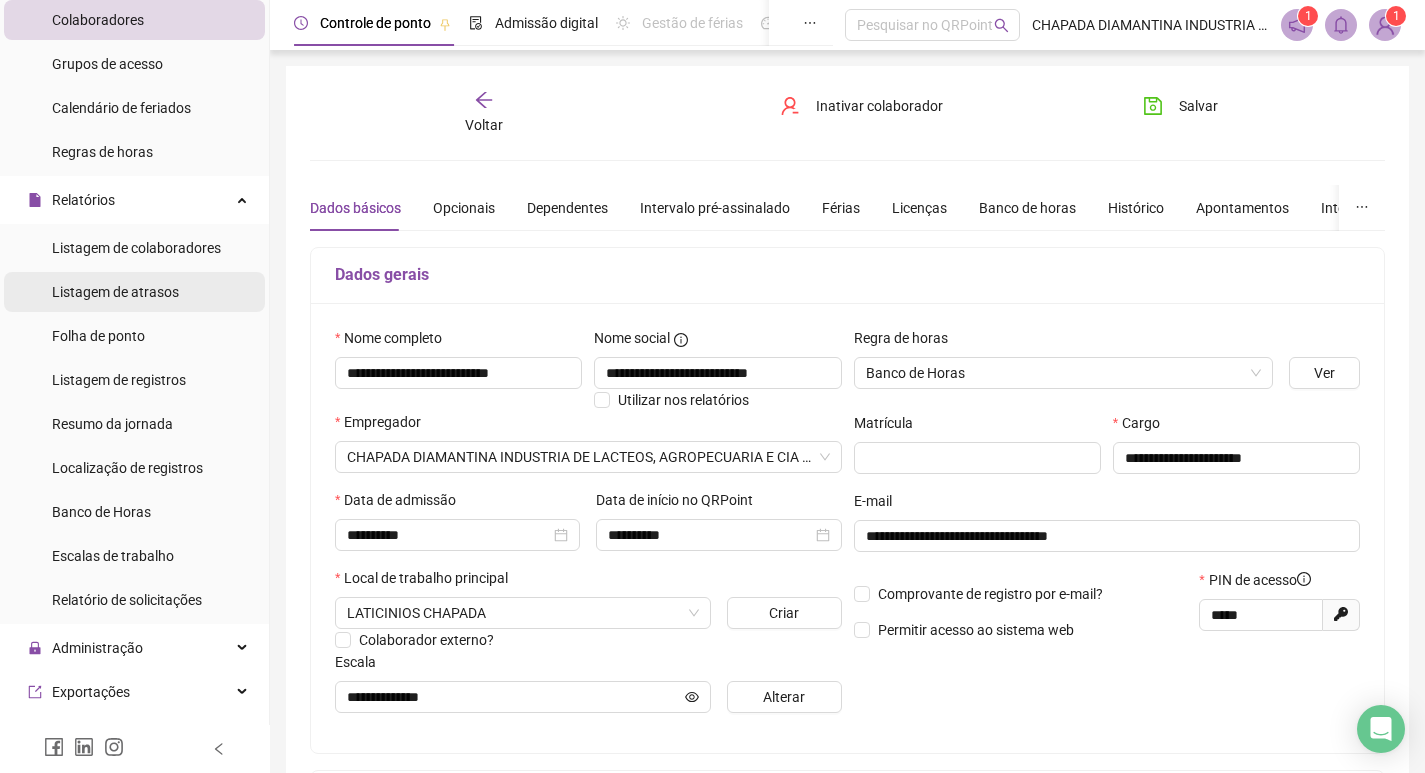 scroll, scrollTop: 467, scrollLeft: 0, axis: vertical 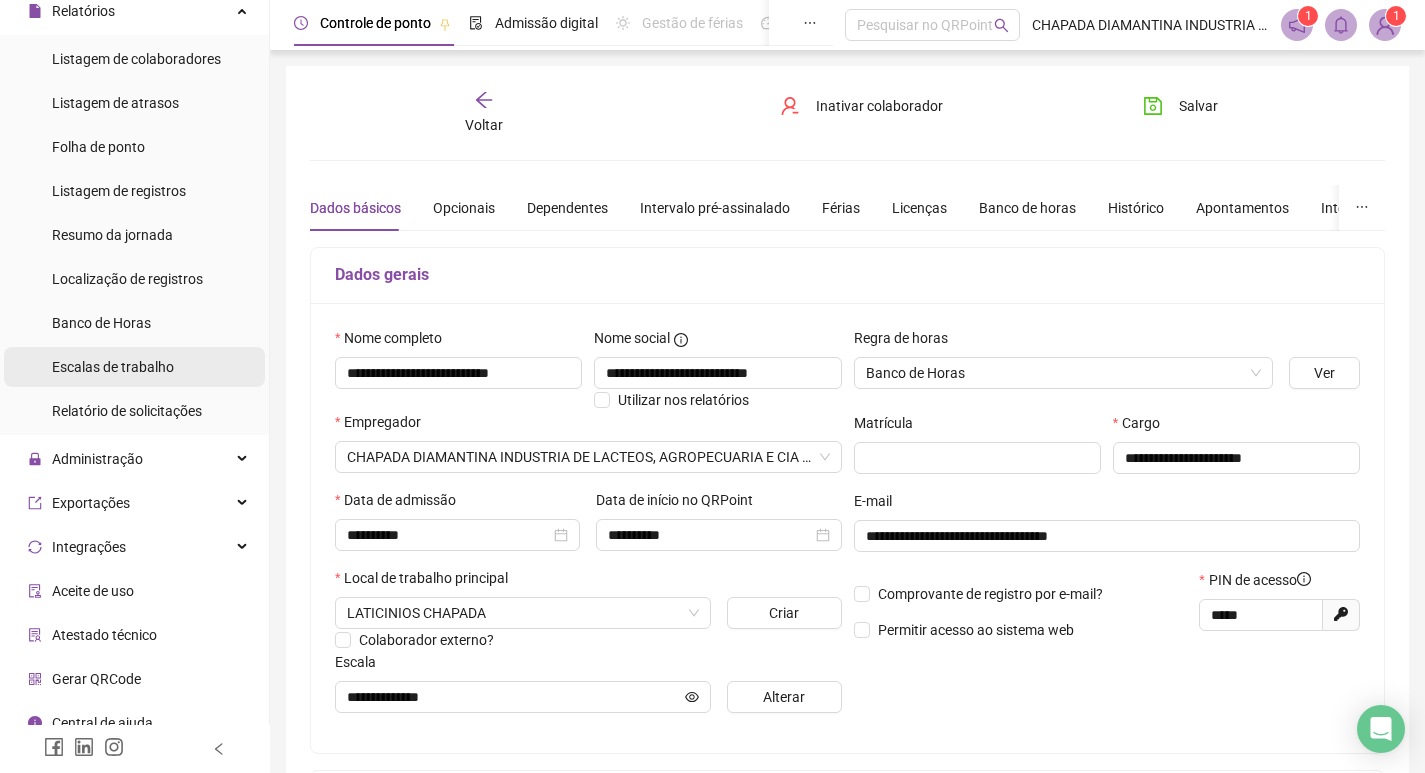 click on "Escalas de trabalho" at bounding box center [113, 367] 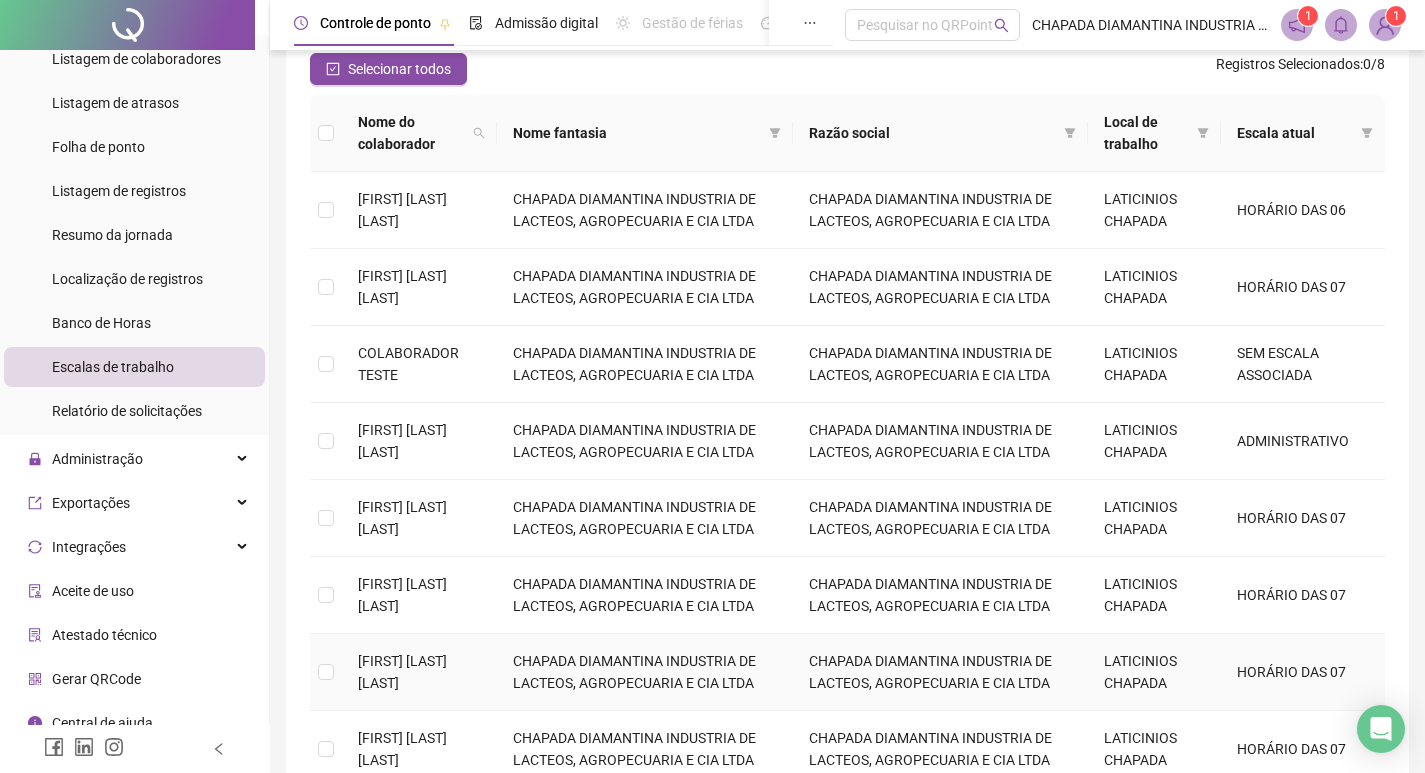 scroll, scrollTop: 136, scrollLeft: 0, axis: vertical 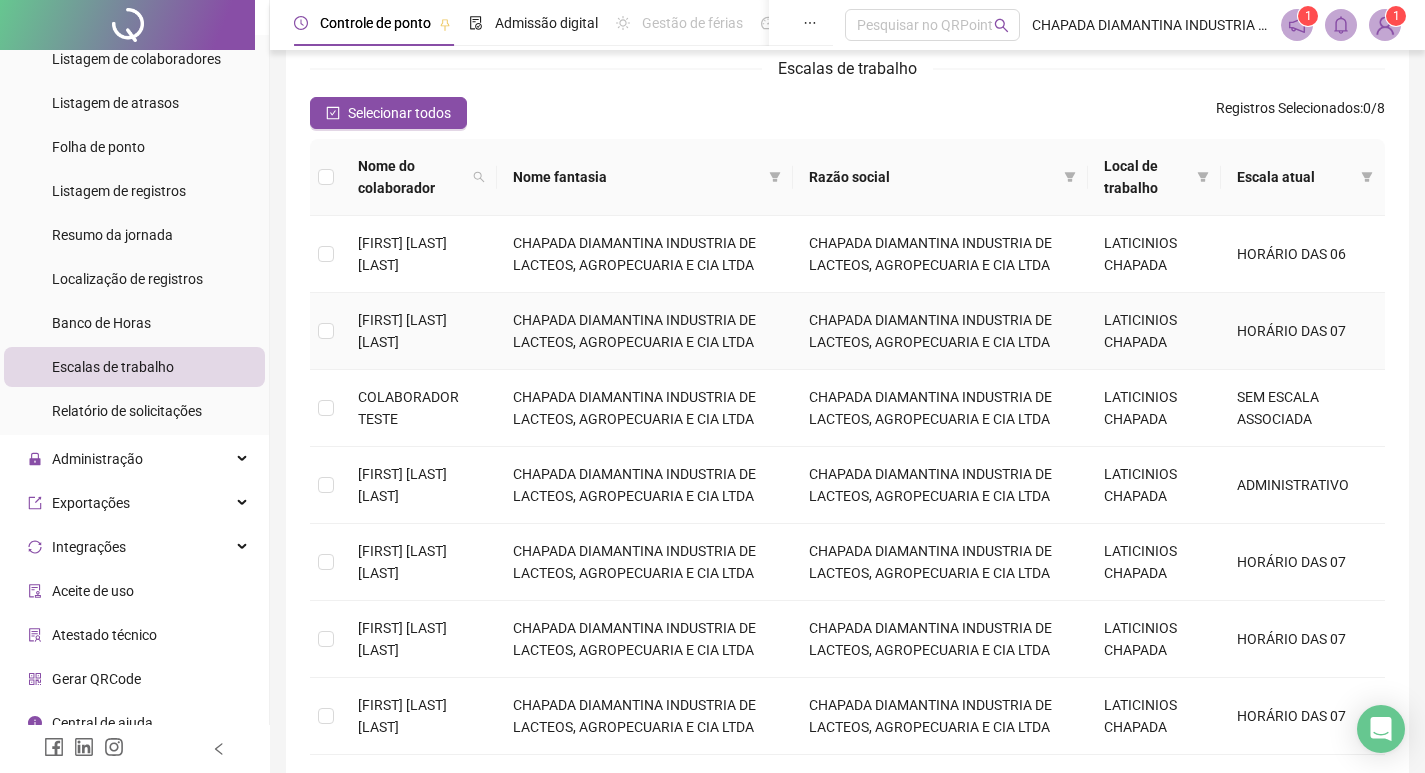 click on "CHAPADA DIAMANTINA INDUSTRIA DE LACTEOS, AGROPECUARIA E CIA LTDA" at bounding box center [645, 331] 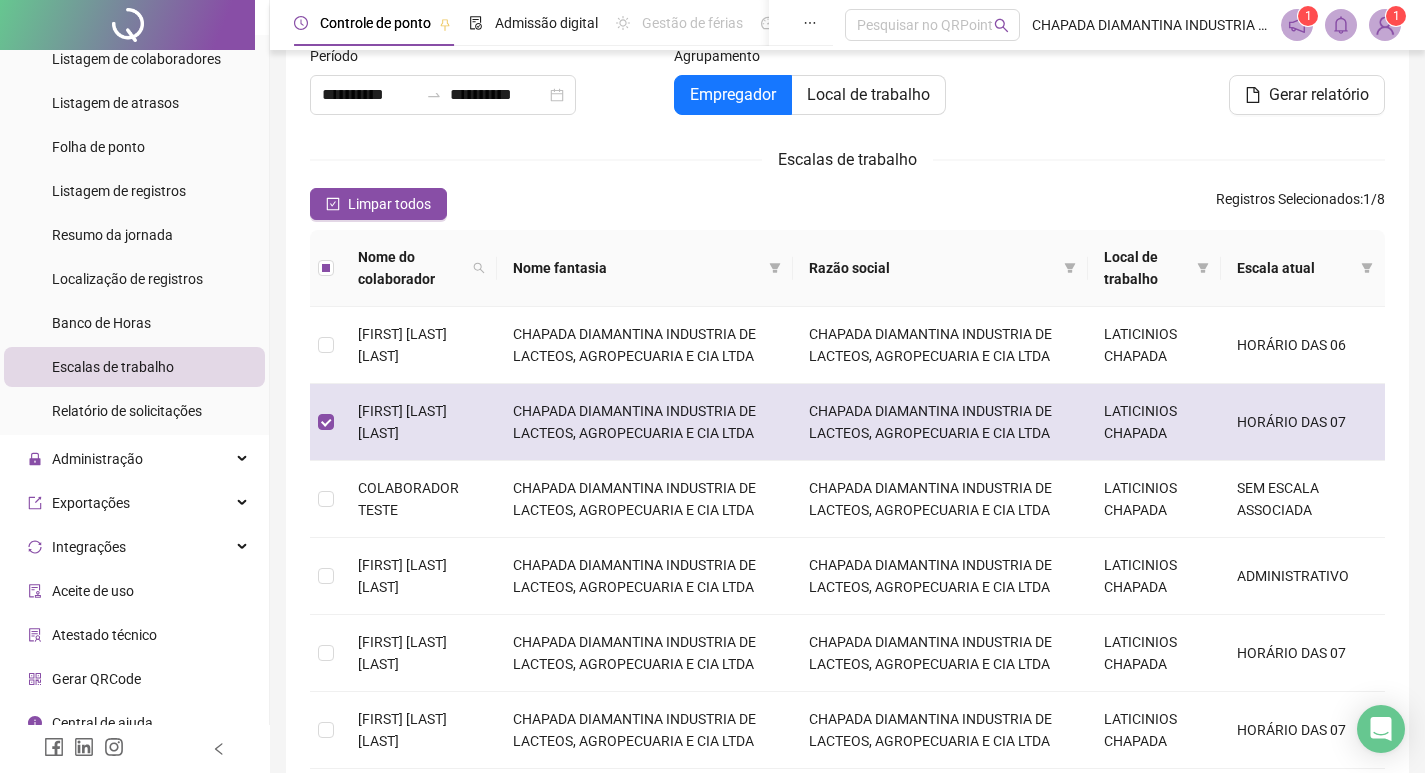 scroll, scrollTop: 0, scrollLeft: 0, axis: both 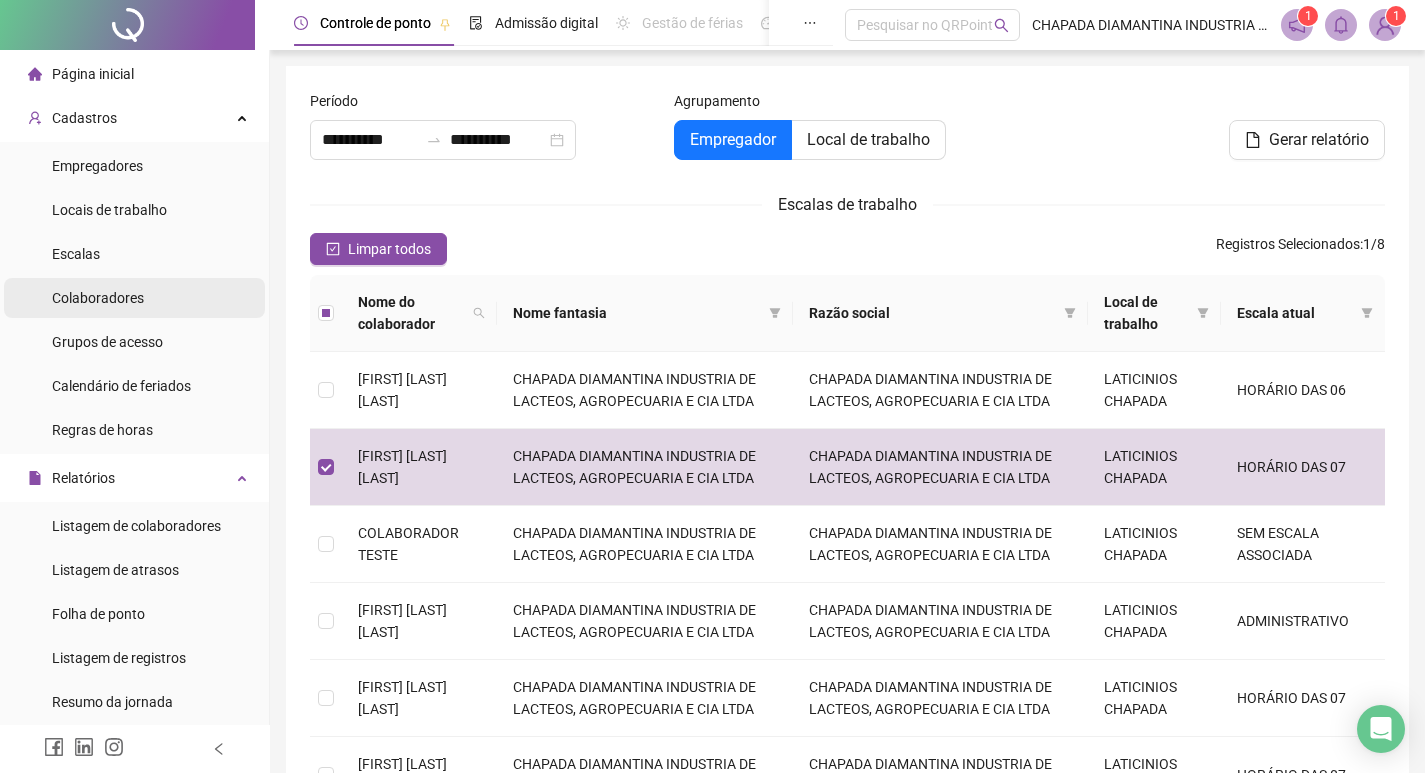 click on "Colaboradores" at bounding box center [98, 298] 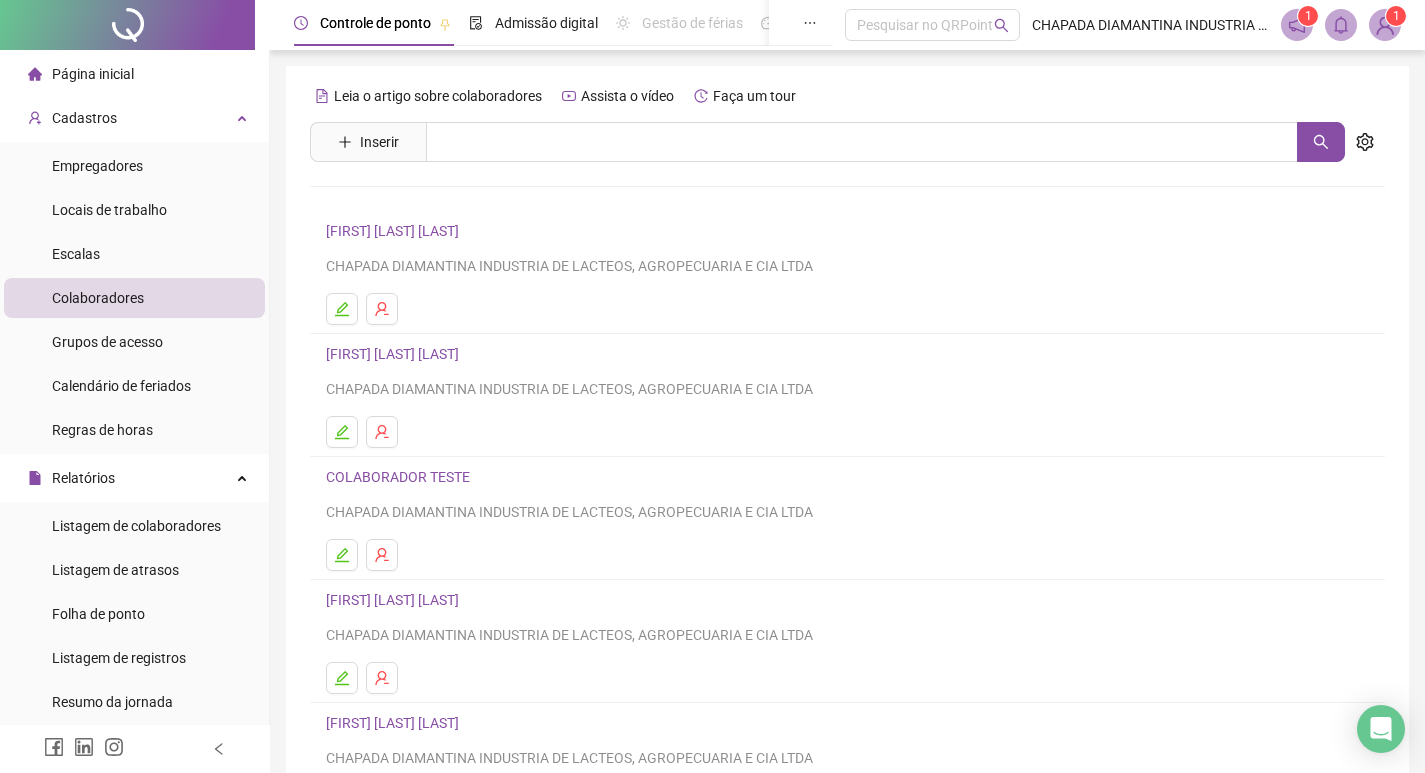 click on "[FIRST] [LAST] [LAST]" at bounding box center (395, 354) 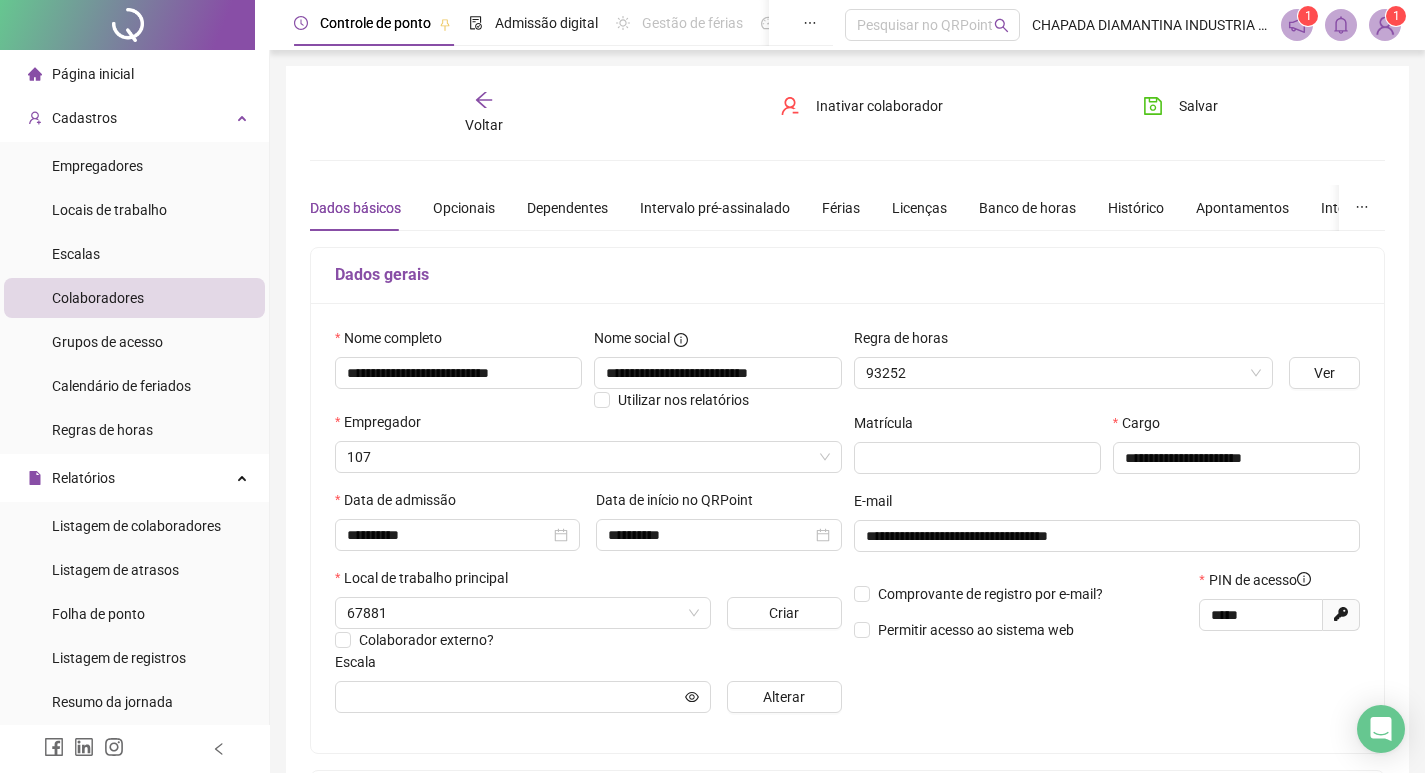 type on "**********" 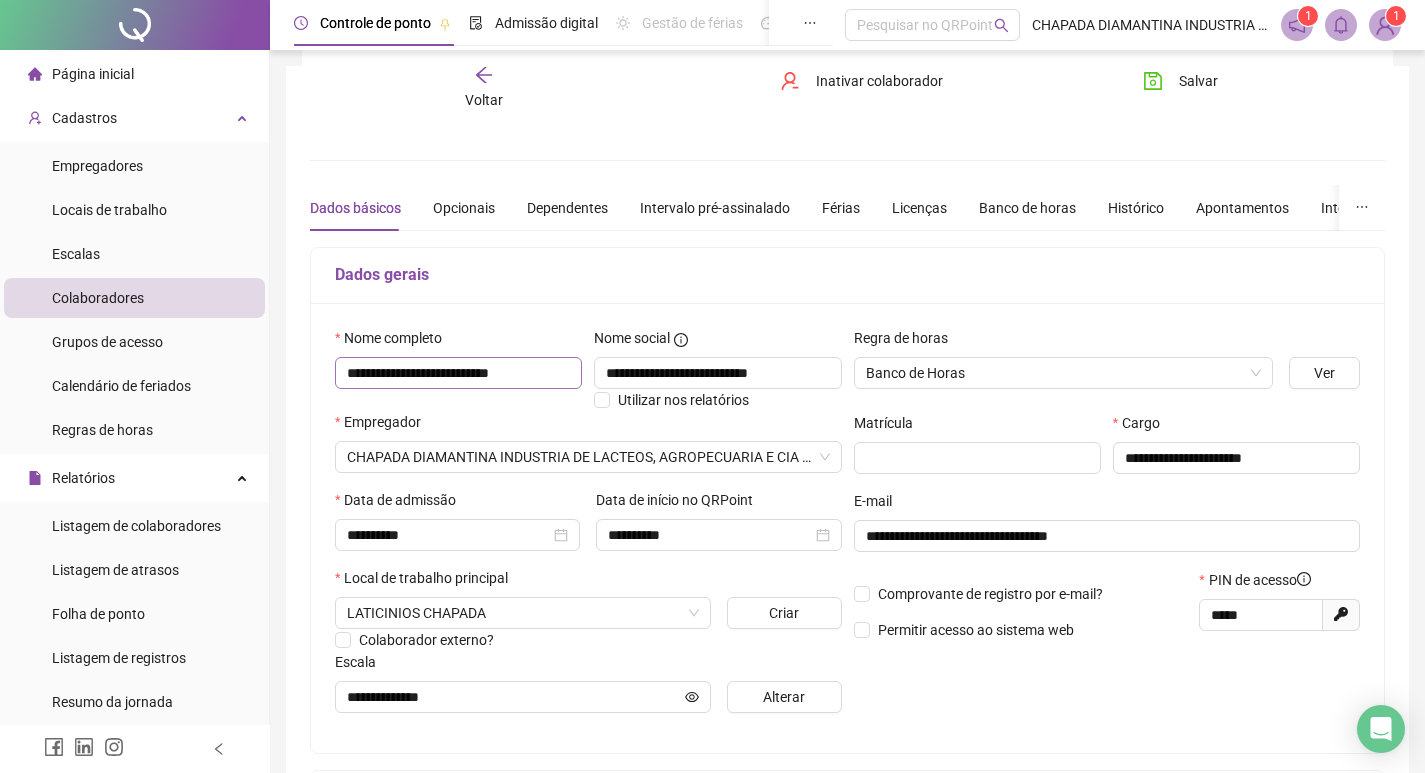 scroll, scrollTop: 233, scrollLeft: 0, axis: vertical 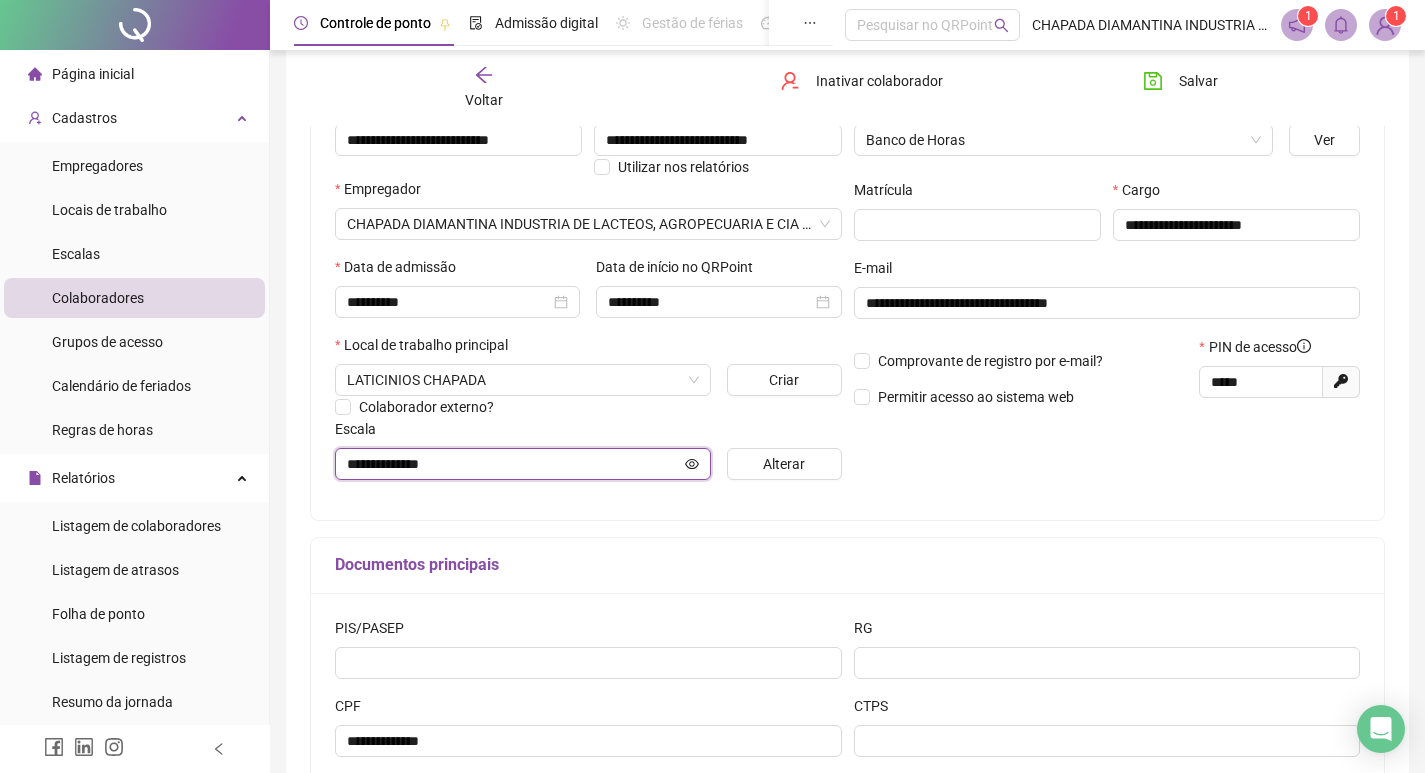 click 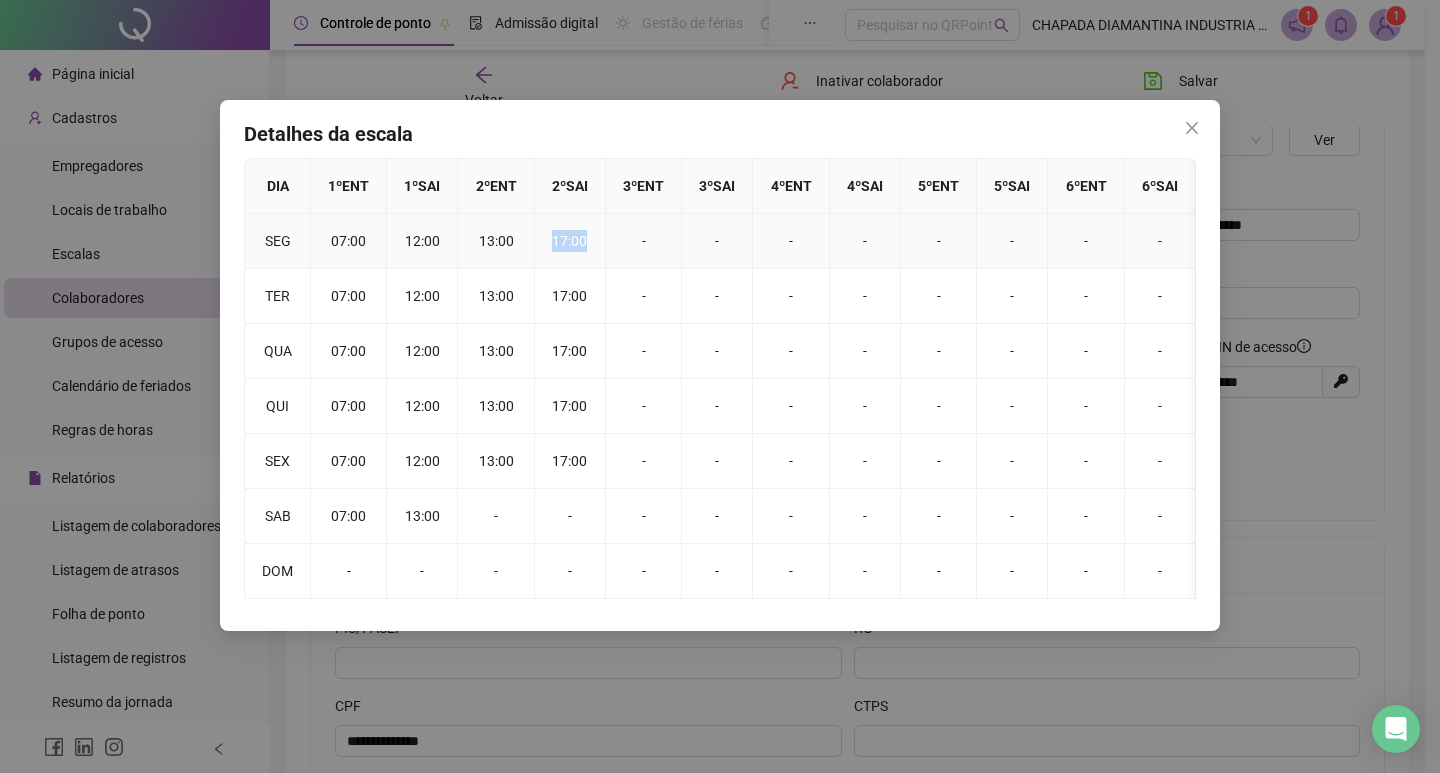 drag, startPoint x: 547, startPoint y: 242, endPoint x: 581, endPoint y: 243, distance: 34.0147 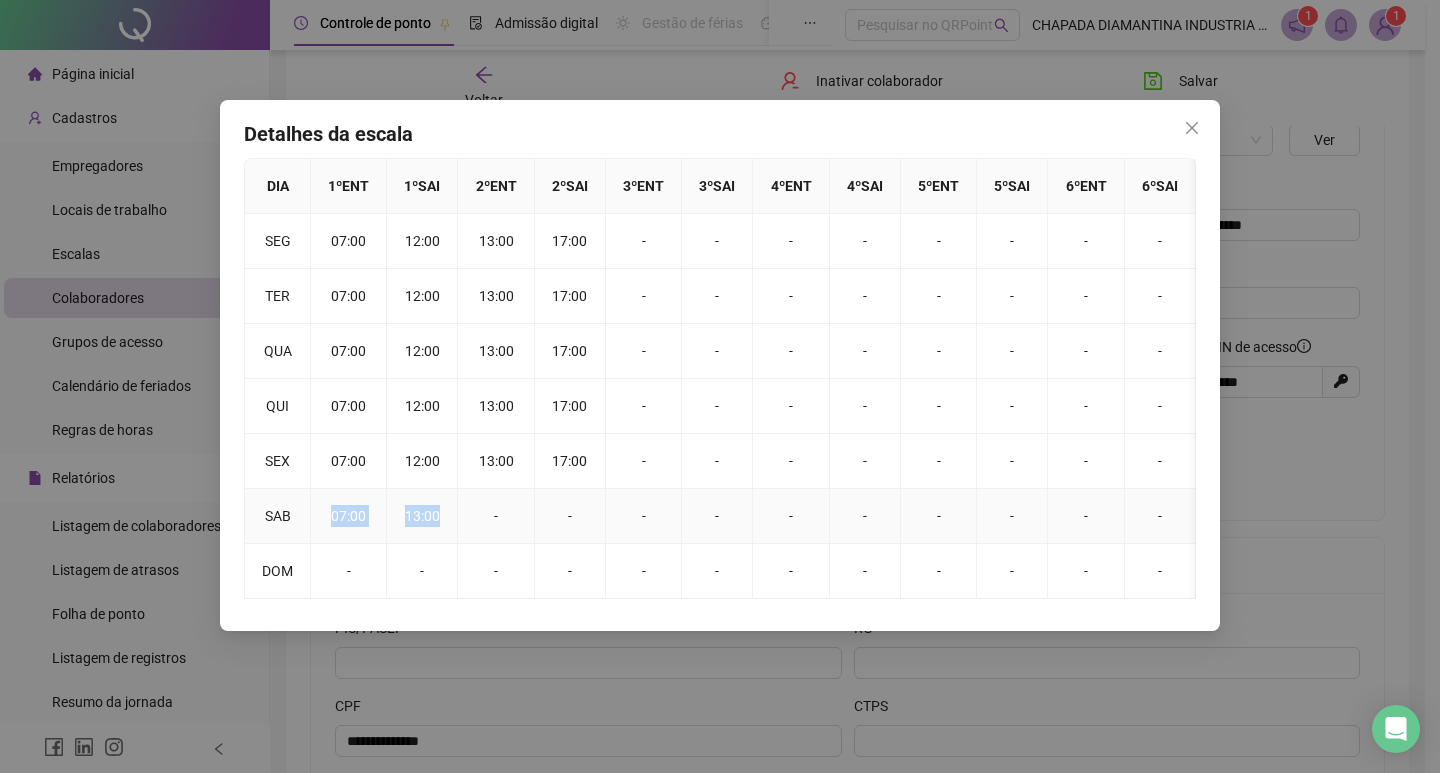 drag, startPoint x: 328, startPoint y: 525, endPoint x: 447, endPoint y: 516, distance: 119.33985 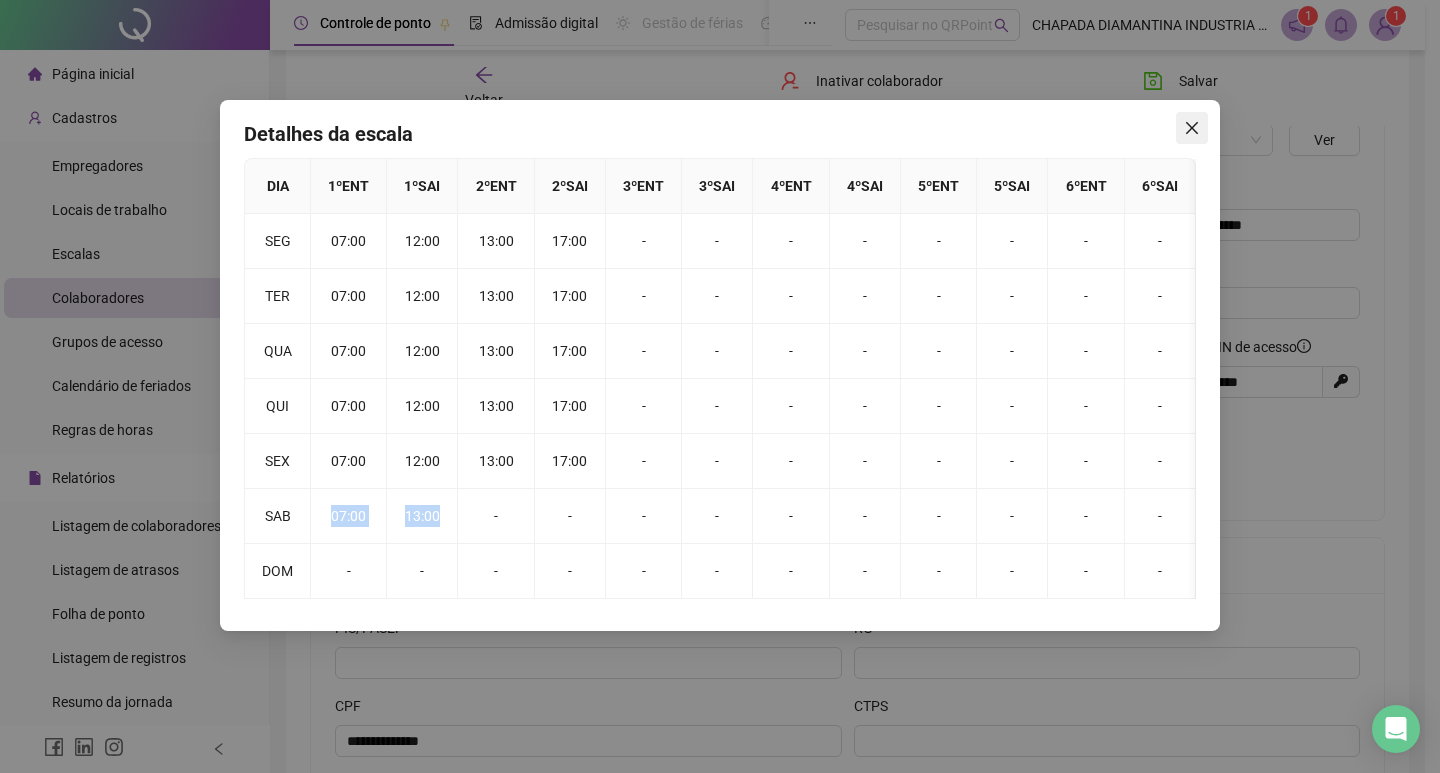click at bounding box center (1192, 128) 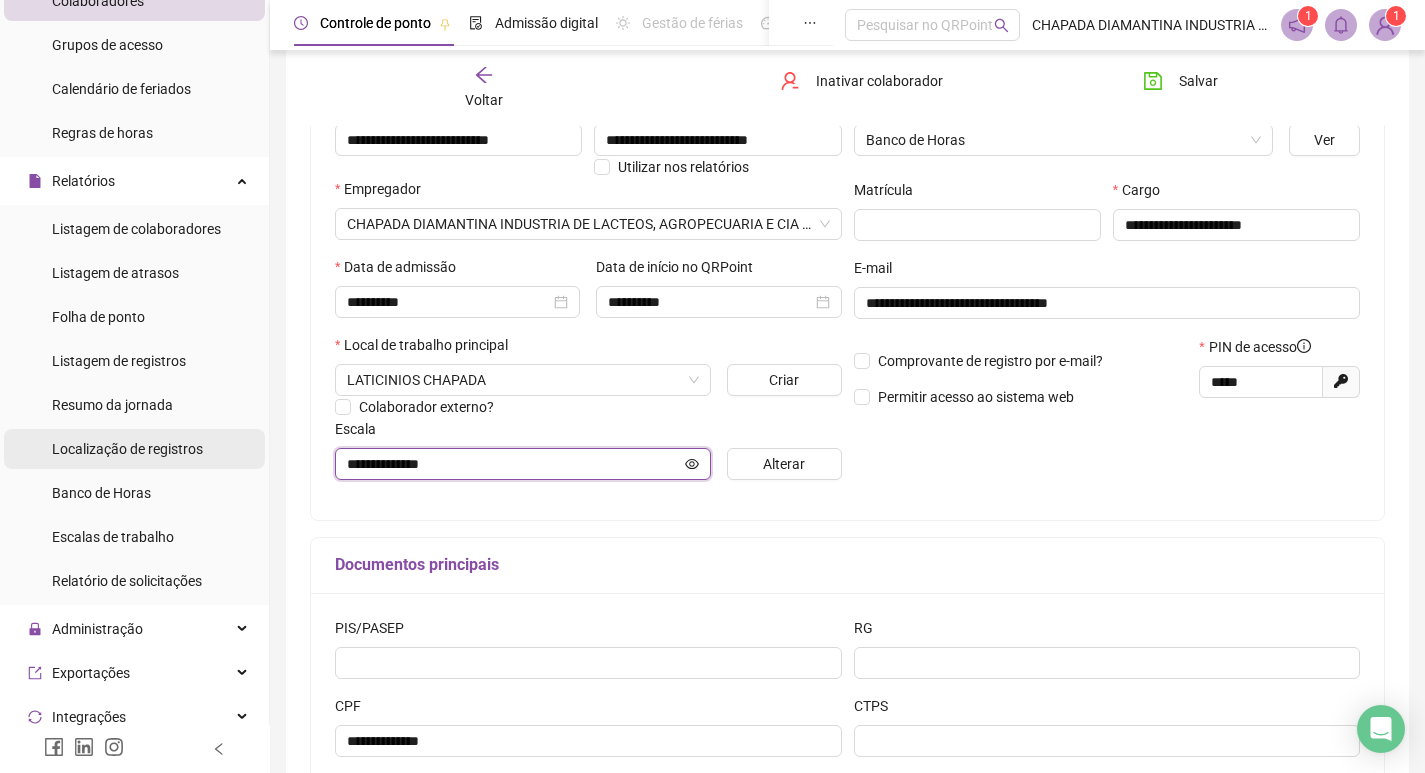 scroll, scrollTop: 252, scrollLeft: 0, axis: vertical 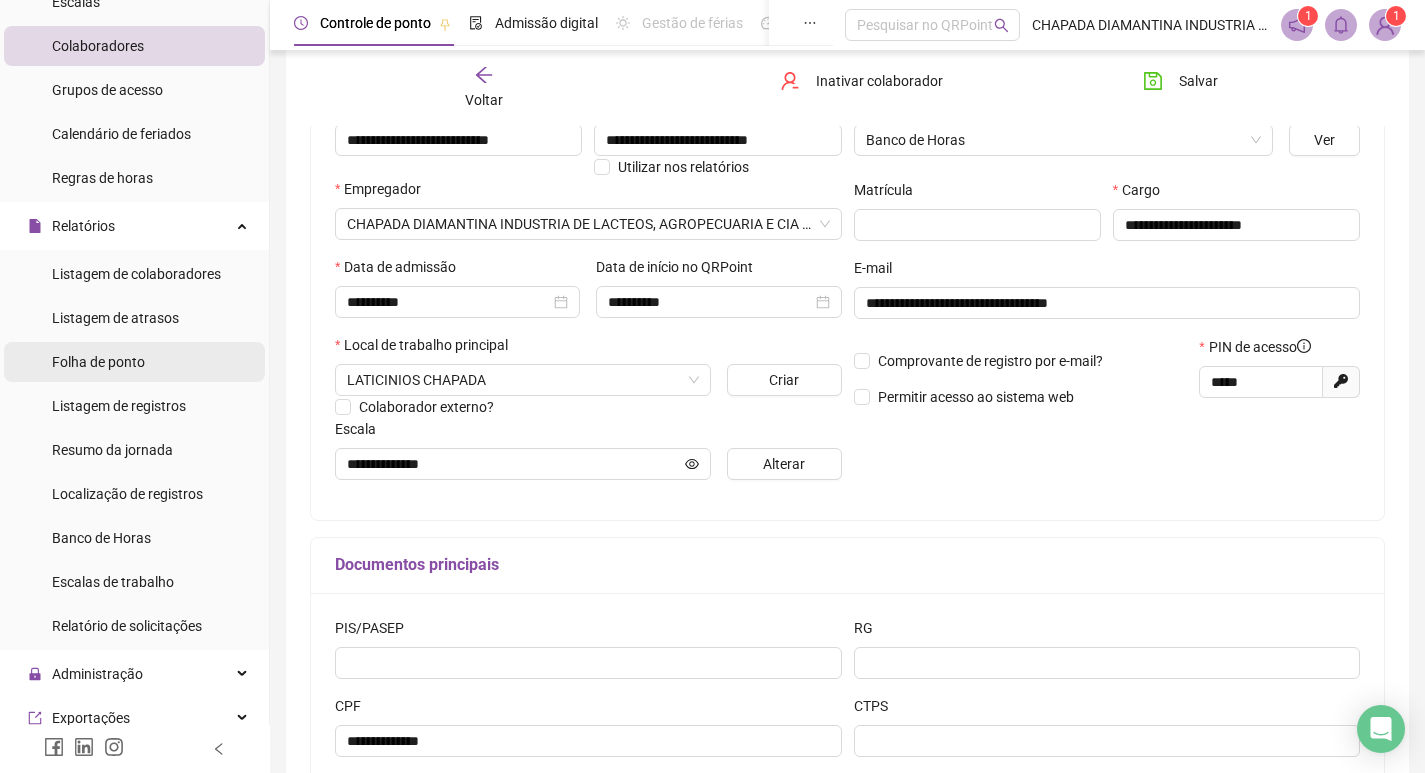 click on "Folha de ponto" at bounding box center [98, 362] 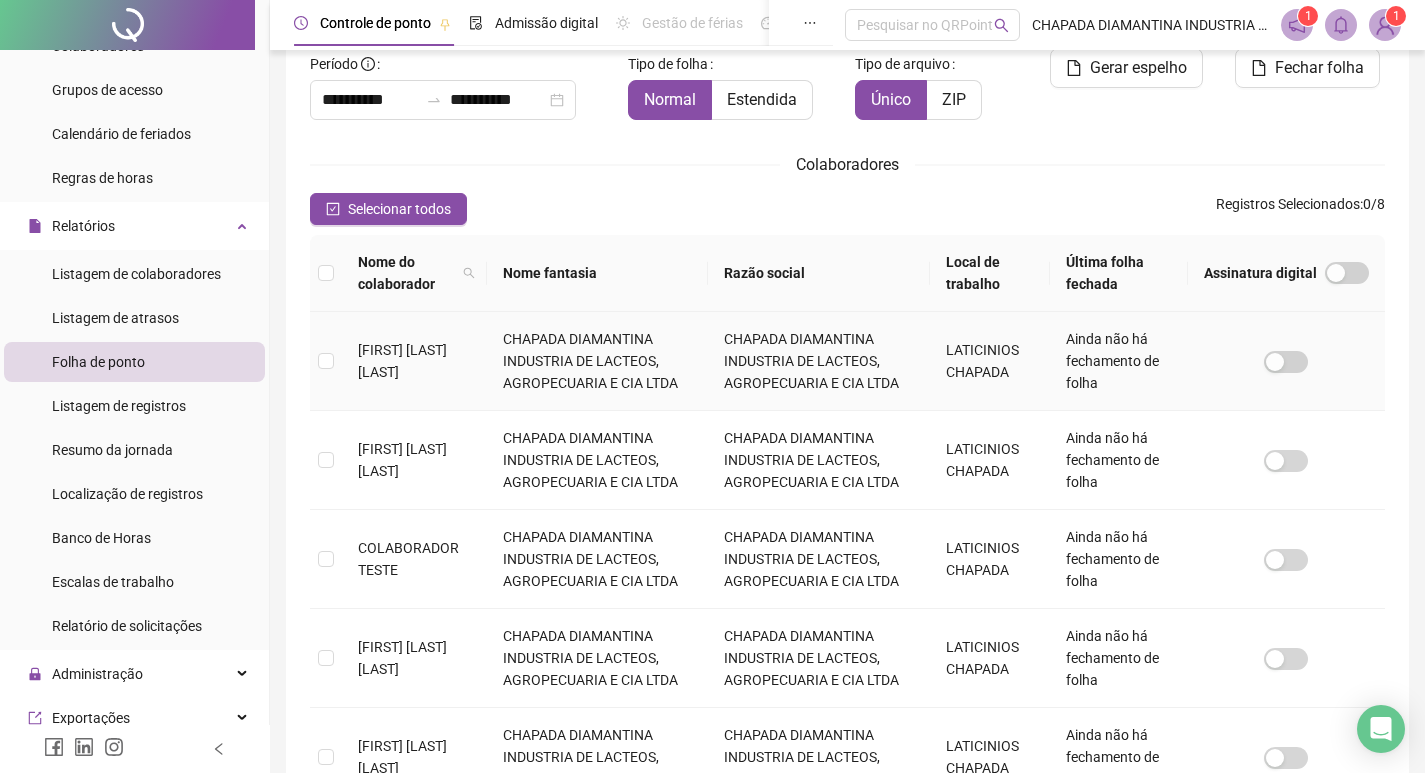 scroll, scrollTop: 0, scrollLeft: 0, axis: both 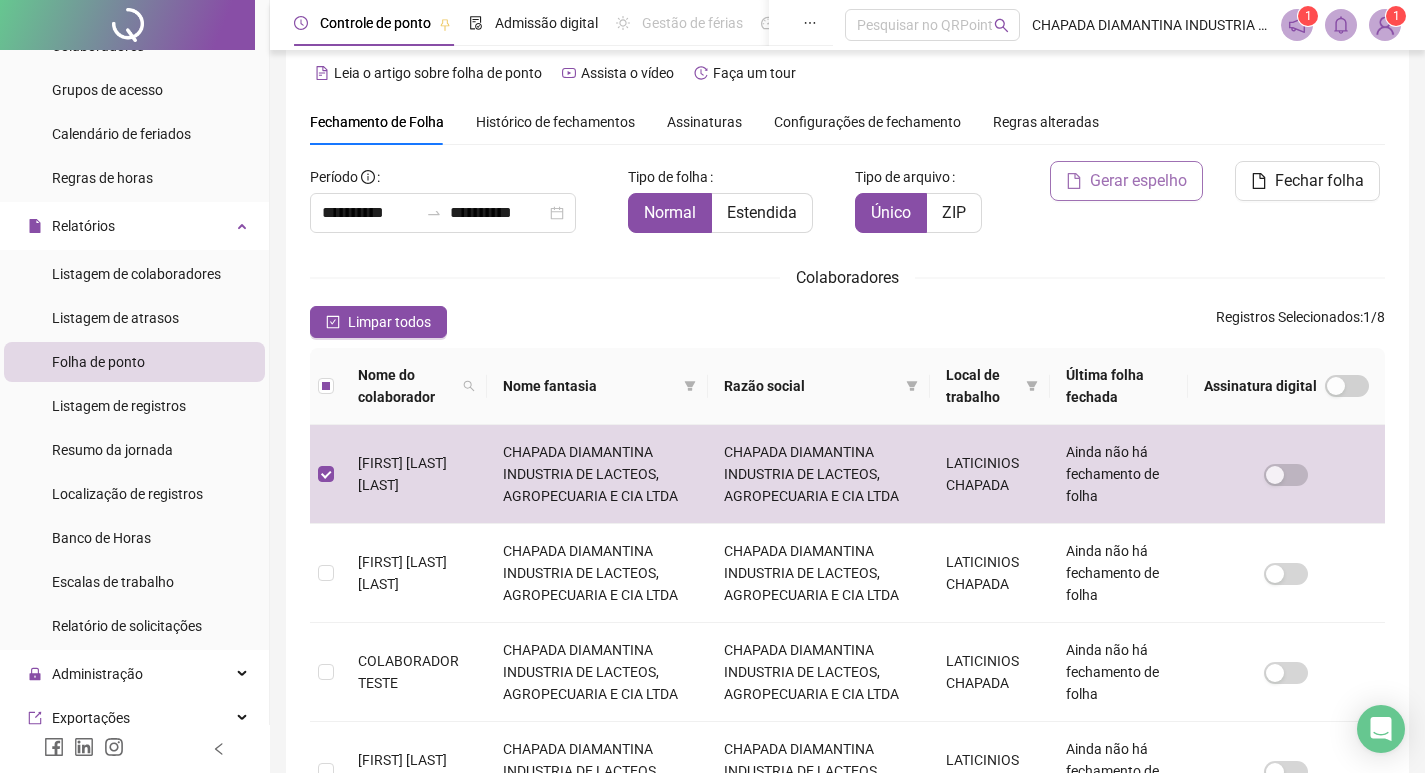 click on "Gerar espelho" at bounding box center (1138, 181) 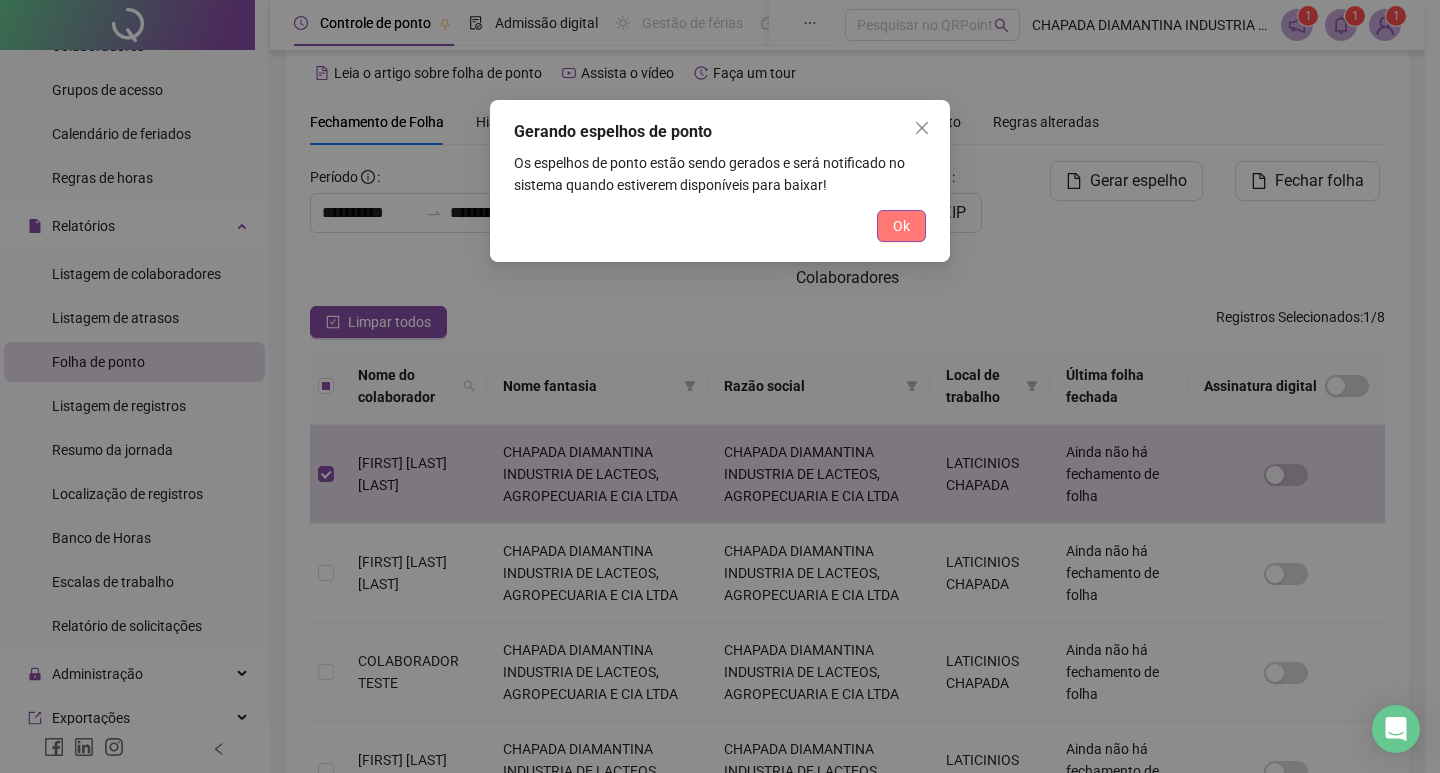 click on "Ok" at bounding box center (901, 226) 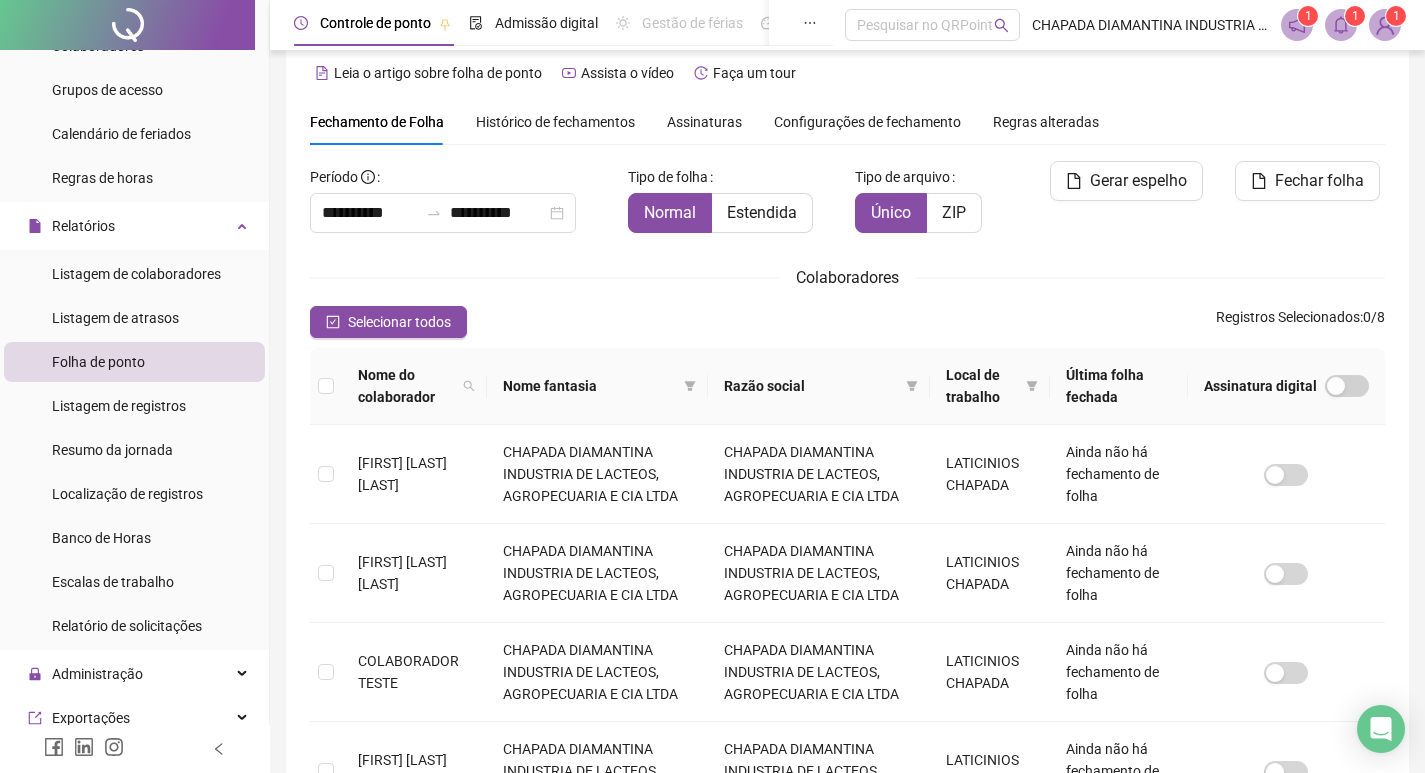 click 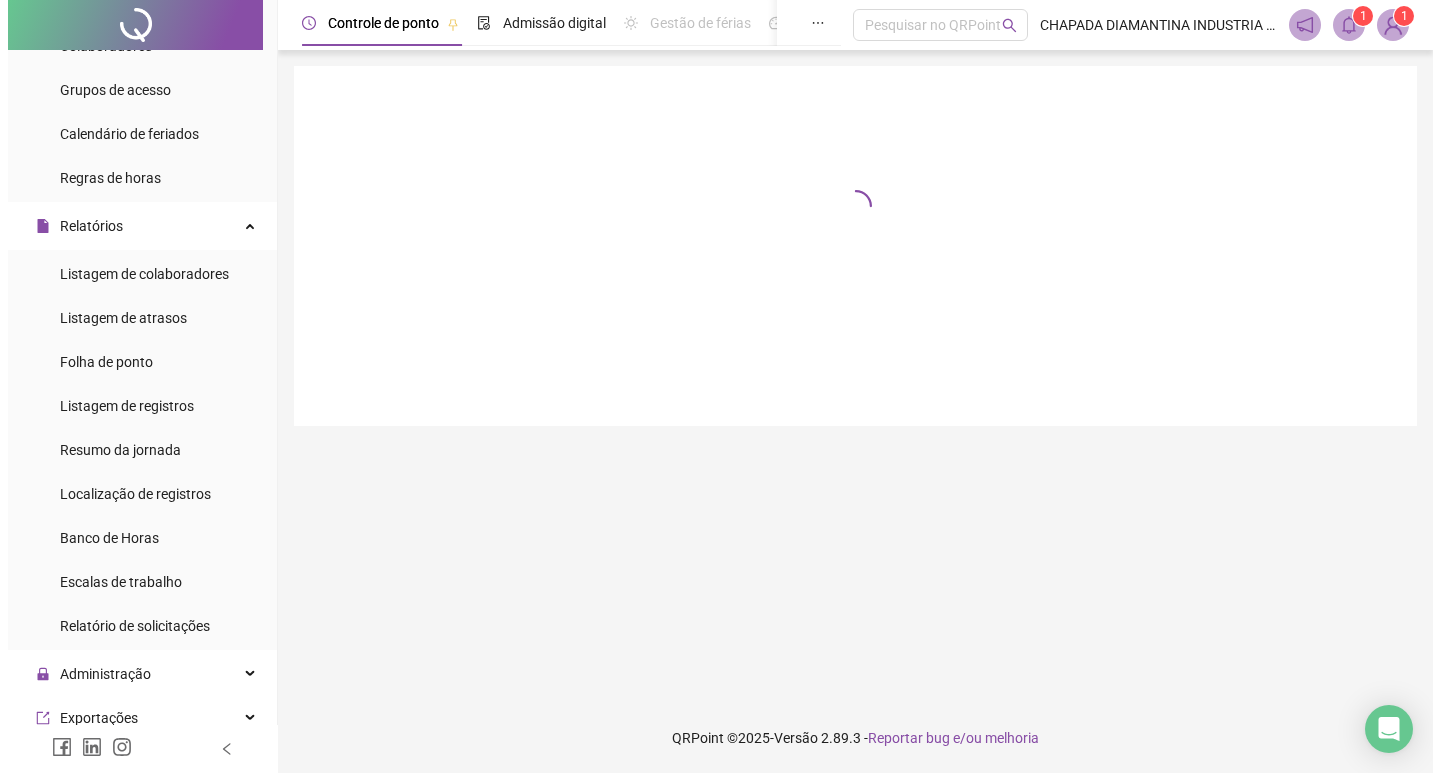 scroll, scrollTop: 0, scrollLeft: 0, axis: both 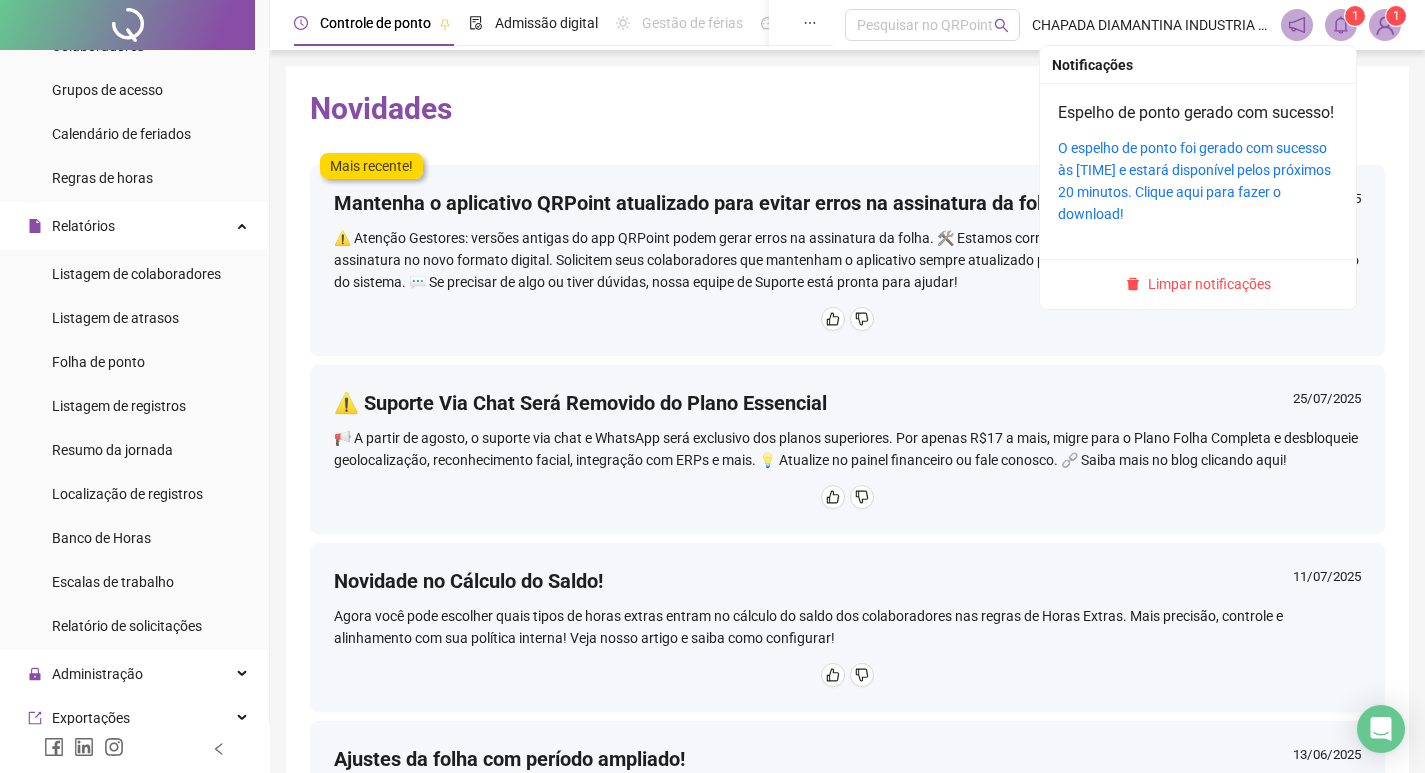 click 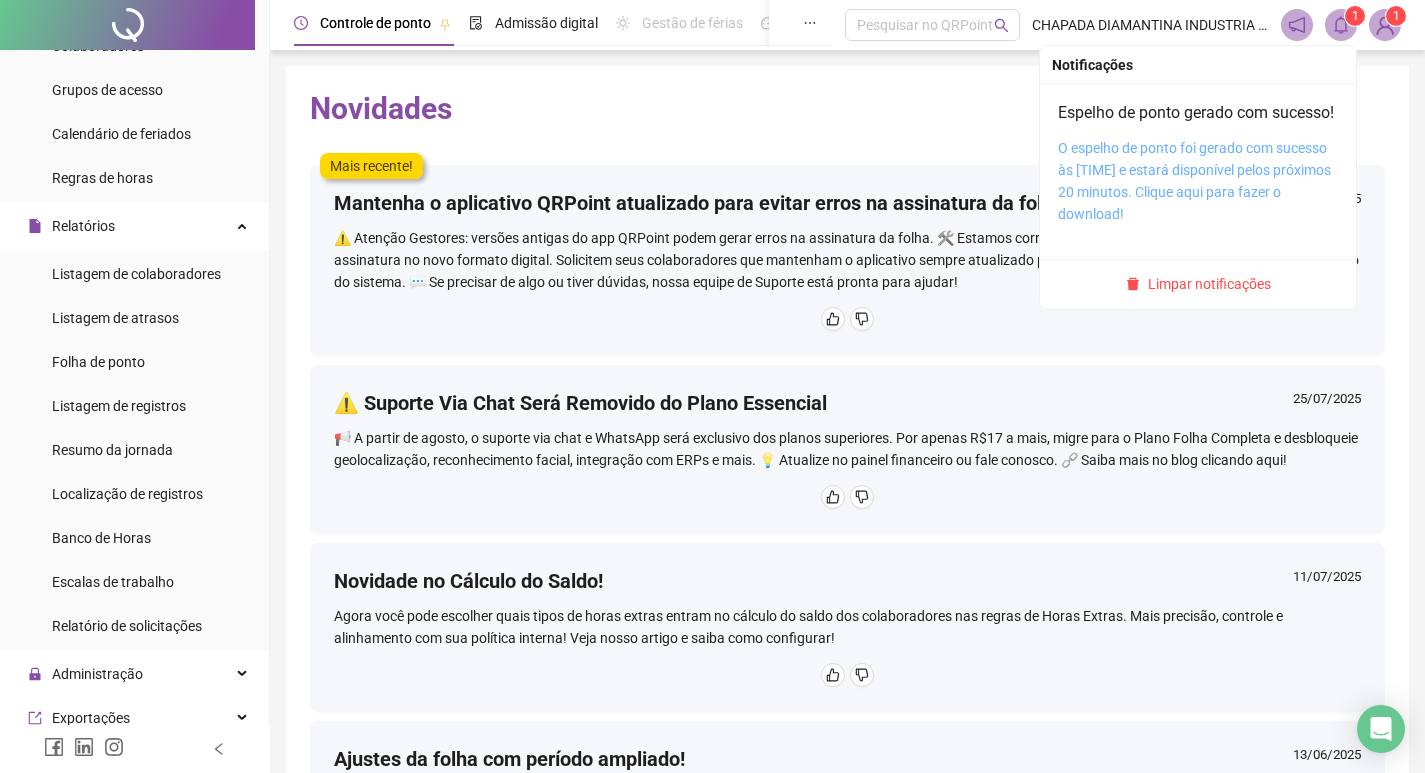 click on "O espelho de ponto foi gerado com sucesso às [TIME] e estará disponível pelos próximos 20 minutos.
Clique aqui para fazer o download!" at bounding box center [1194, 181] 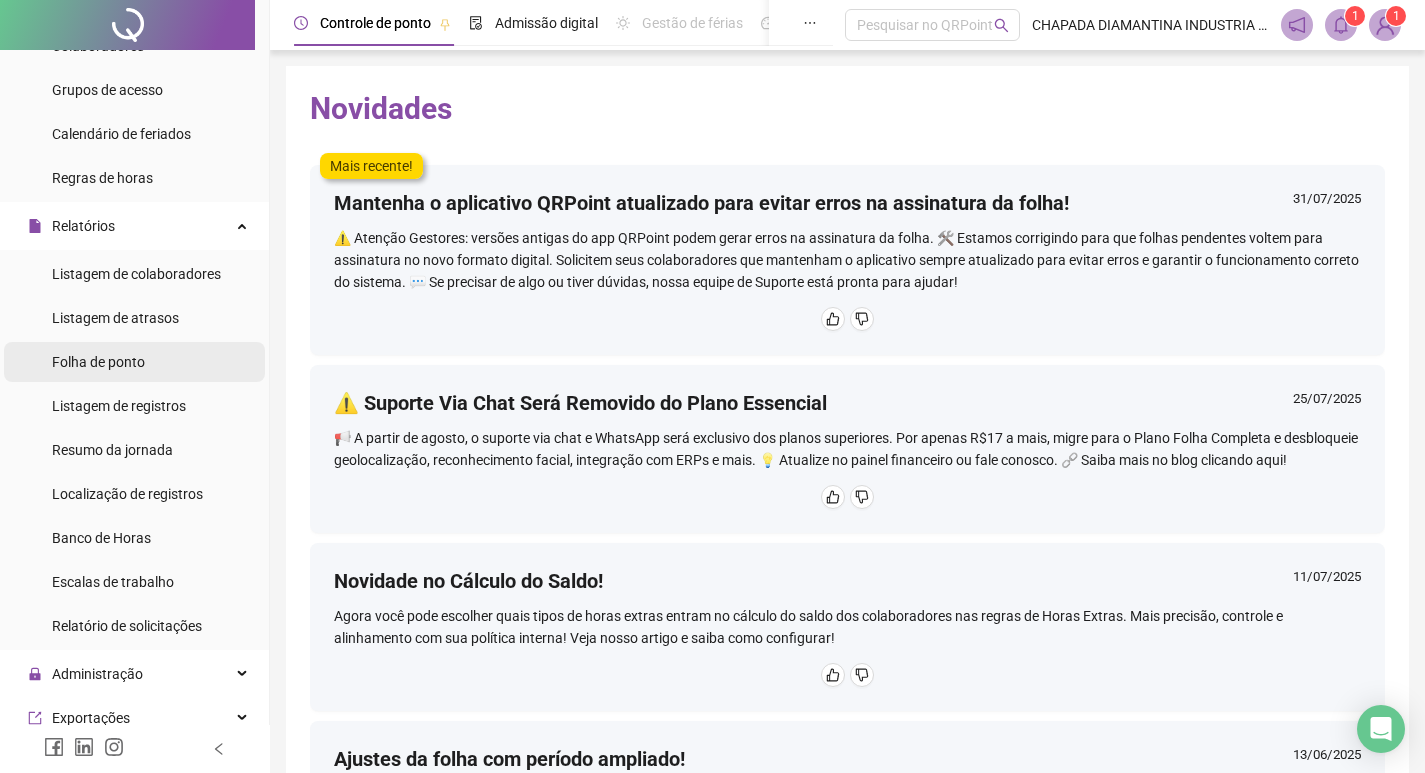 click on "Folha de ponto" at bounding box center (98, 362) 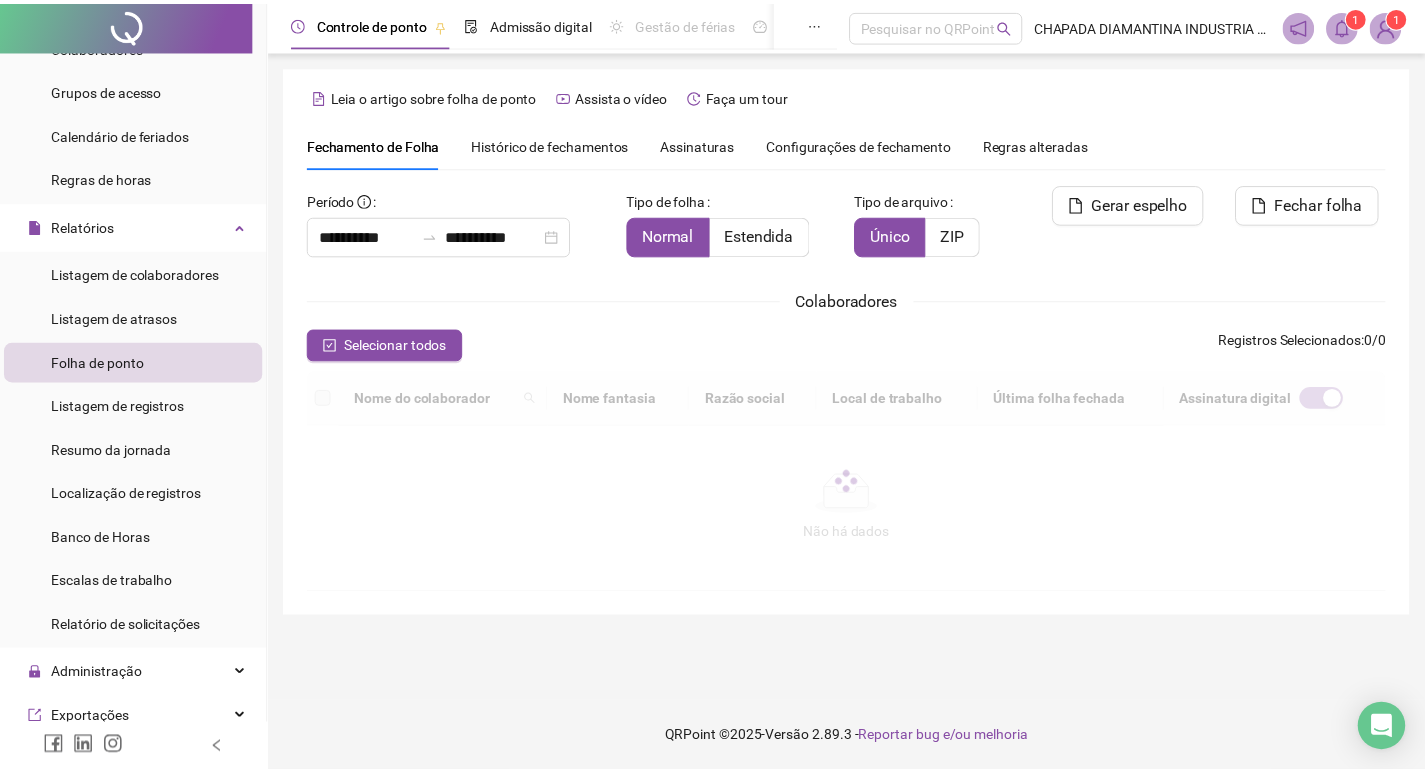 scroll, scrollTop: 23, scrollLeft: 0, axis: vertical 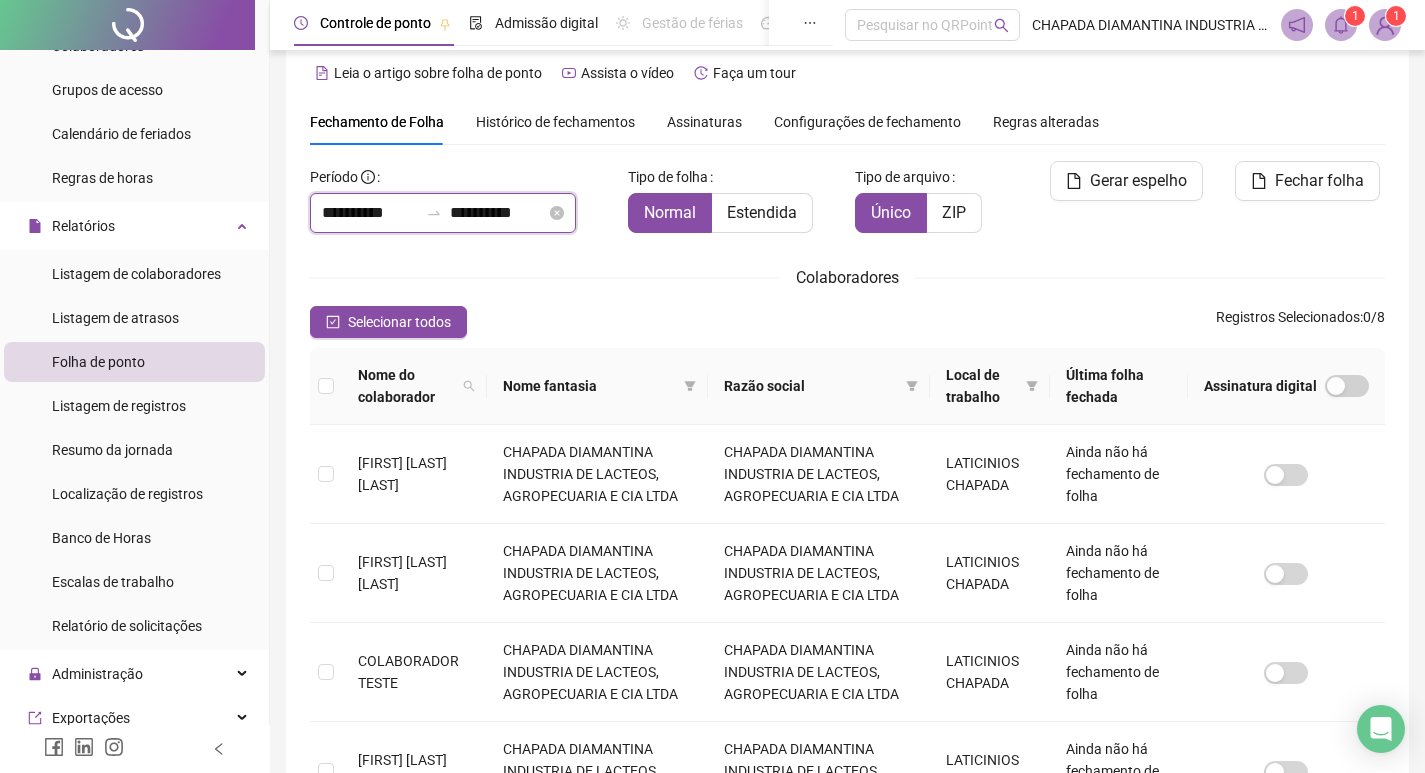 click on "**********" at bounding box center [370, 213] 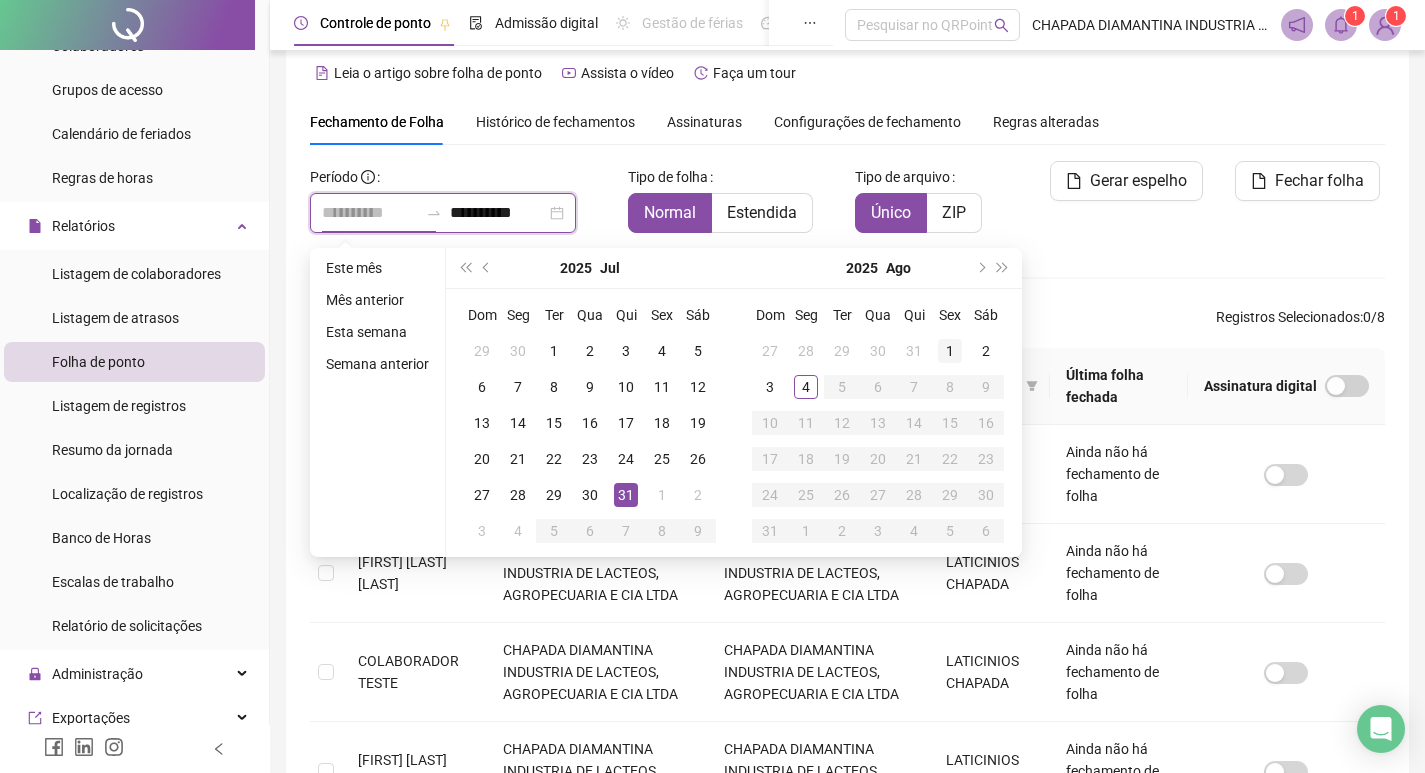 type on "**********" 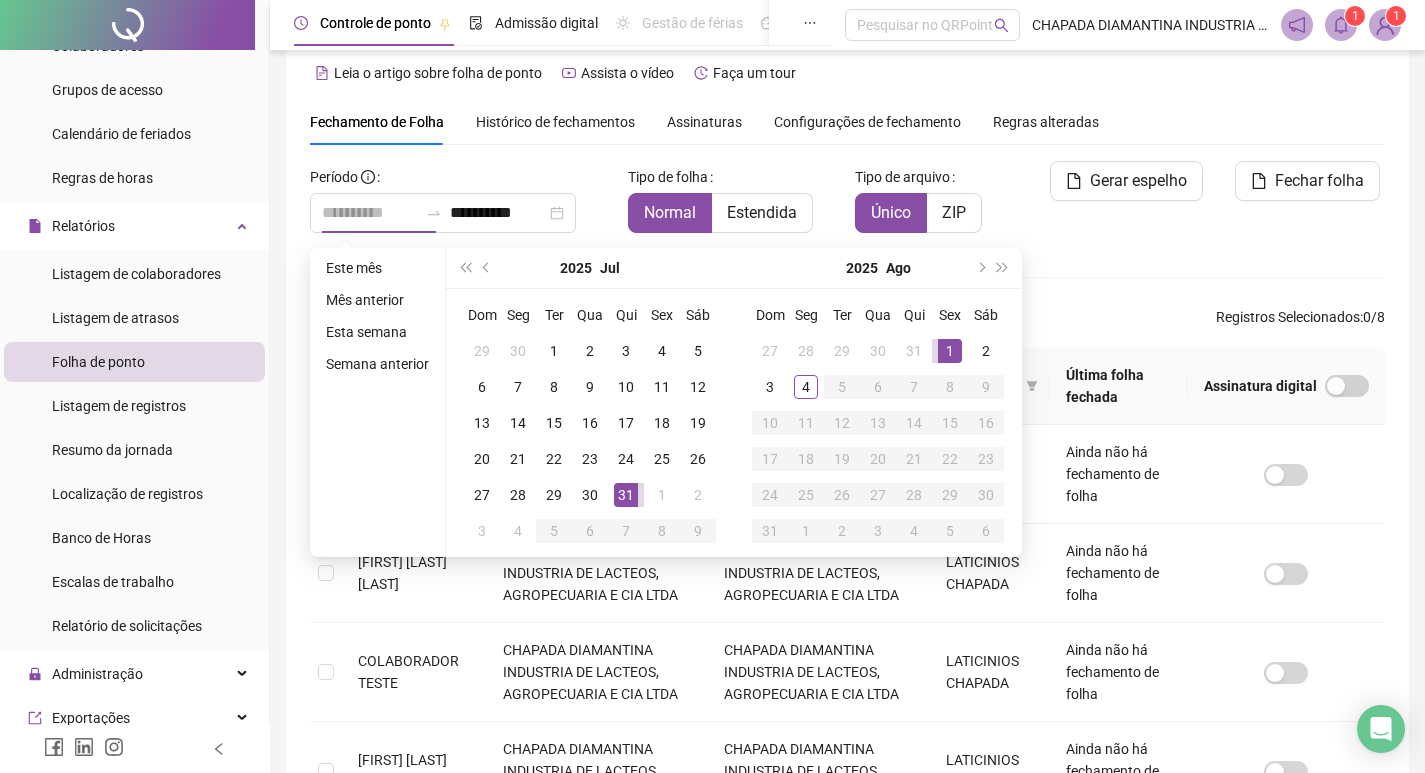click on "1" at bounding box center [950, 351] 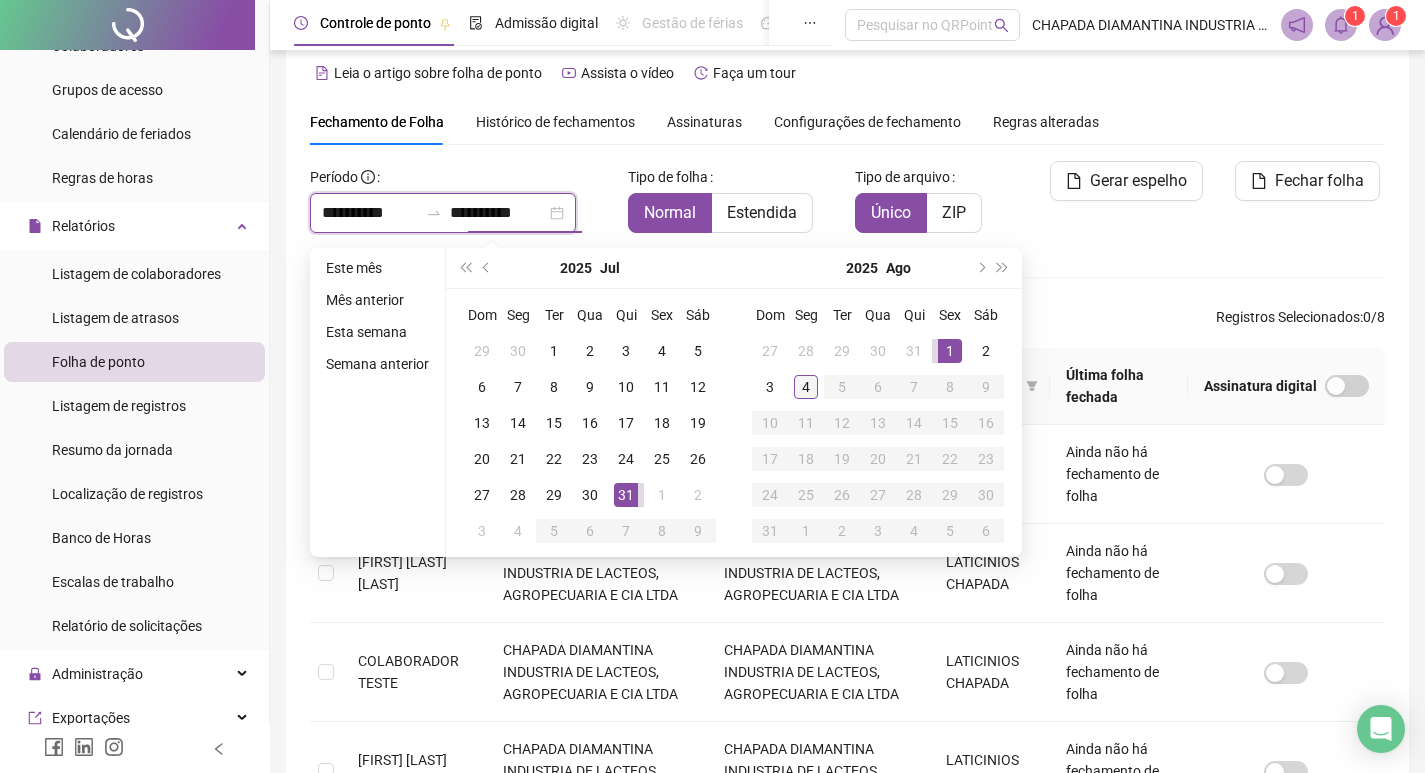 type on "**********" 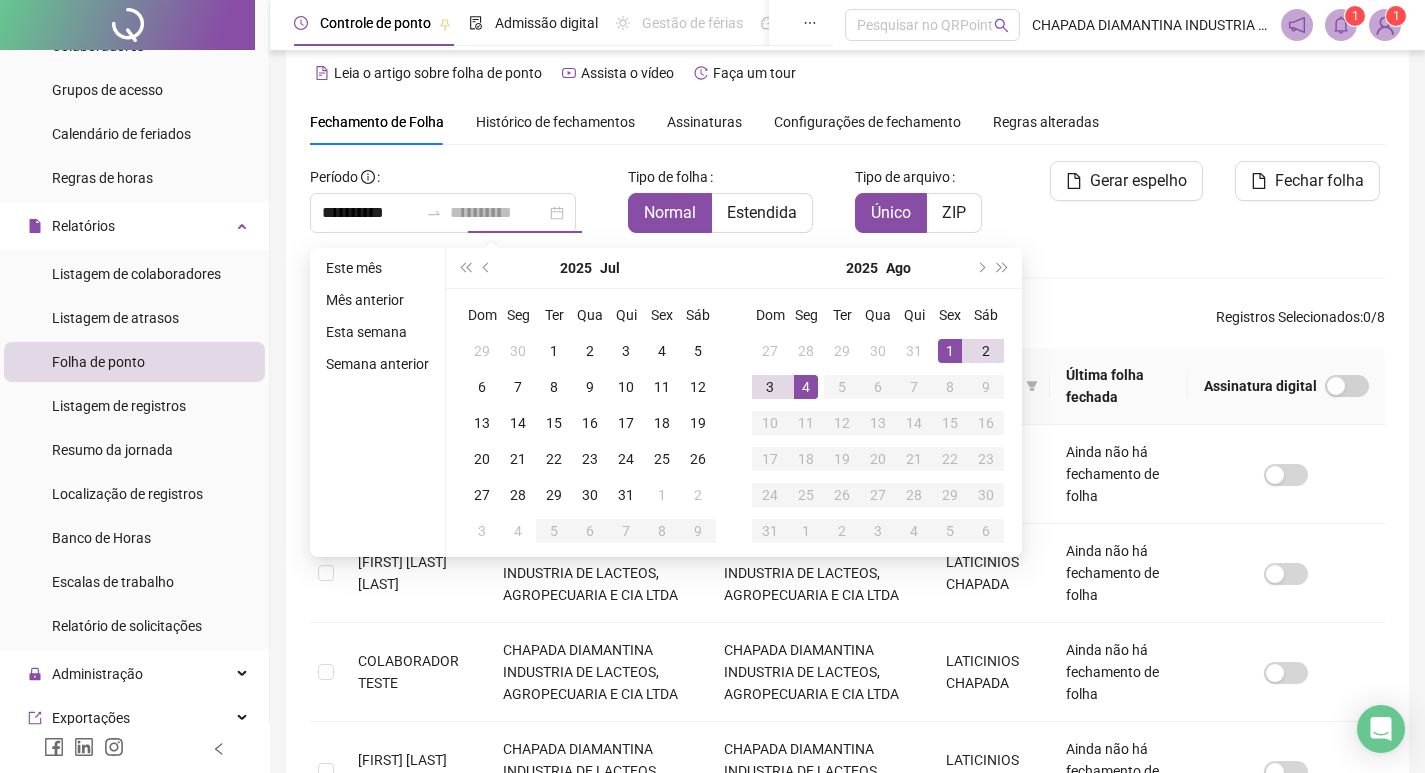 click on "4" at bounding box center (806, 387) 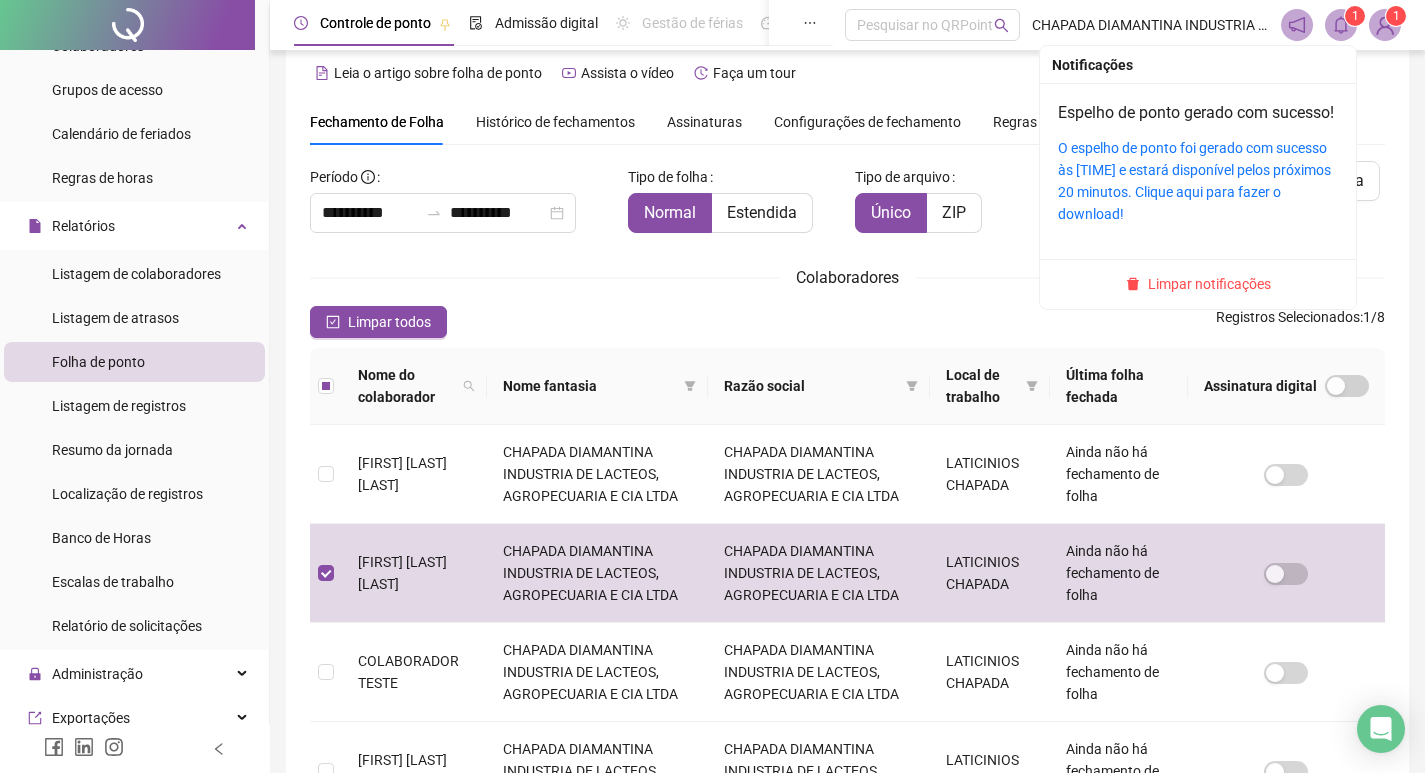 click 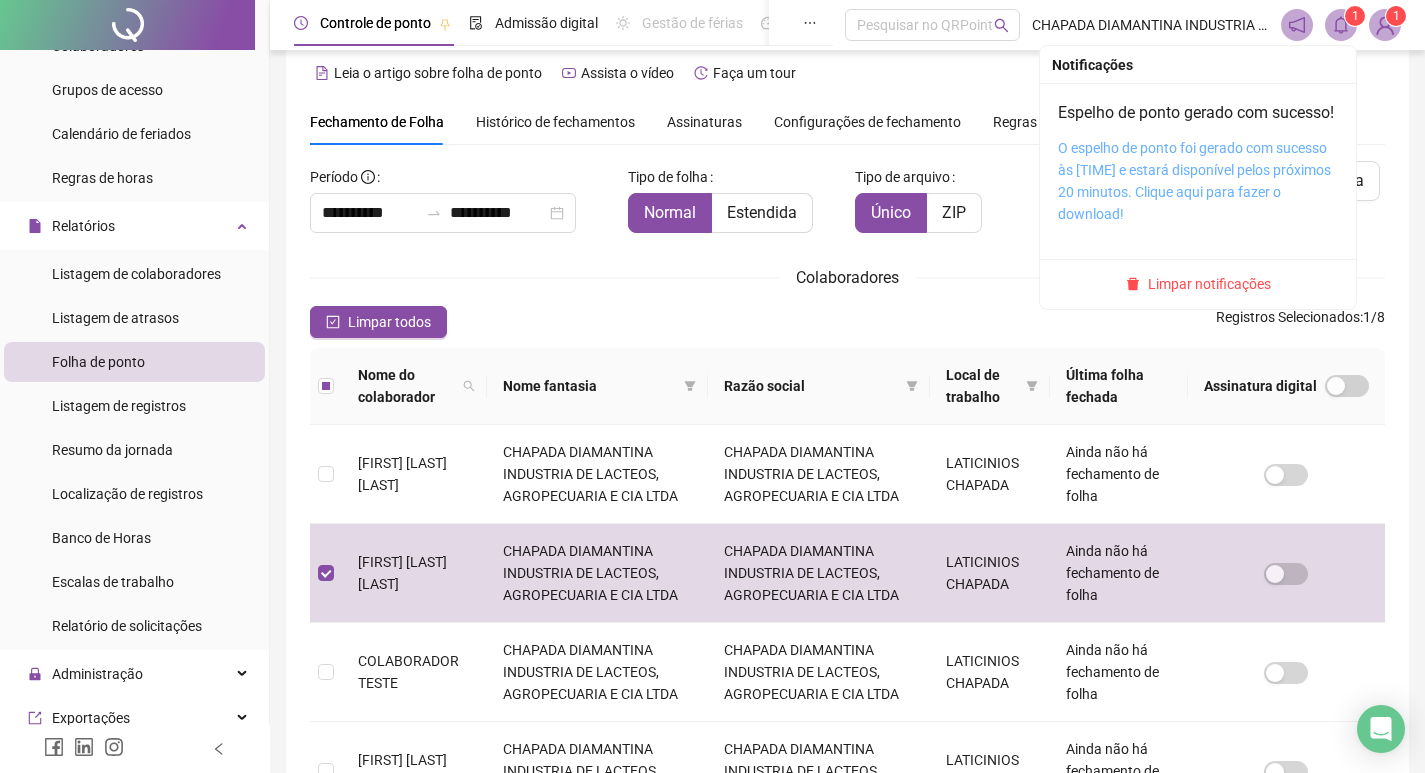 click on "O espelho de ponto foi gerado com sucesso às [TIME] e estará disponível pelos próximos 20 minutos.
Clique aqui para fazer o download!" at bounding box center [1194, 181] 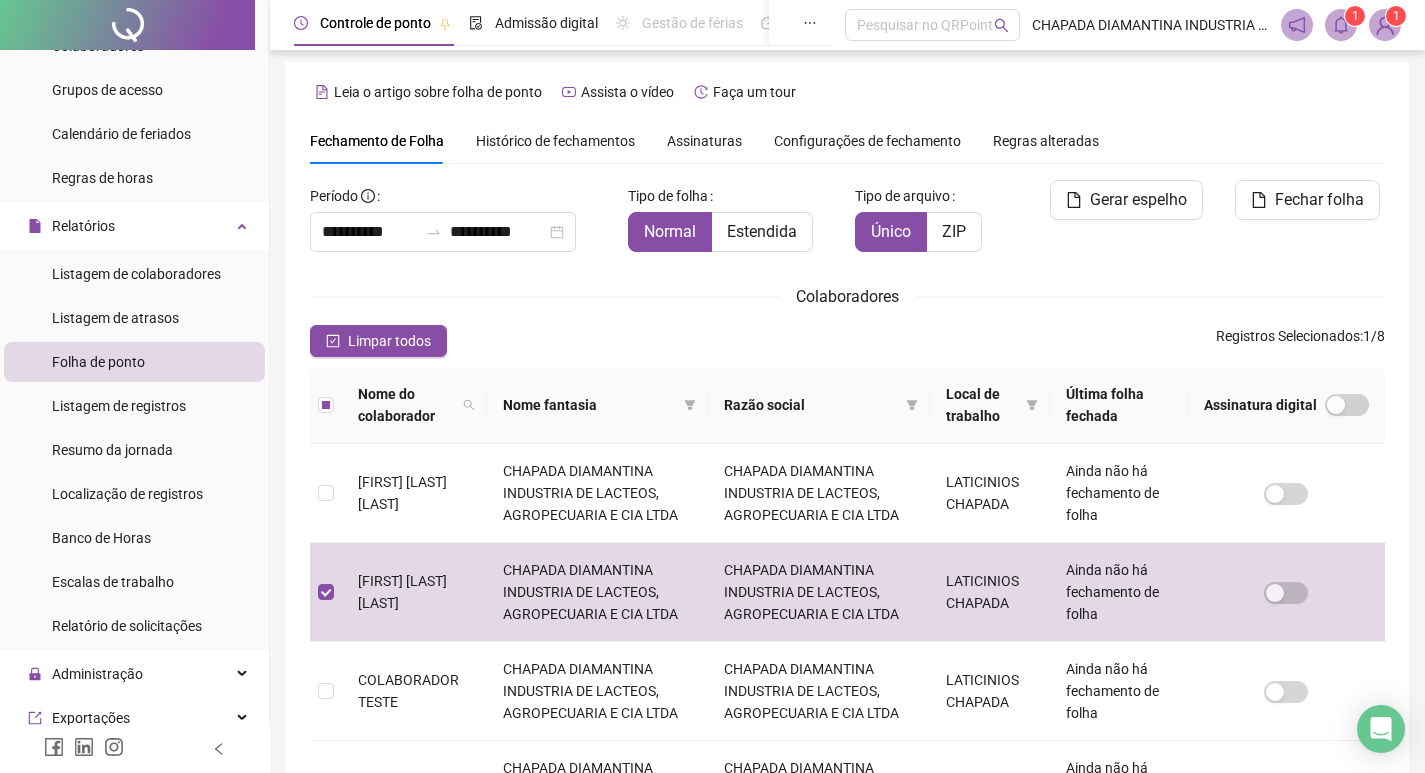 scroll, scrollTop: 0, scrollLeft: 0, axis: both 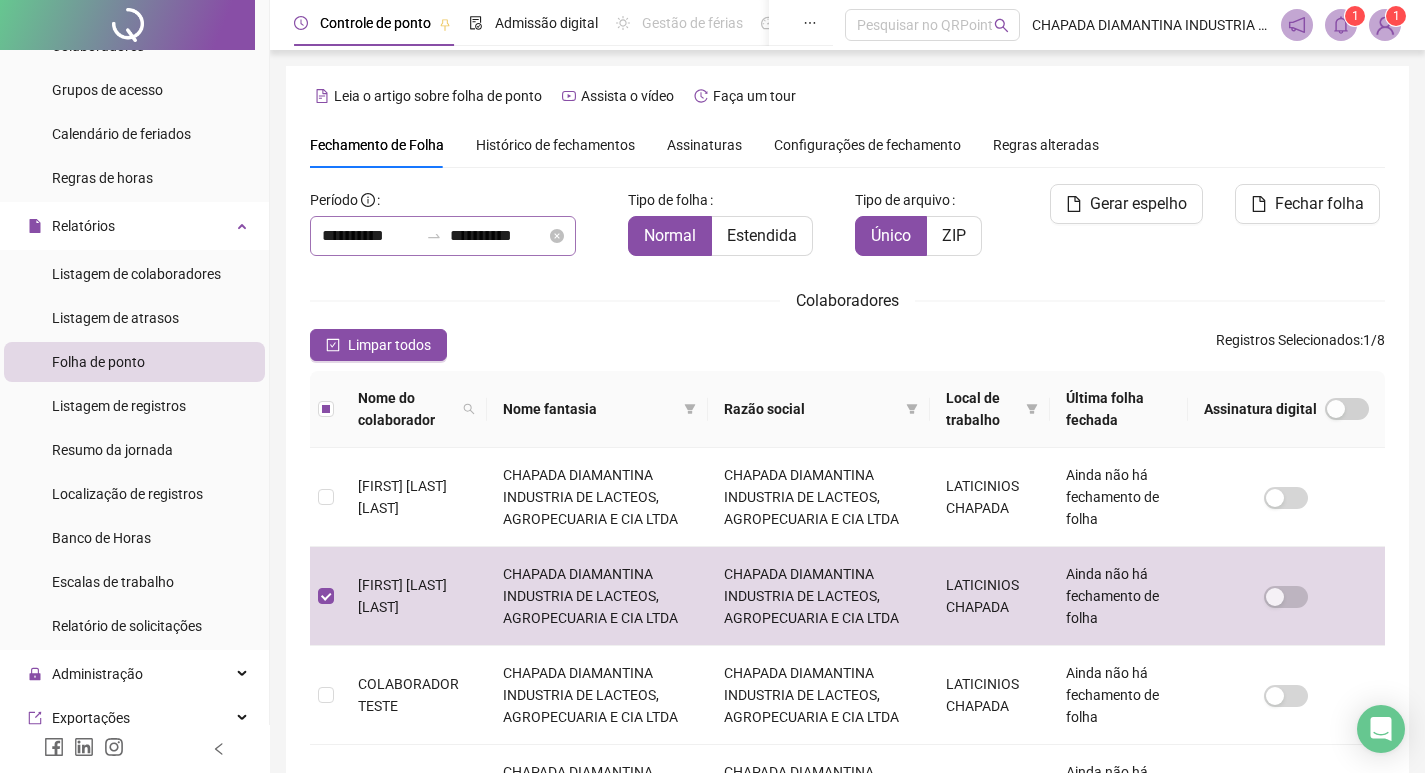 click on "**********" at bounding box center (443, 236) 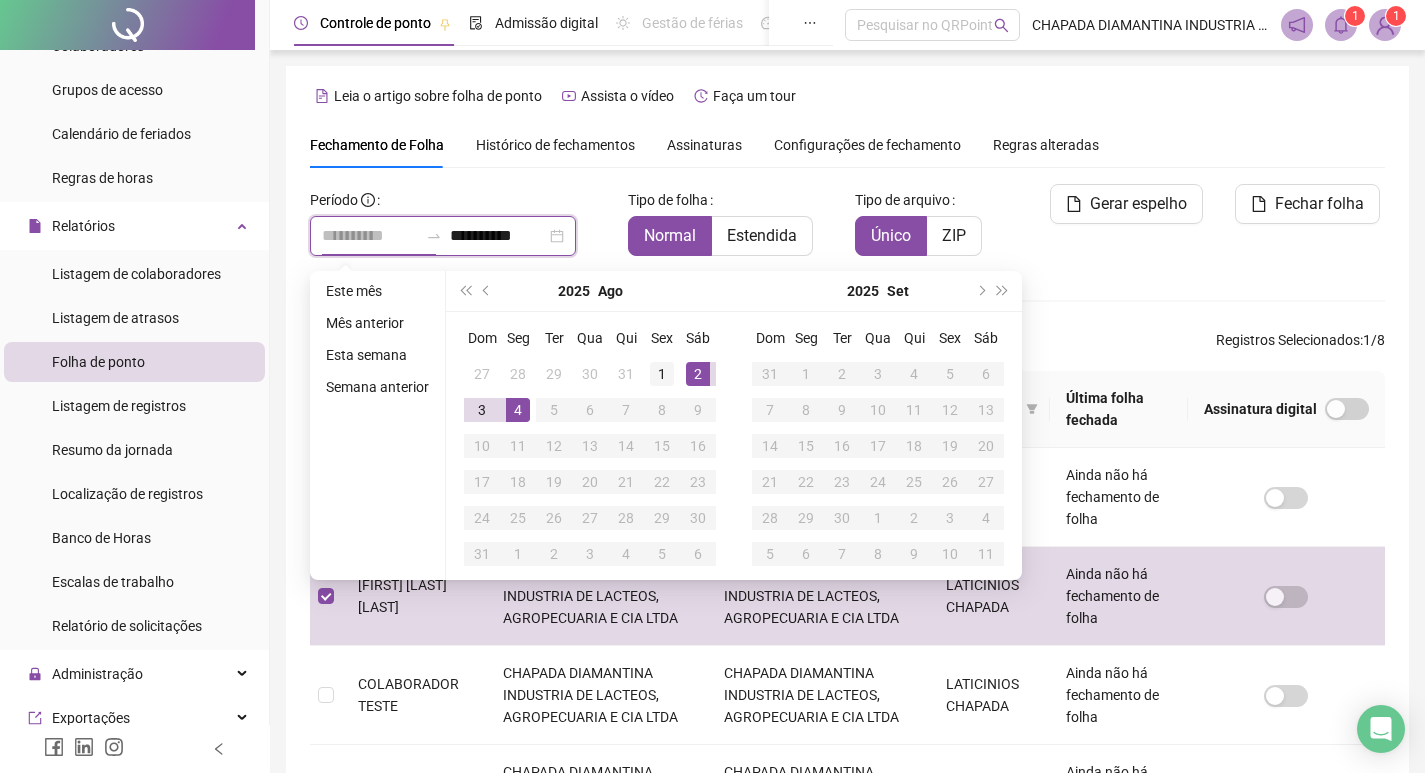 type on "**********" 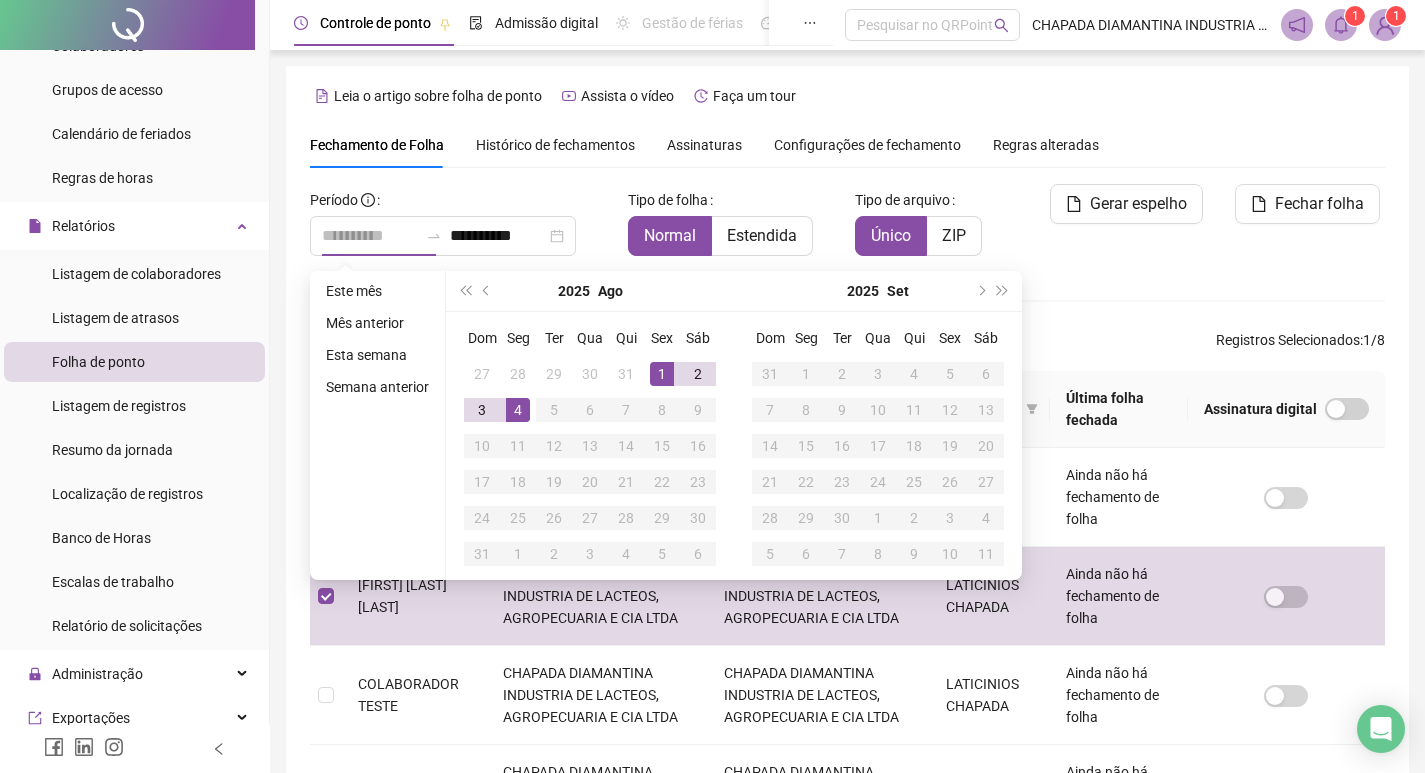 click on "1" at bounding box center [662, 374] 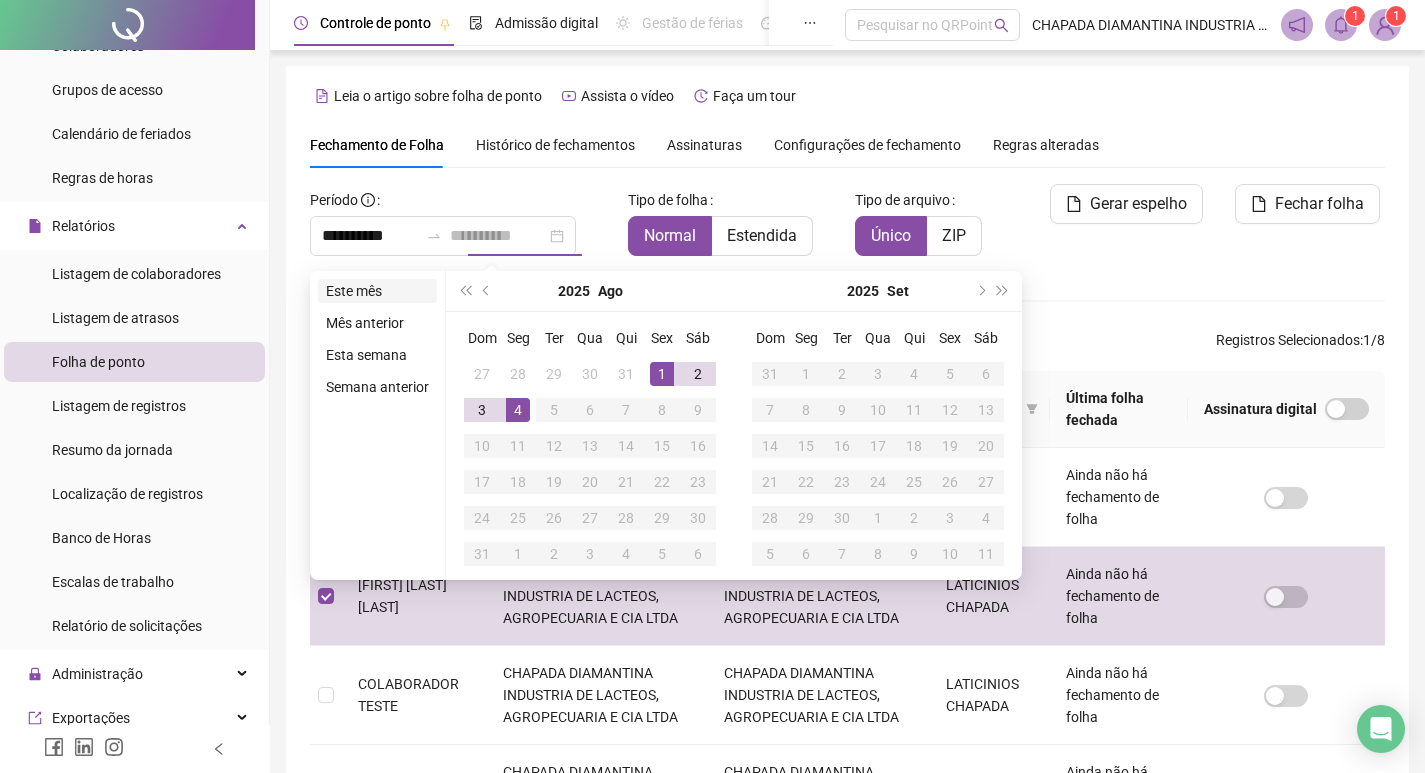 type on "**********" 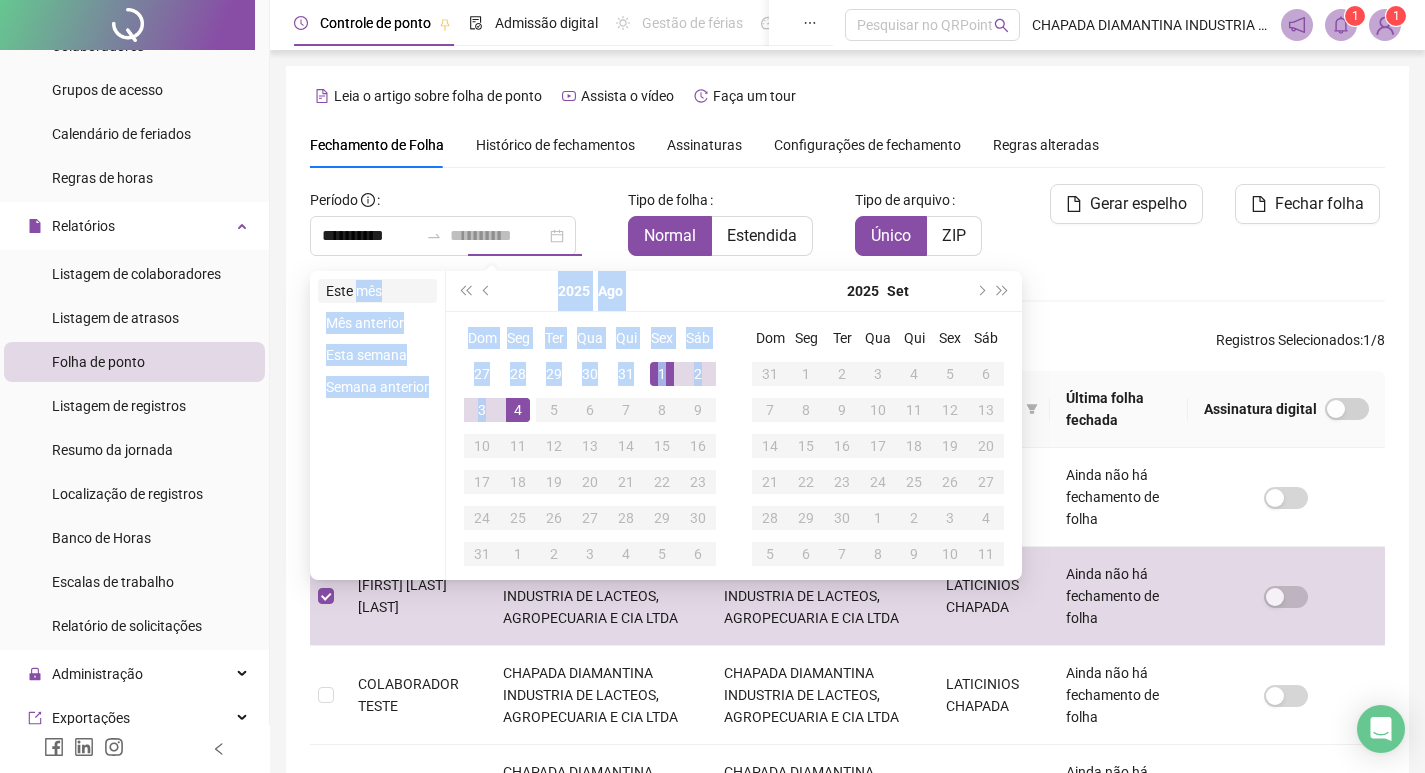 type on "**********" 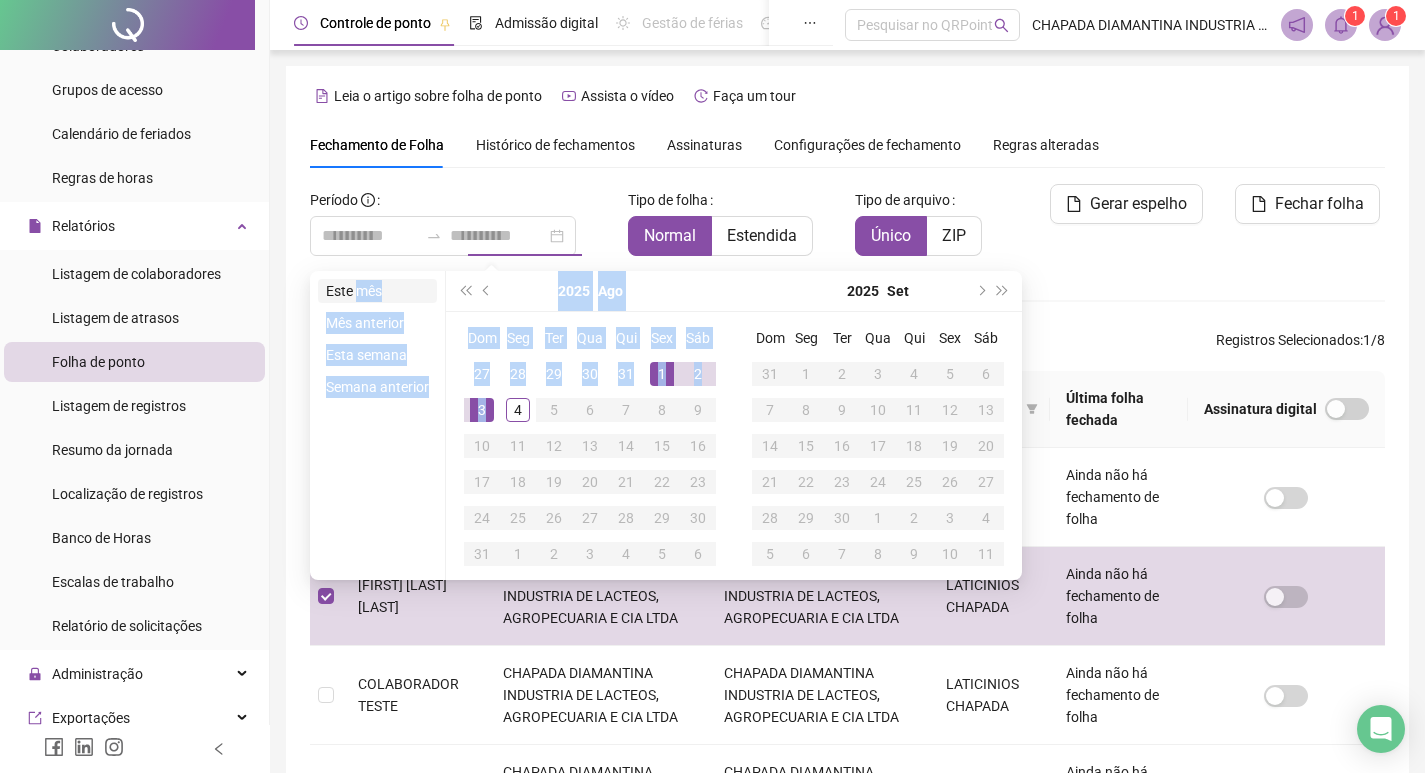 drag, startPoint x: 511, startPoint y: 410, endPoint x: 353, endPoint y: 301, distance: 191.95052 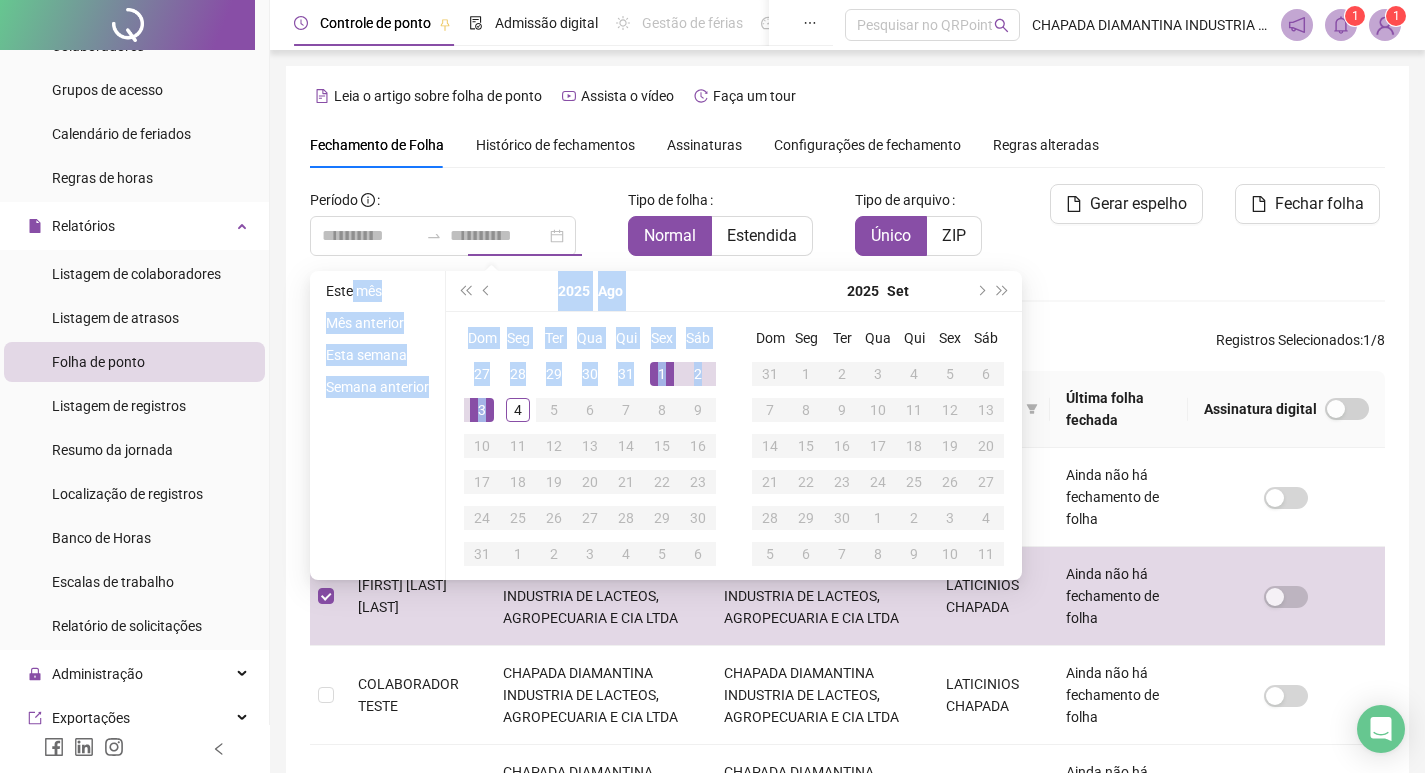 click on "Este mês" at bounding box center (377, 291) 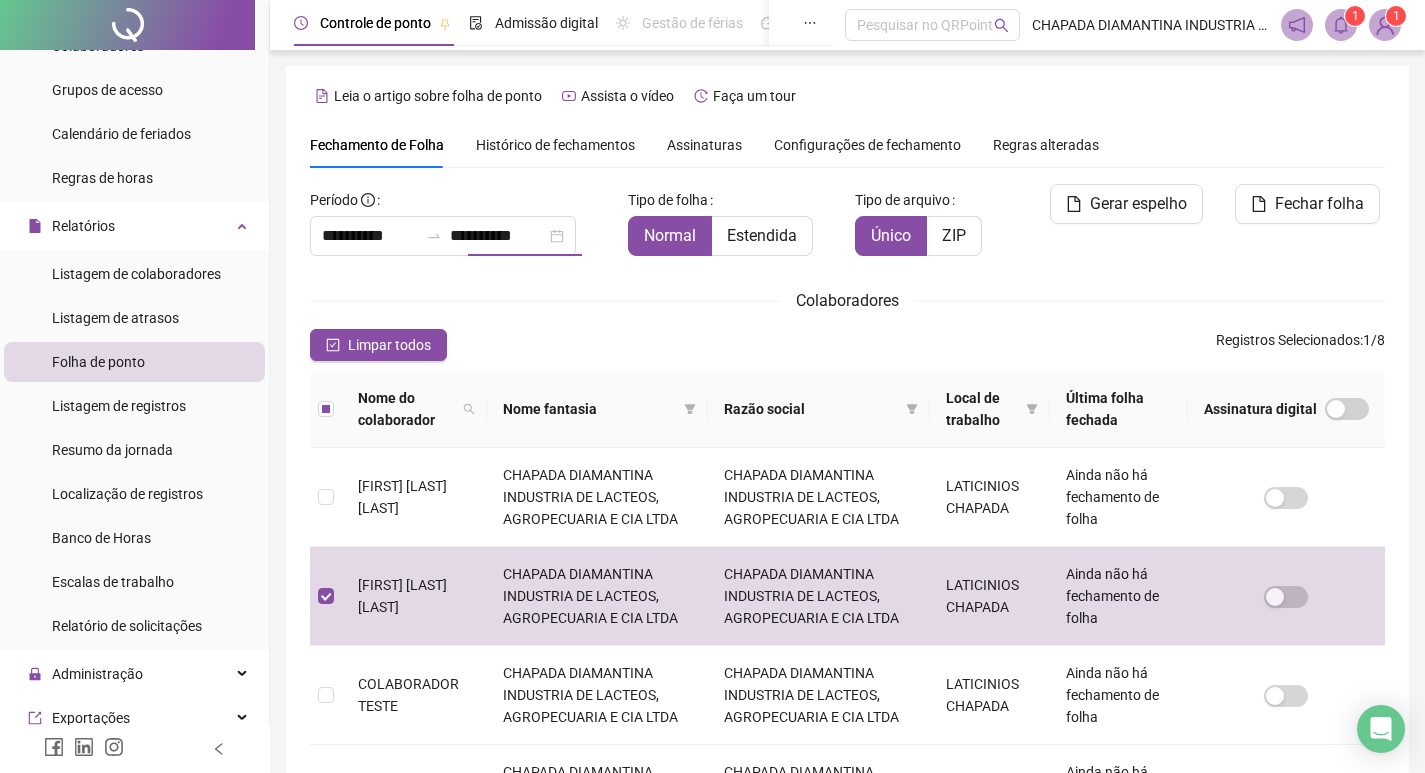 scroll, scrollTop: 23, scrollLeft: 0, axis: vertical 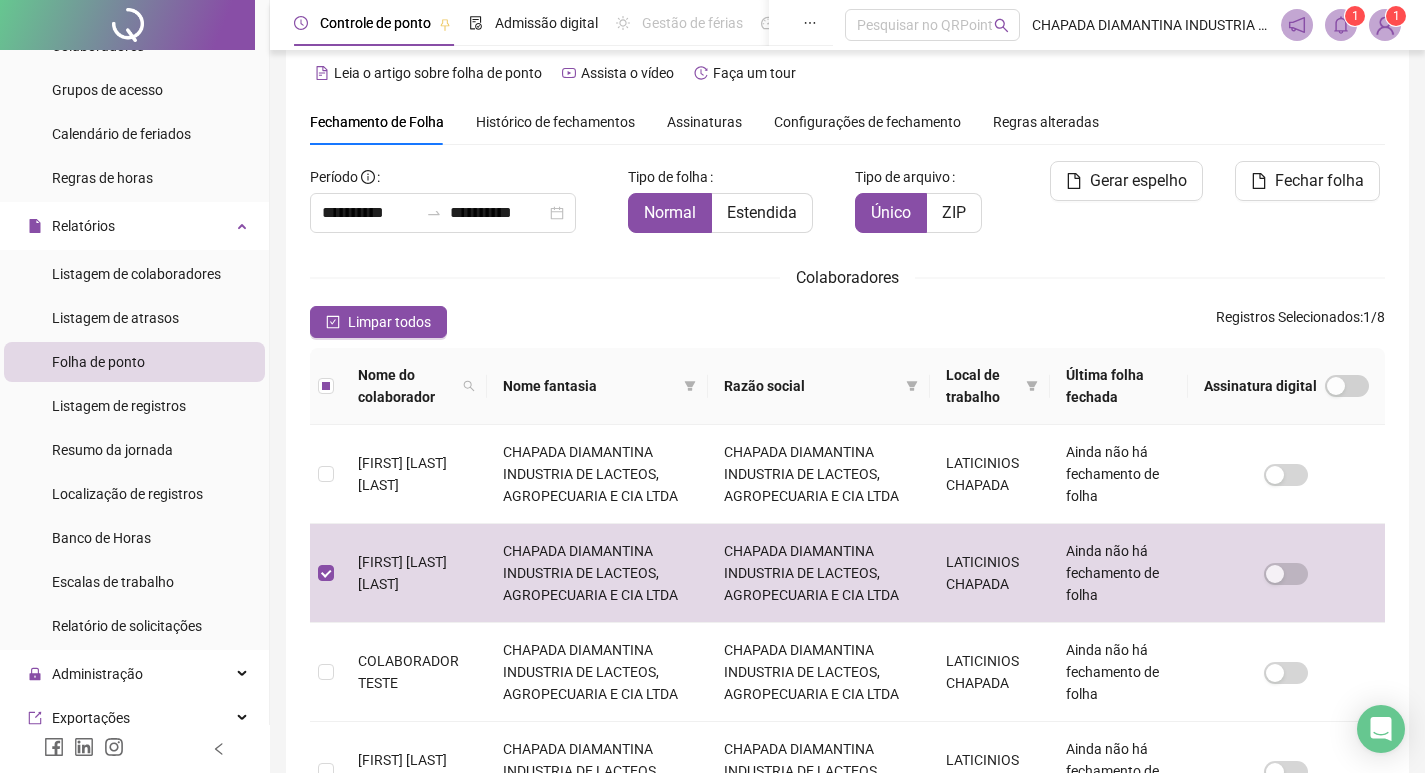 click on "Colaboradores" at bounding box center (847, 277) 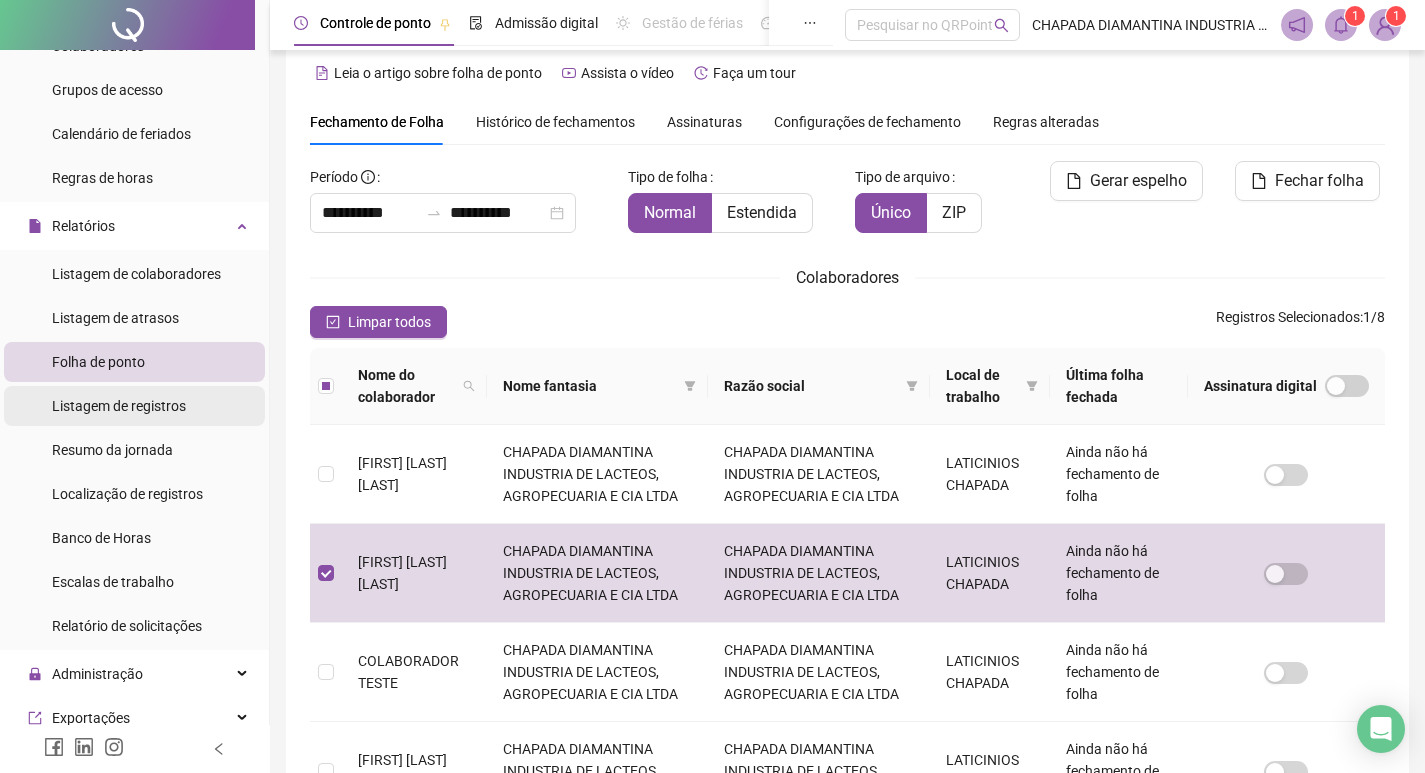 click on "Listagem de registros" at bounding box center (119, 406) 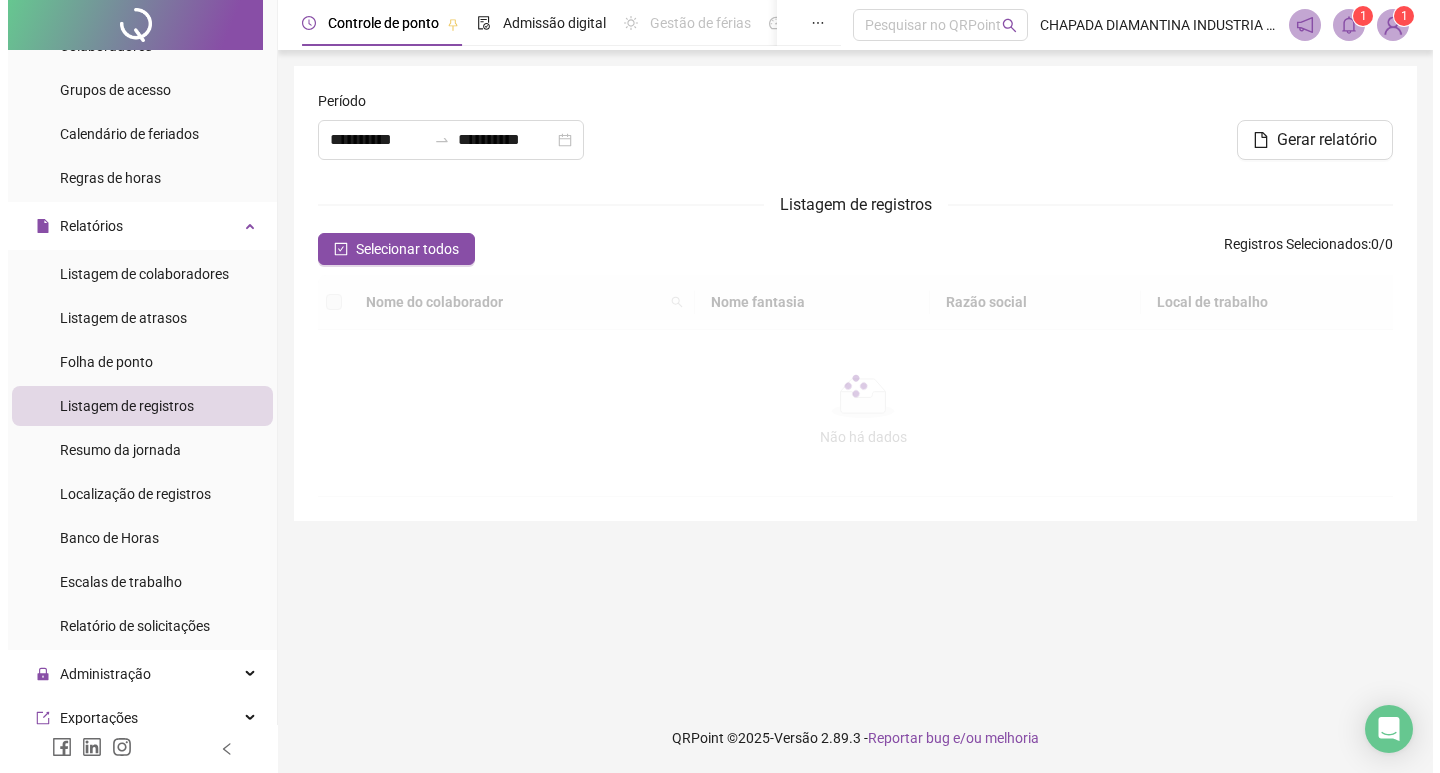 scroll, scrollTop: 0, scrollLeft: 0, axis: both 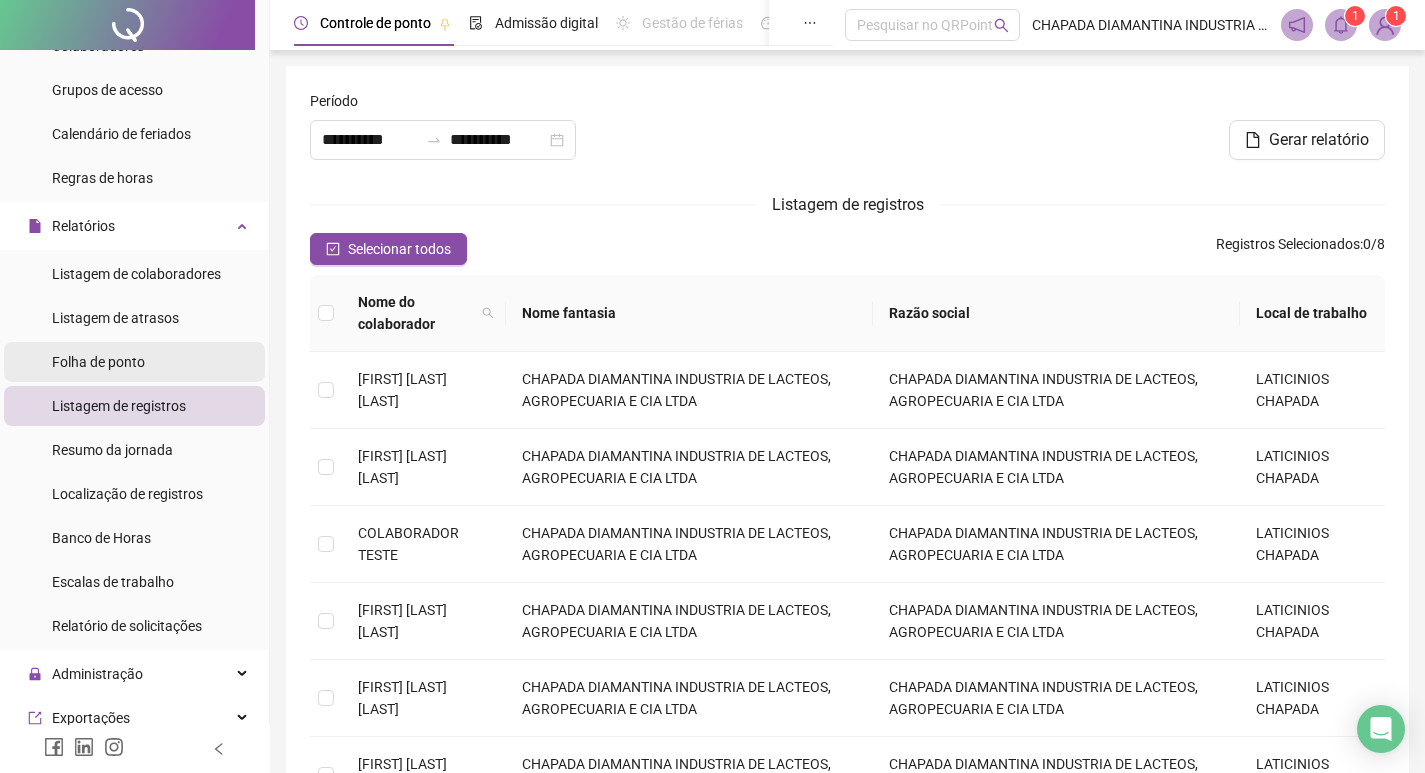 click on "Folha de ponto" at bounding box center (98, 362) 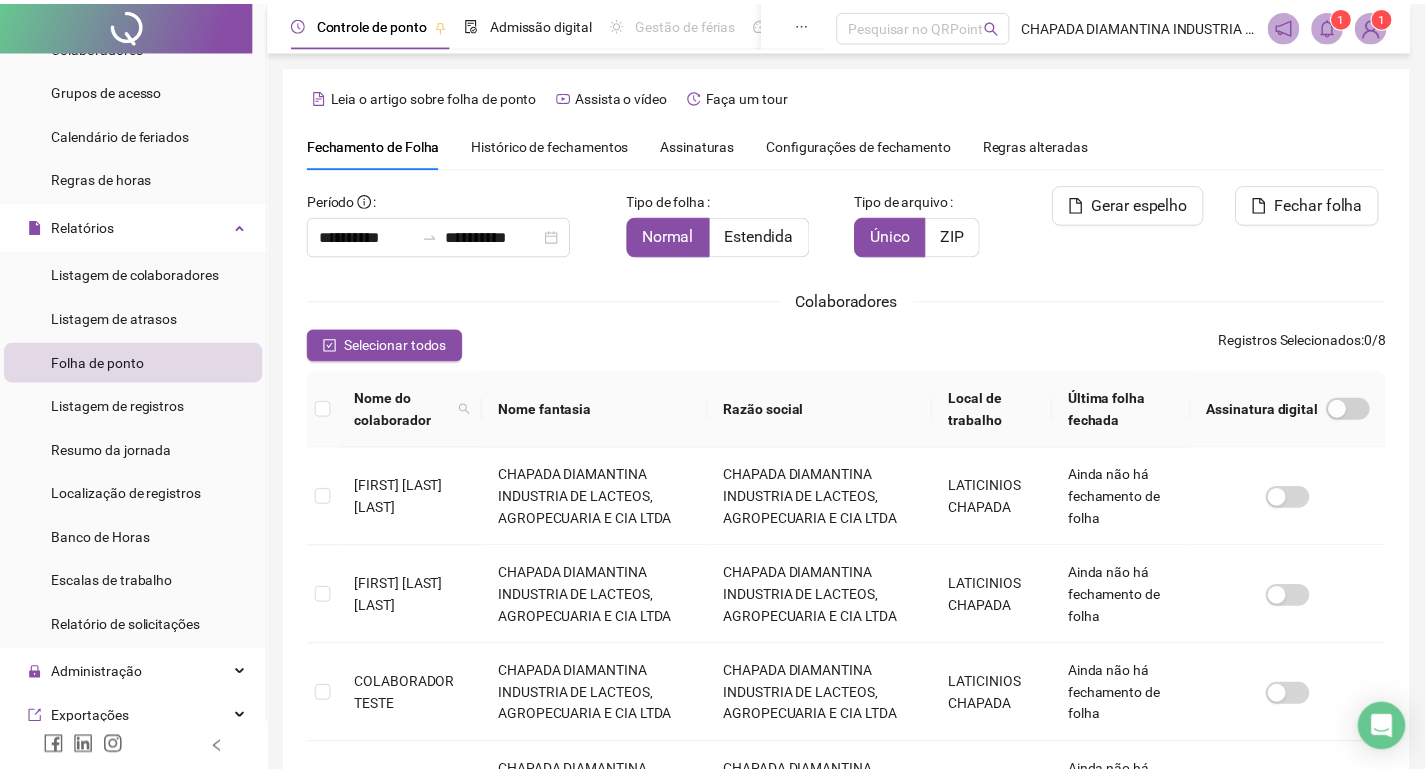 scroll, scrollTop: 23, scrollLeft: 0, axis: vertical 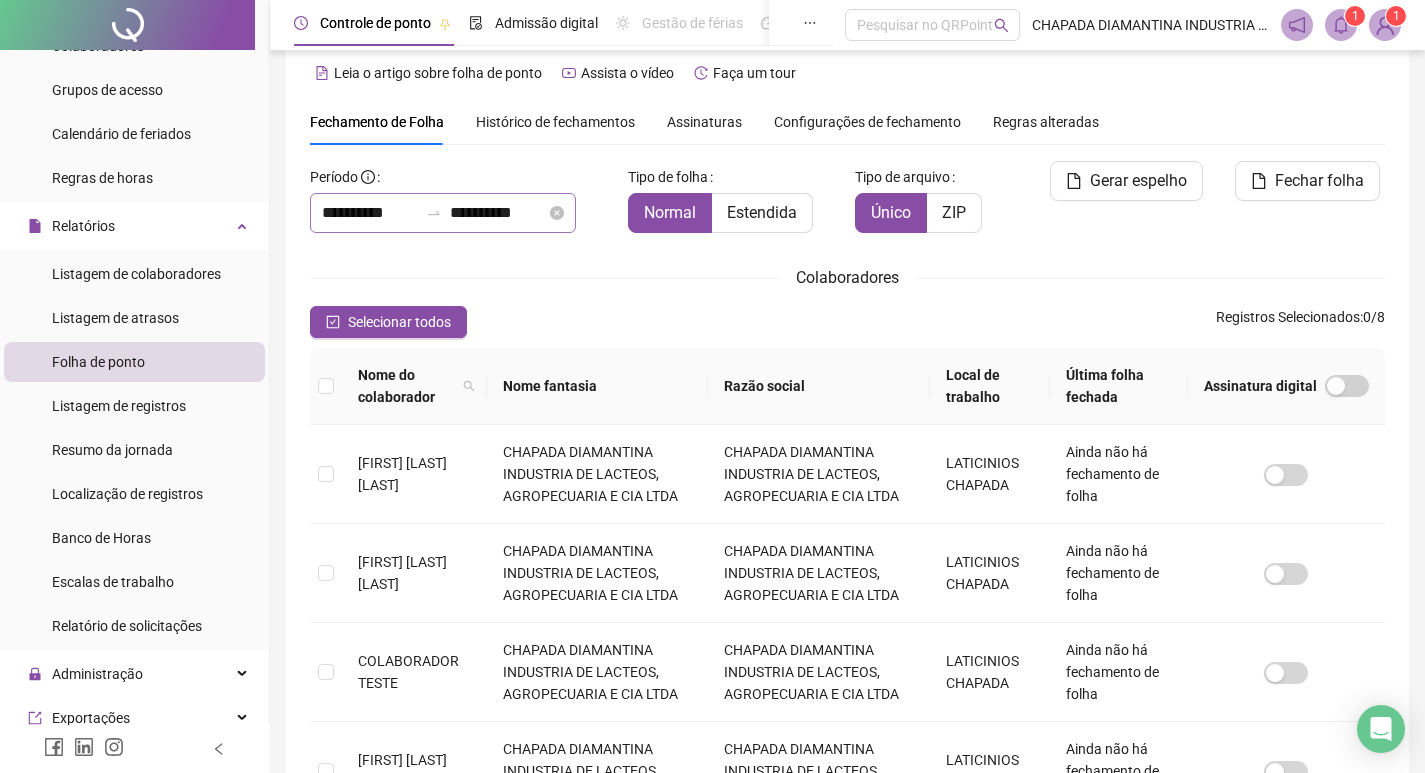 click on "**********" at bounding box center (443, 213) 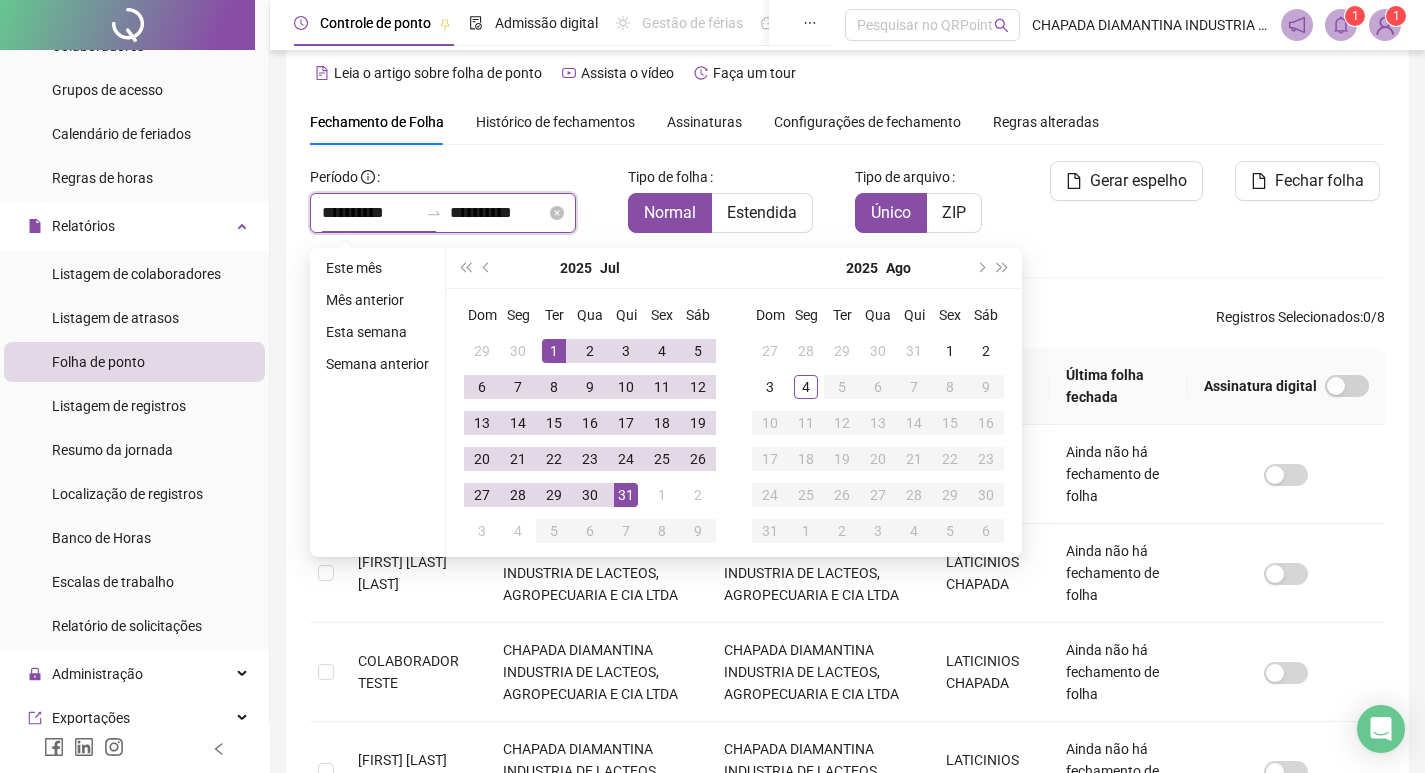 click on "**********" at bounding box center (370, 213) 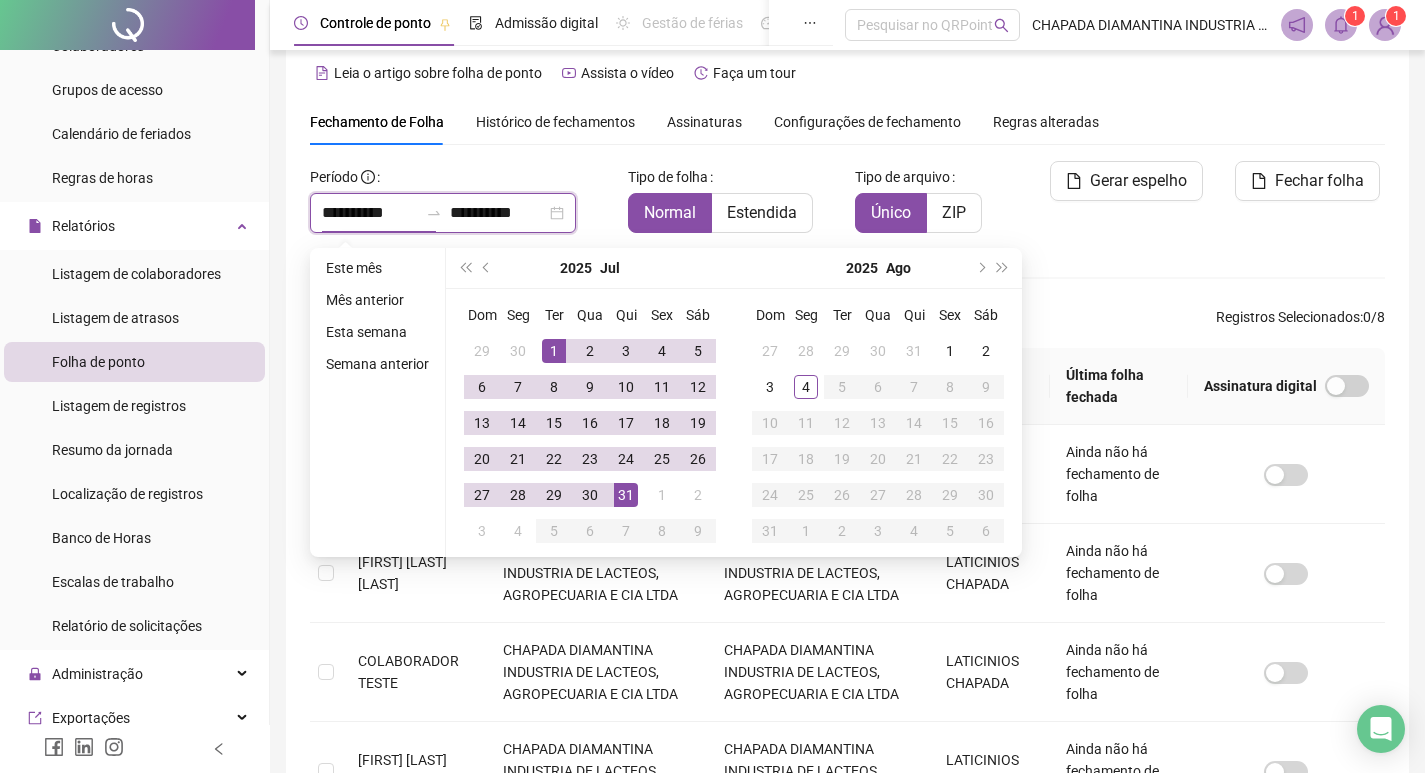 type on "**********" 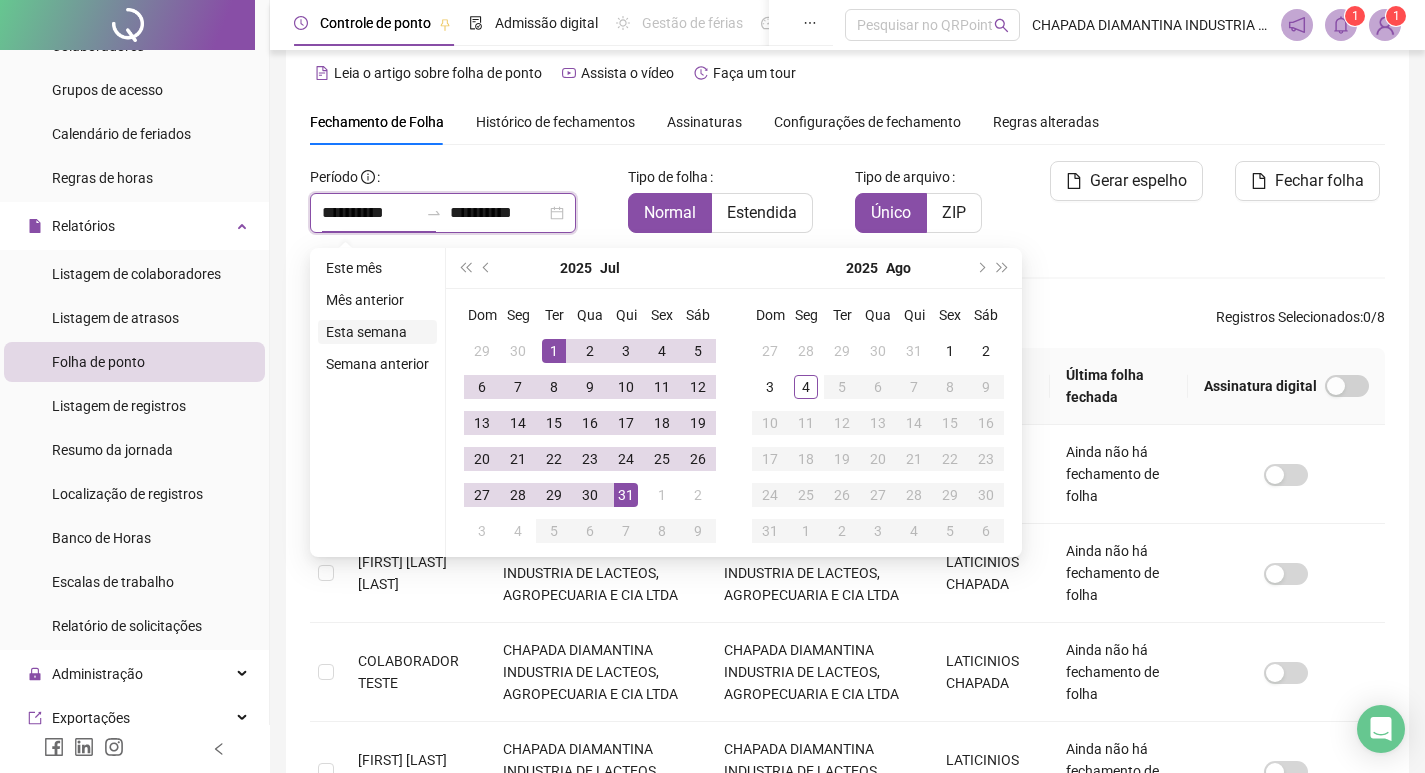 type on "**********" 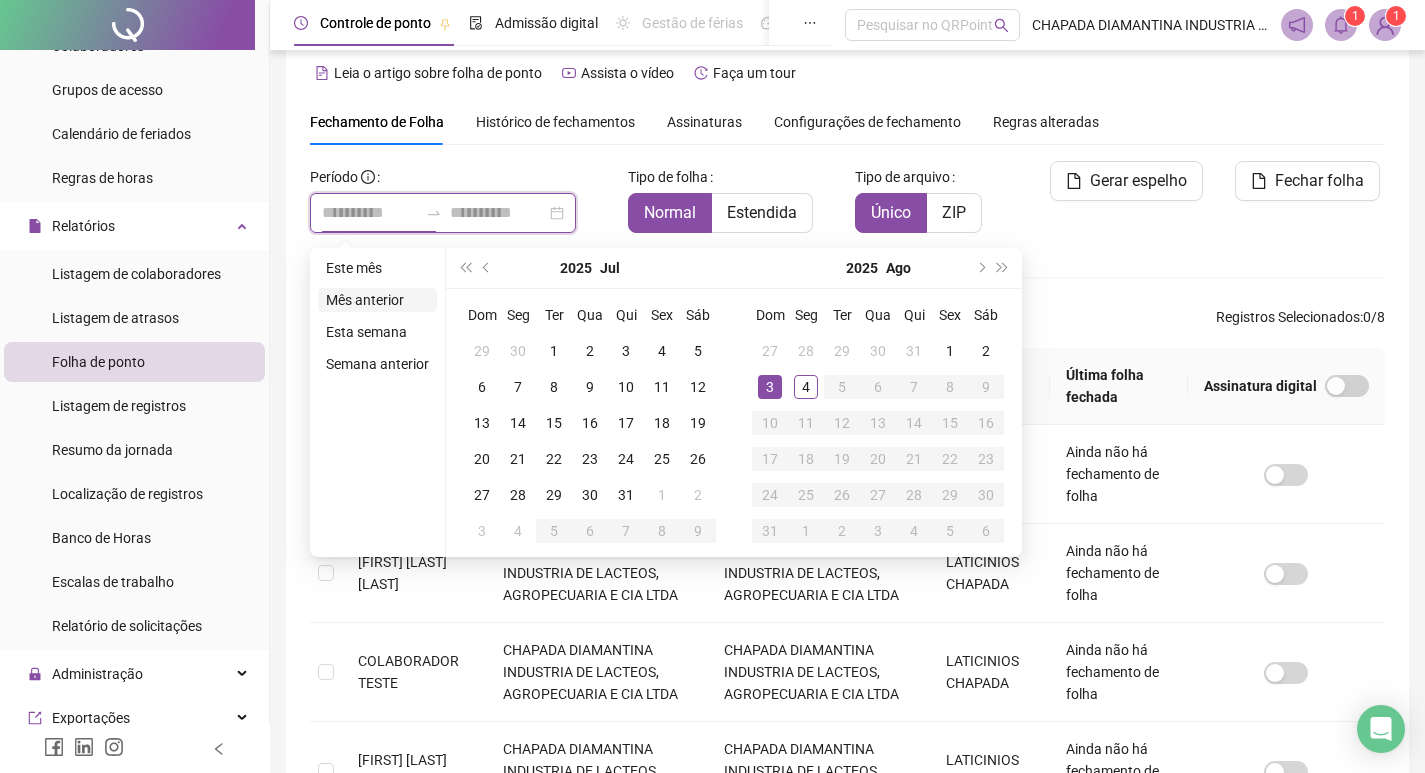 type on "**********" 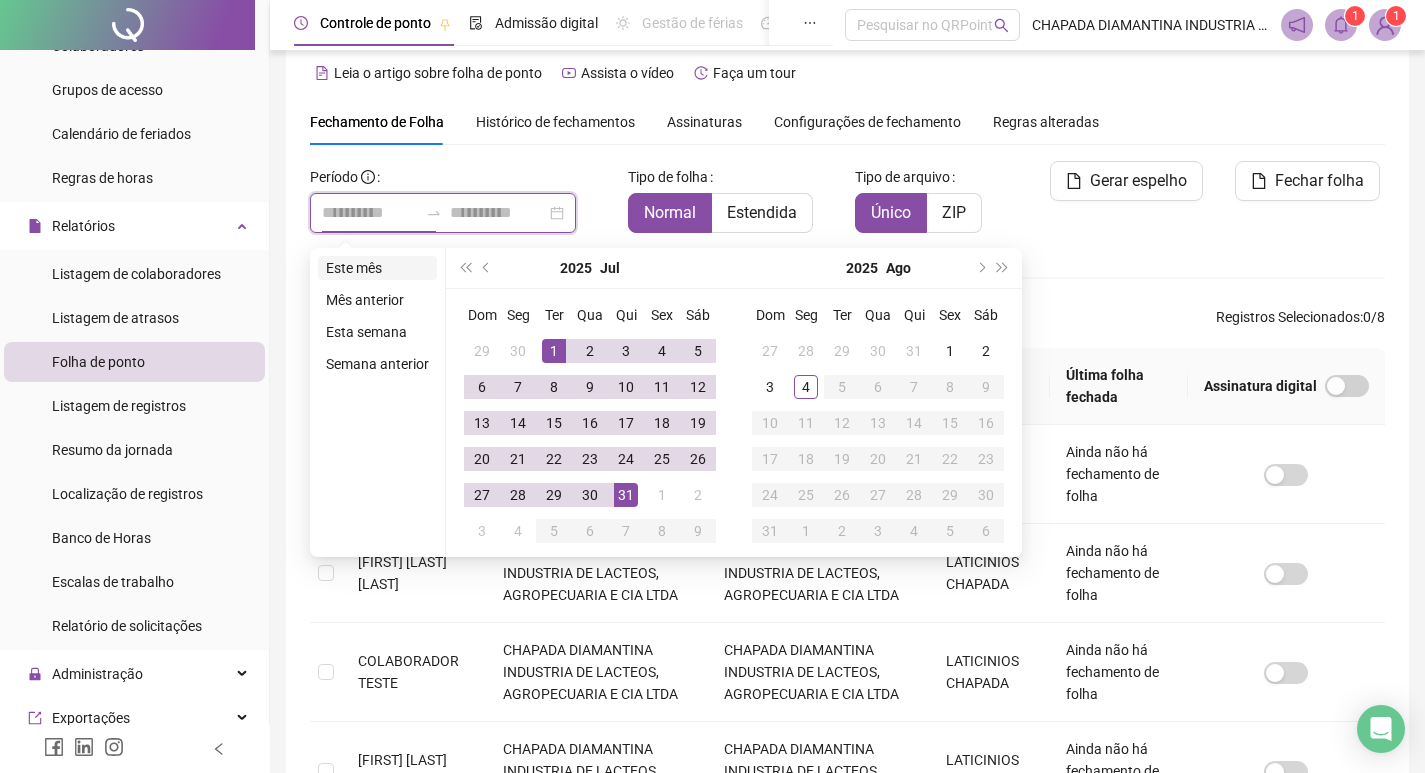 type on "**********" 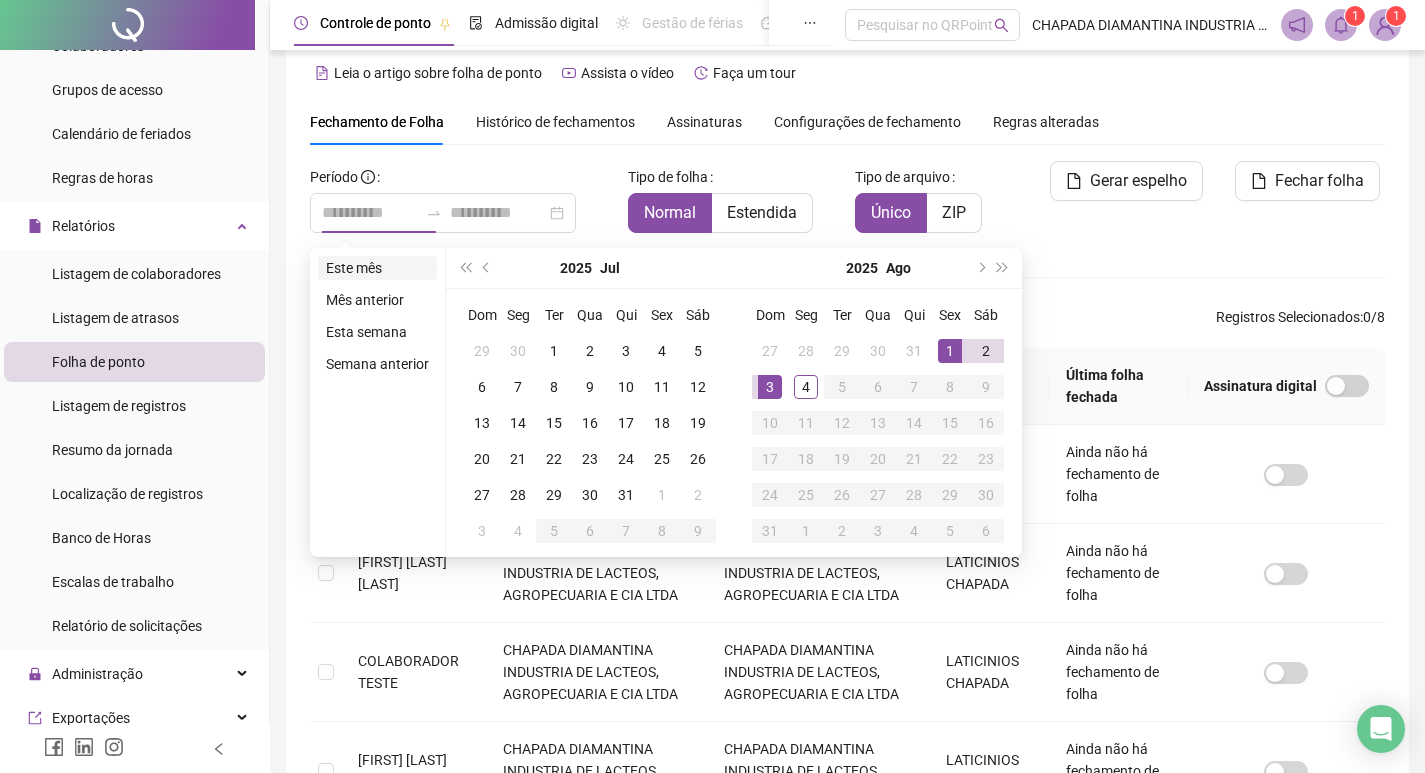 click on "Este mês" at bounding box center [377, 268] 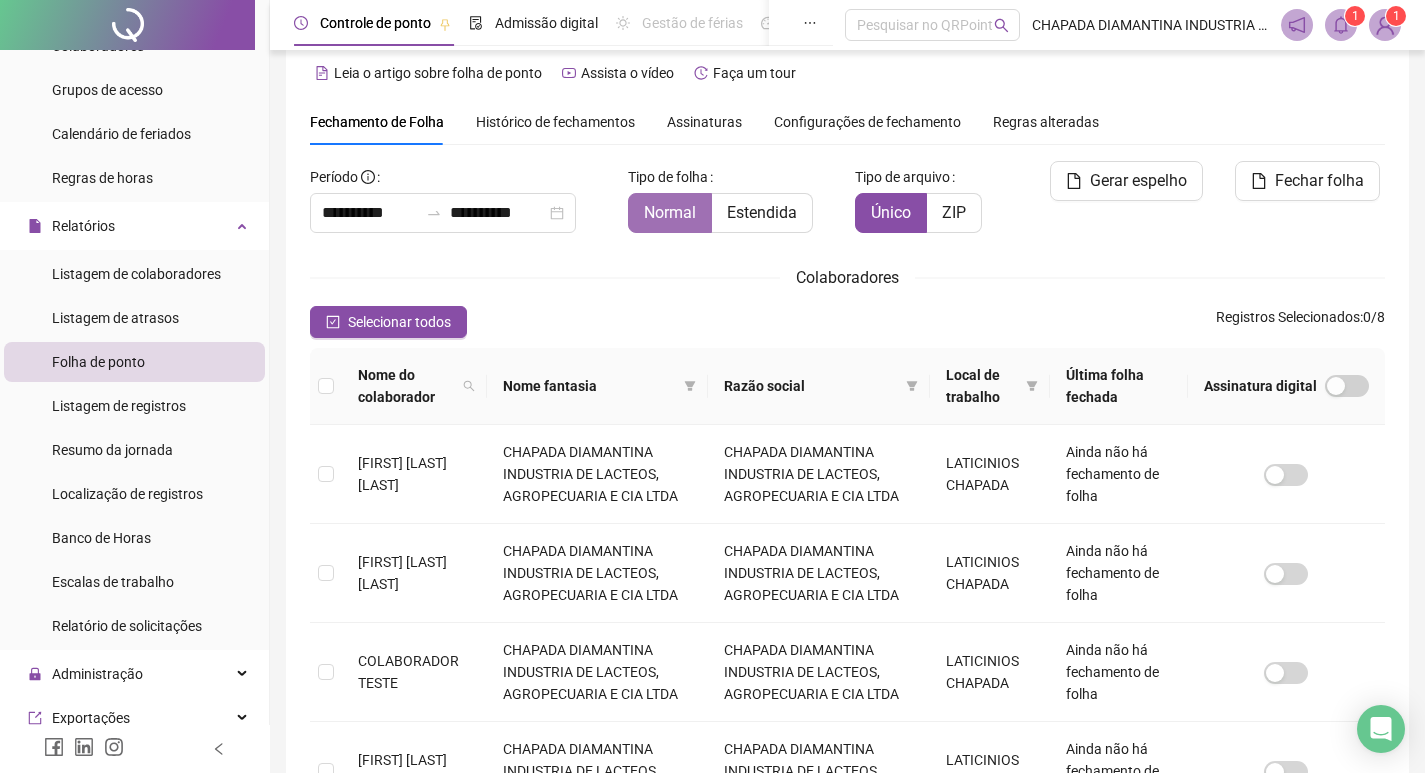 click on "Normal" at bounding box center [670, 212] 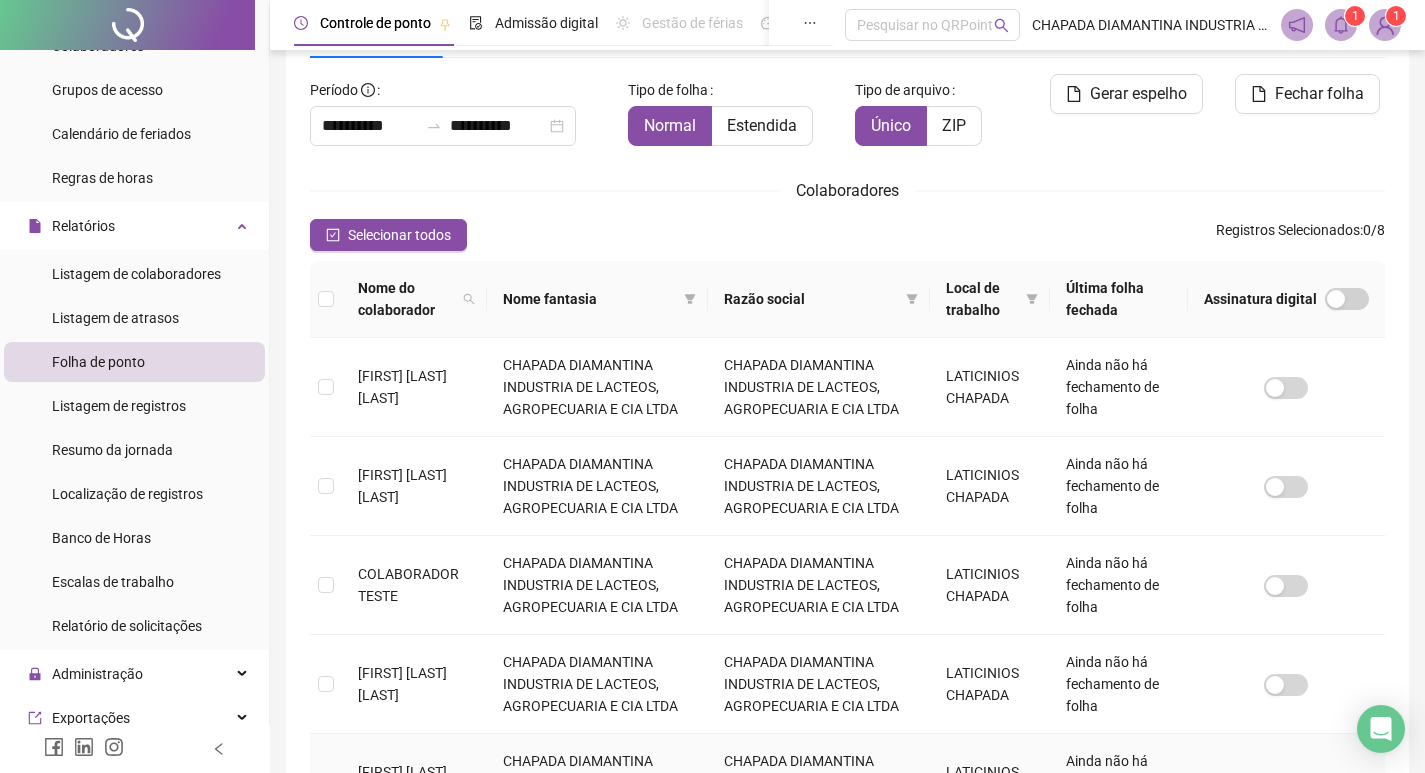 scroll, scrollTop: 0, scrollLeft: 0, axis: both 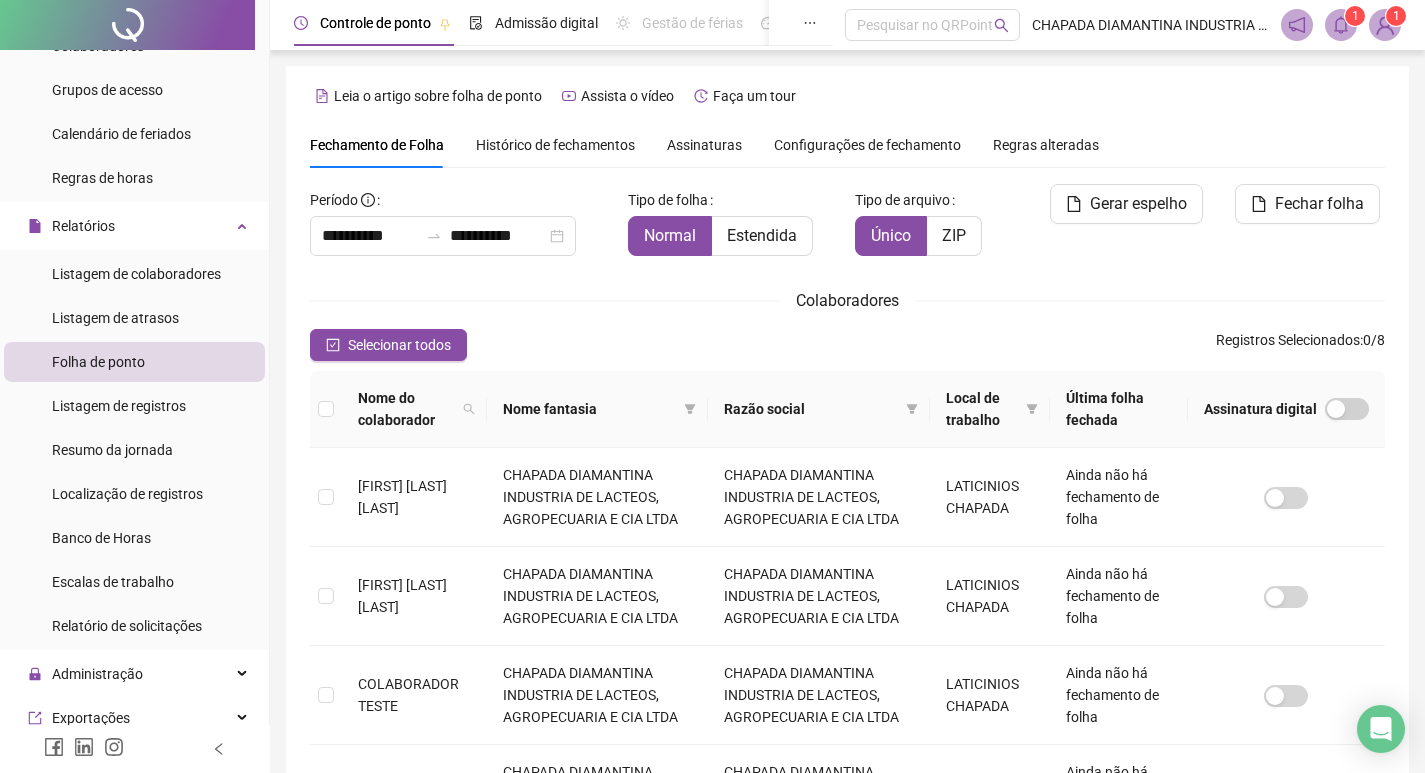 click on "Histórico de fechamentos" at bounding box center (555, 145) 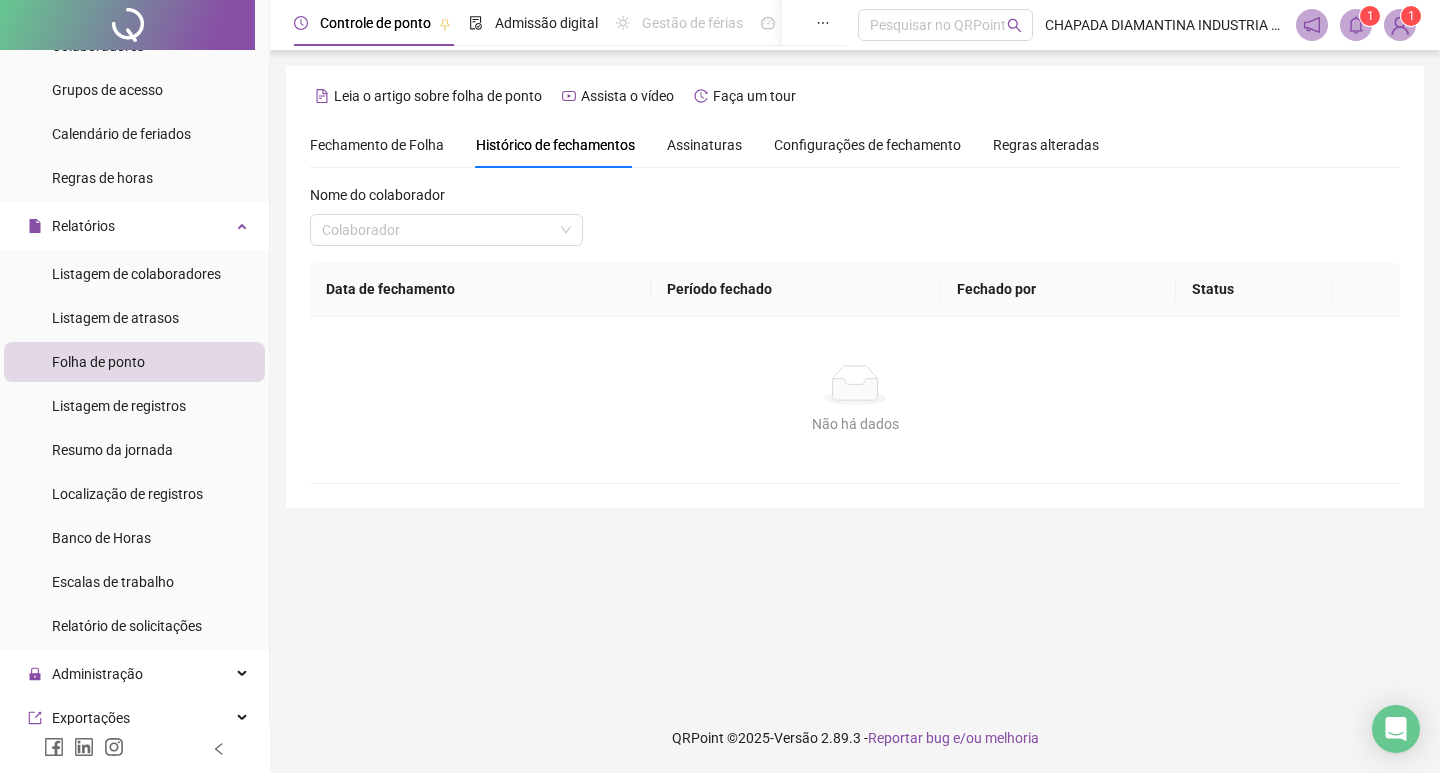 click on "Fechamento de Folha" at bounding box center [377, 145] 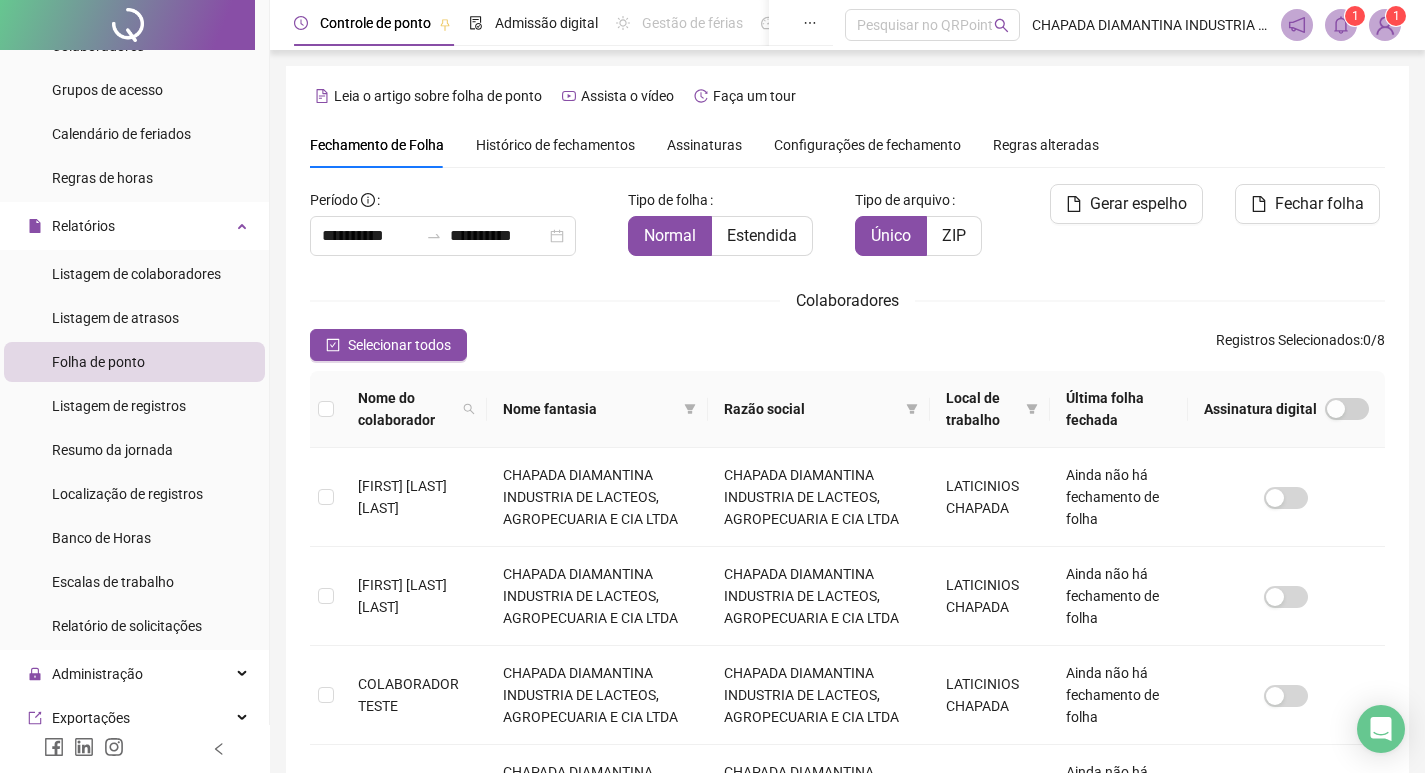 type on "**********" 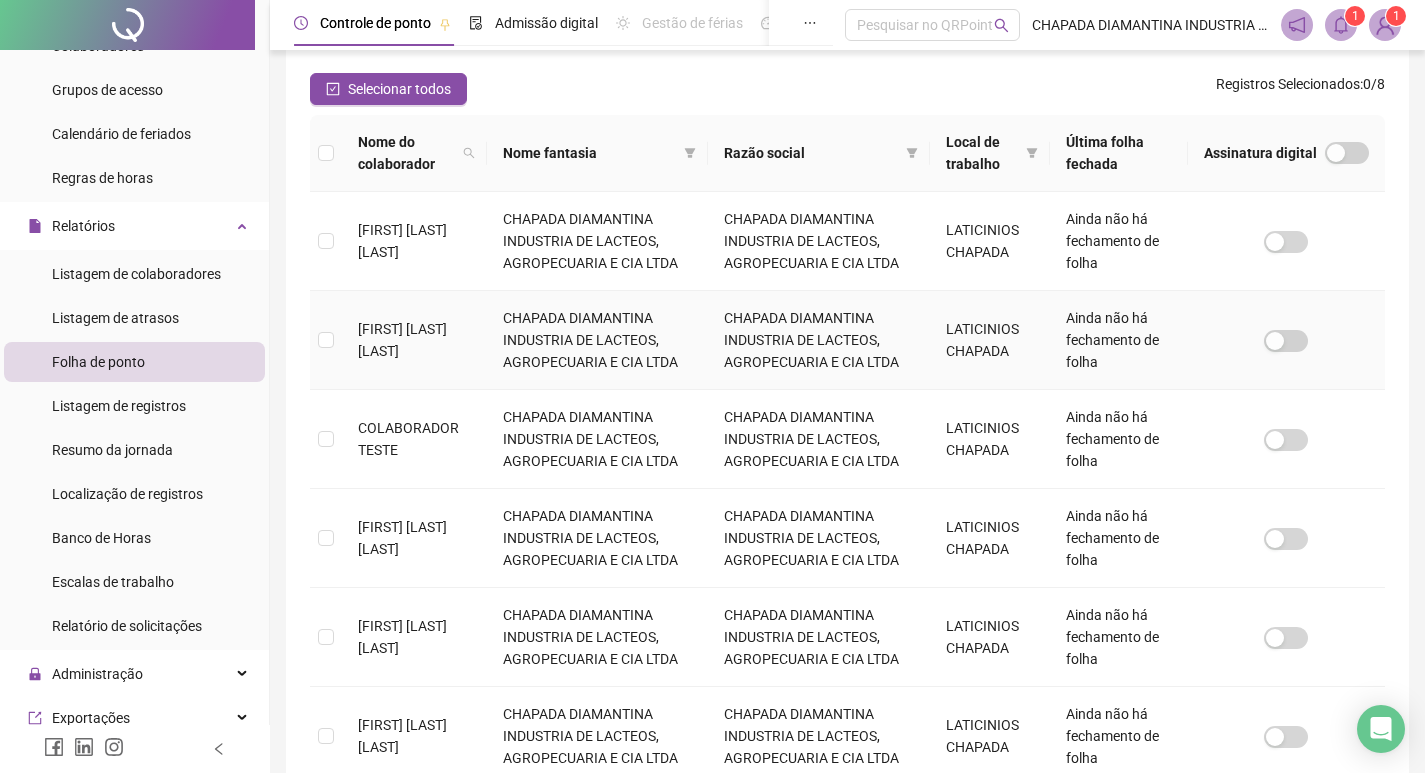 click on "[FIRST] [LAST] [LAST]" at bounding box center (402, 340) 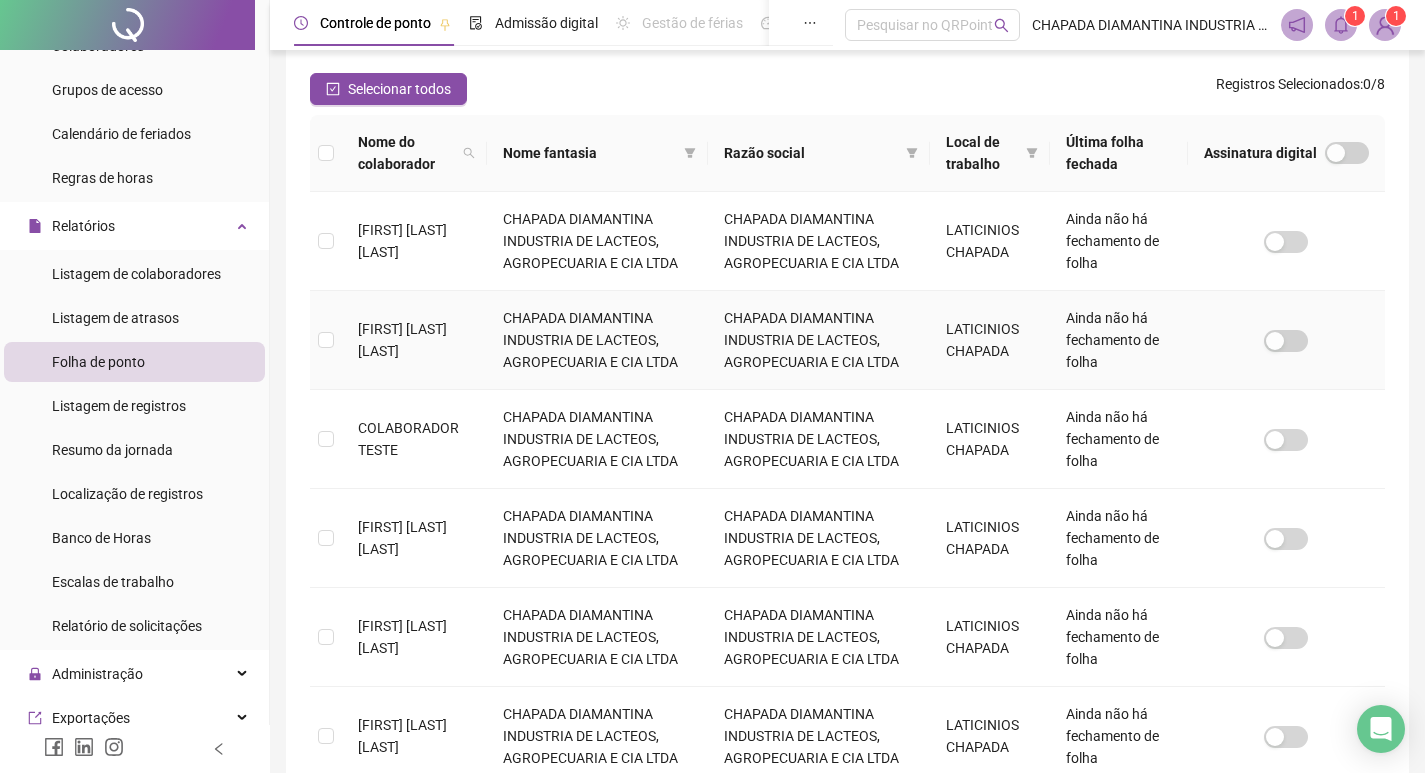 scroll, scrollTop: 23, scrollLeft: 0, axis: vertical 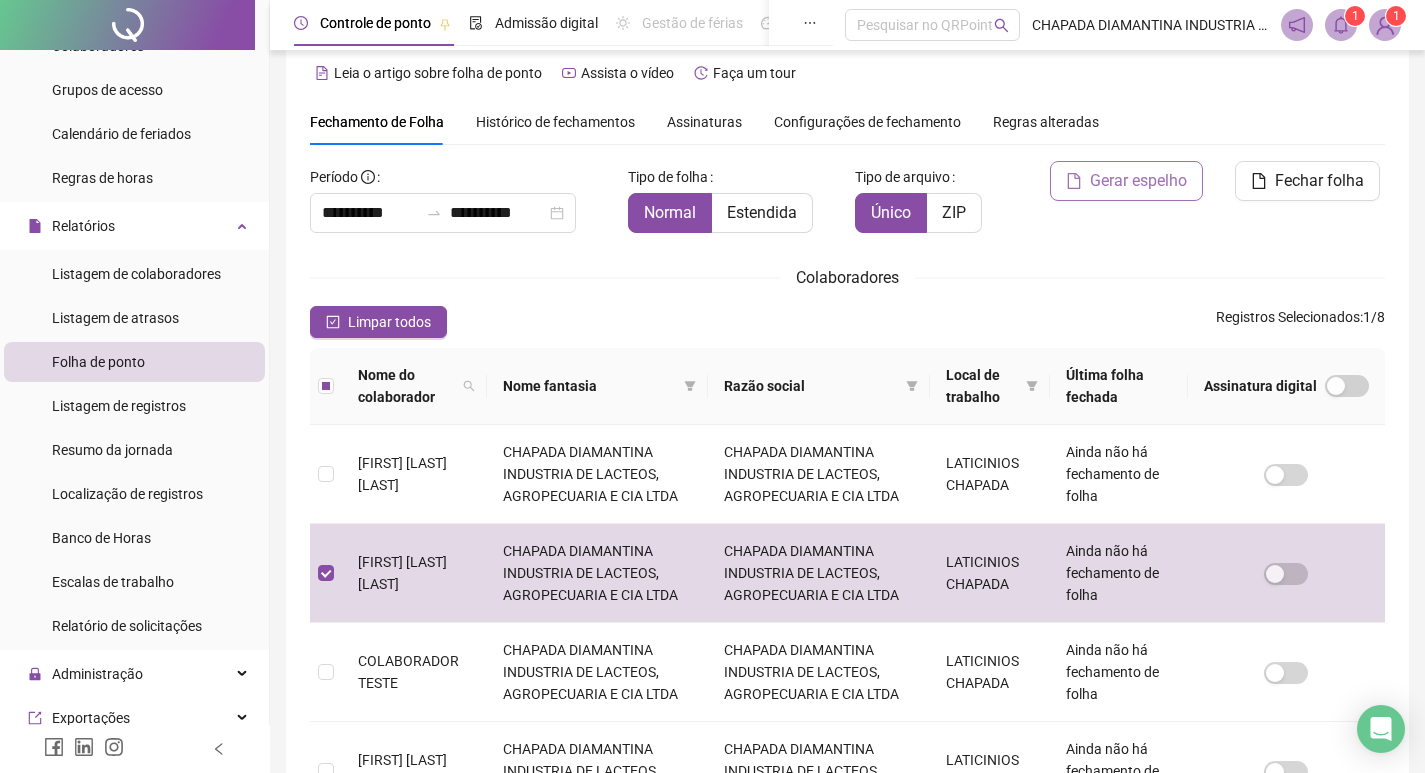 click on "Gerar espelho" at bounding box center (1138, 181) 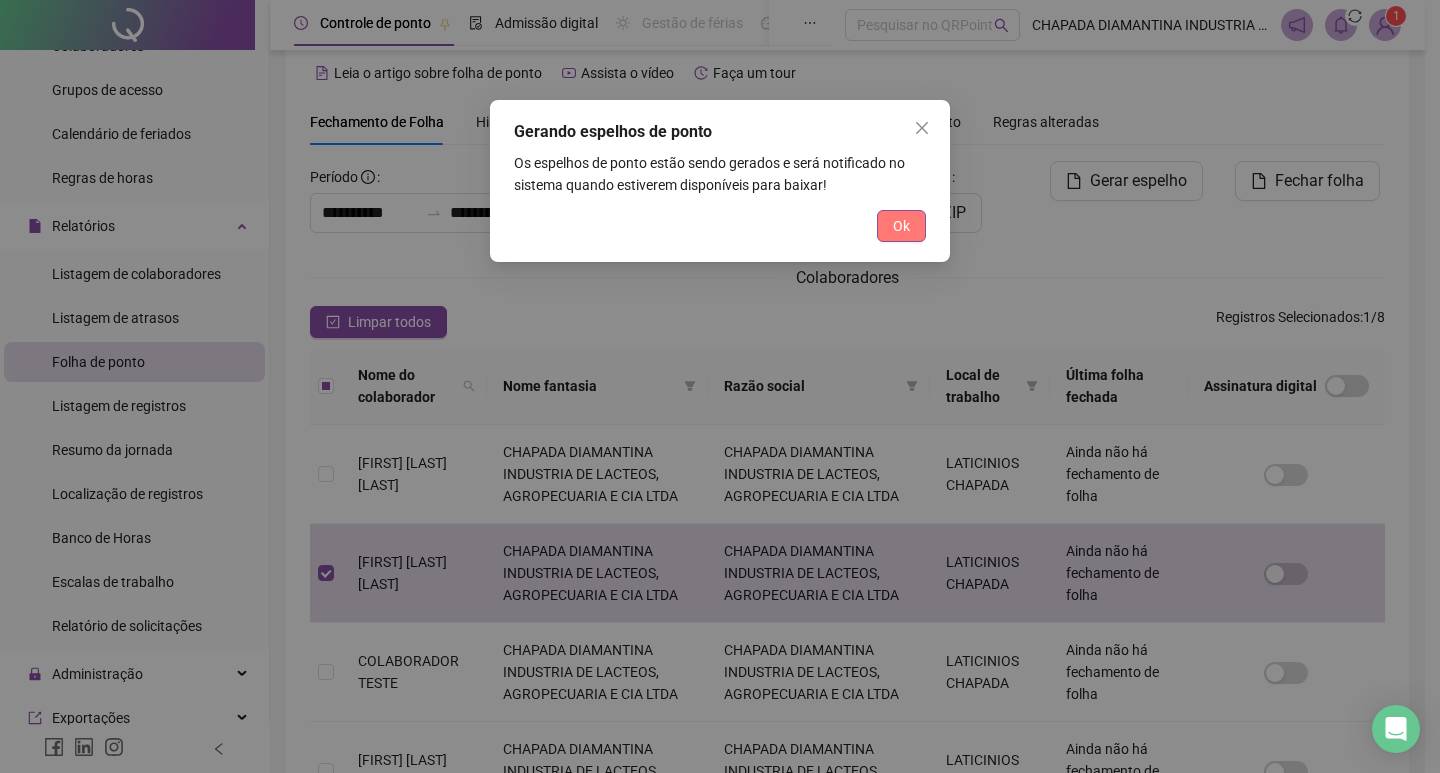 click on "Ok" at bounding box center [901, 226] 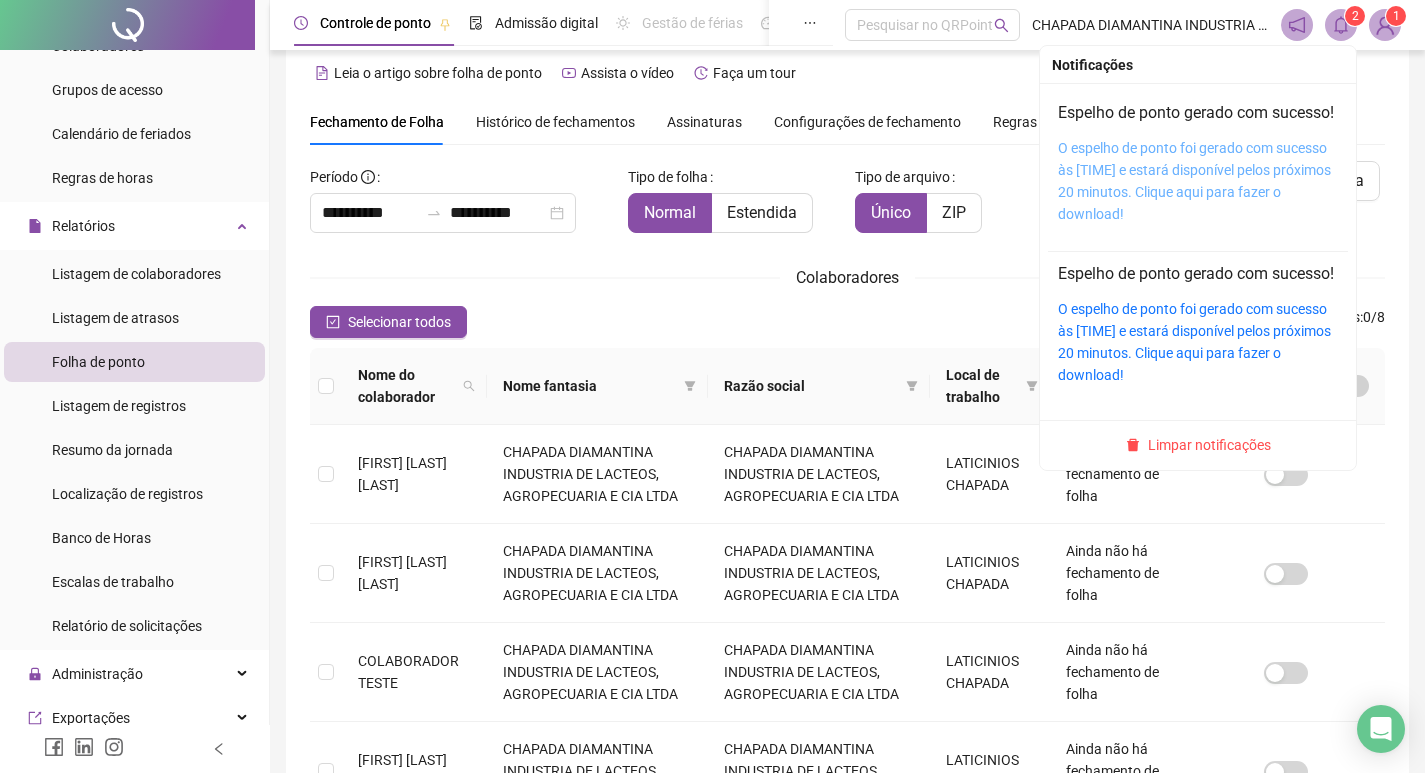 click on "O espelho de ponto foi gerado com sucesso às [TIME] e estará disponível pelos próximos 20 minutos.
Clique aqui para fazer o download!" at bounding box center (1194, 181) 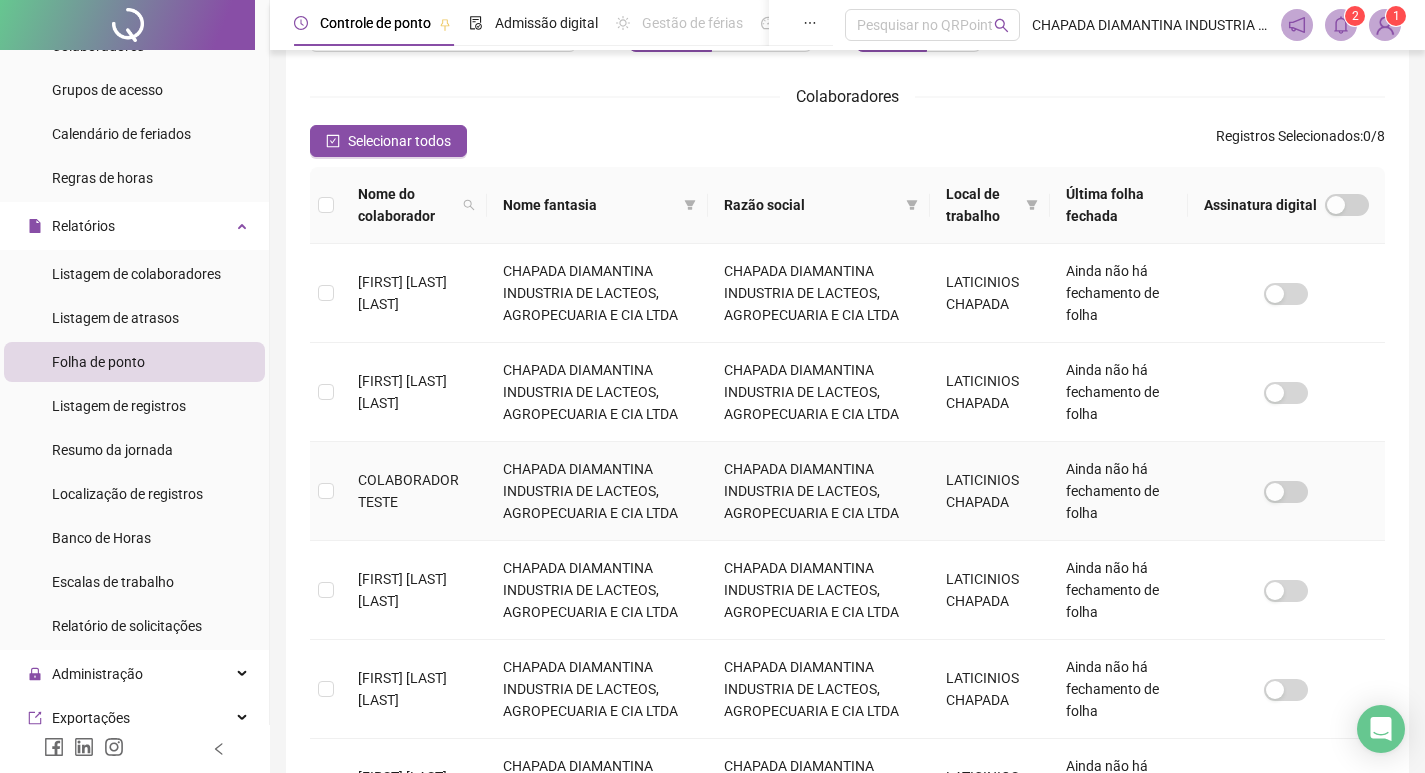 scroll, scrollTop: 0, scrollLeft: 0, axis: both 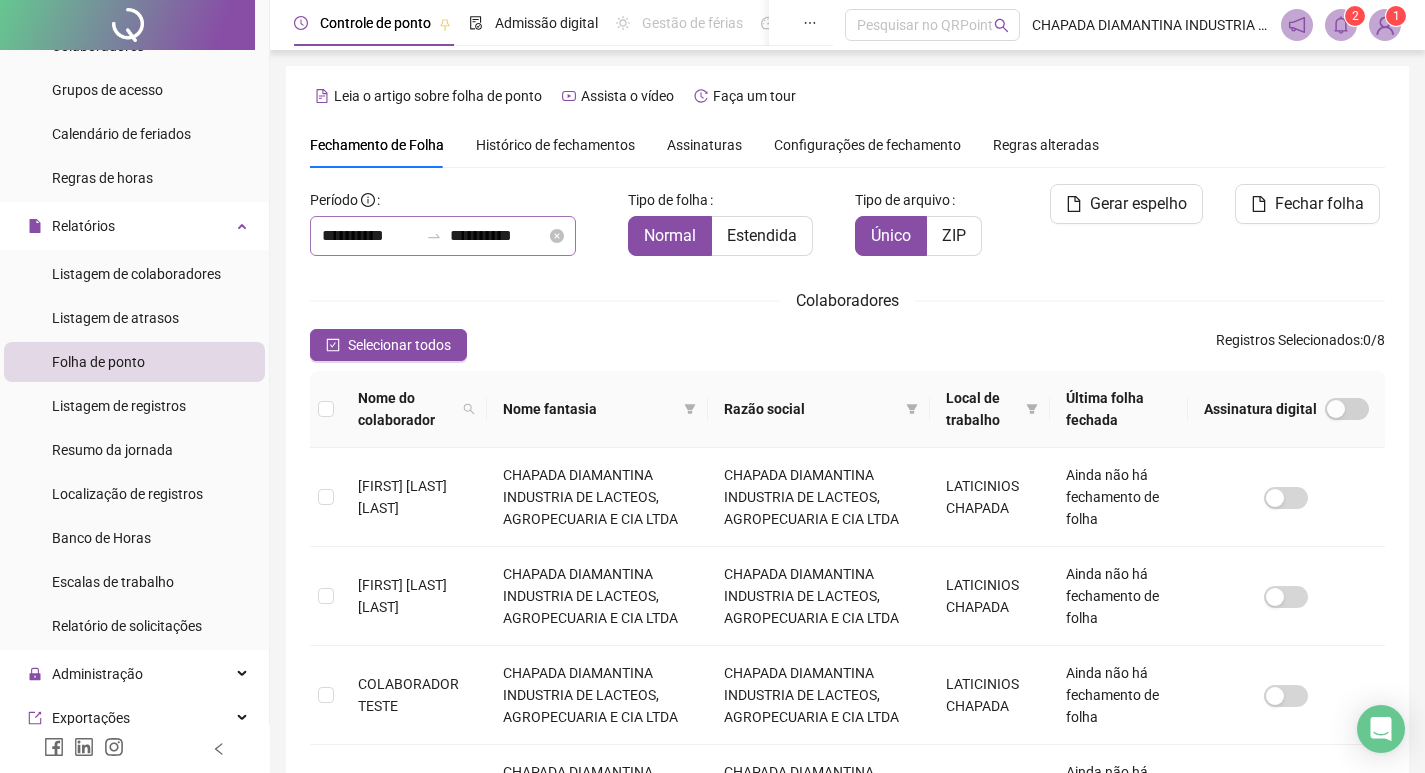 click on "**********" at bounding box center [443, 236] 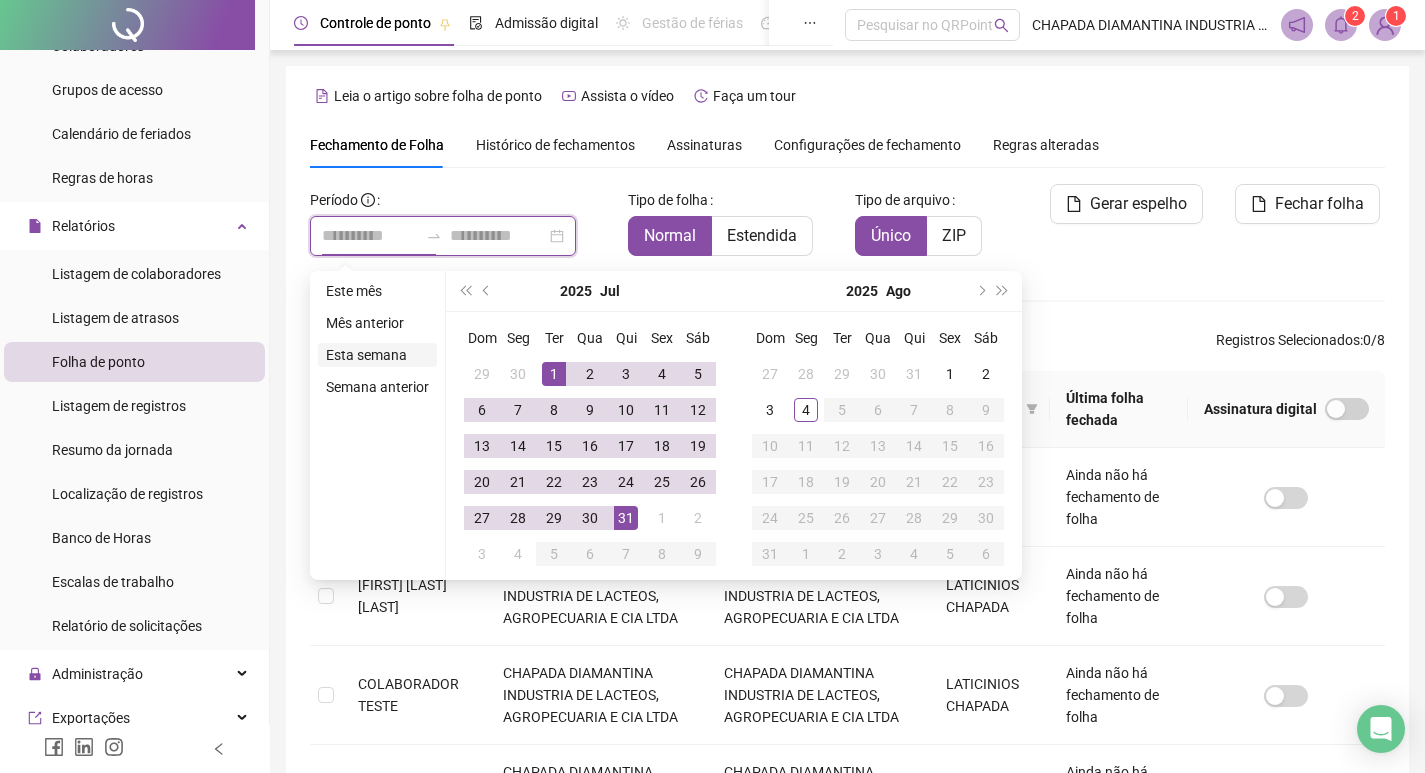 type on "**********" 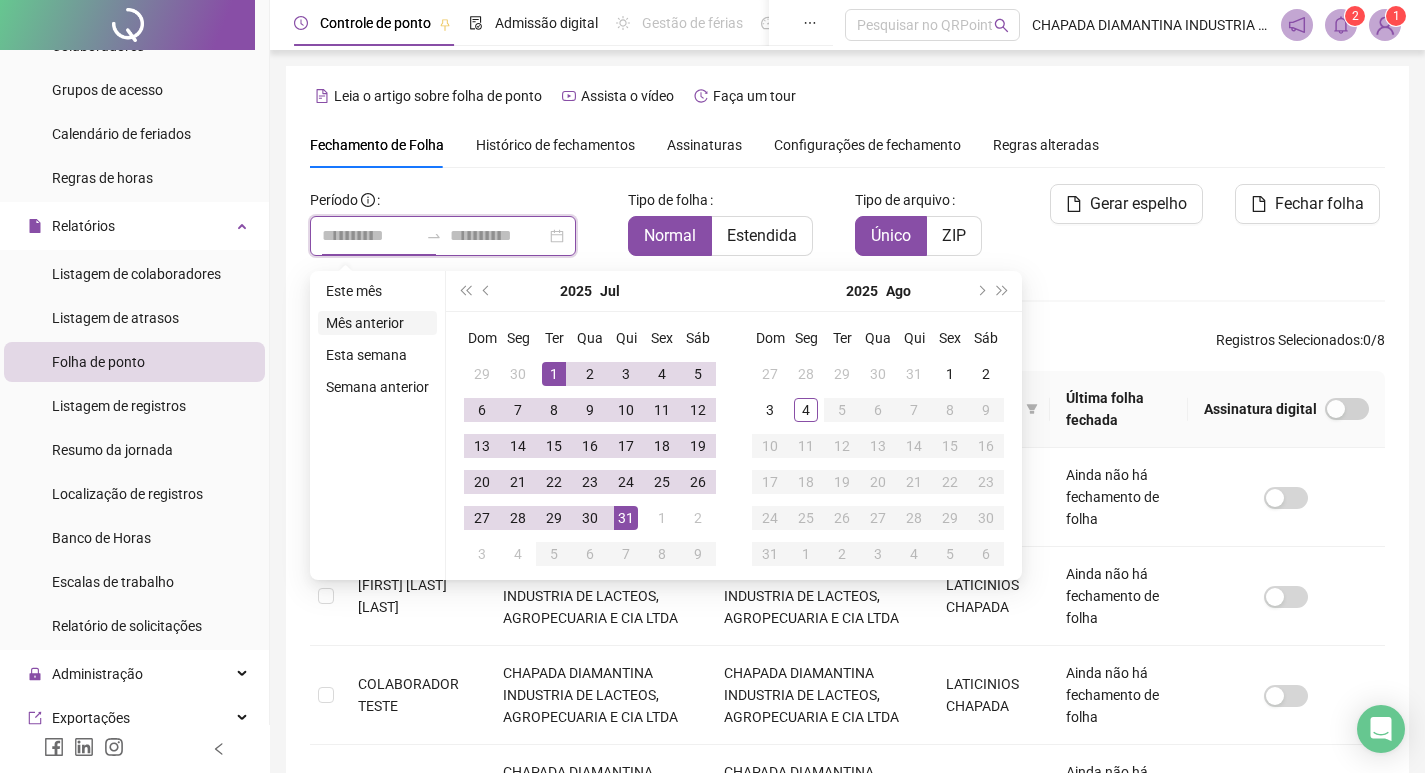 type on "**********" 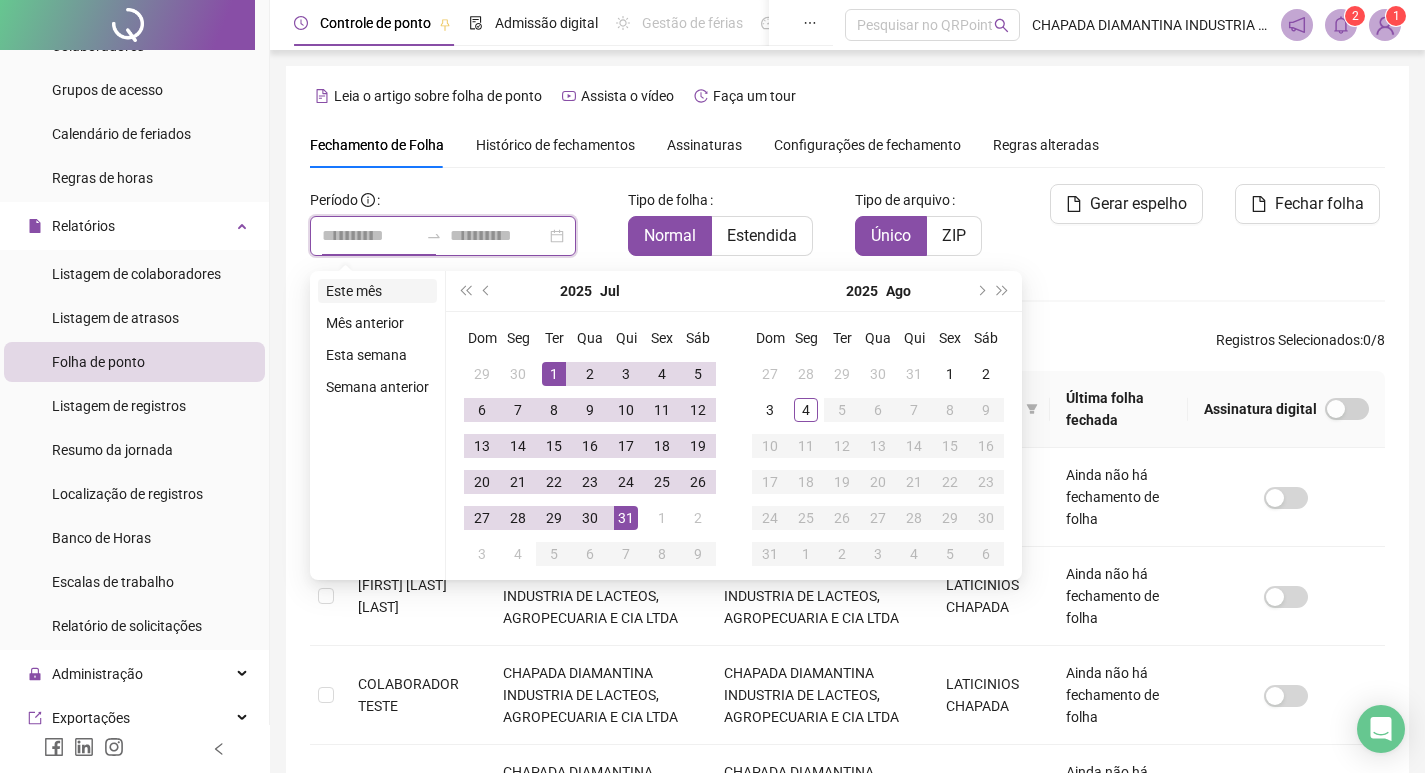 type on "**********" 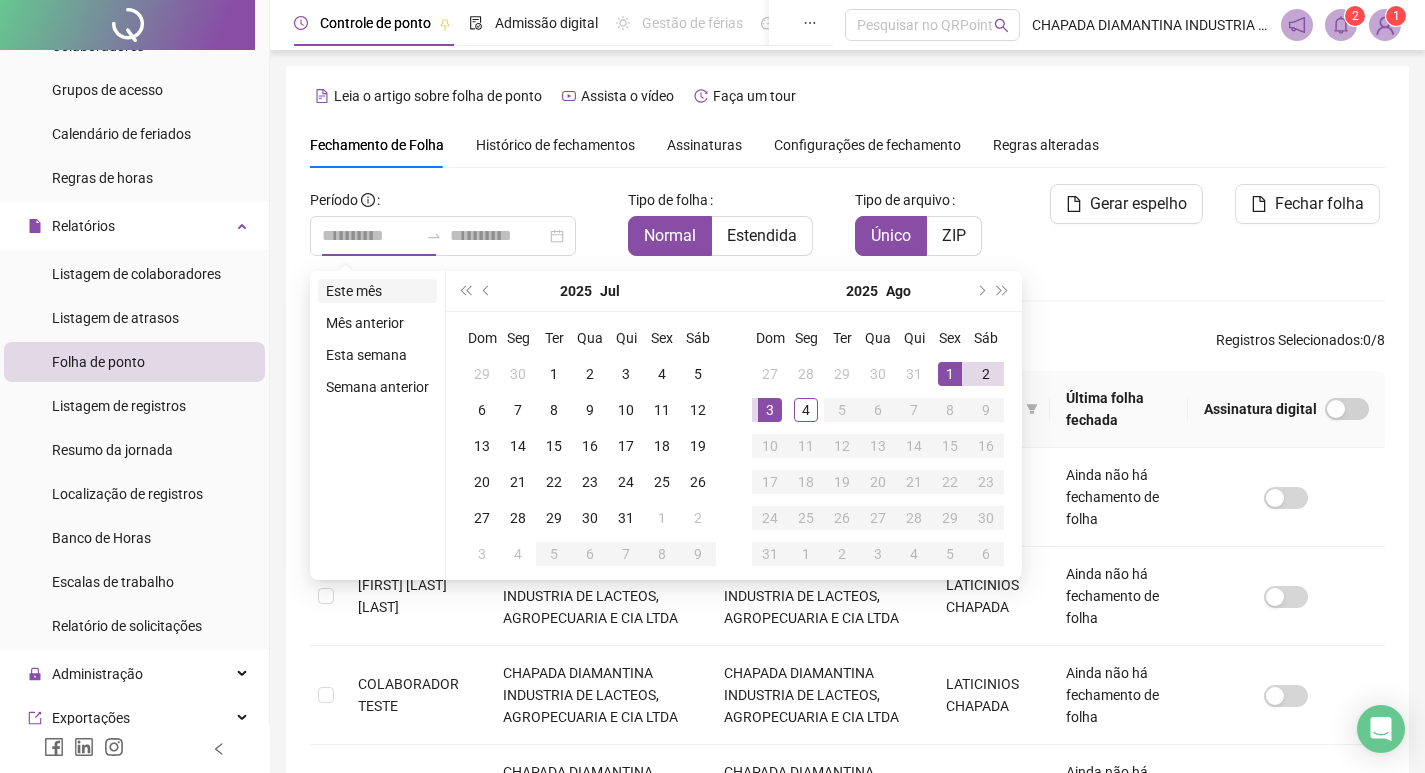 click on "Este mês" at bounding box center (377, 291) 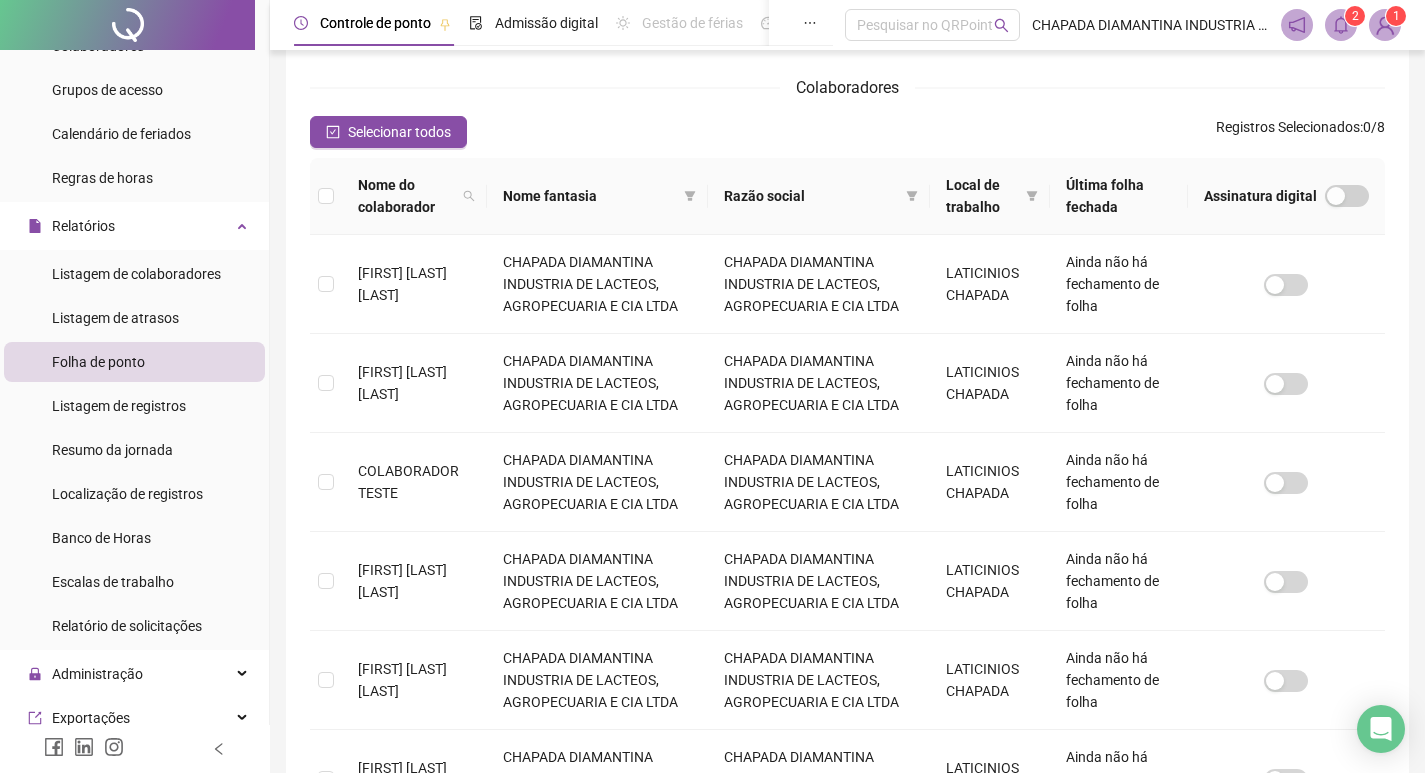scroll, scrollTop: 0, scrollLeft: 0, axis: both 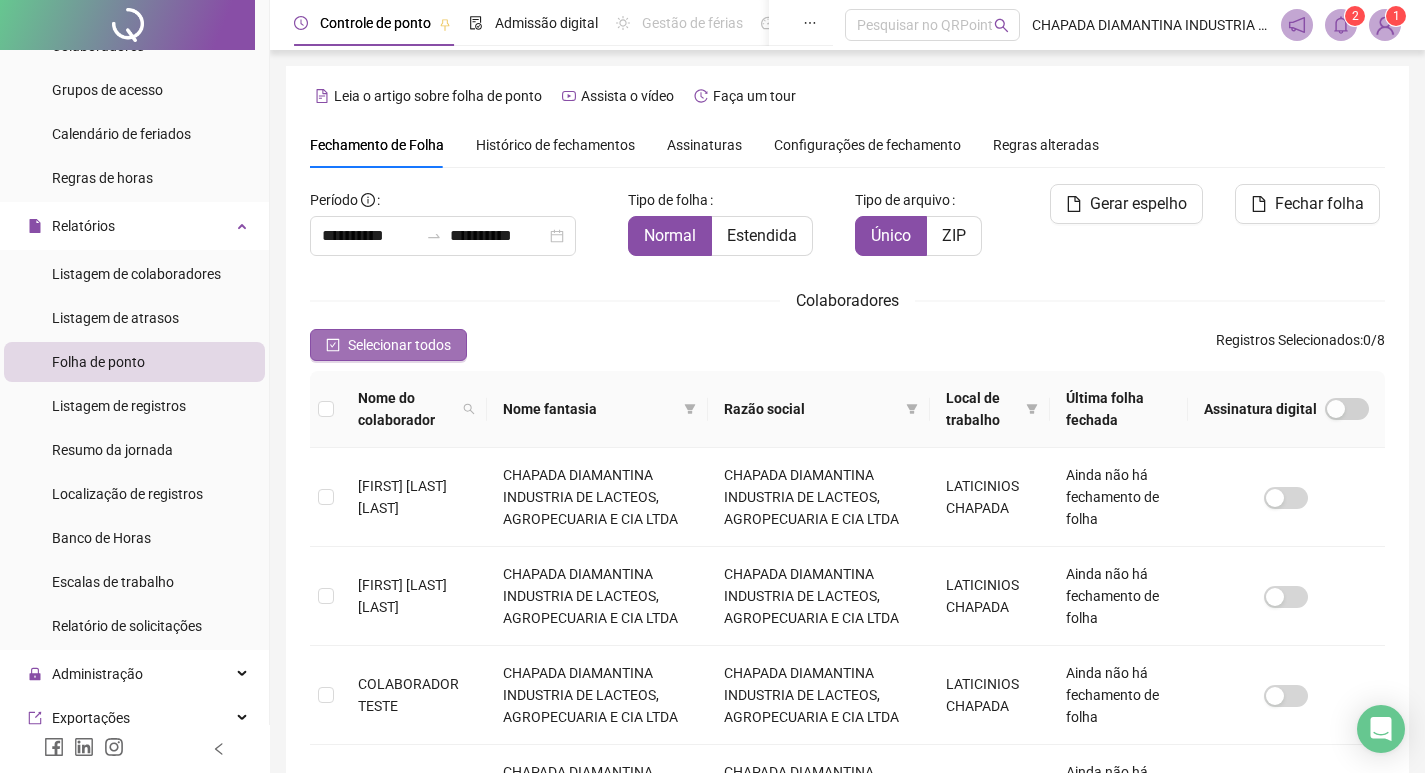 click on "Selecionar todos" at bounding box center (399, 345) 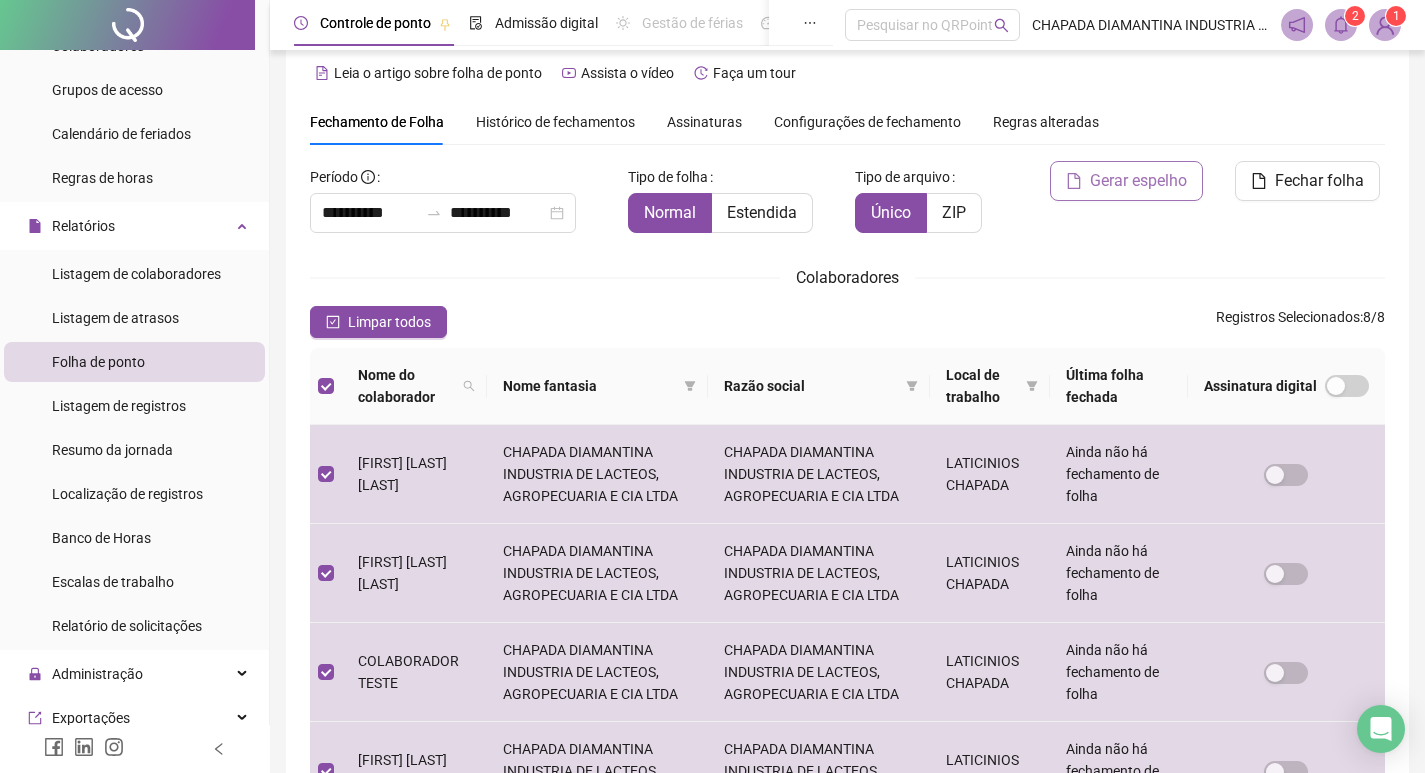click on "Gerar espelho" at bounding box center (1138, 181) 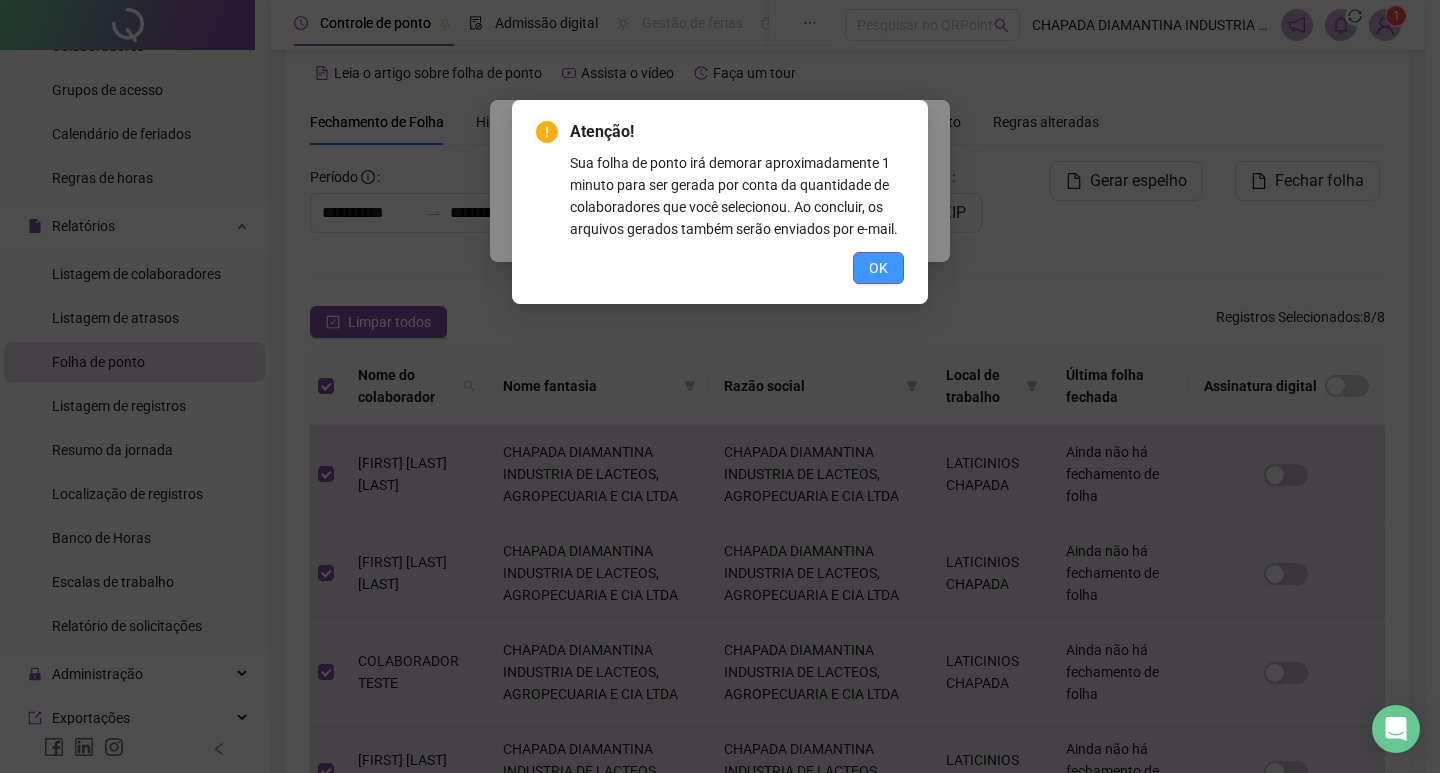 click on "OK" at bounding box center [878, 268] 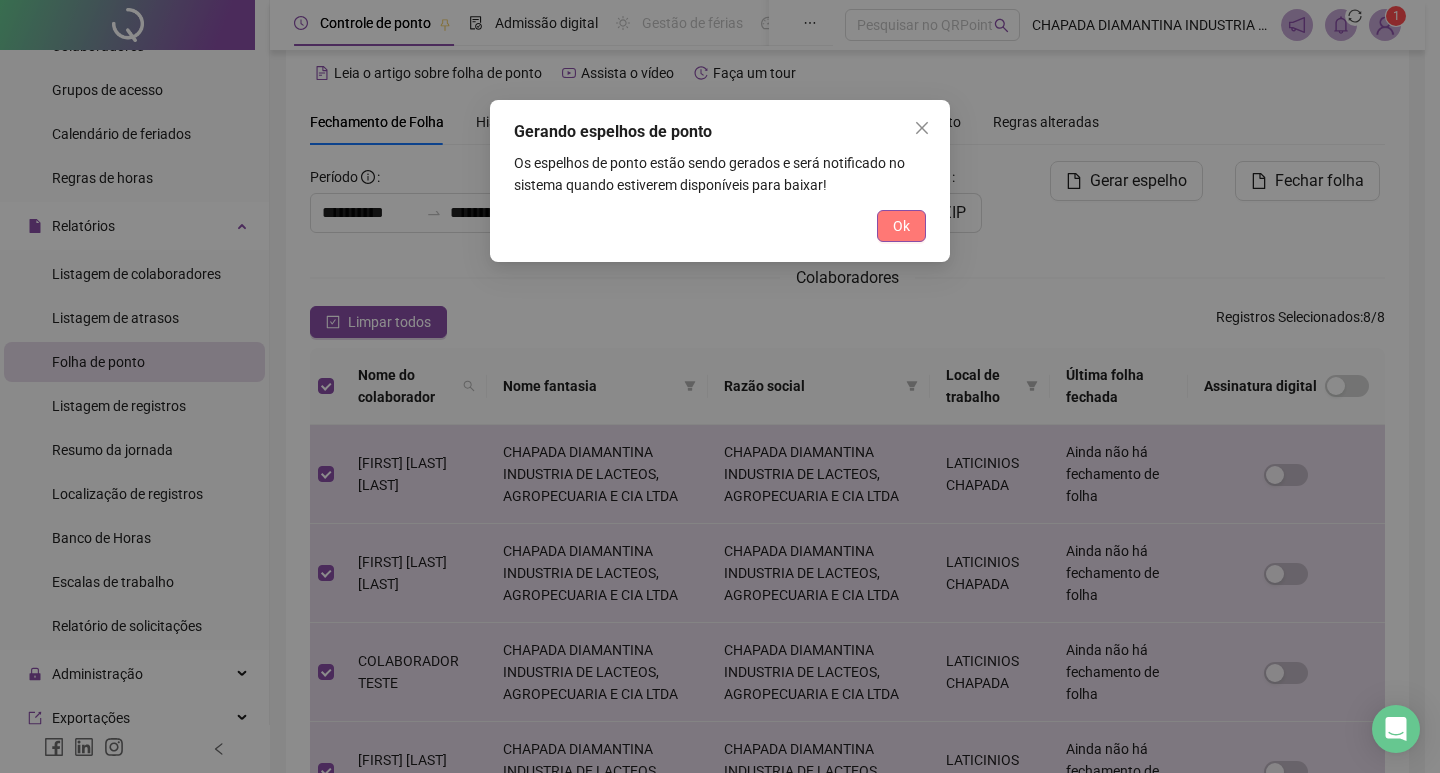 click on "Ok" at bounding box center (901, 226) 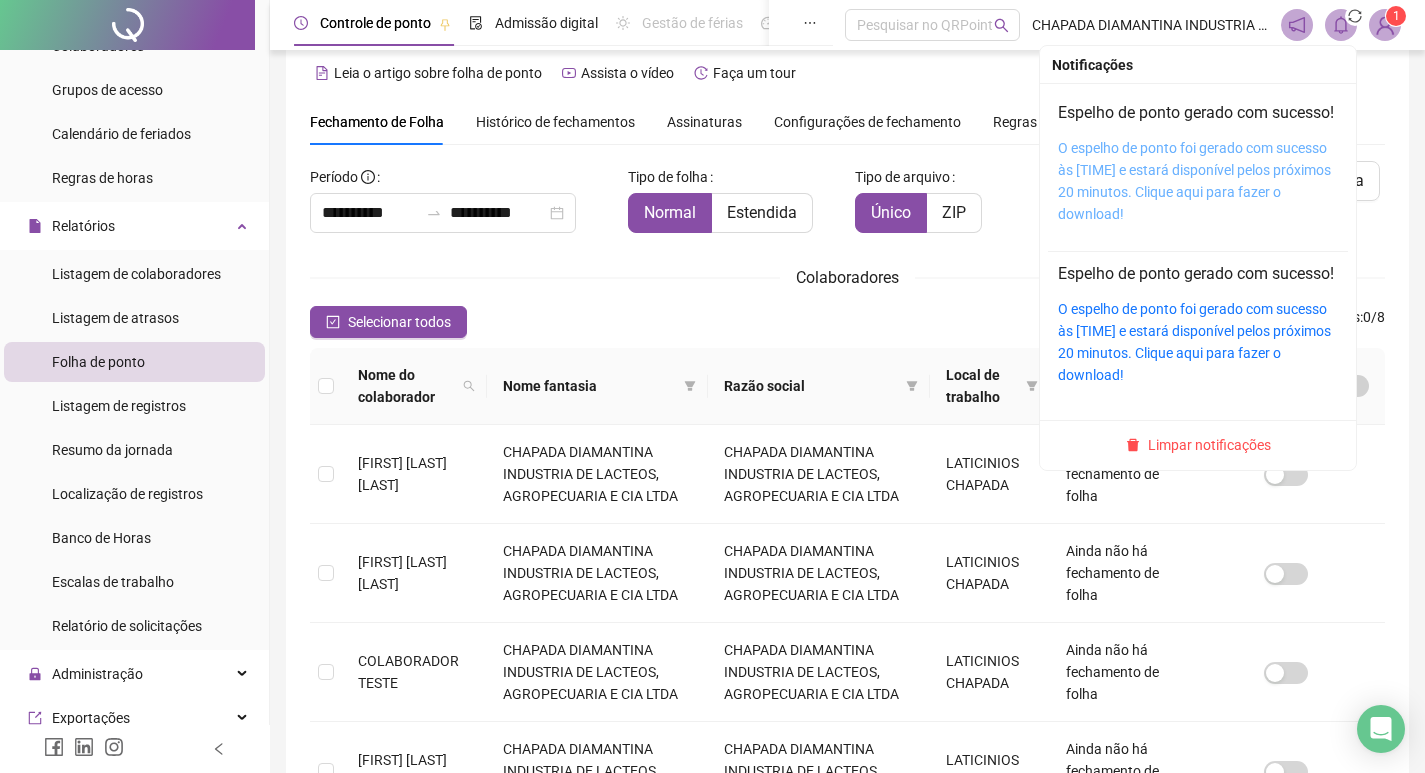 click on "O espelho de ponto foi gerado com sucesso às [TIME] e estará disponível pelos próximos 20 minutos.
Clique aqui para fazer o download!" at bounding box center [1194, 181] 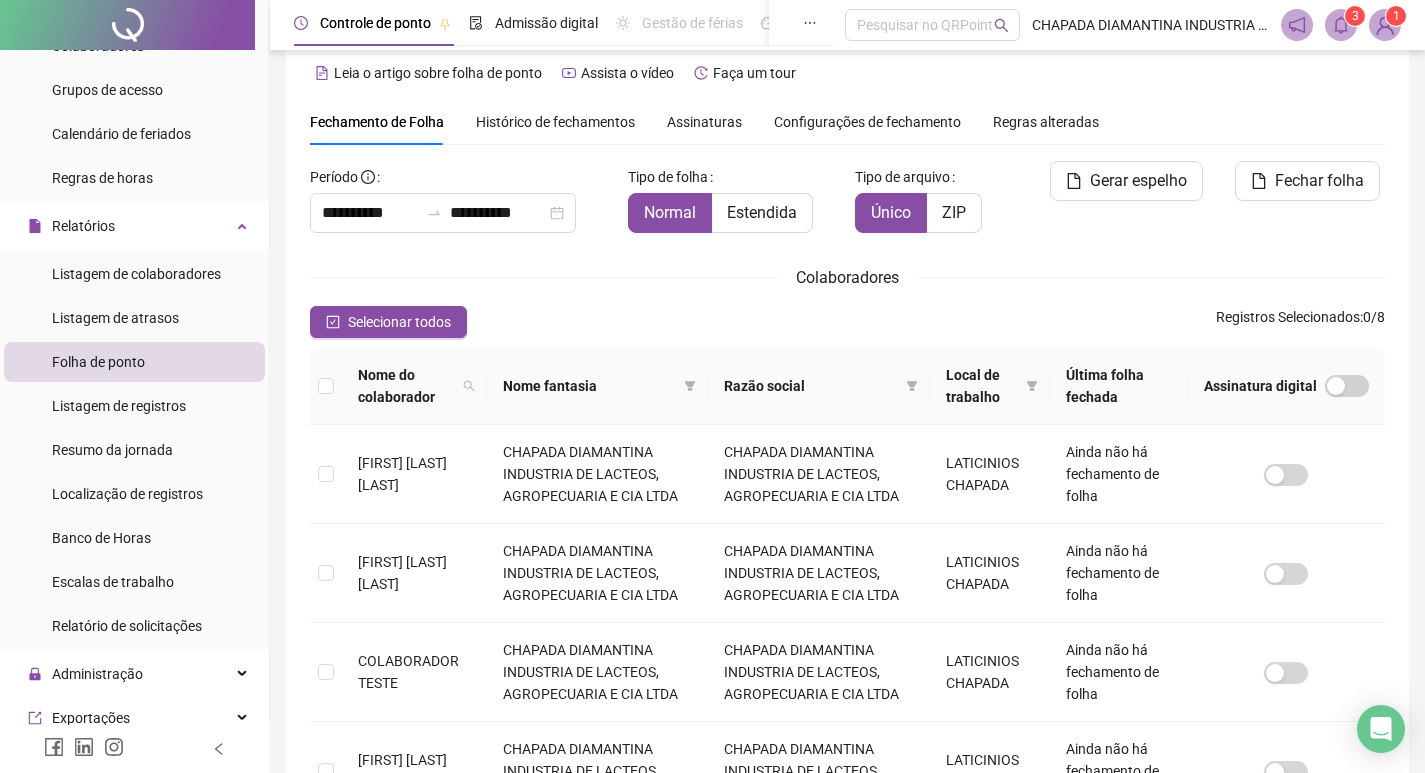 click 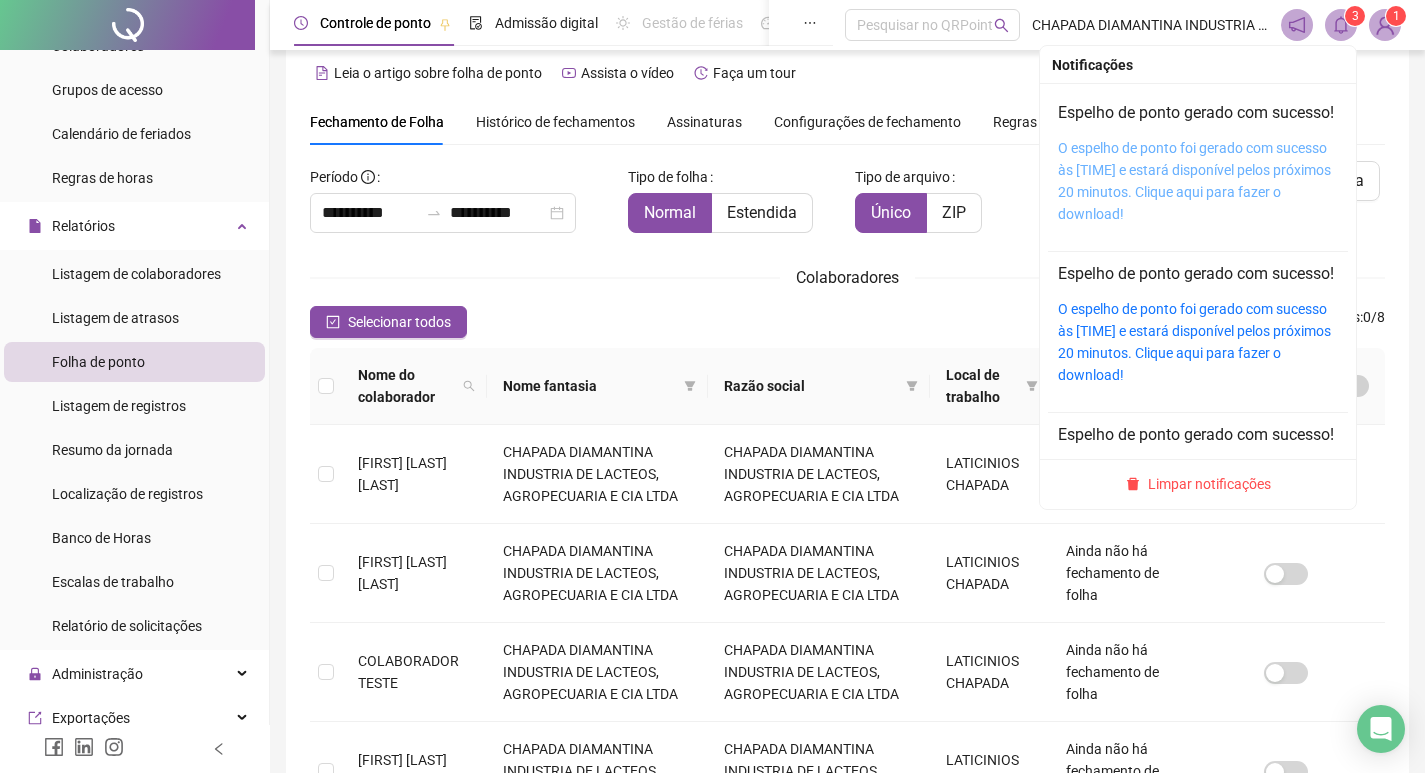 click on "O espelho de ponto foi gerado com sucesso às [TIME] e estará disponível pelos próximos 20 minutos.
Clique aqui para fazer o download!" at bounding box center (1194, 181) 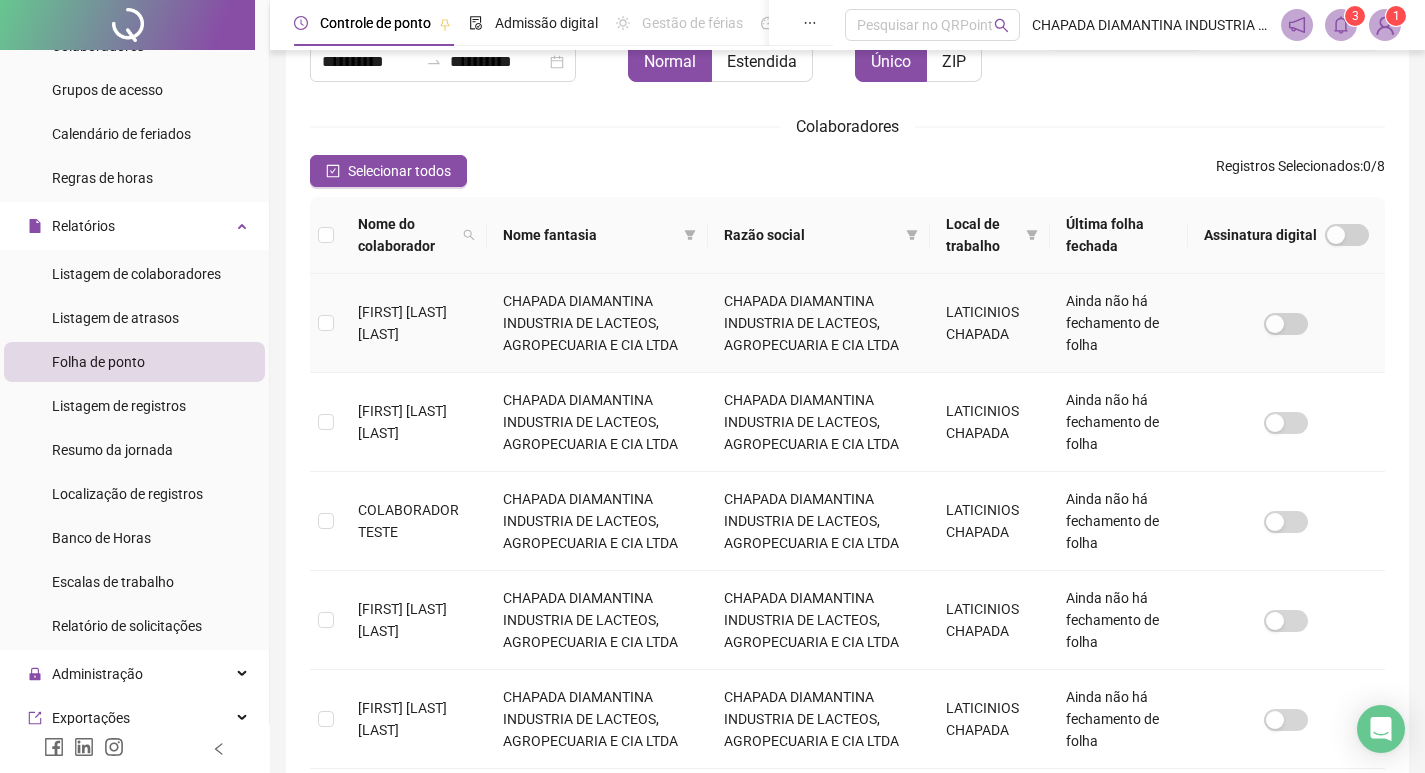 scroll, scrollTop: 0, scrollLeft: 0, axis: both 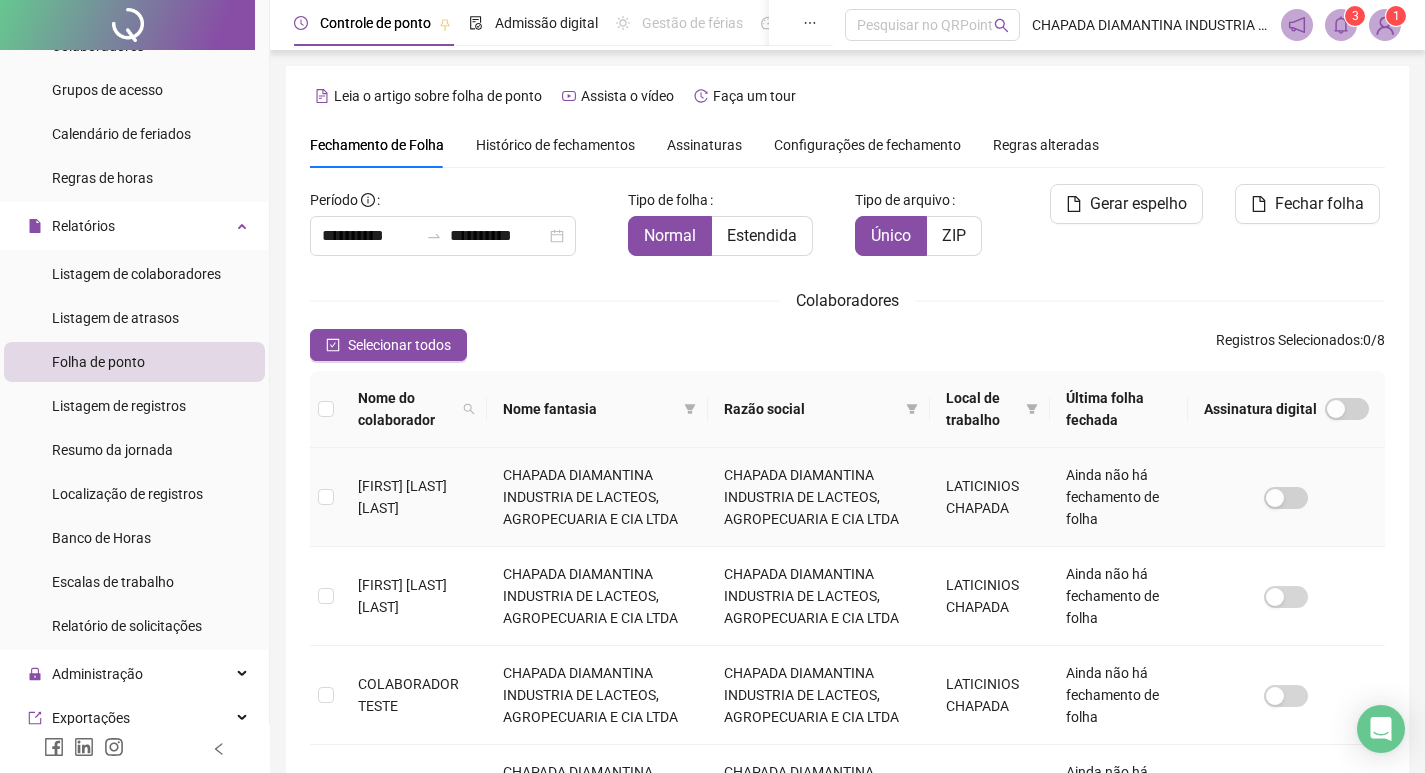 click at bounding box center (1286, 497) 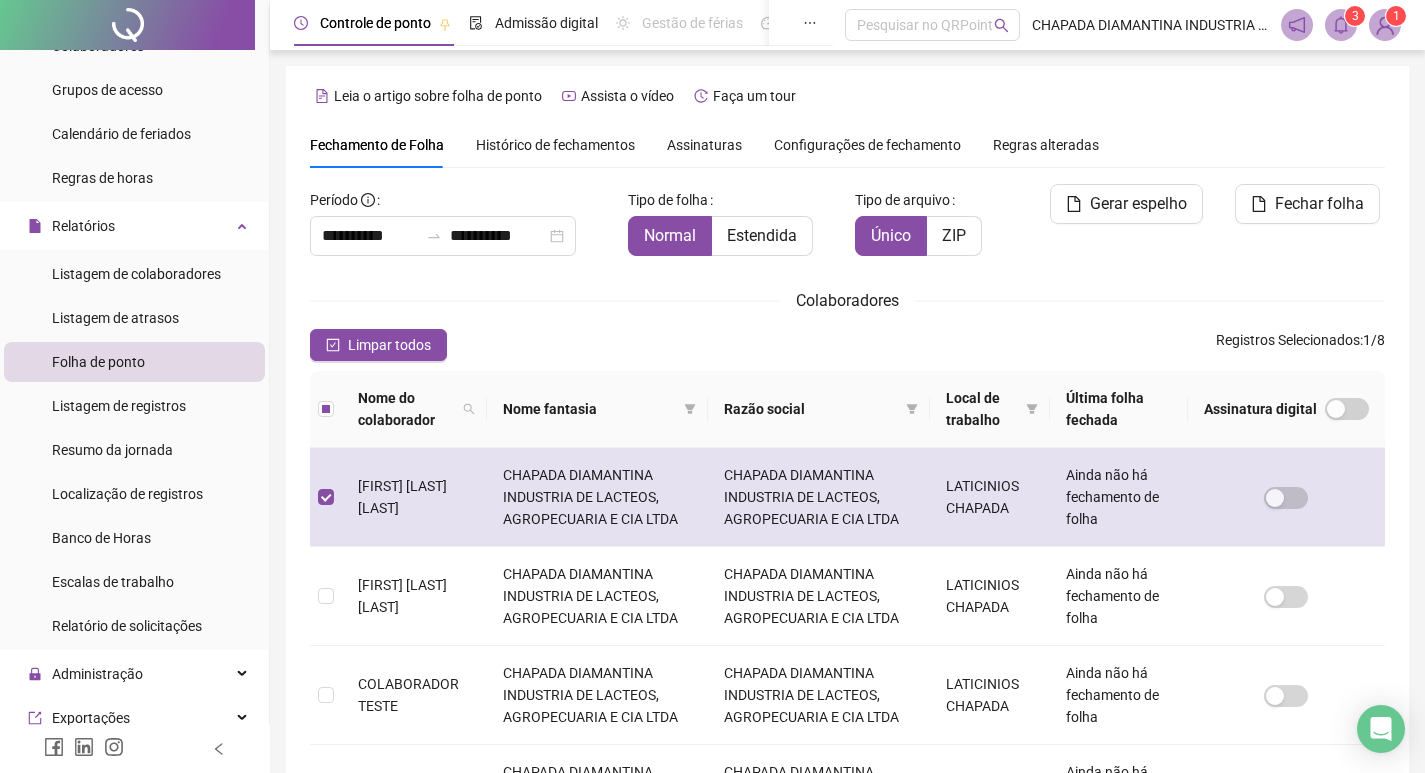 scroll, scrollTop: 23, scrollLeft: 0, axis: vertical 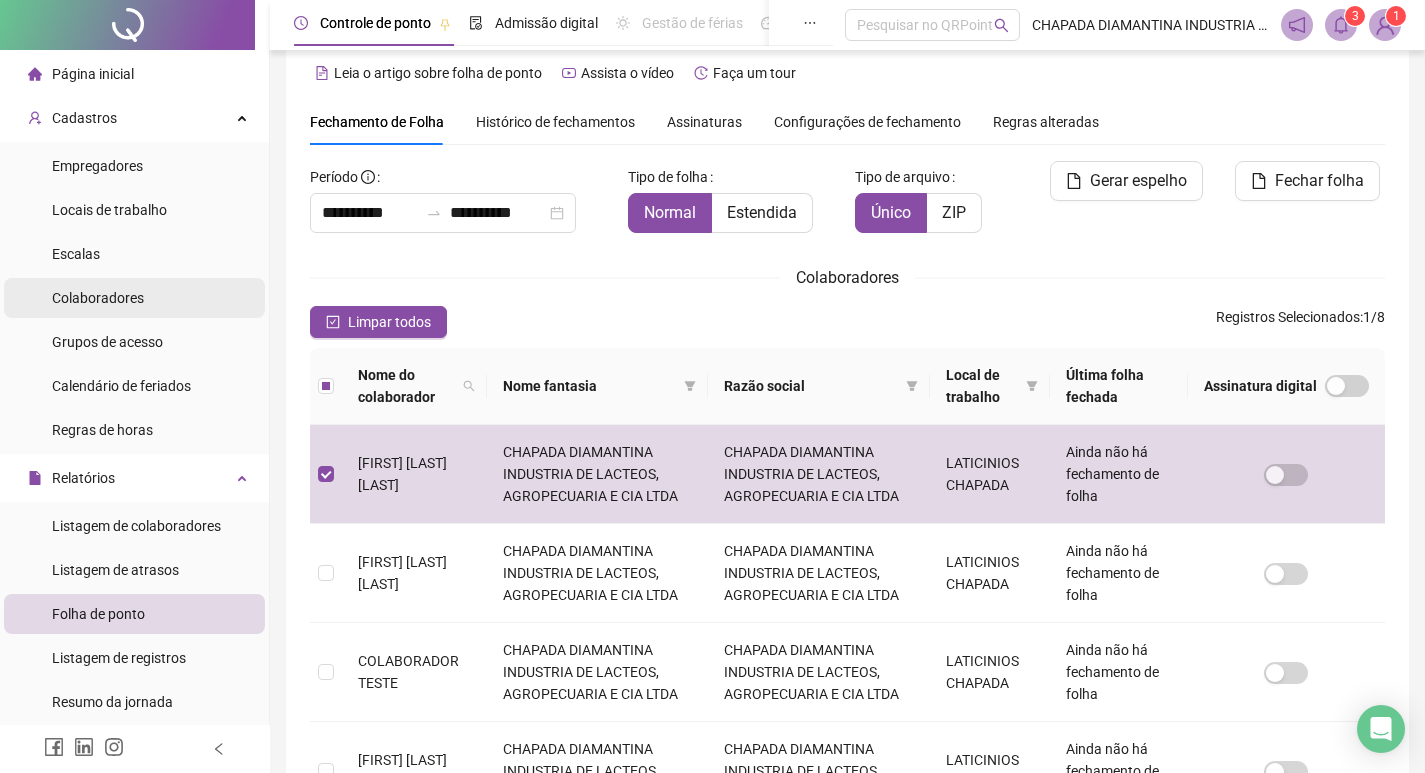 click on "Colaboradores" at bounding box center [98, 298] 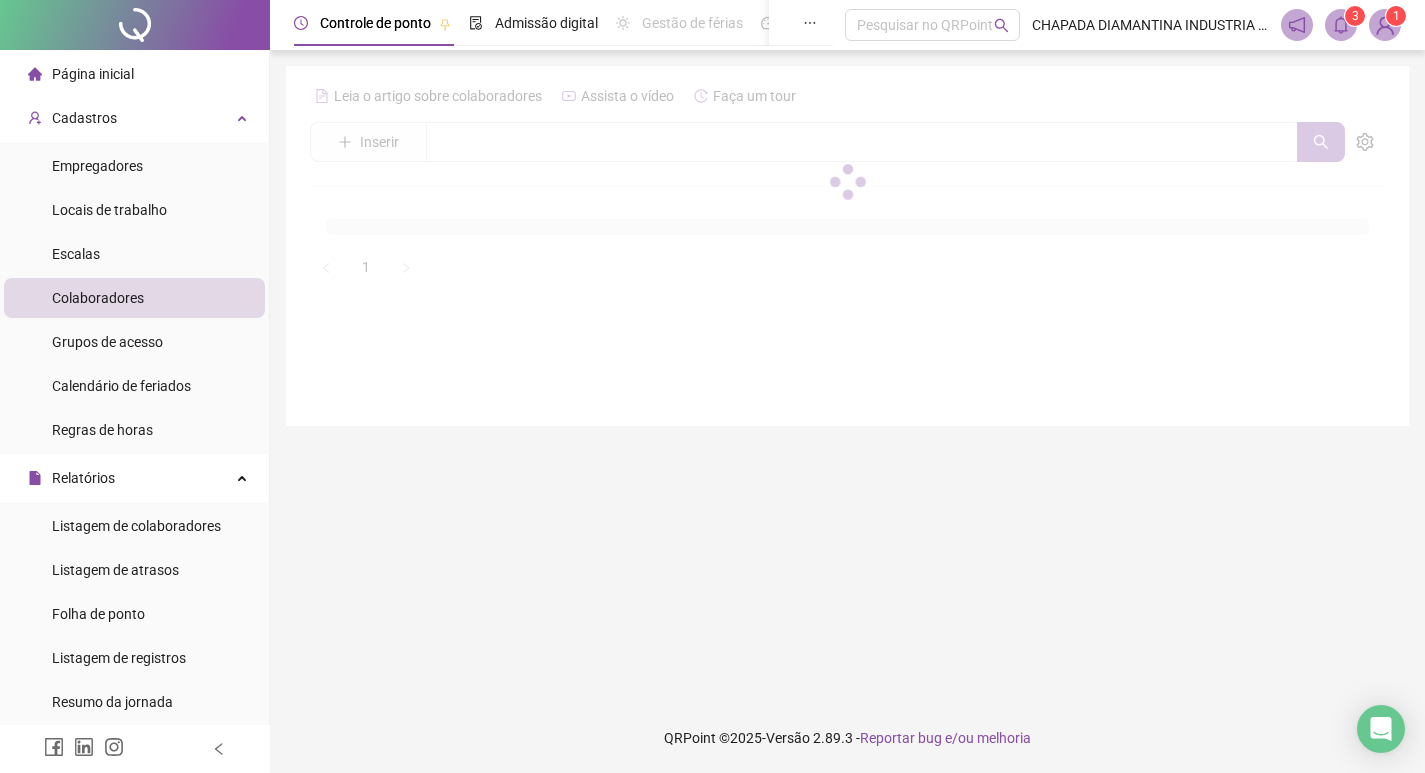 scroll, scrollTop: 0, scrollLeft: 0, axis: both 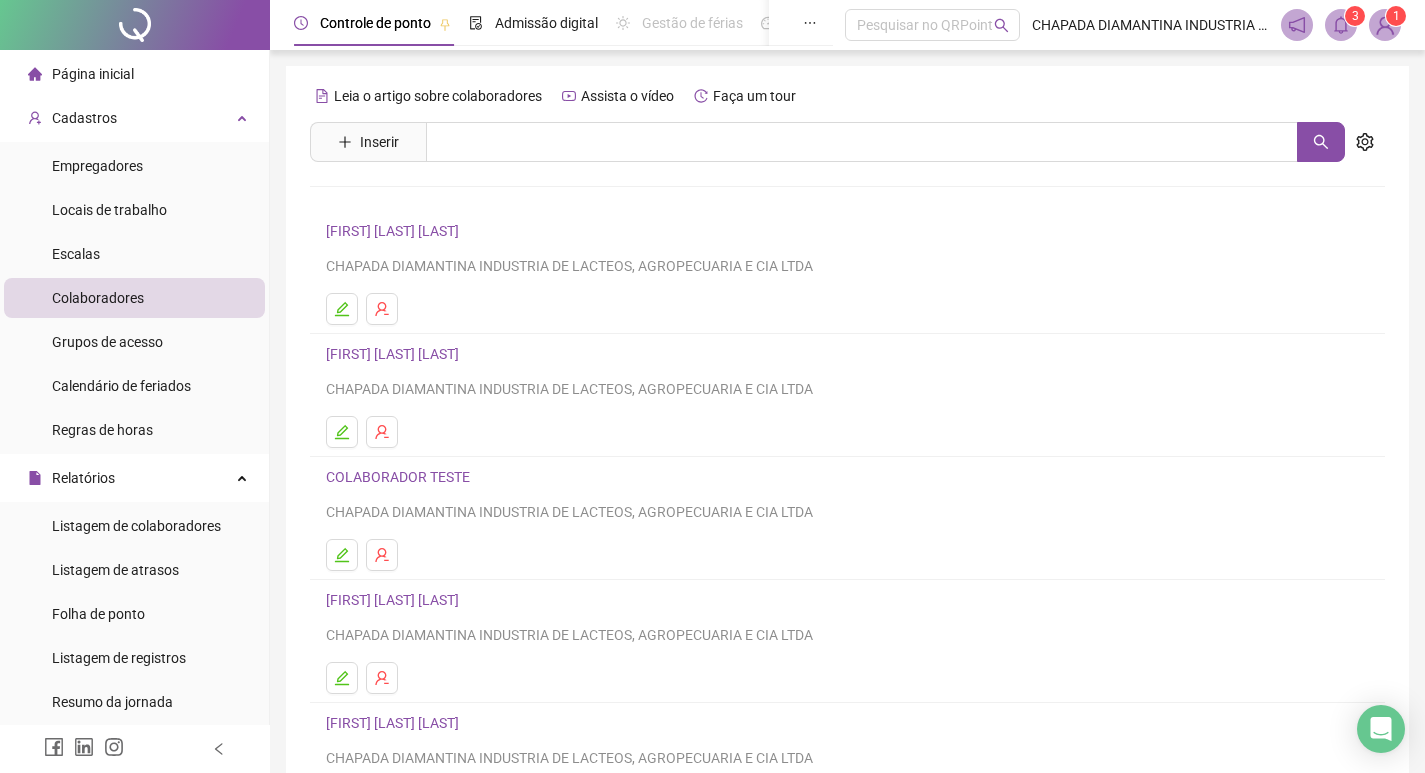 click on "[FIRST] [LAST] [LAST]" at bounding box center (395, 231) 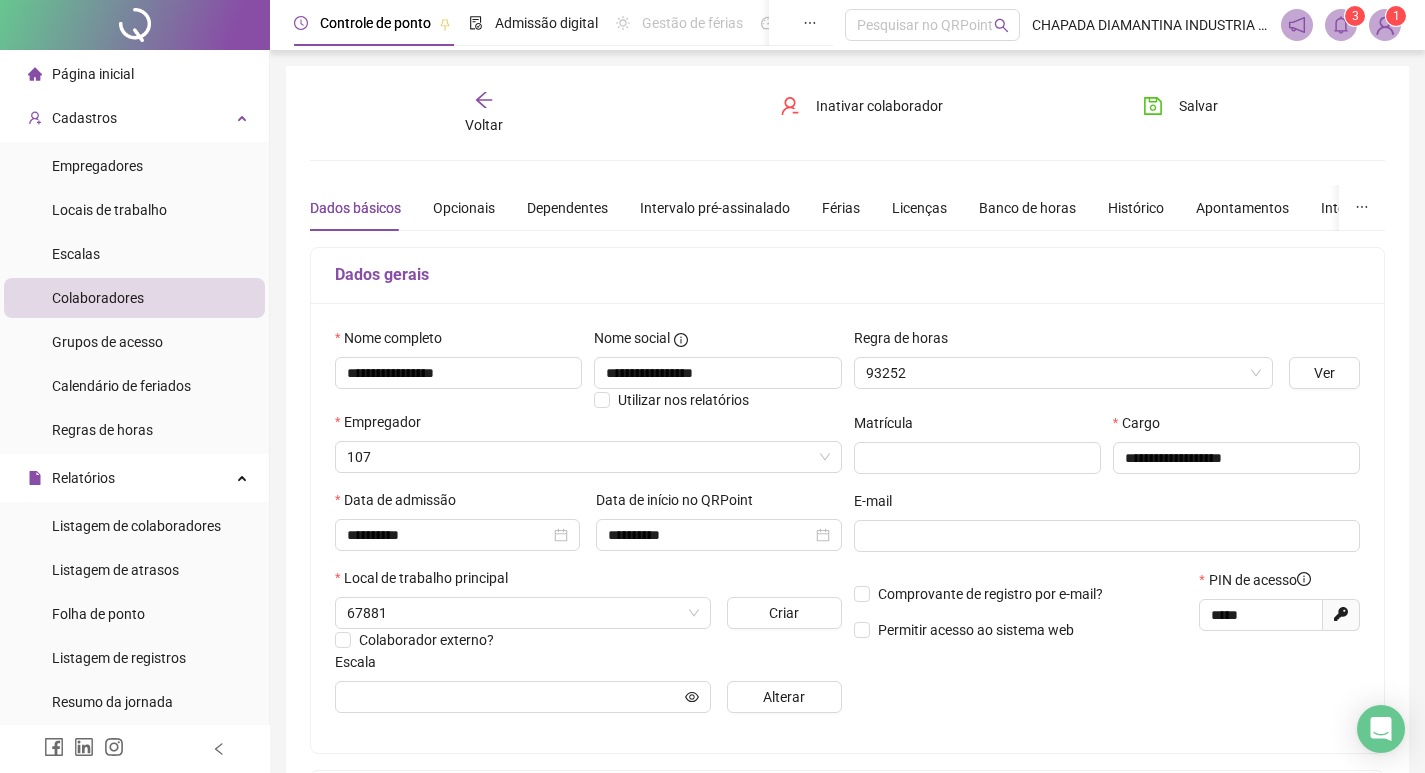 type on "**********" 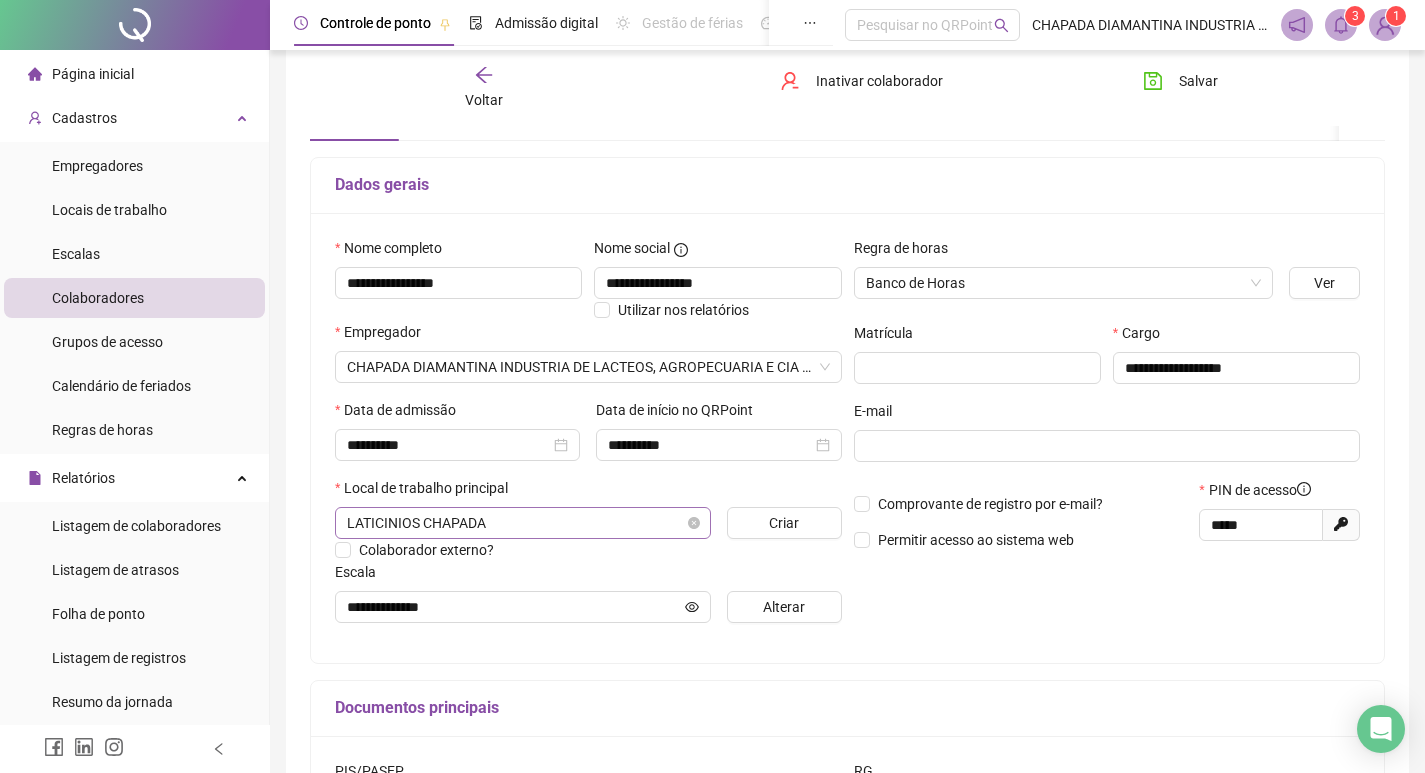 scroll, scrollTop: 0, scrollLeft: 0, axis: both 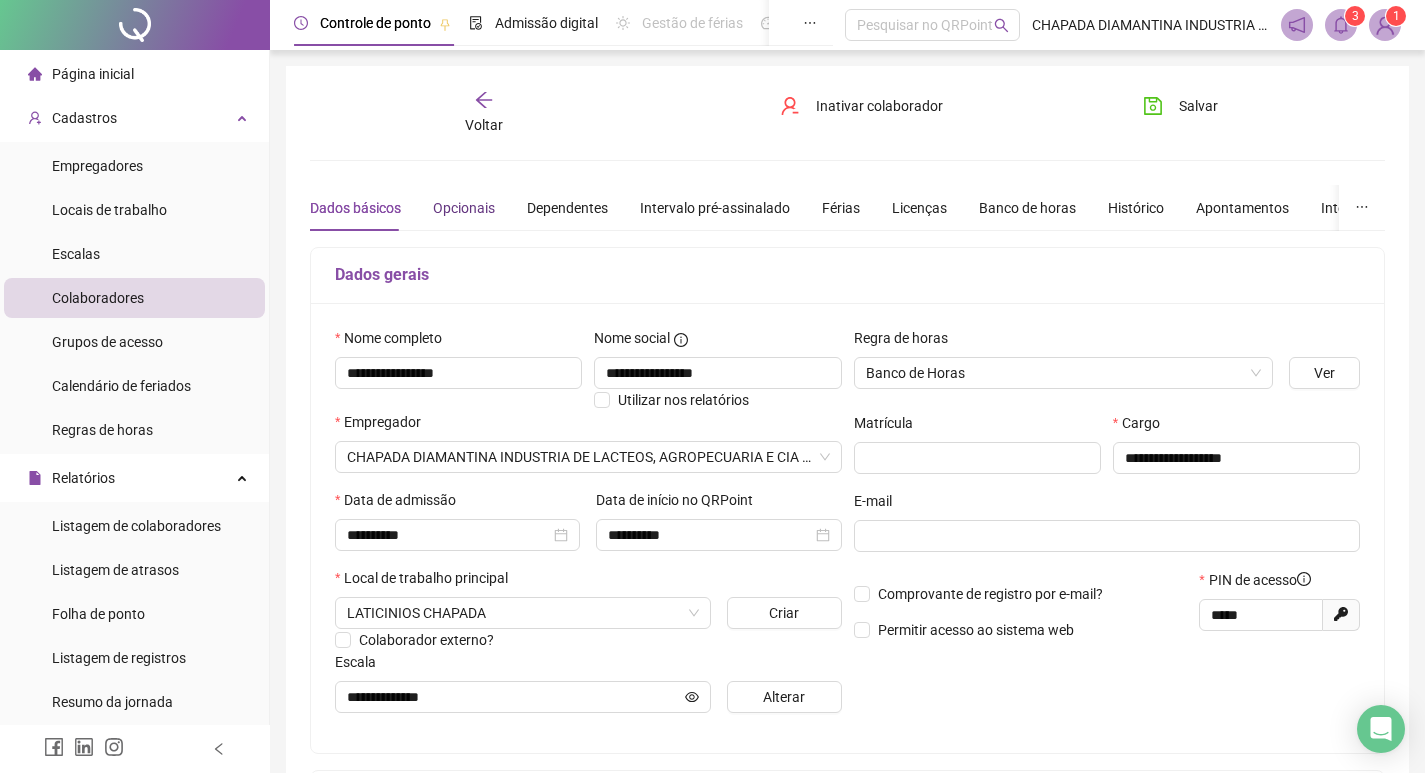 click on "Opcionais" at bounding box center [464, 208] 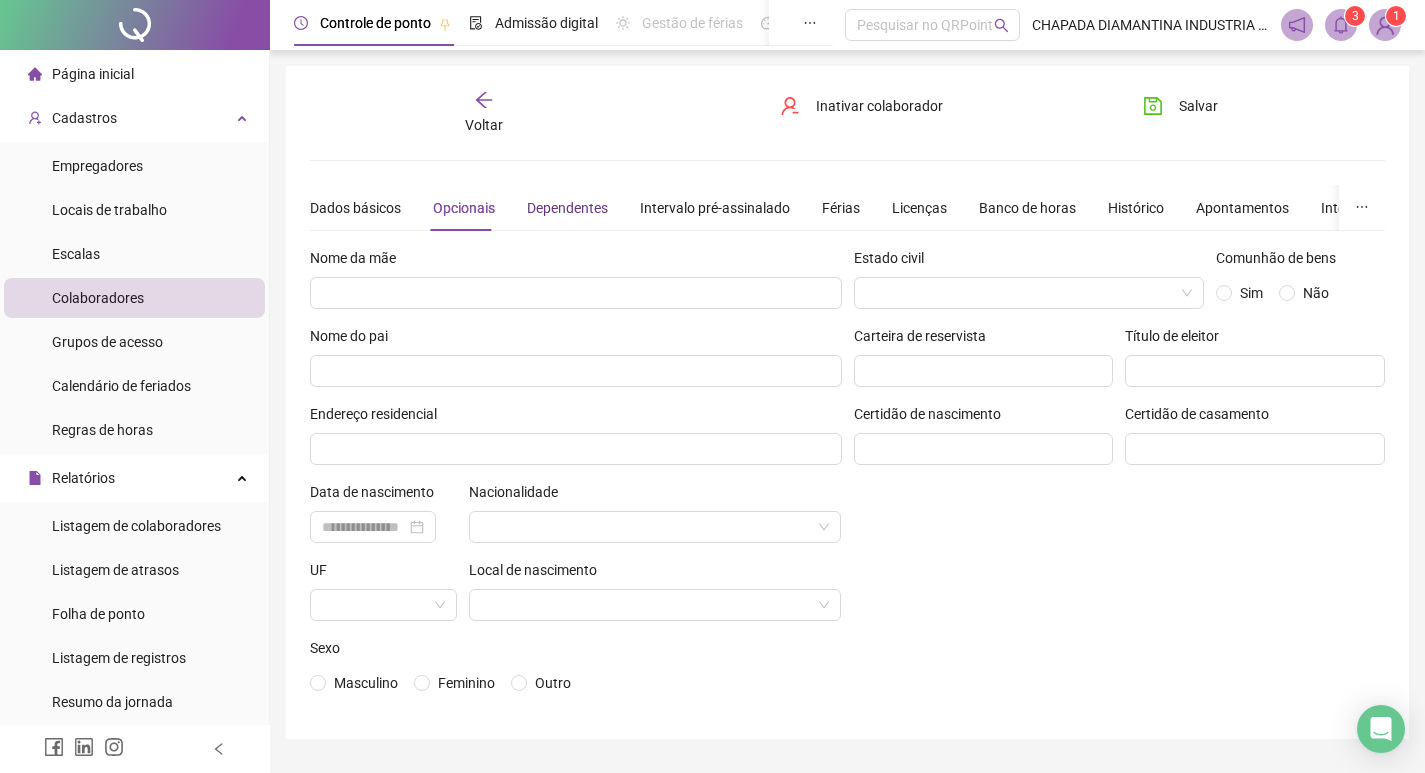 click on "Dependentes" at bounding box center [567, 208] 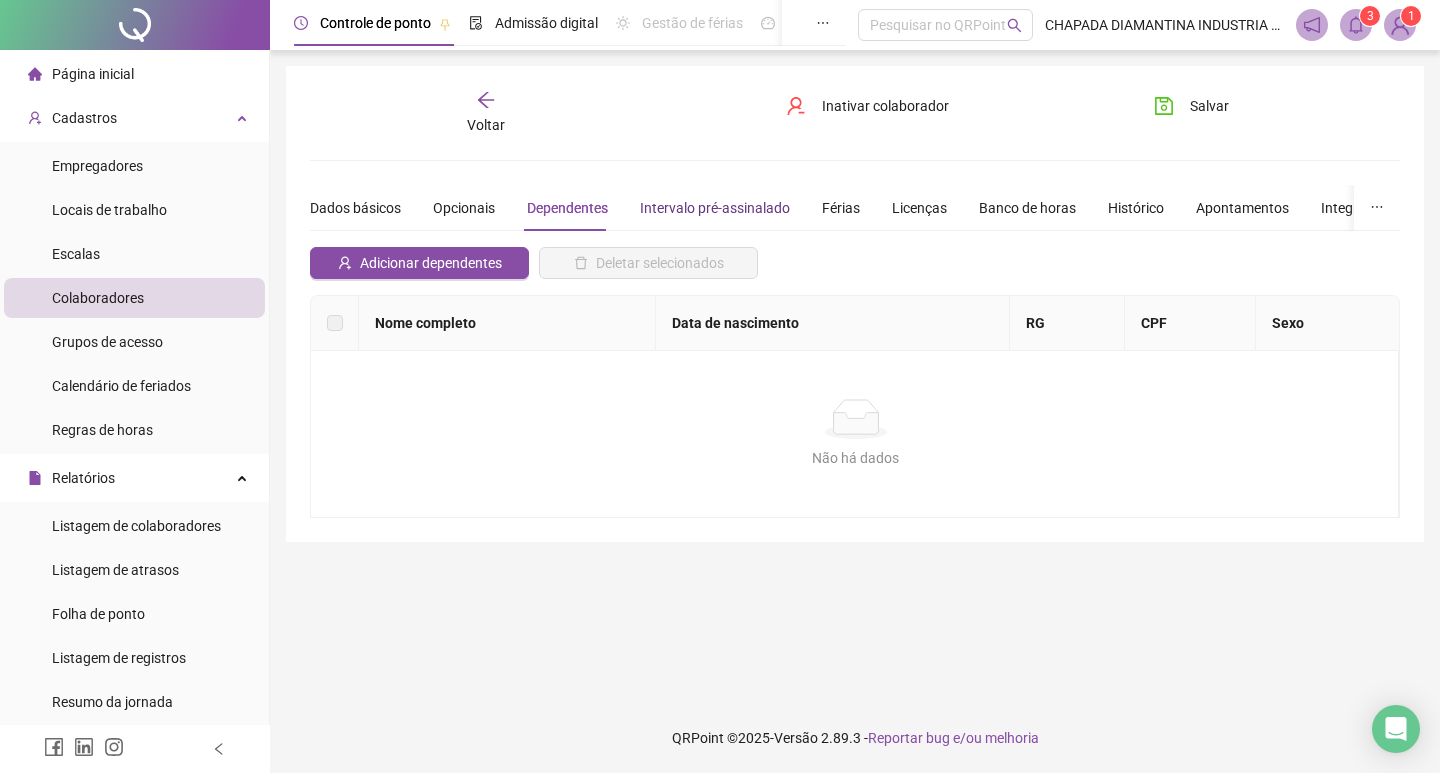 click on "Intervalo pré-assinalado" at bounding box center [715, 208] 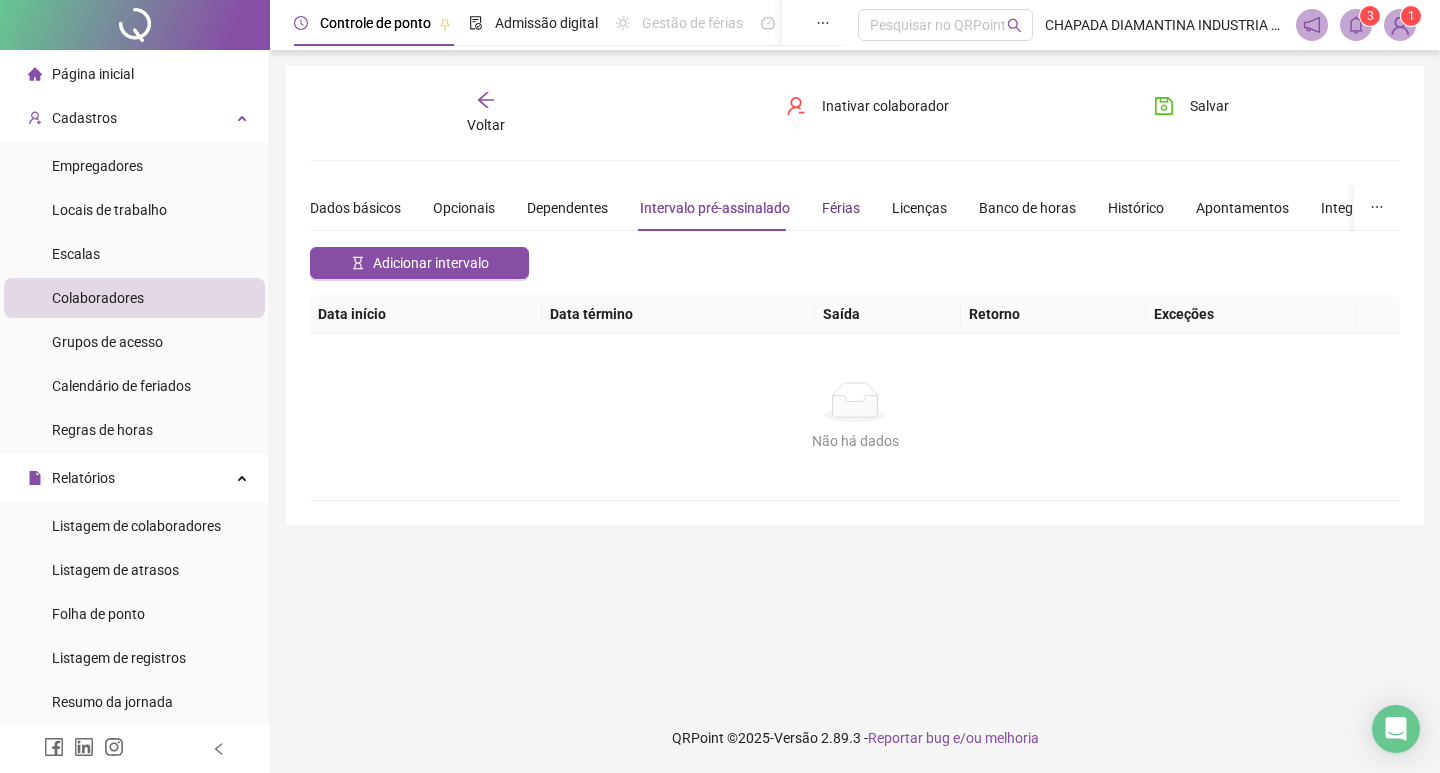 click on "Férias" at bounding box center (841, 208) 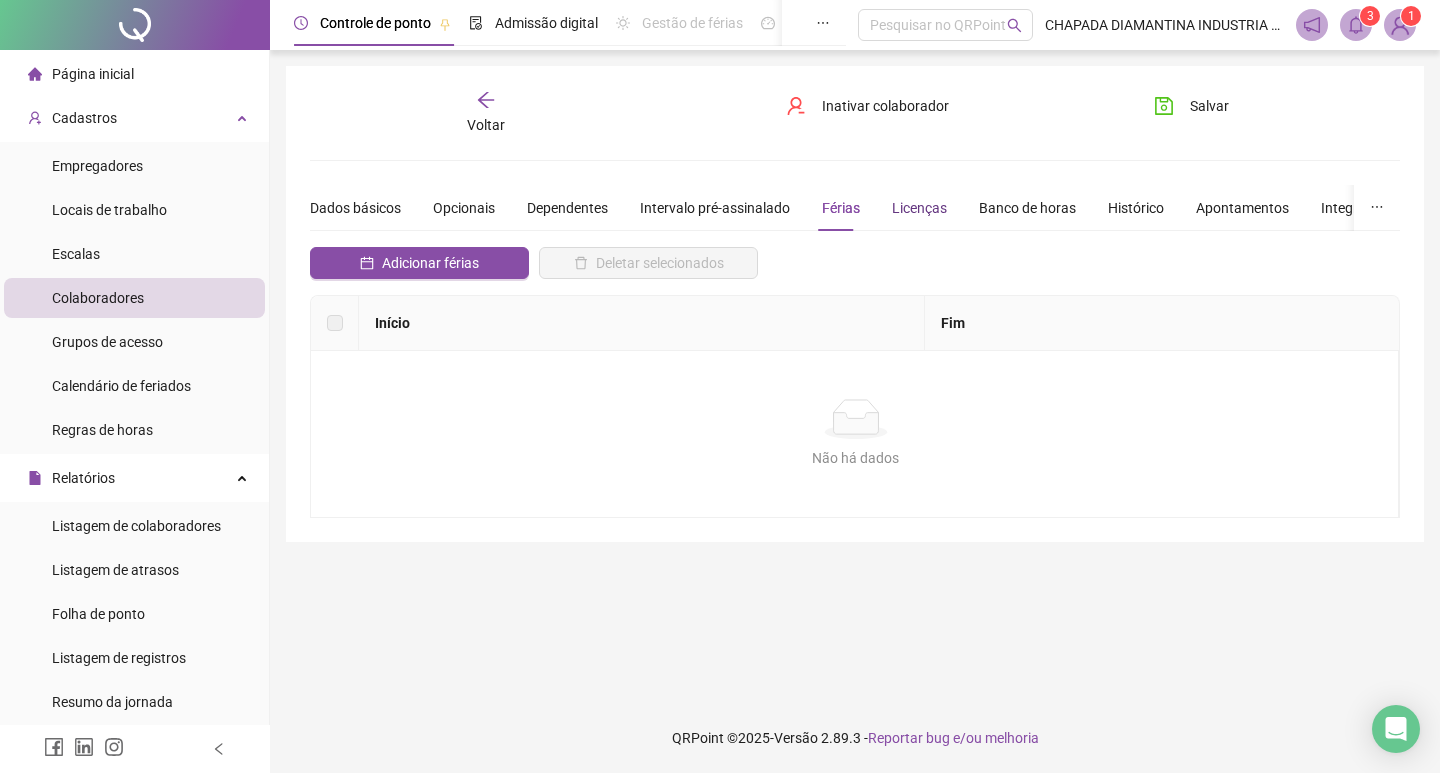click on "Licenças" at bounding box center [919, 208] 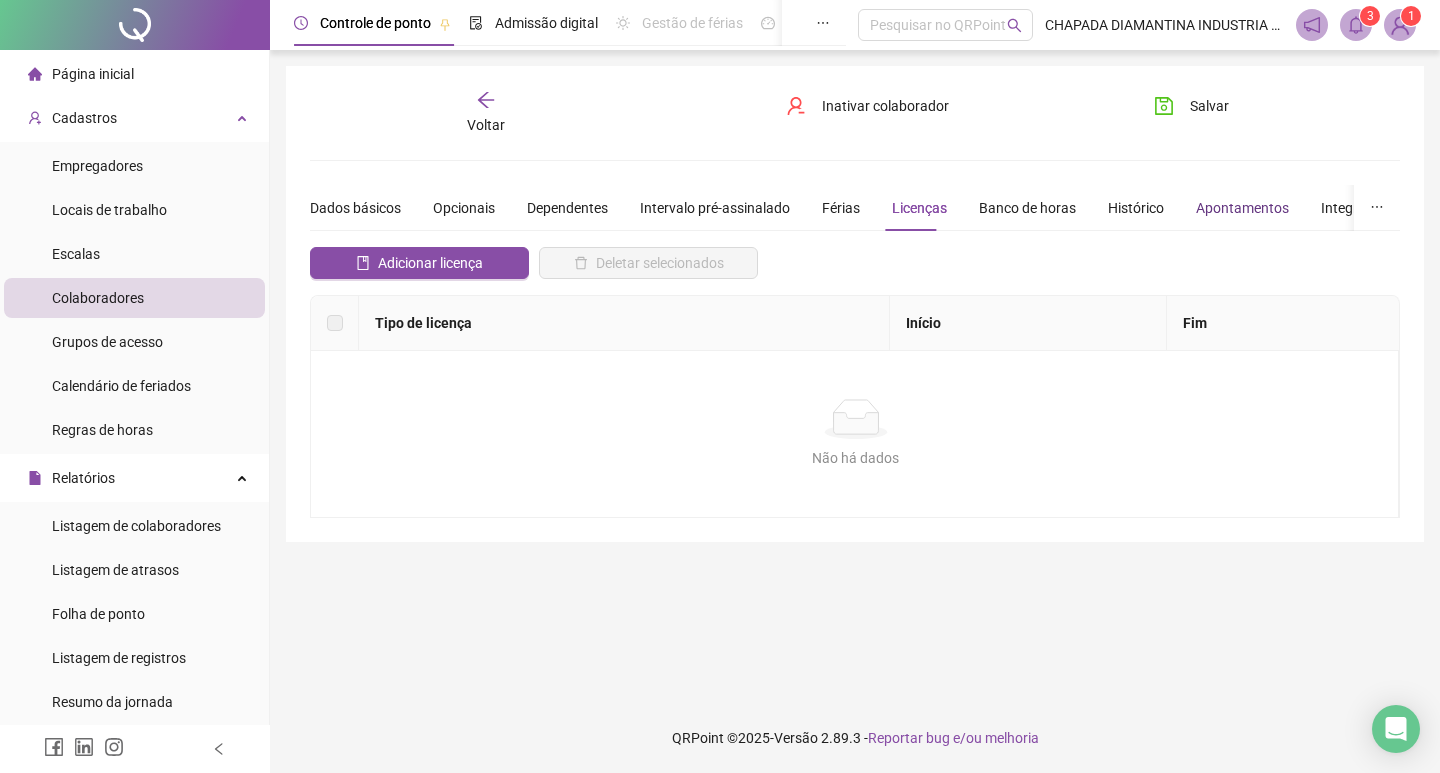 click on "Apontamentos" at bounding box center (1242, 208) 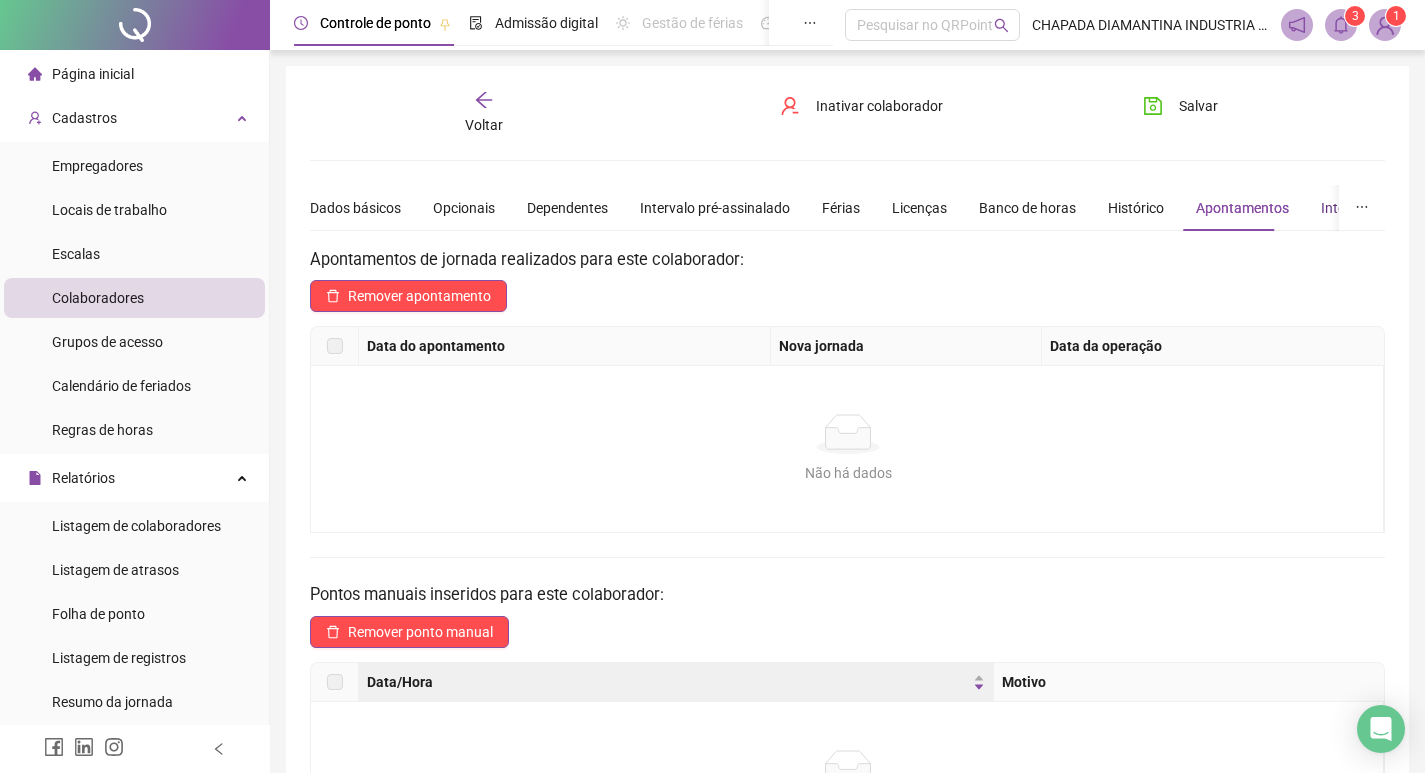 click on "Integrações" at bounding box center (1358, 208) 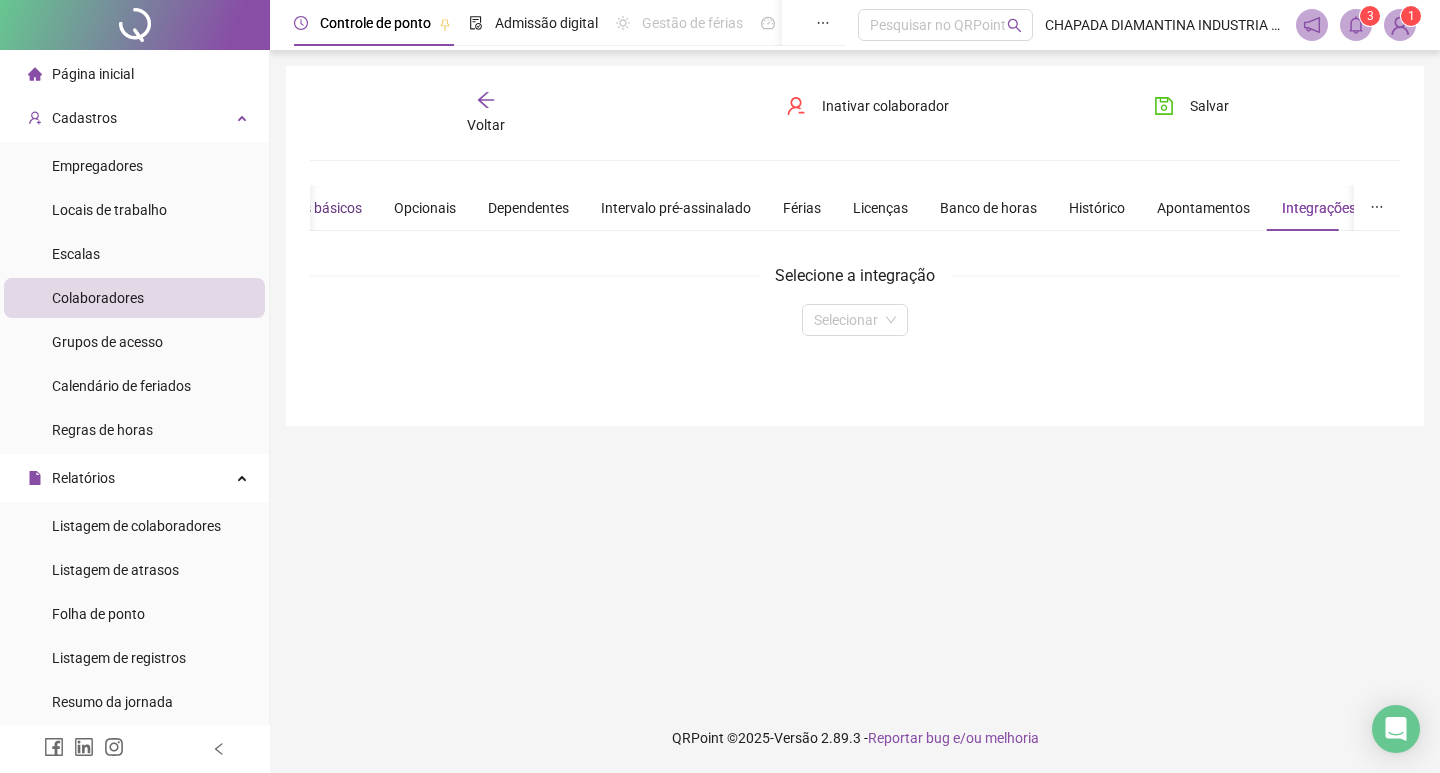 click on "Dados básicos" at bounding box center [316, 208] 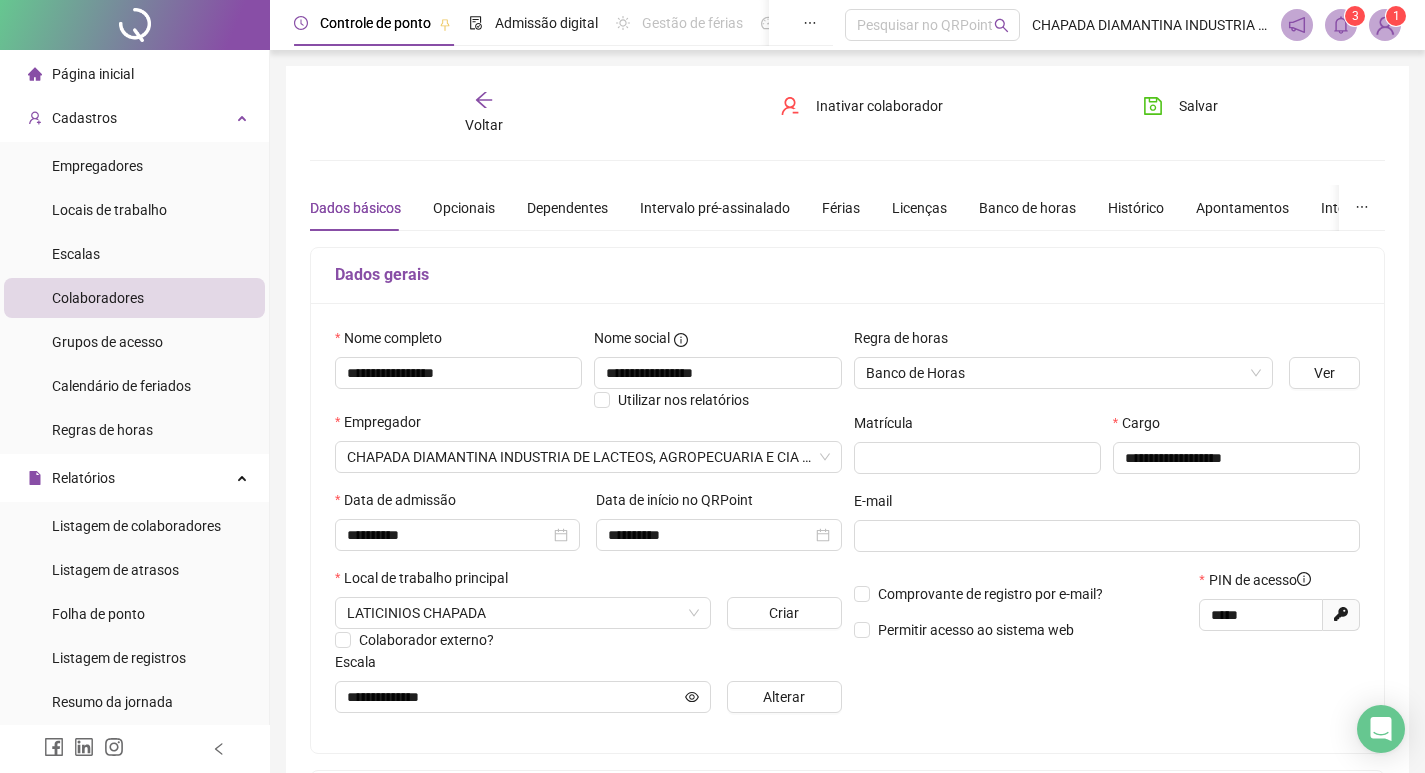 click on "Dados básicos" at bounding box center (355, 208) 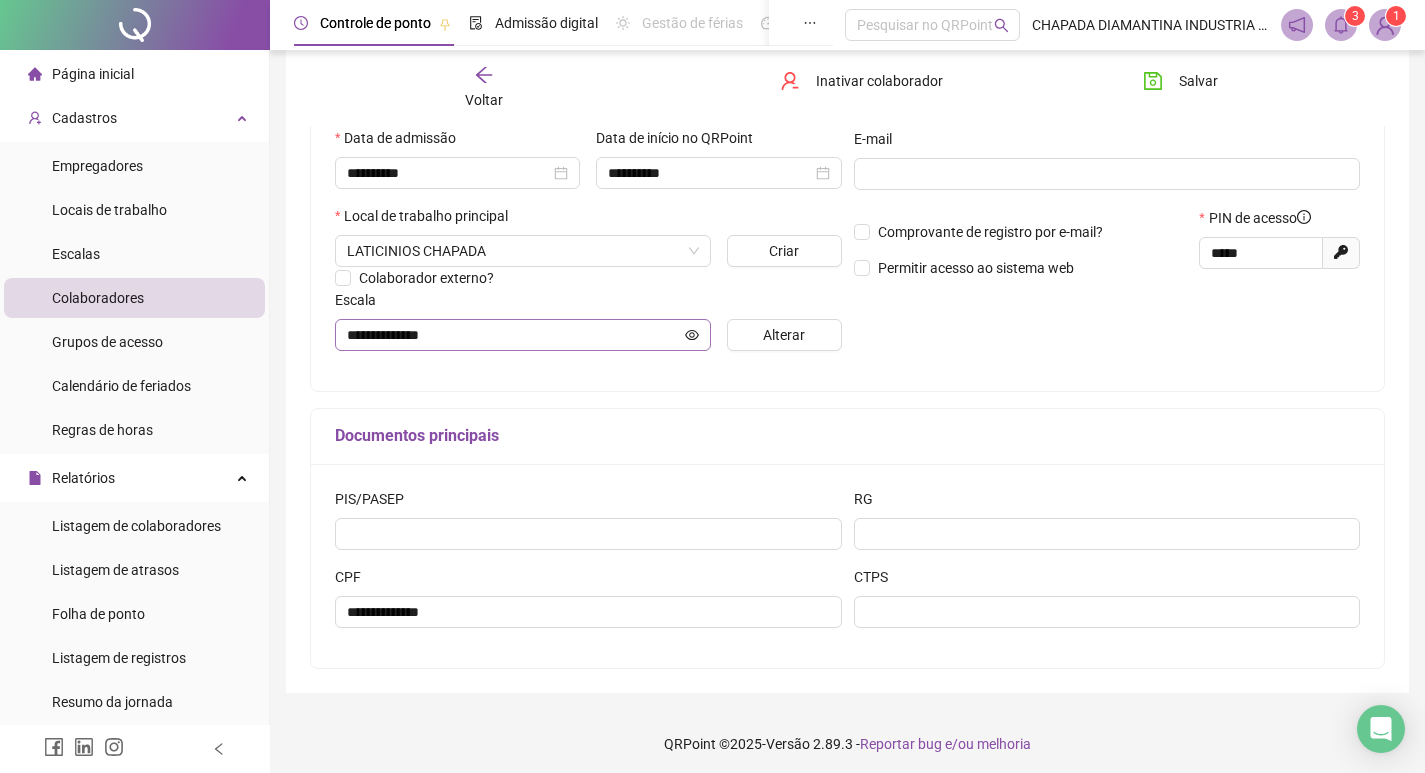 scroll, scrollTop: 368, scrollLeft: 0, axis: vertical 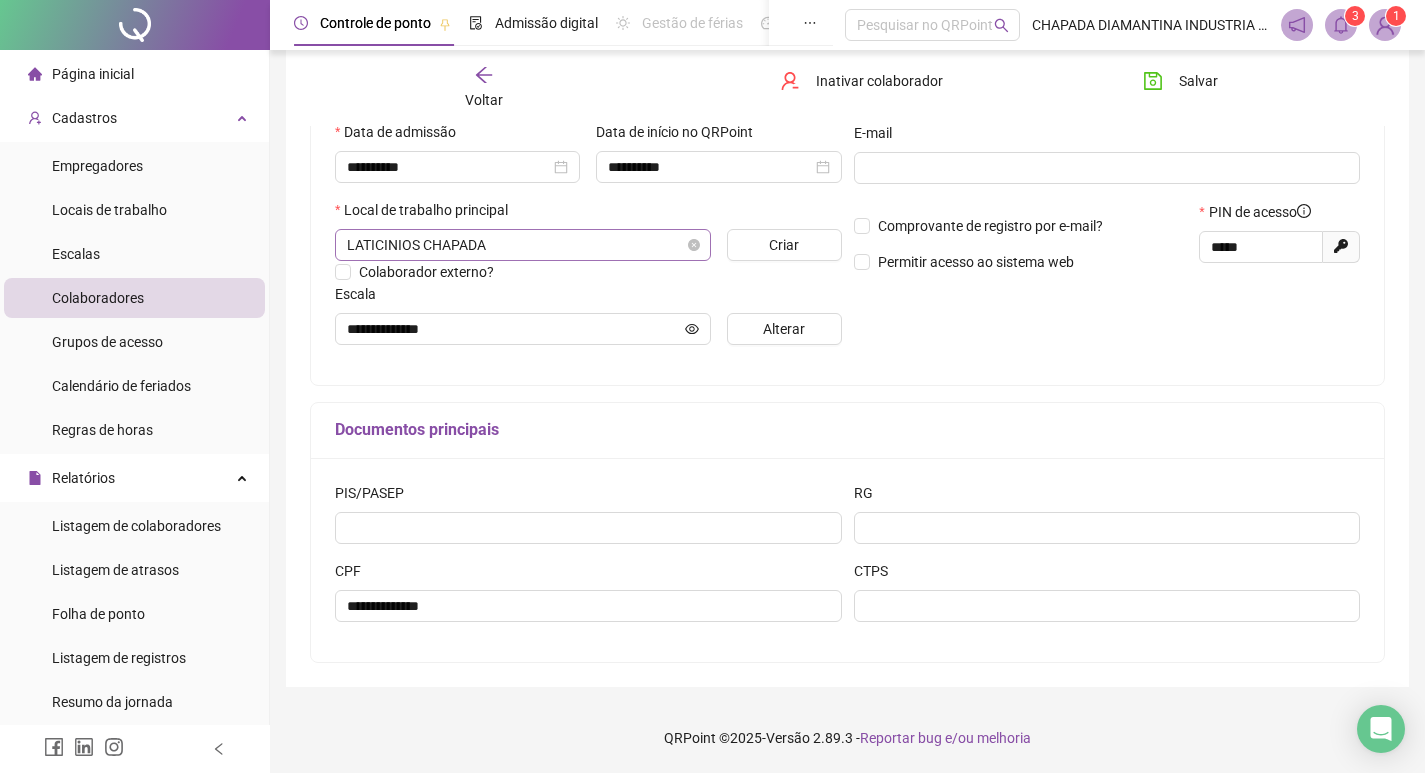 click on "LATICINIOS CHAPADA" at bounding box center [523, 245] 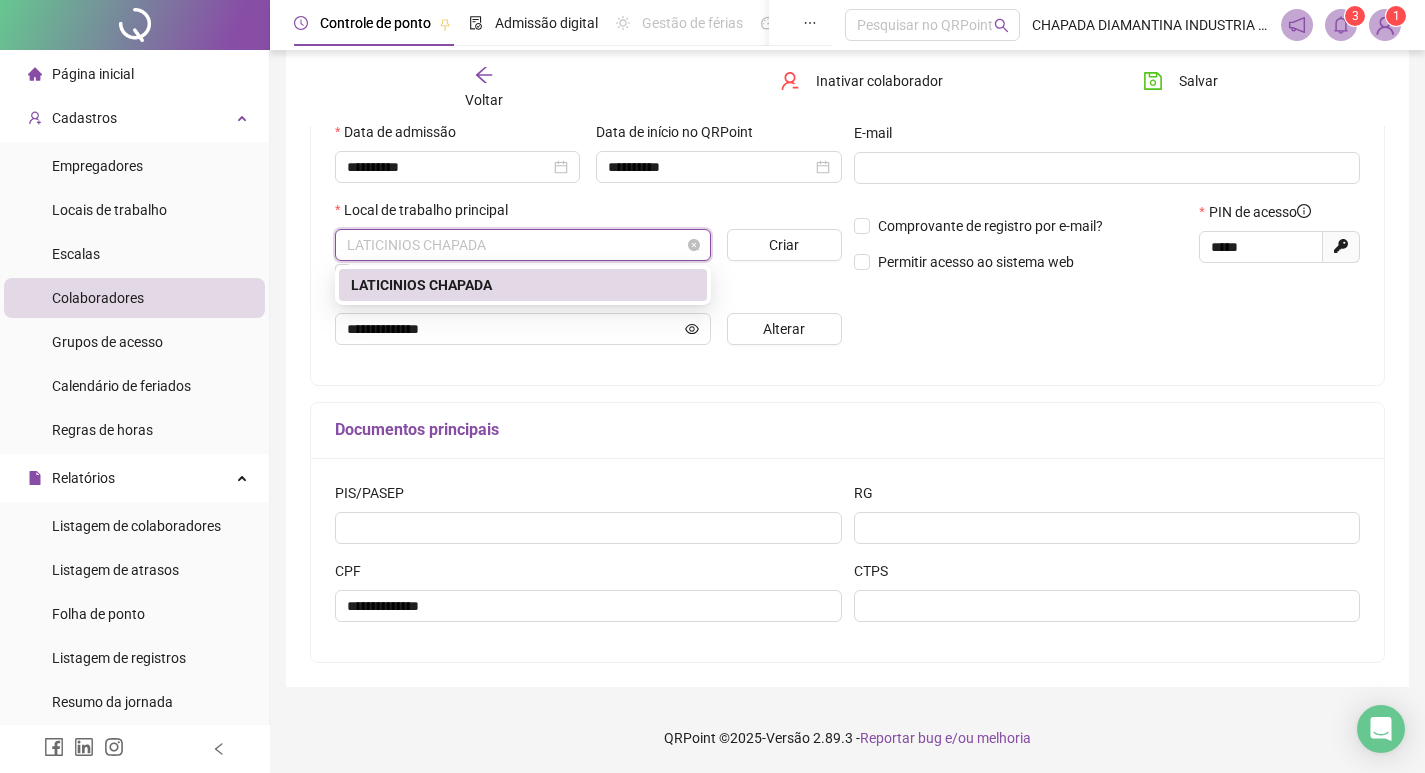 click on "LATICINIOS CHAPADA" at bounding box center [523, 245] 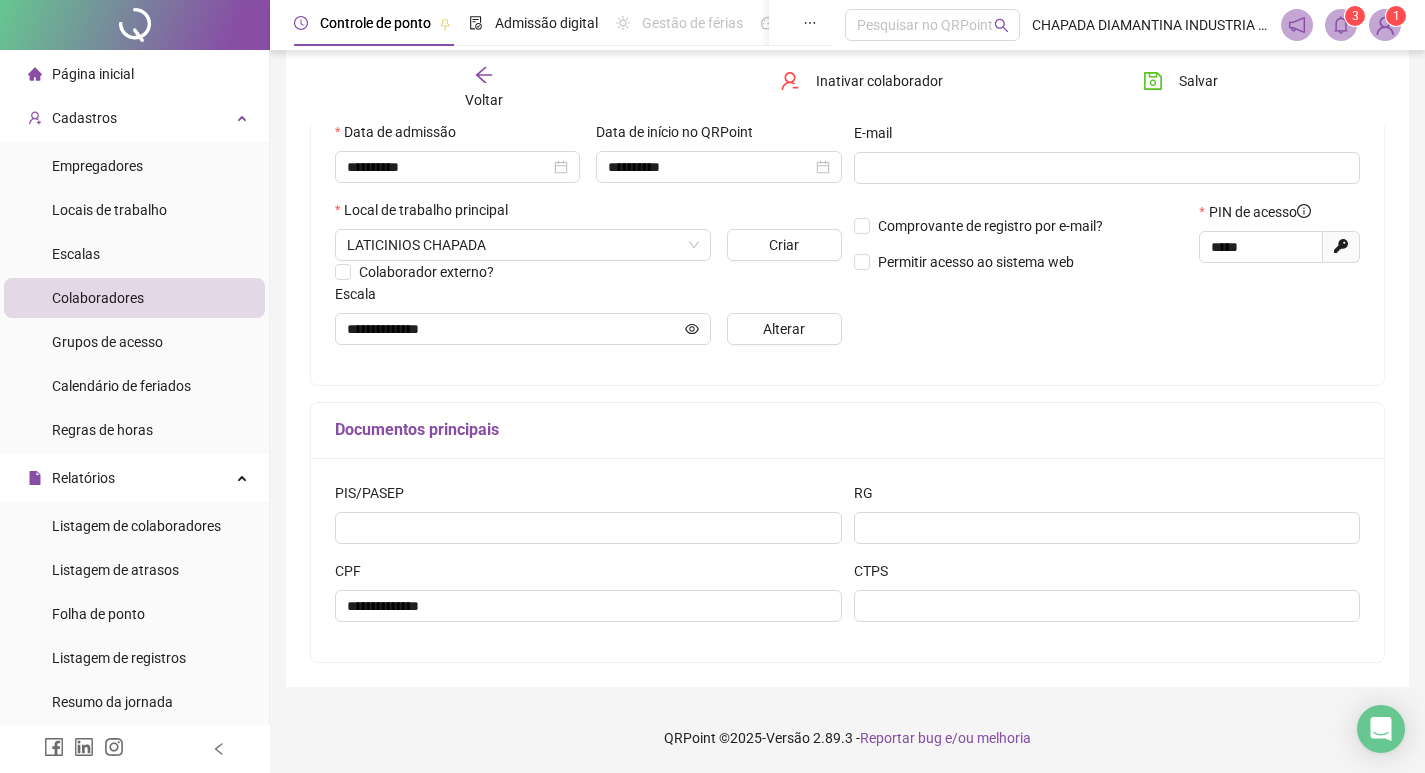 click on "**********" at bounding box center (1107, 160) 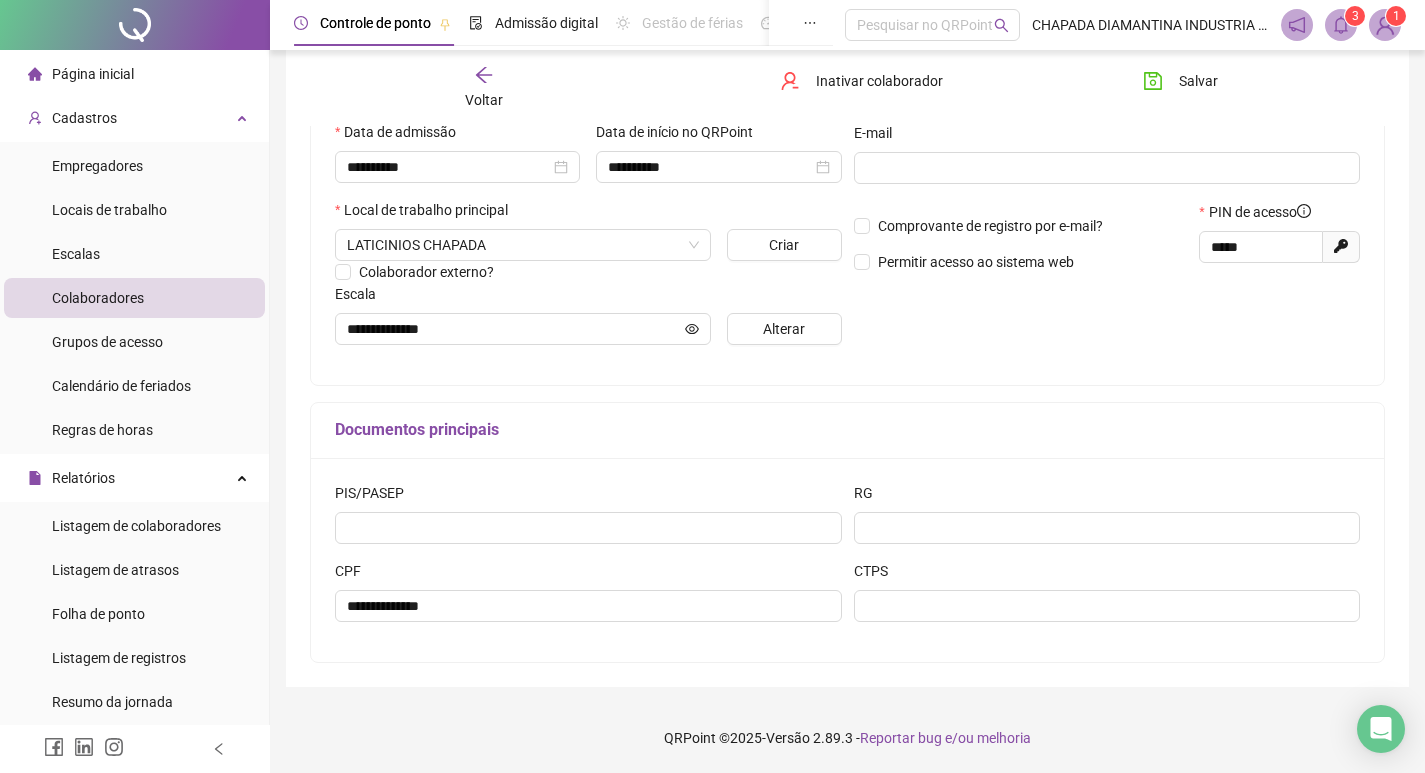 scroll, scrollTop: 0, scrollLeft: 0, axis: both 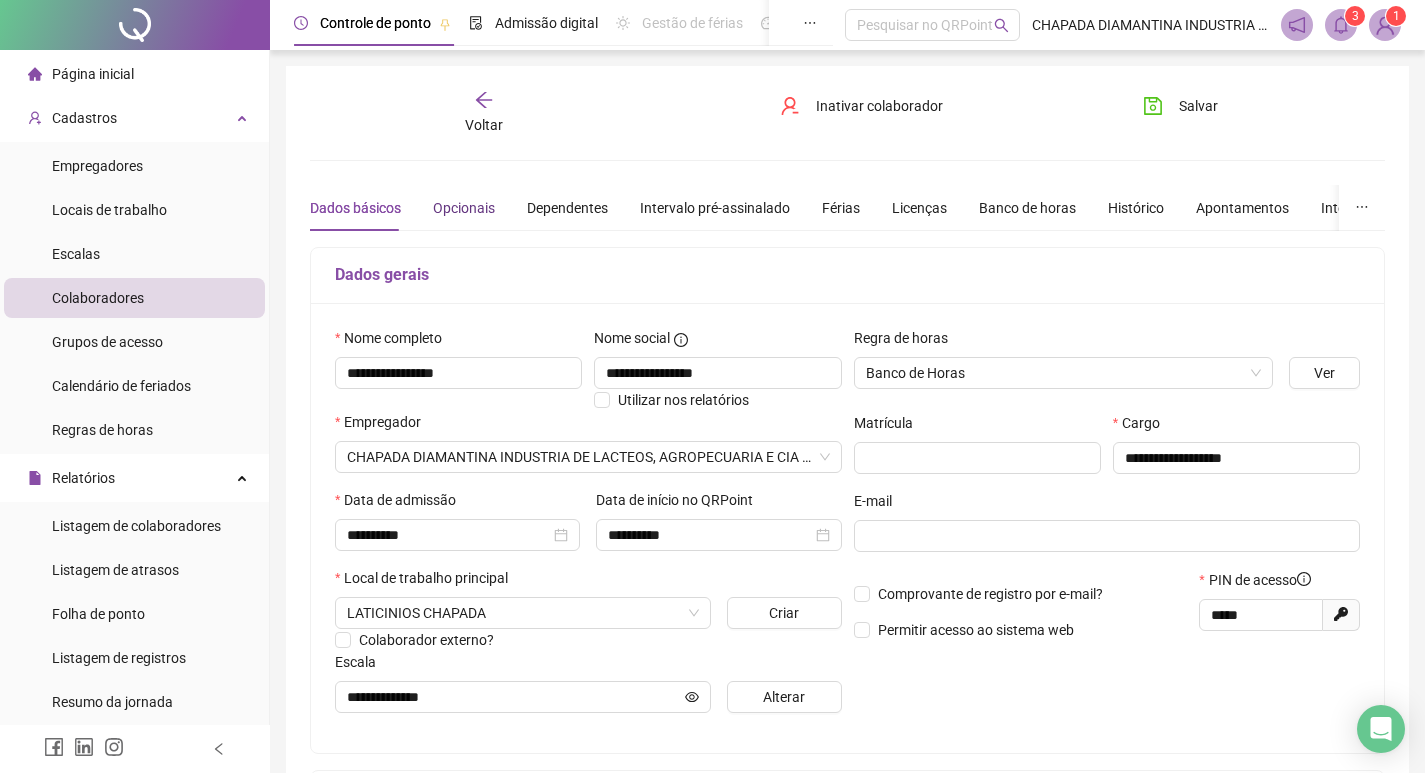 click on "Opcionais" at bounding box center (464, 208) 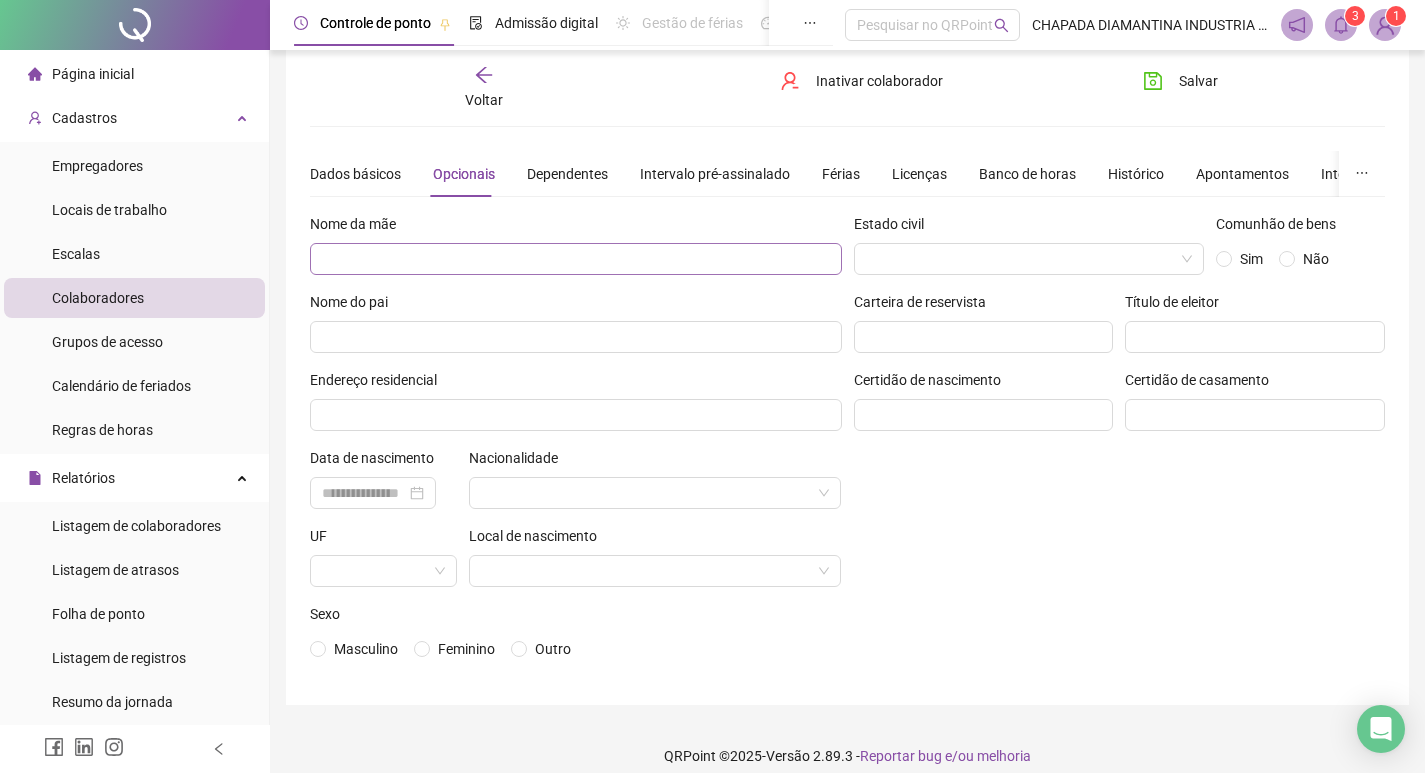 scroll, scrollTop: 52, scrollLeft: 0, axis: vertical 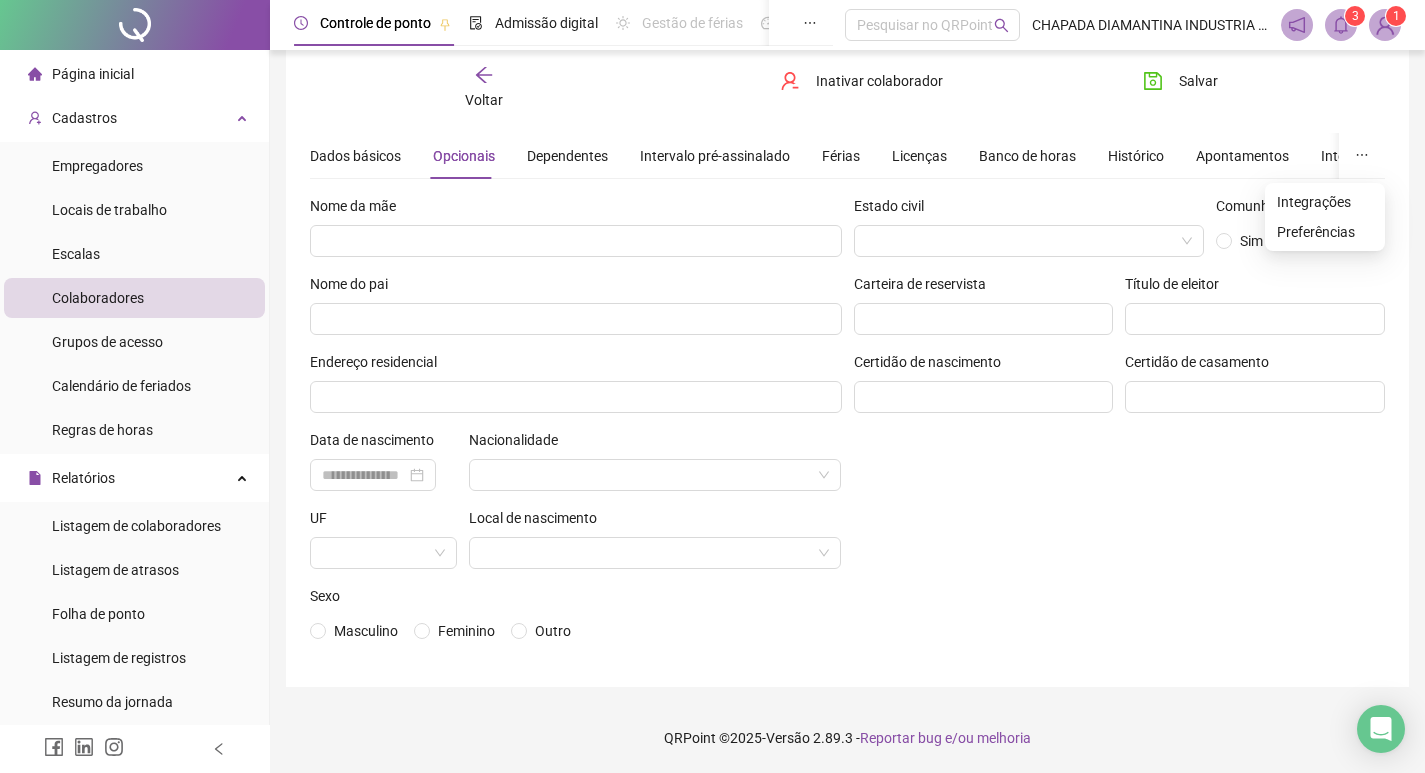 click at bounding box center (1362, 156) 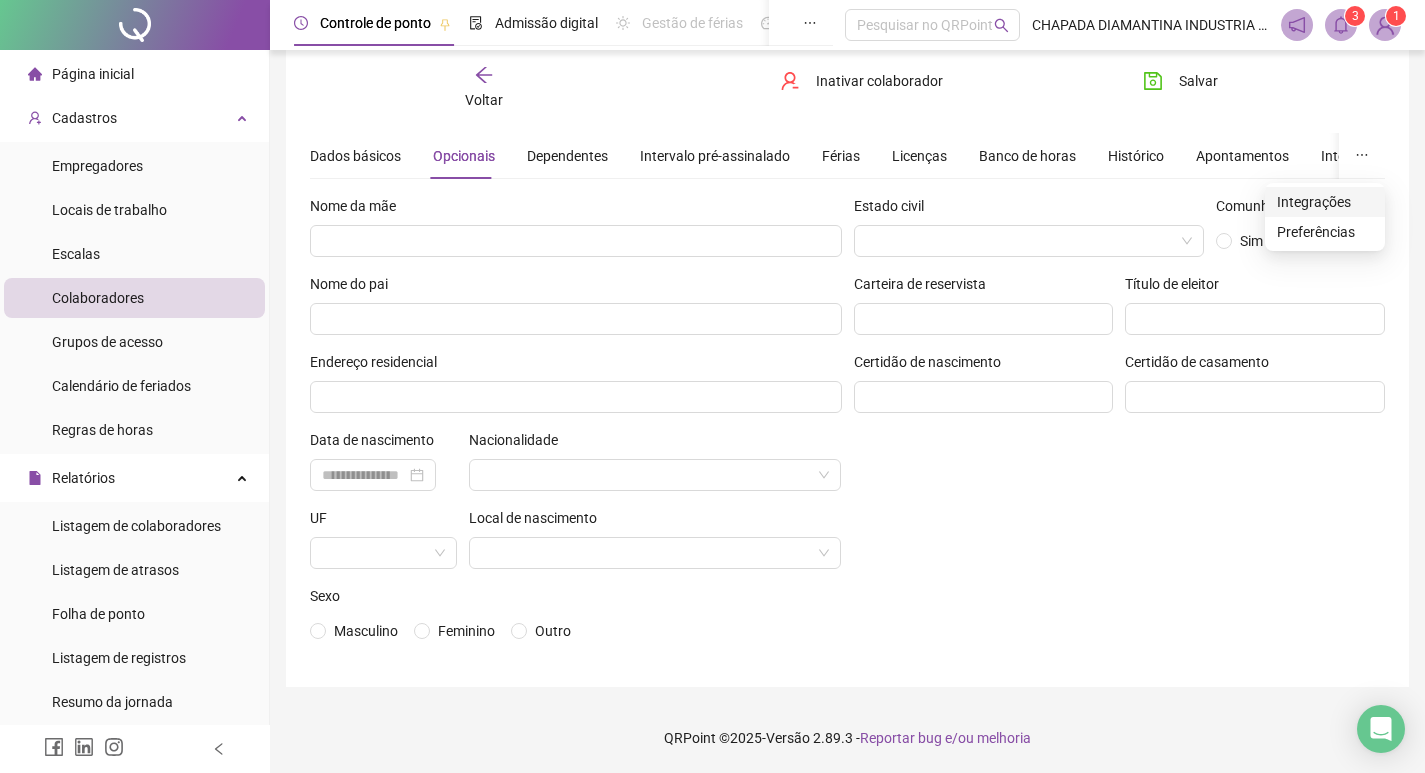 click on "Integrações" at bounding box center [1325, 202] 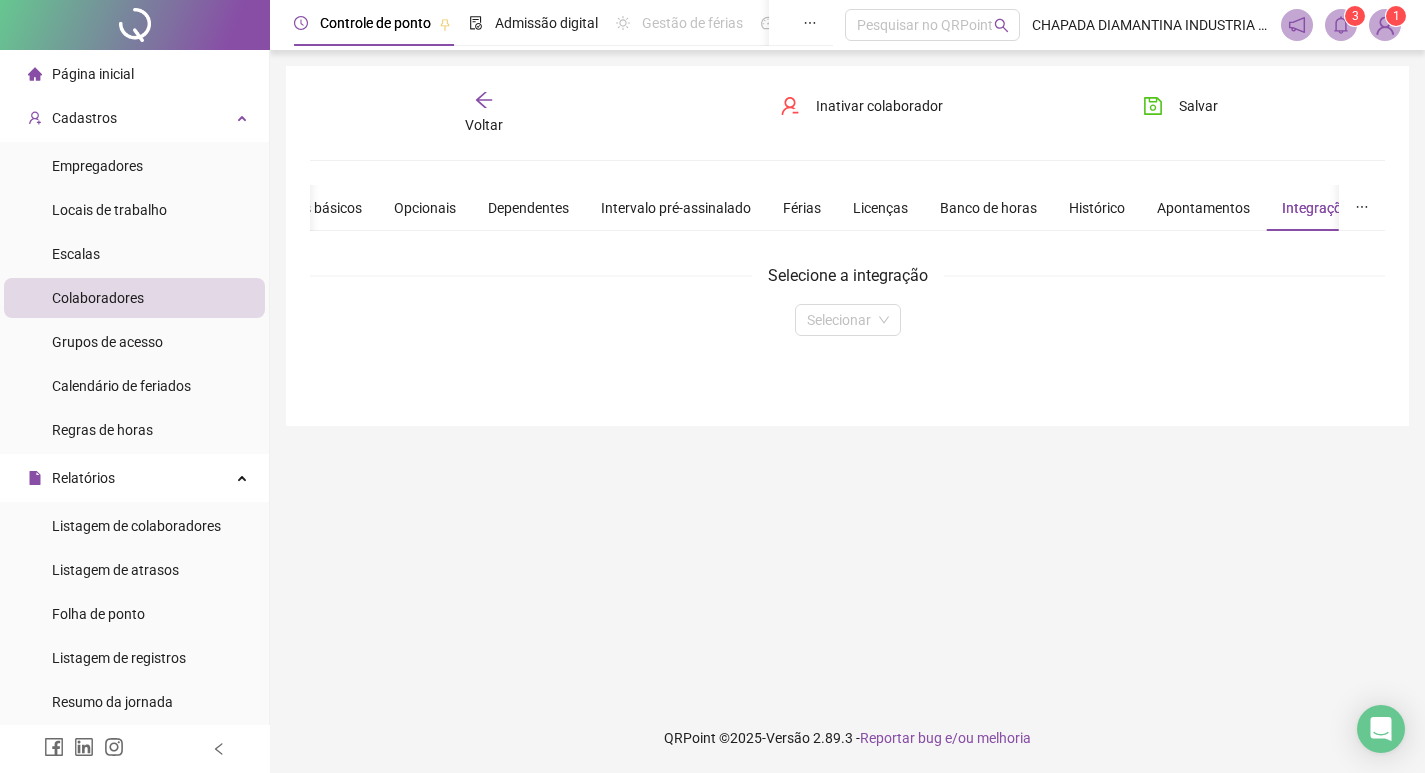scroll, scrollTop: 0, scrollLeft: 0, axis: both 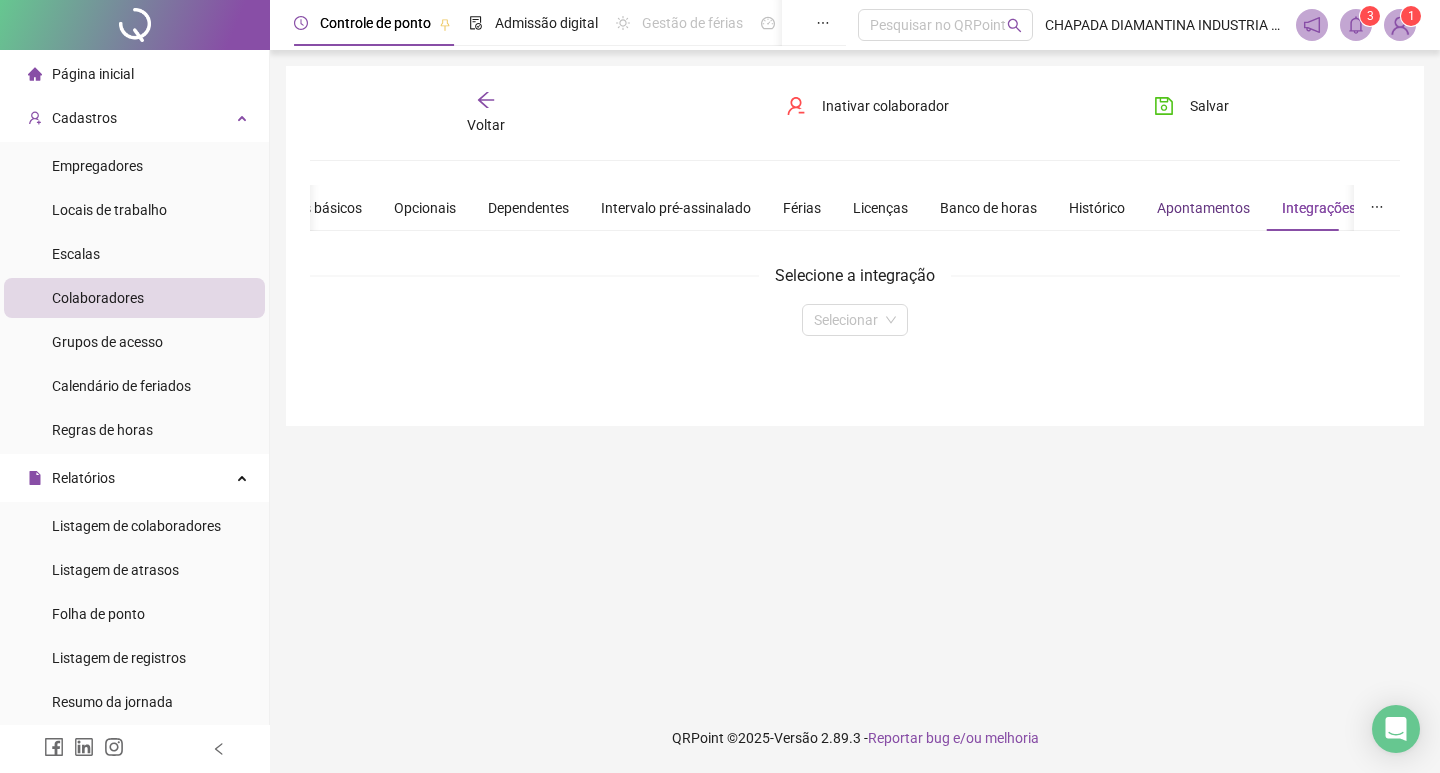 click on "Apontamentos" at bounding box center [1203, 208] 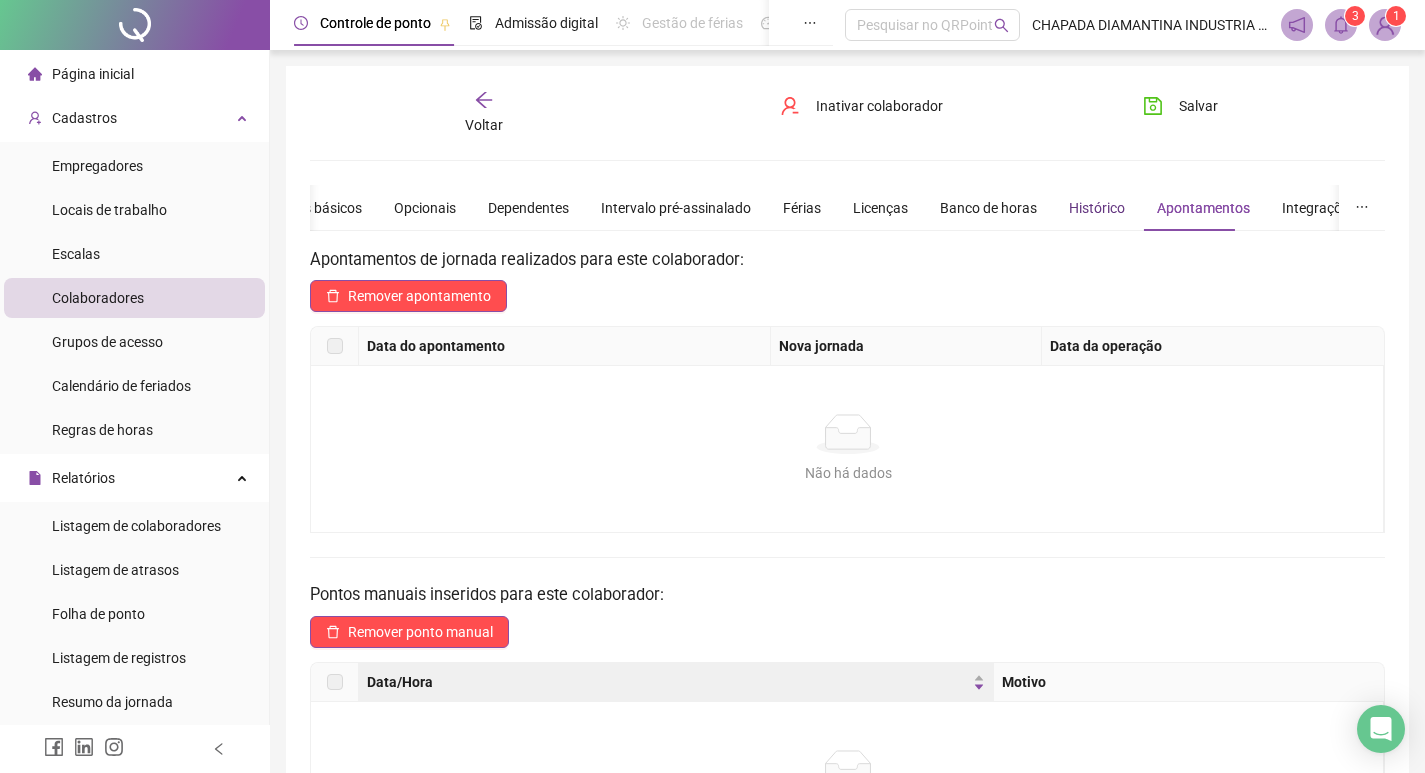 click on "Histórico" at bounding box center (1097, 208) 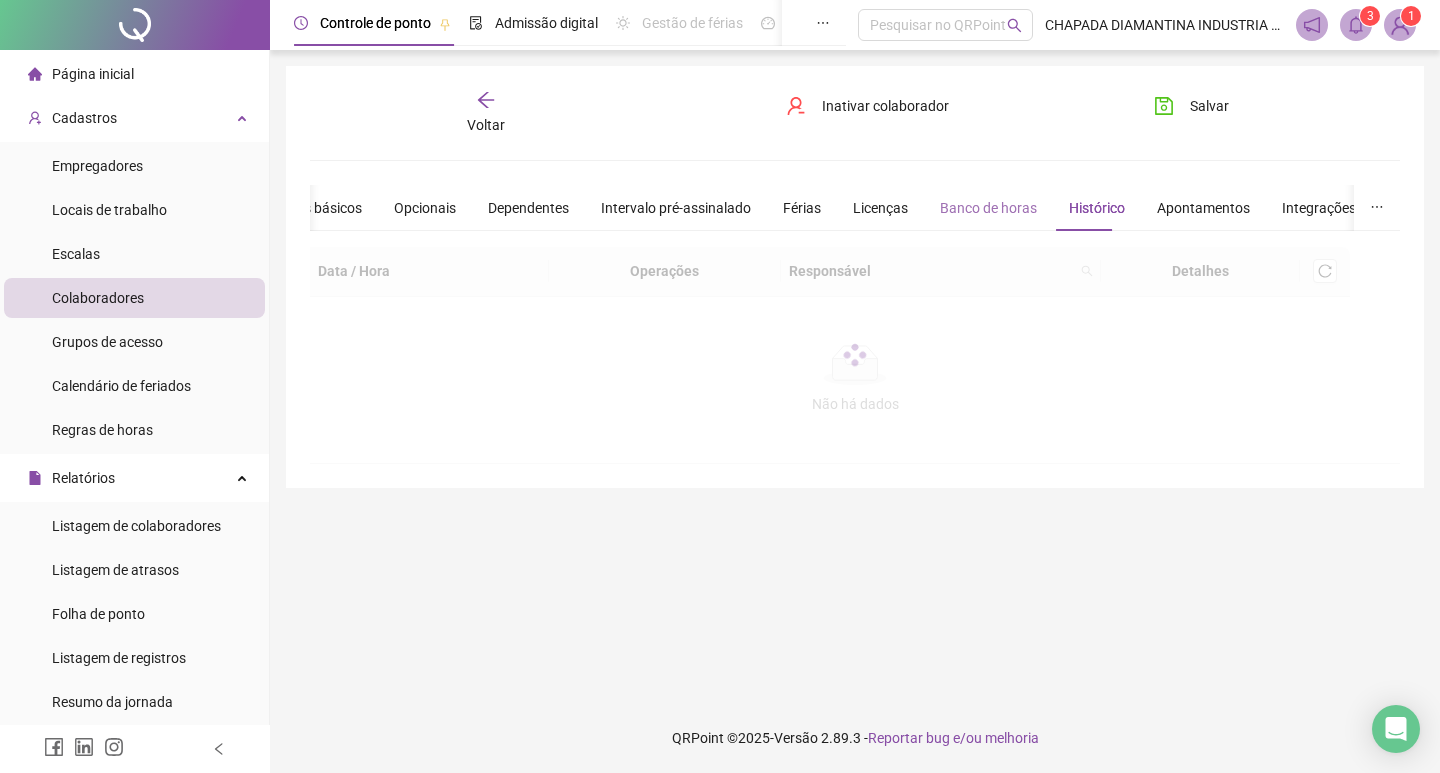 click on "Banco de horas" at bounding box center [988, 208] 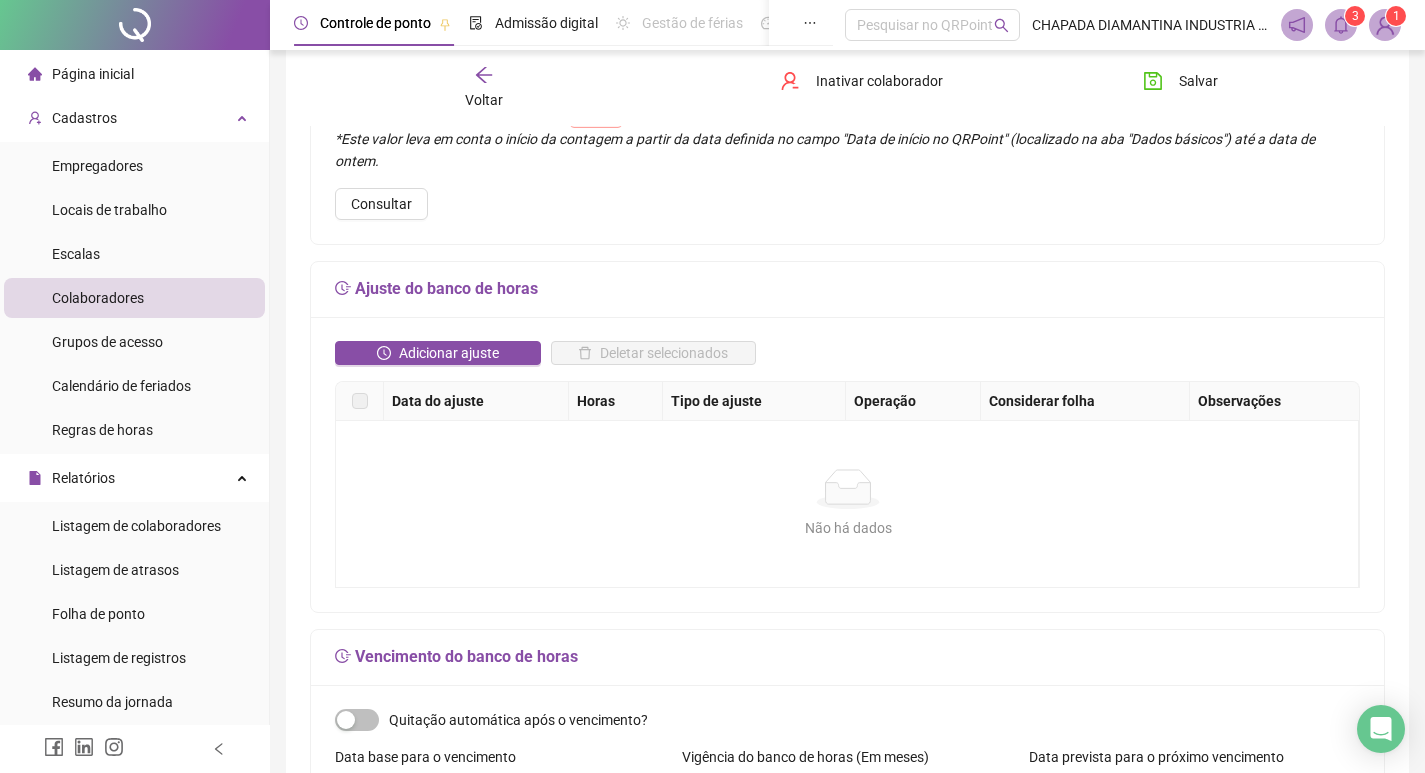 scroll, scrollTop: 0, scrollLeft: 0, axis: both 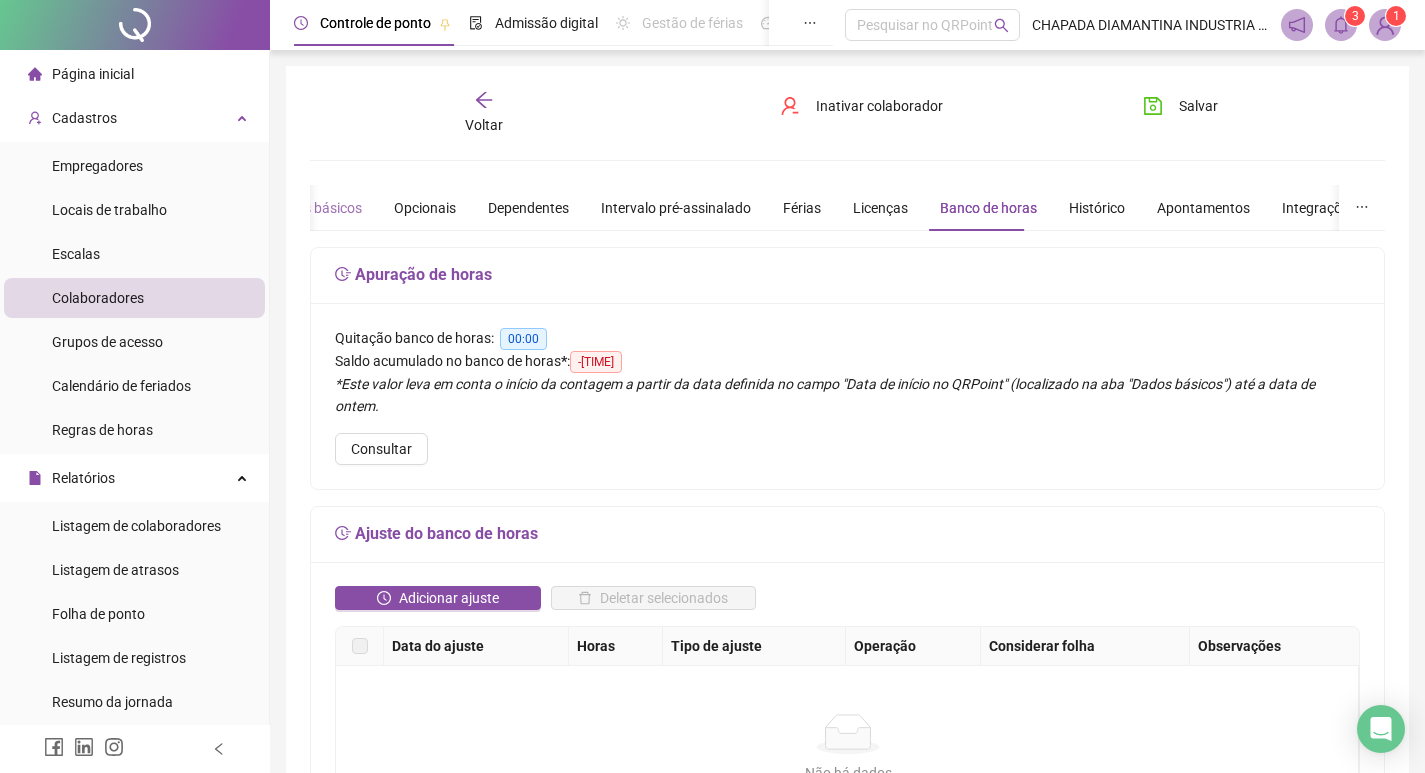 click on "Dados básicos" at bounding box center [316, 208] 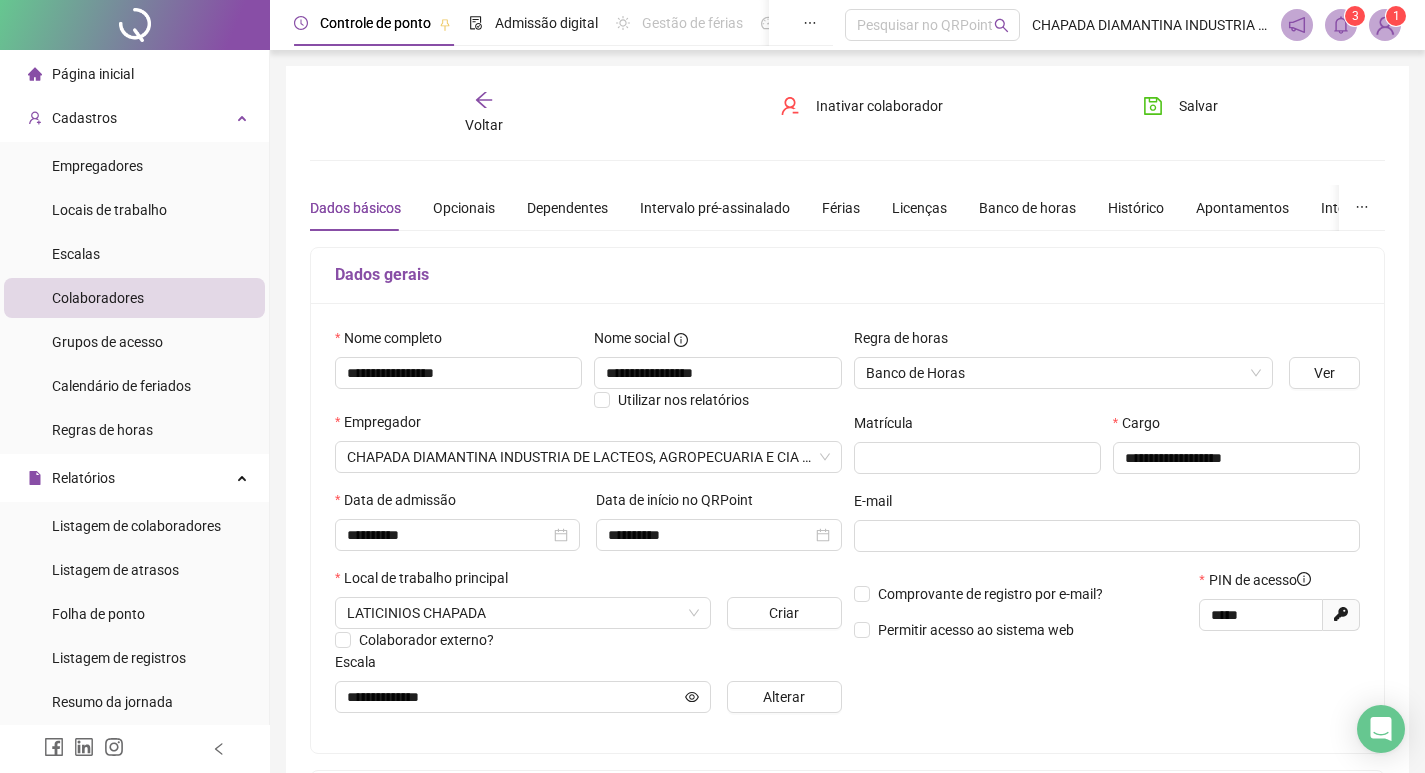 click on "Dados básicos" at bounding box center (355, 208) 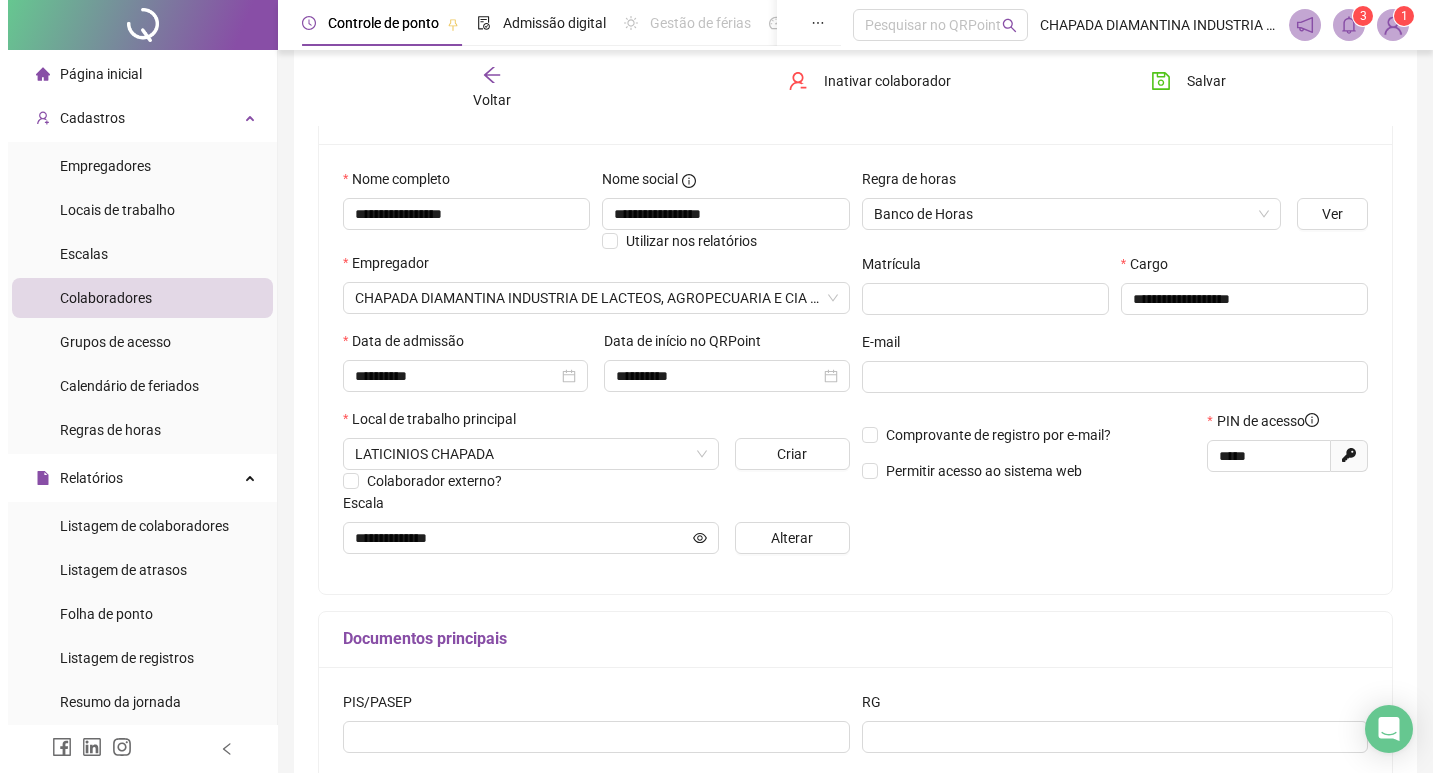 scroll, scrollTop: 0, scrollLeft: 0, axis: both 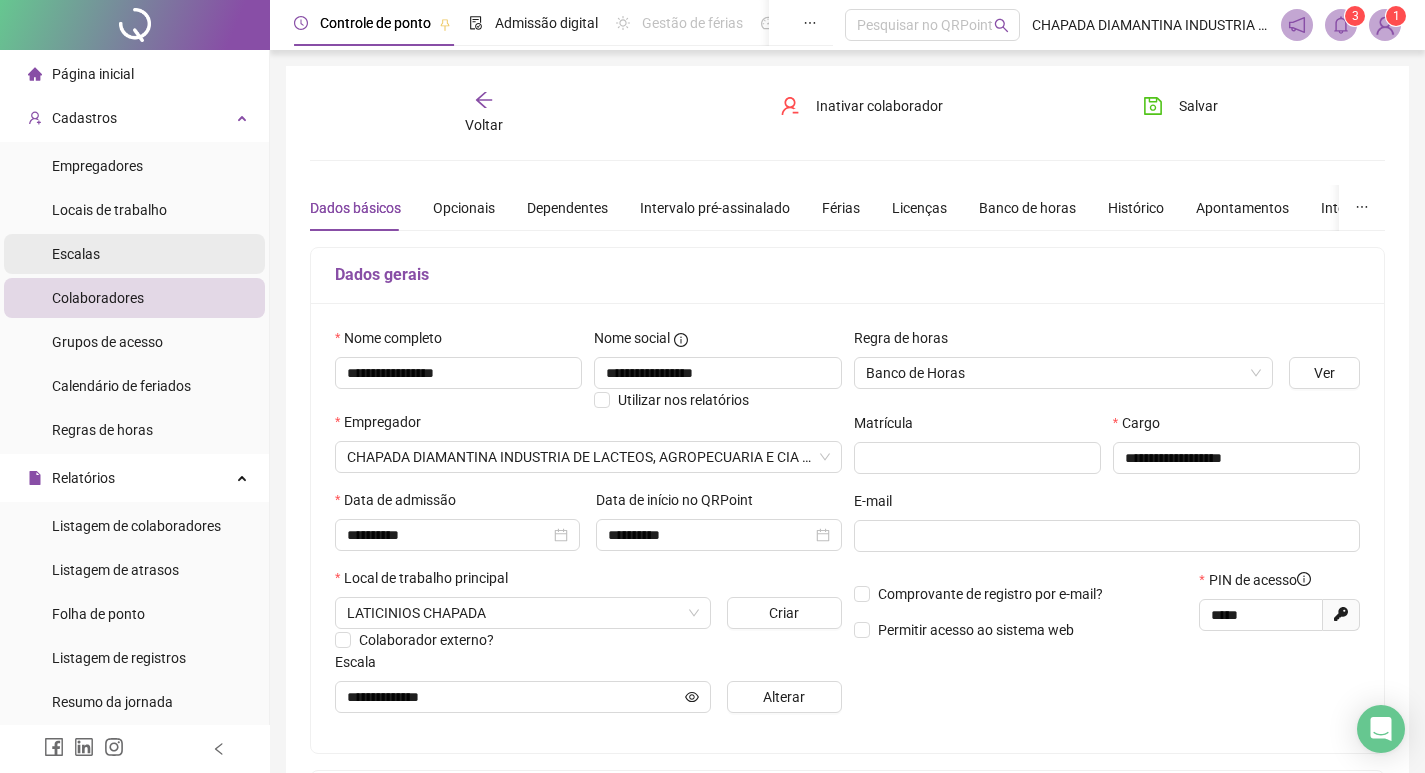 click on "Escalas" at bounding box center (76, 254) 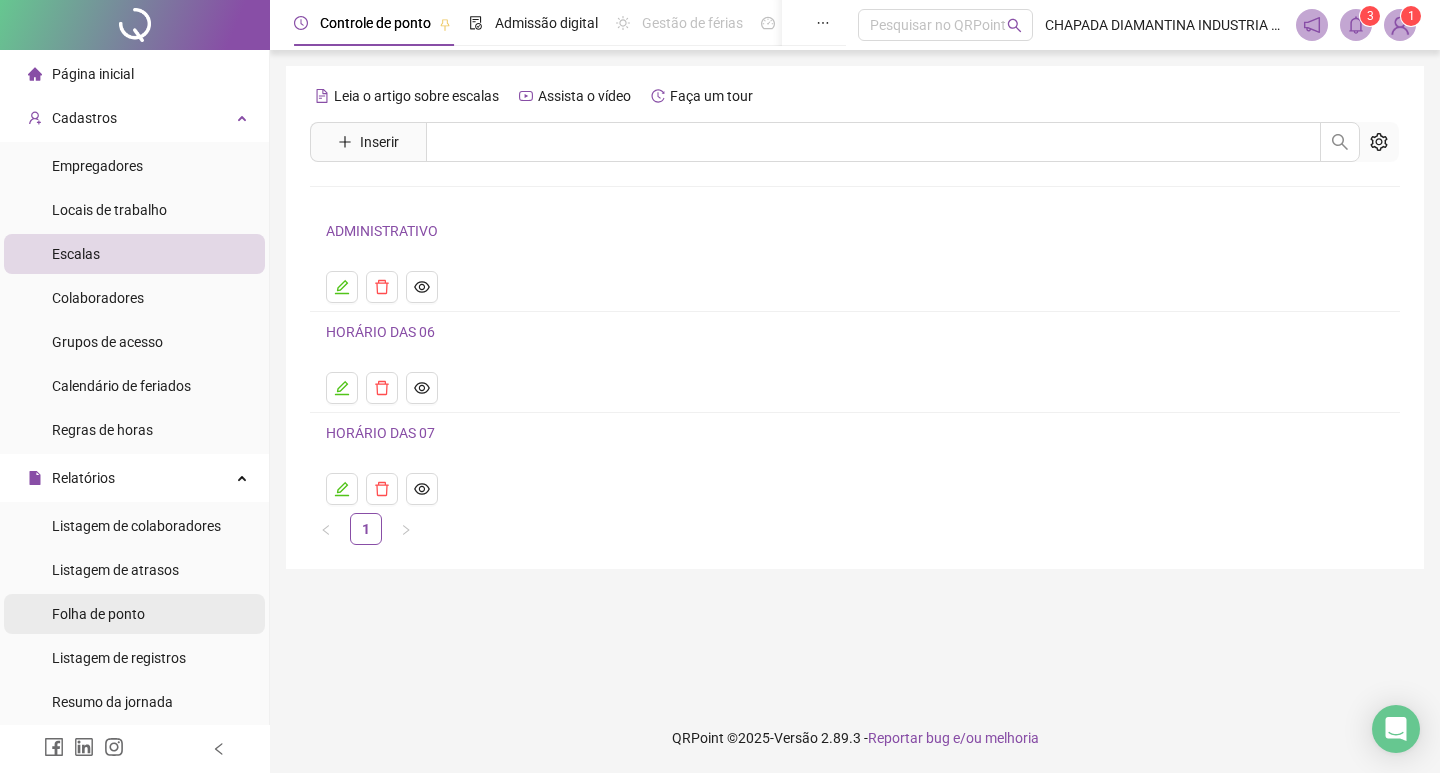 click on "Folha de ponto" at bounding box center [98, 614] 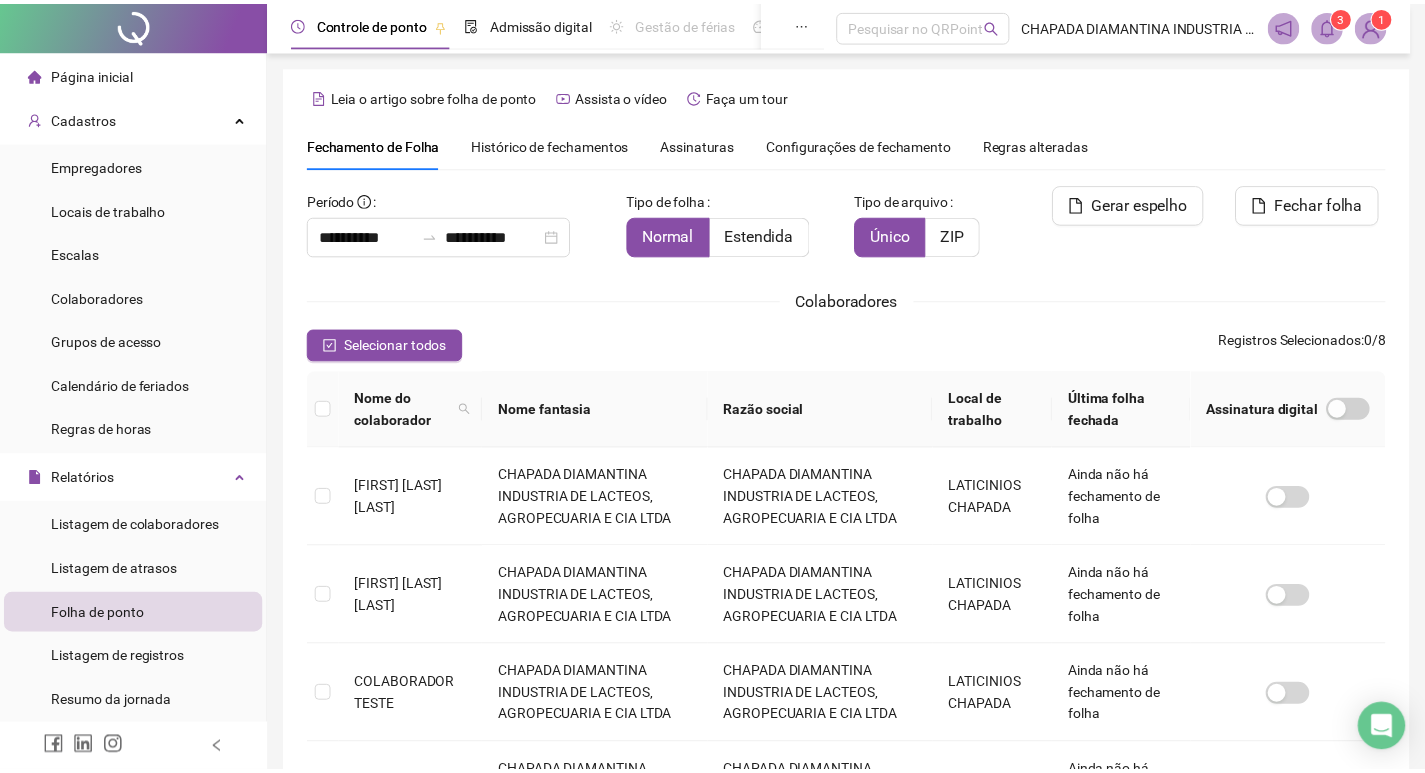 scroll, scrollTop: 23, scrollLeft: 0, axis: vertical 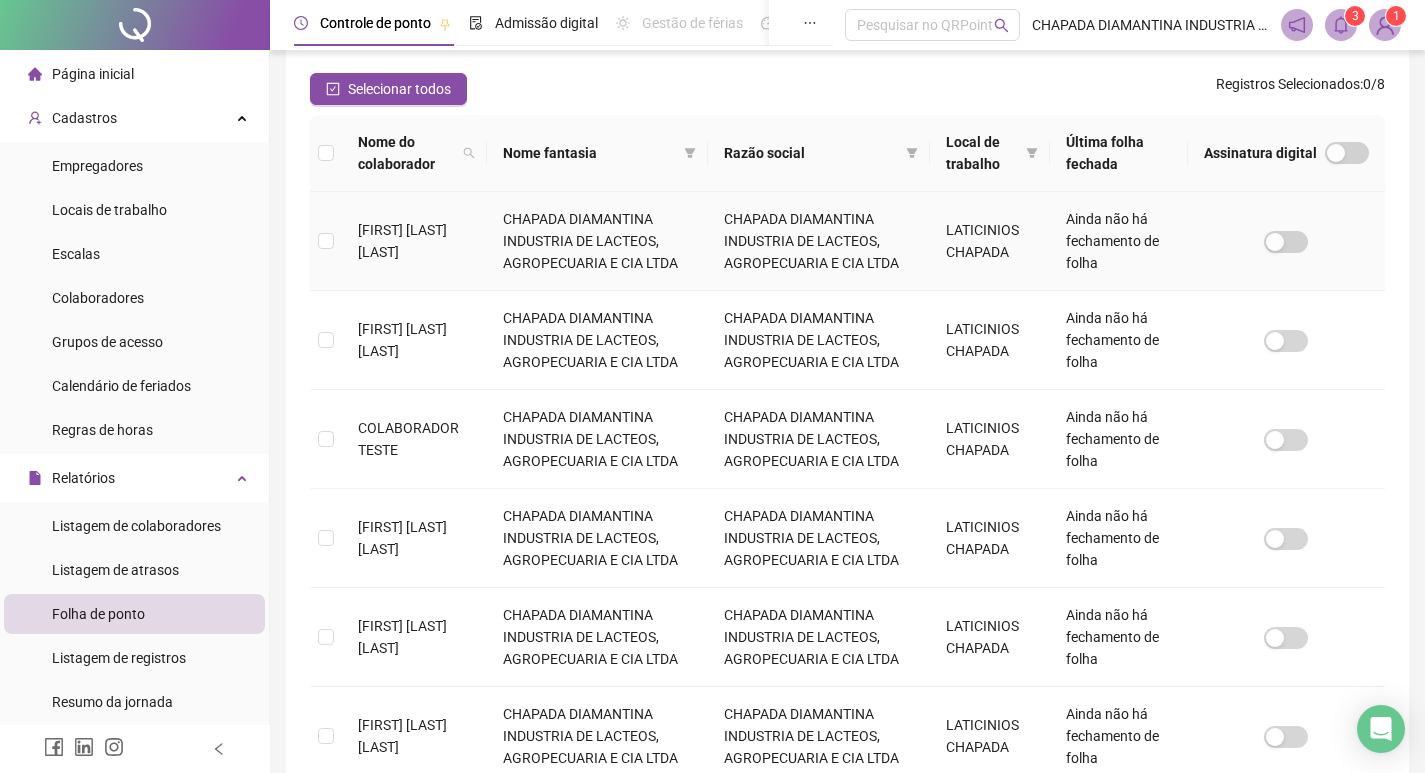 click at bounding box center (1286, 241) 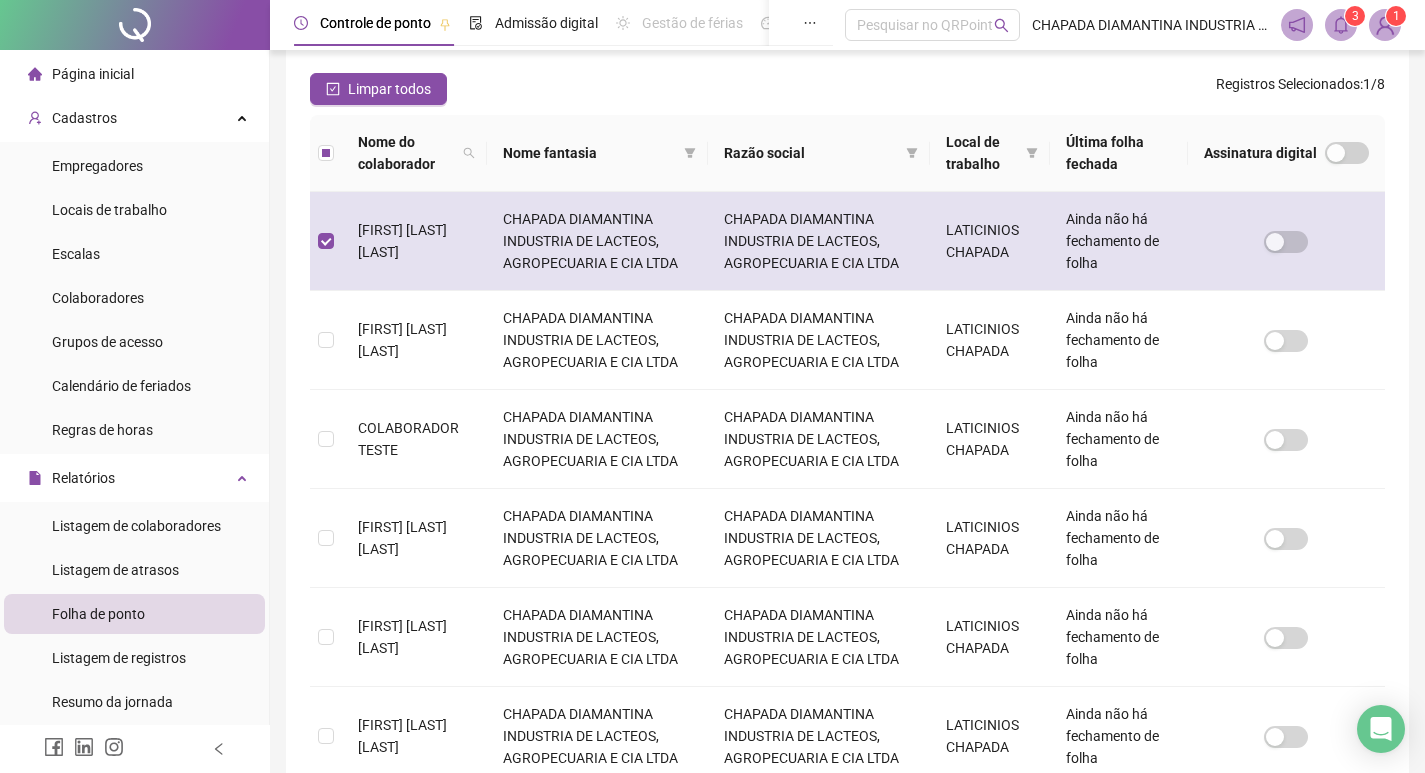 scroll, scrollTop: 23, scrollLeft: 0, axis: vertical 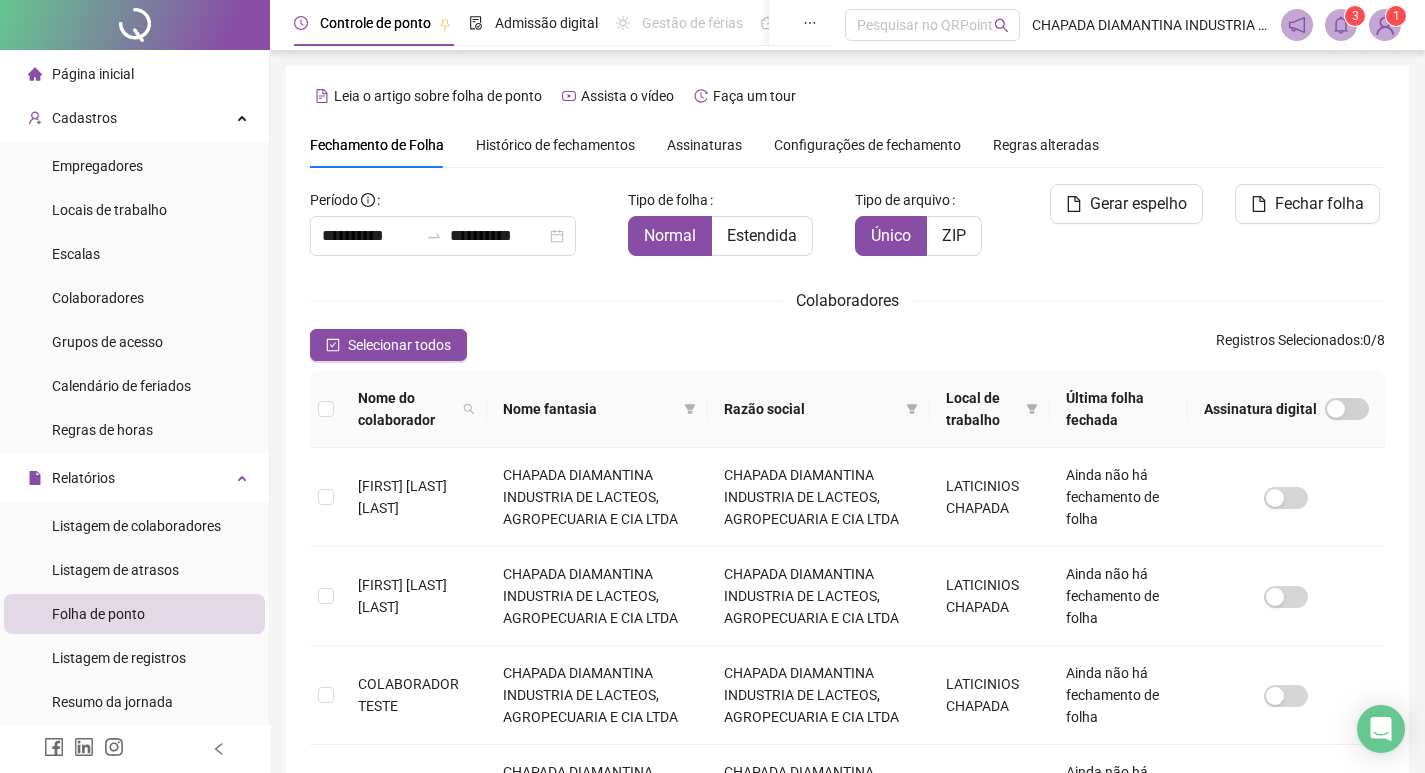 click on "Assinaturas" at bounding box center [704, 145] 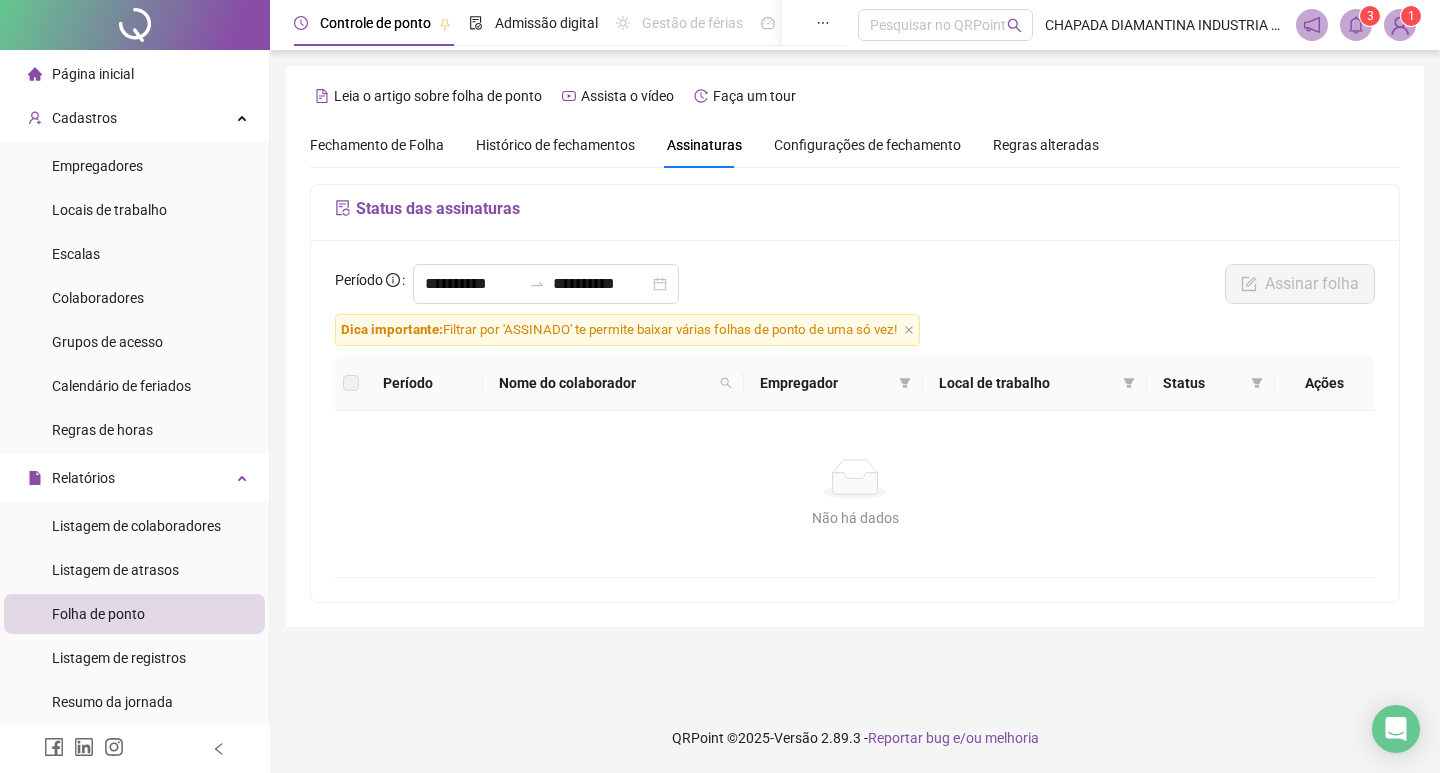 click on "Fechamento de Folha" at bounding box center (377, 145) 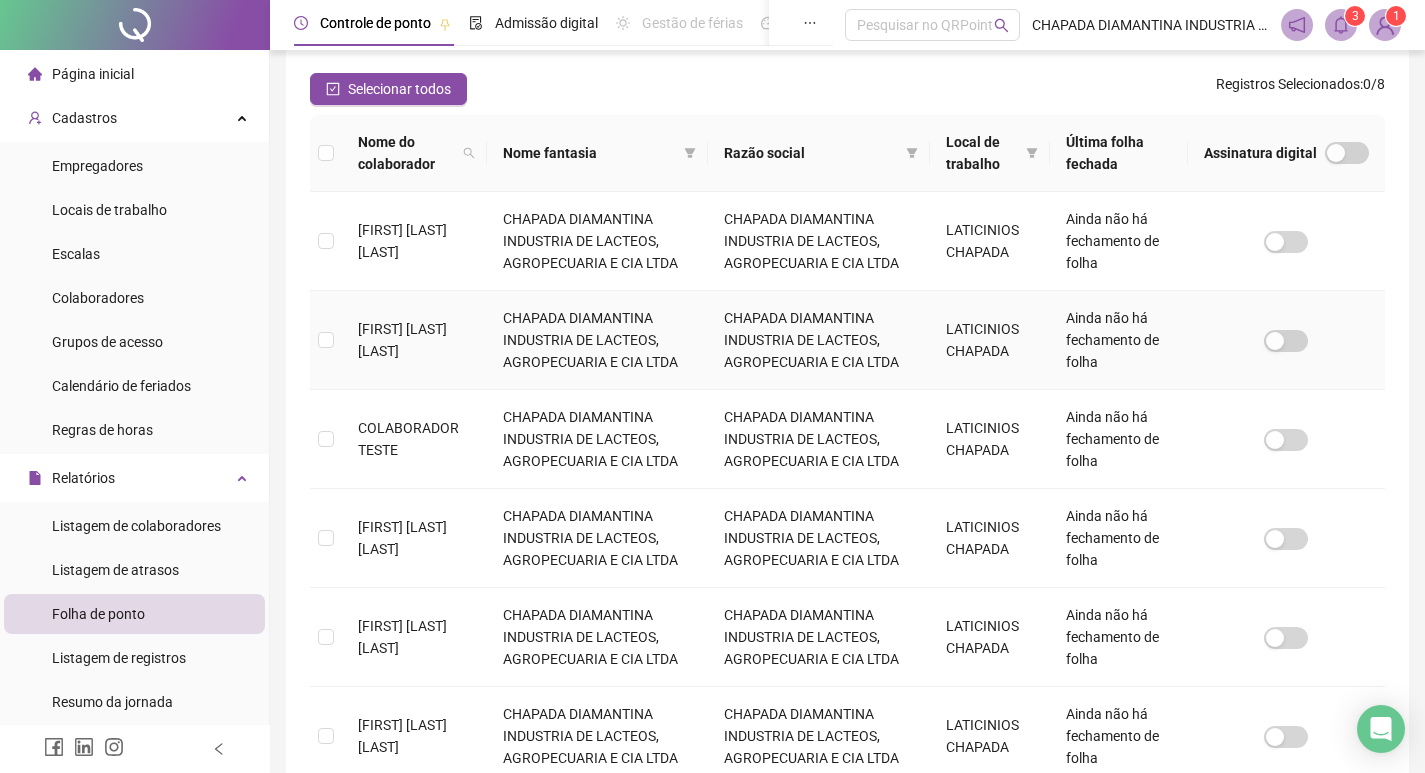 scroll, scrollTop: 490, scrollLeft: 0, axis: vertical 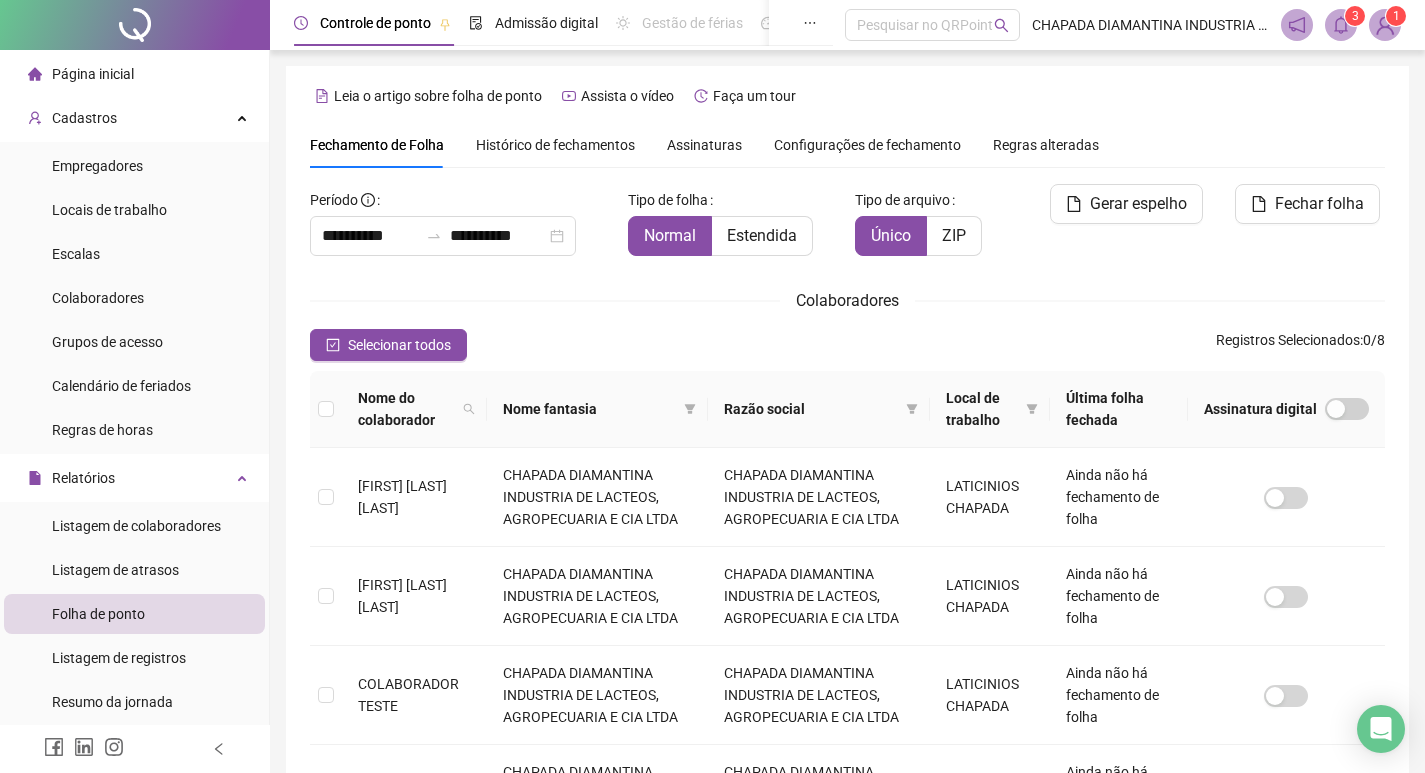 click on "Página inicial" at bounding box center [93, 74] 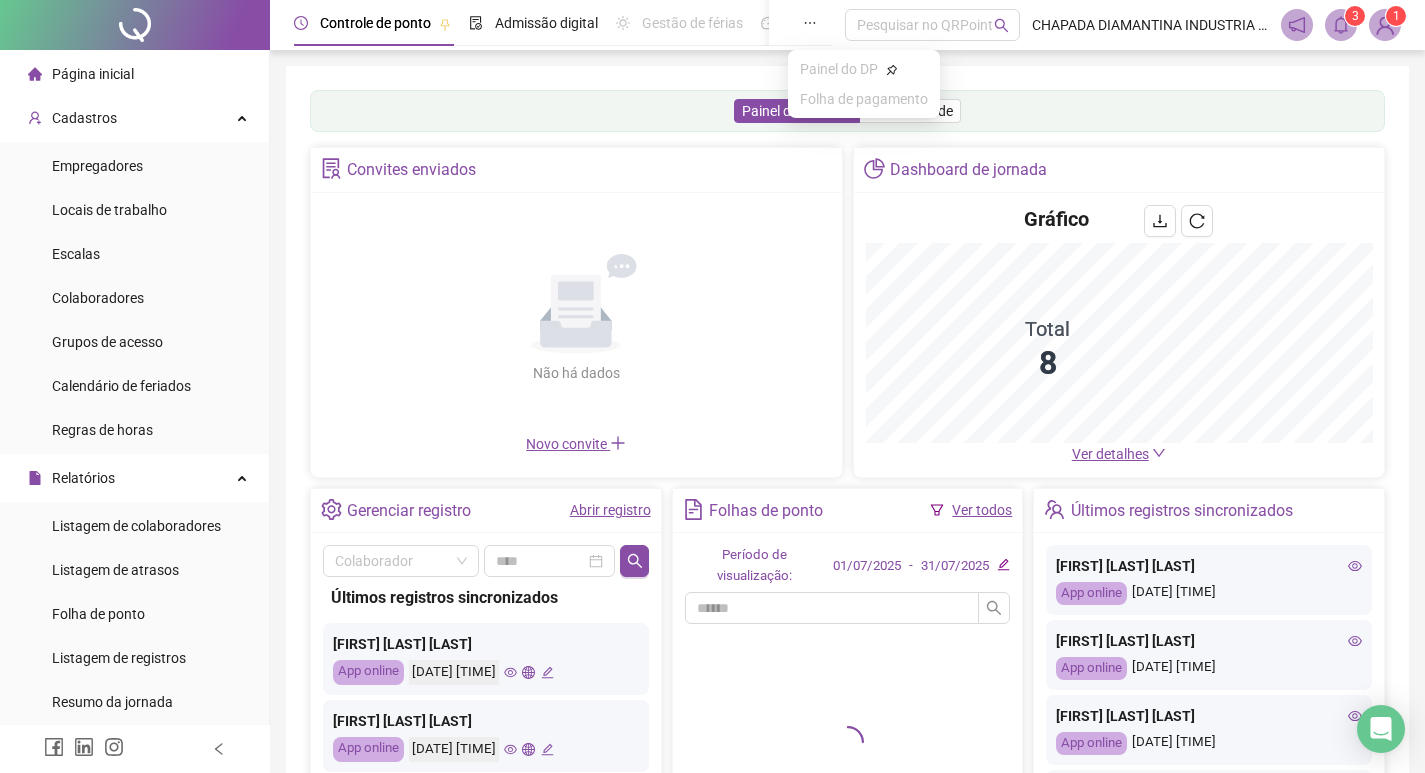 click at bounding box center (810, 23) 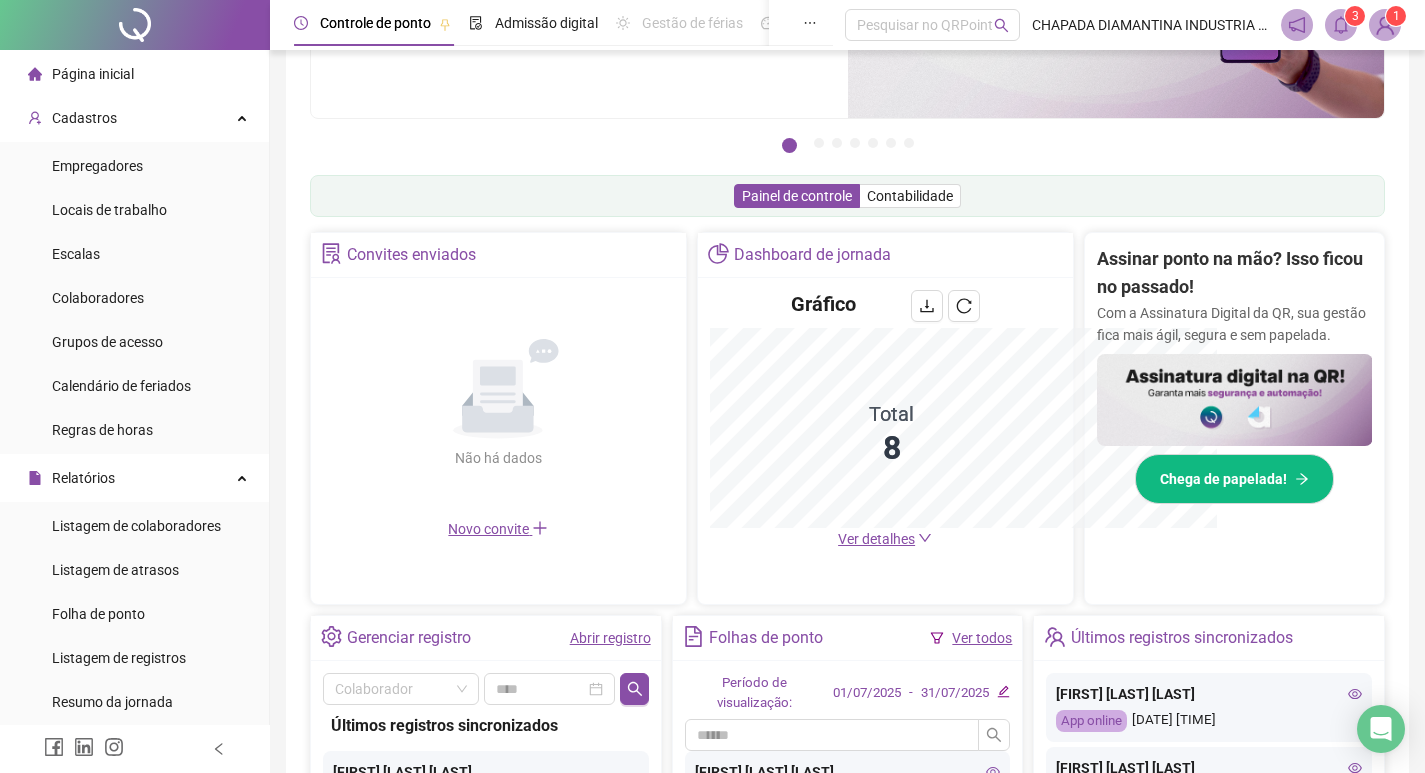 scroll, scrollTop: 295, scrollLeft: 0, axis: vertical 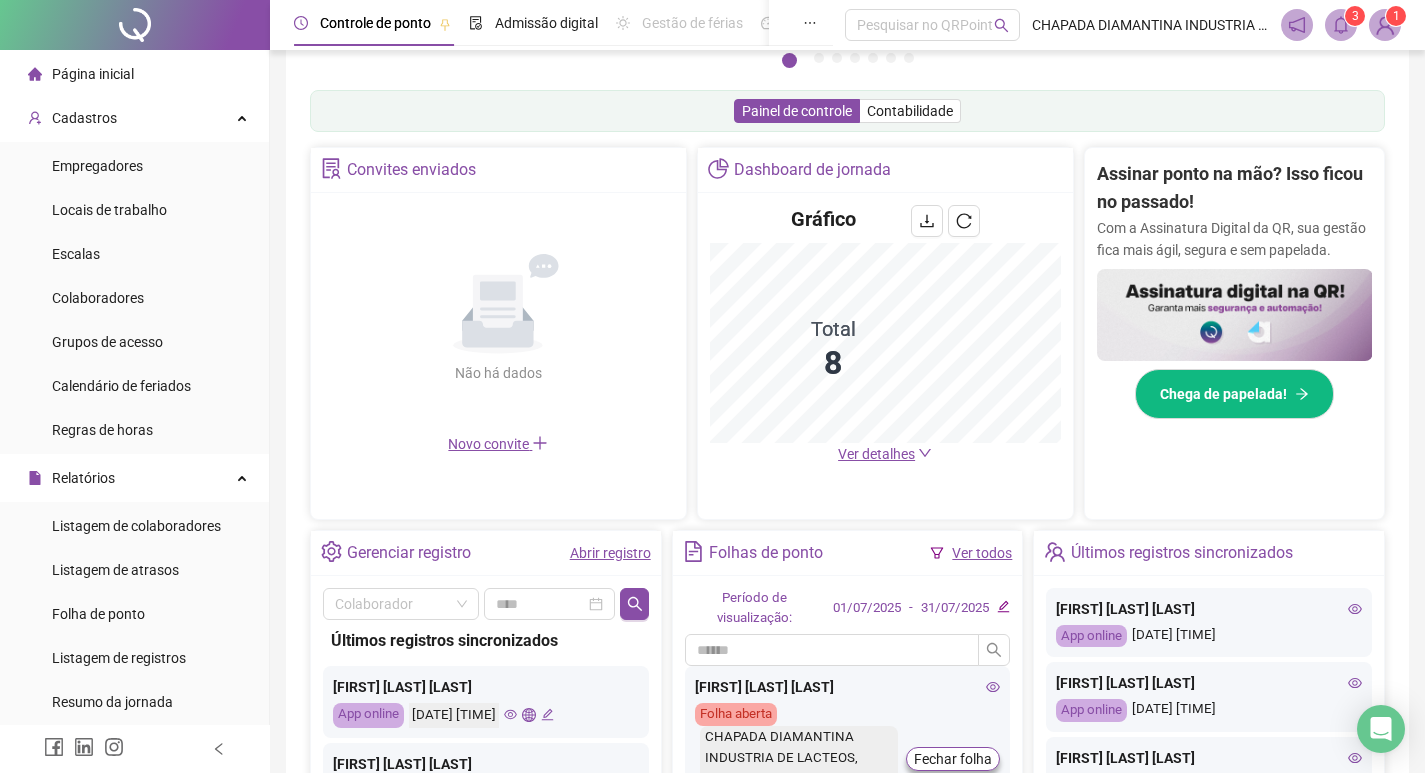 click at bounding box center [1385, 25] 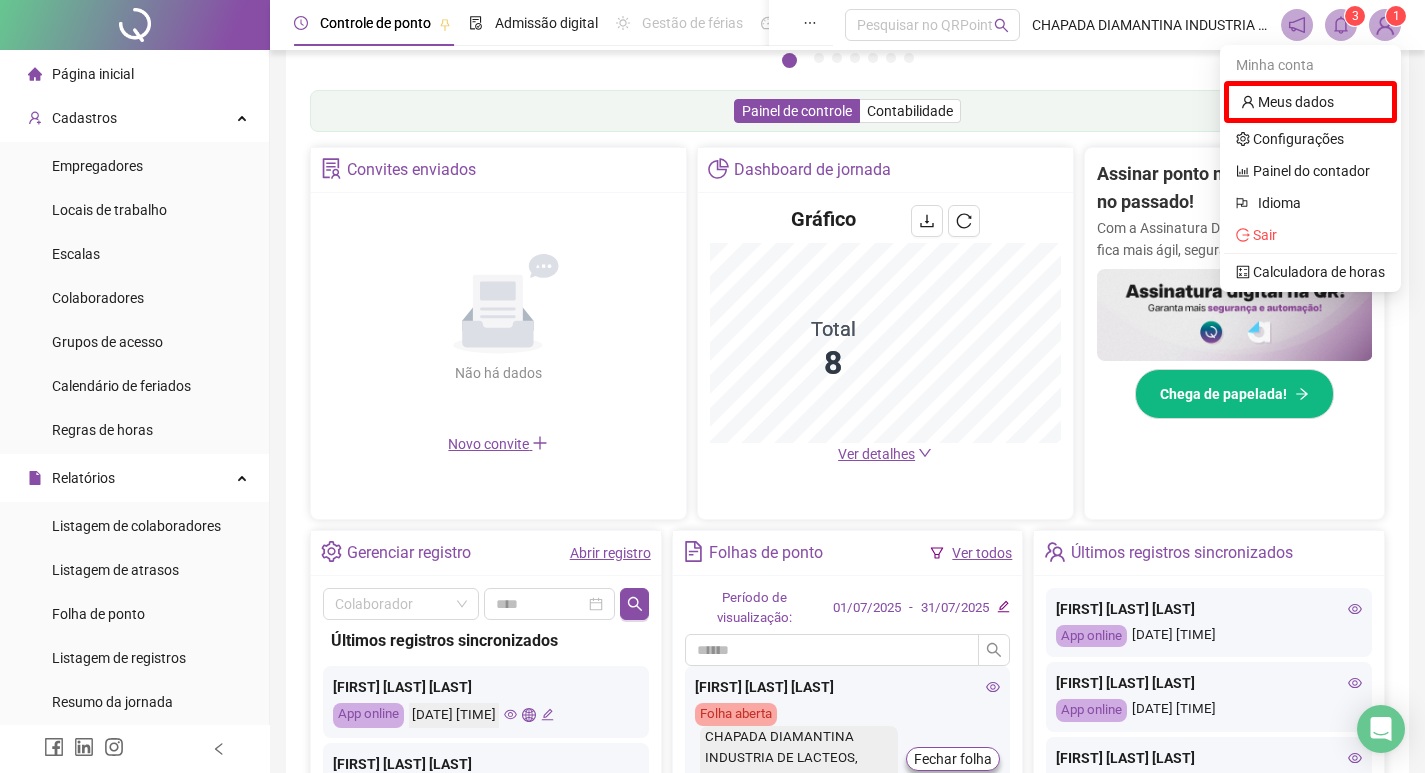 click at bounding box center [1385, 25] 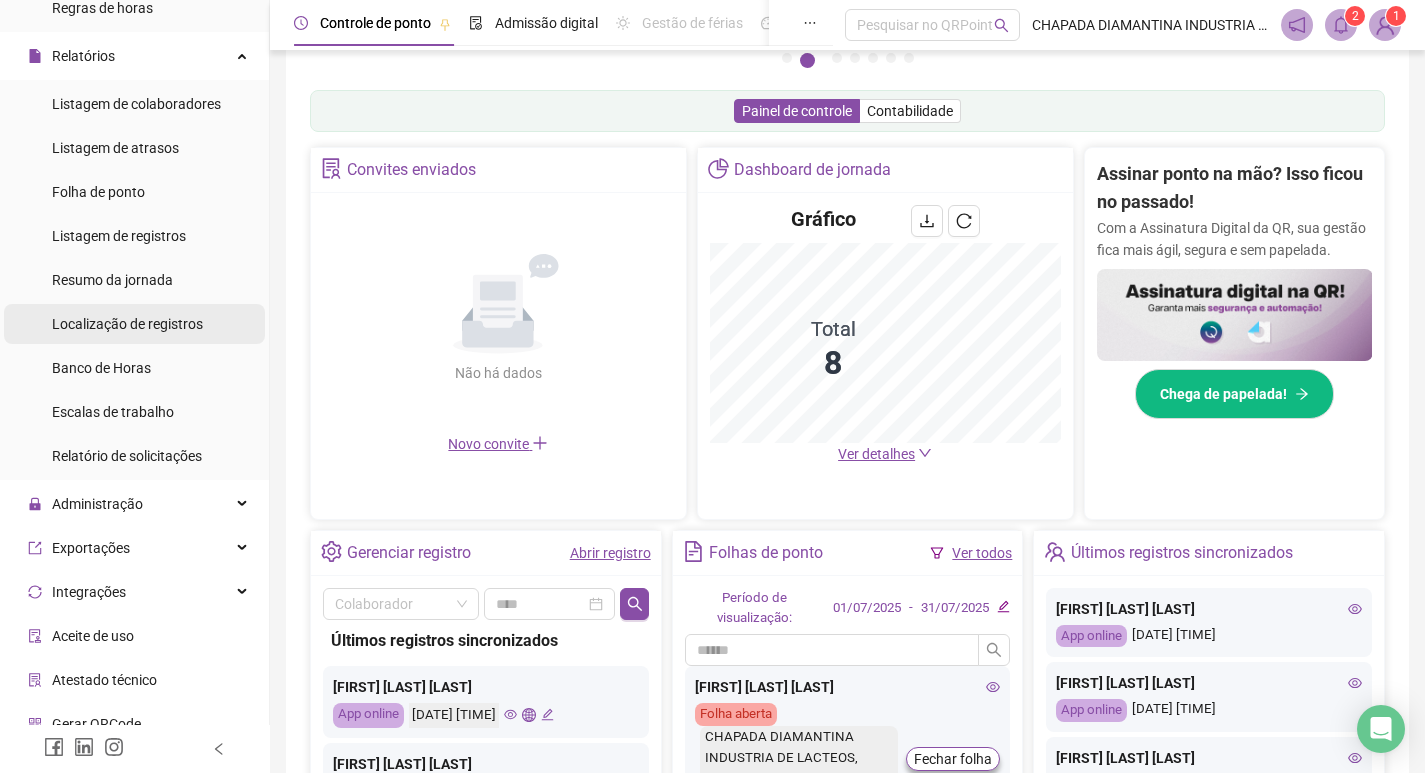 scroll, scrollTop: 467, scrollLeft: 0, axis: vertical 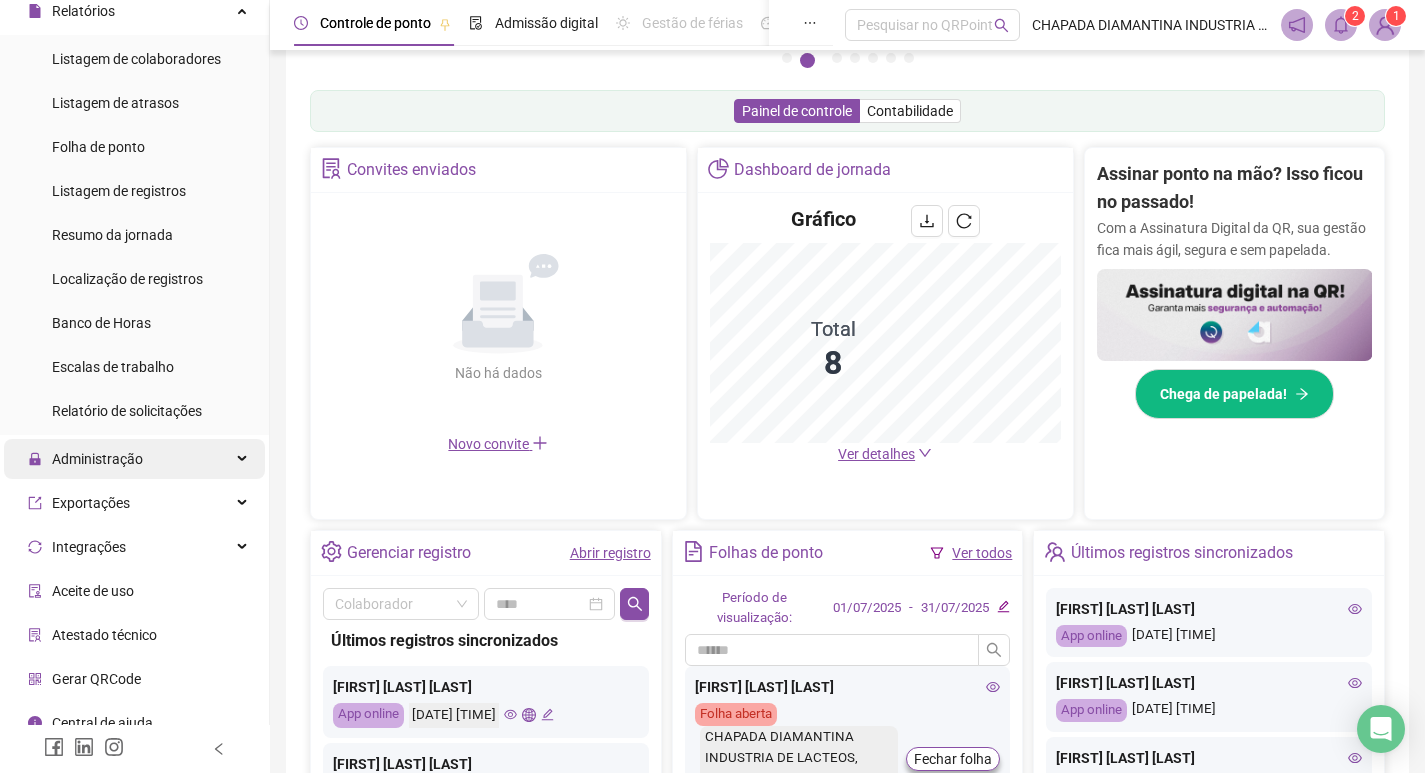 click on "Administração" at bounding box center (85, 459) 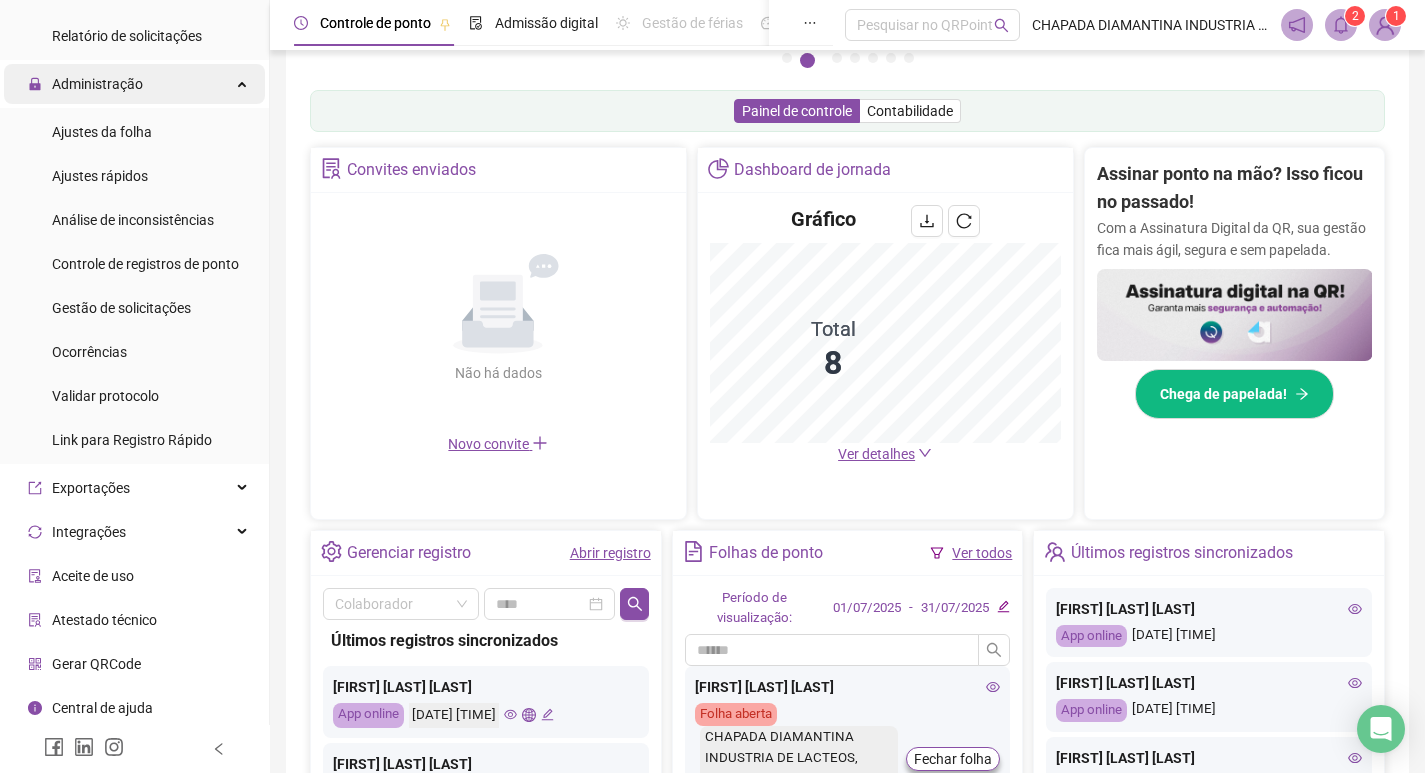 scroll, scrollTop: 845, scrollLeft: 0, axis: vertical 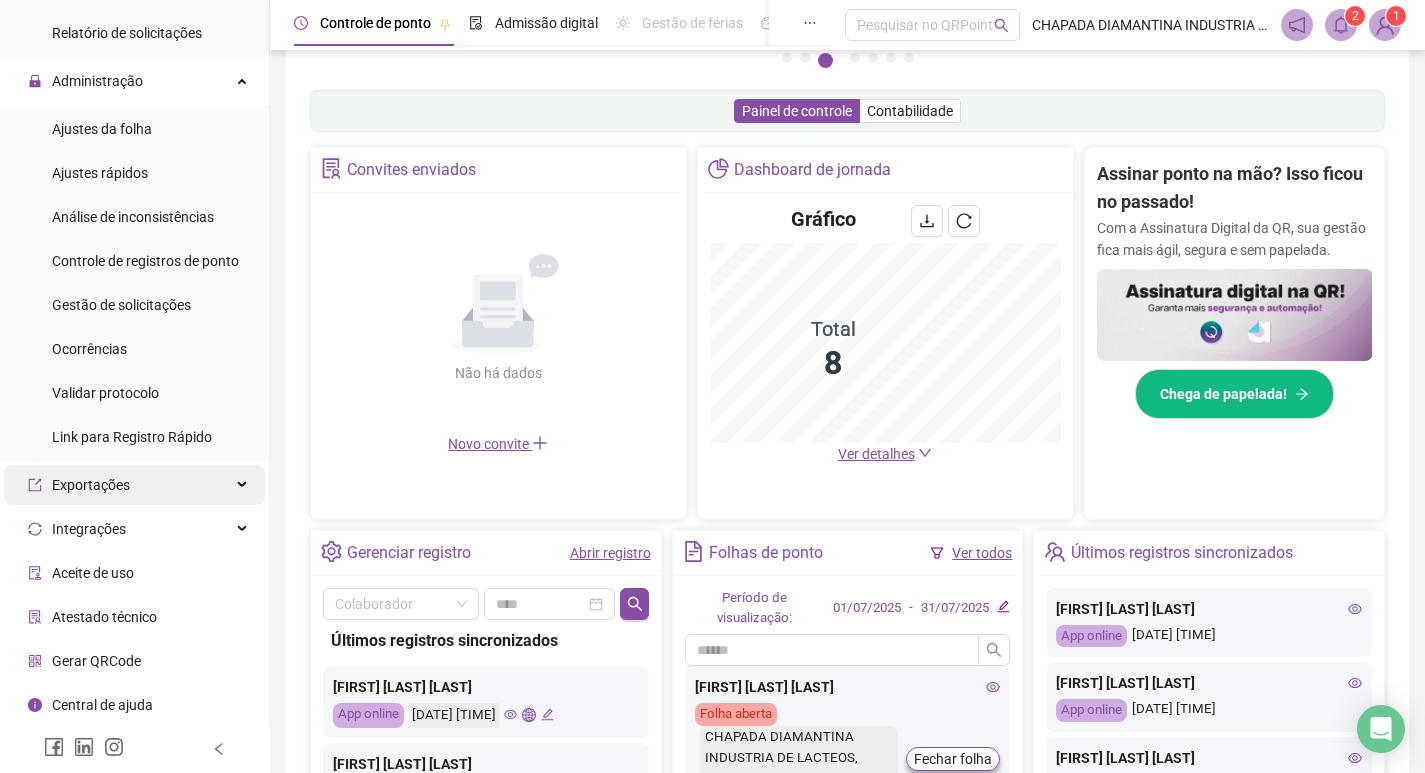 click on "Exportações" at bounding box center (134, 485) 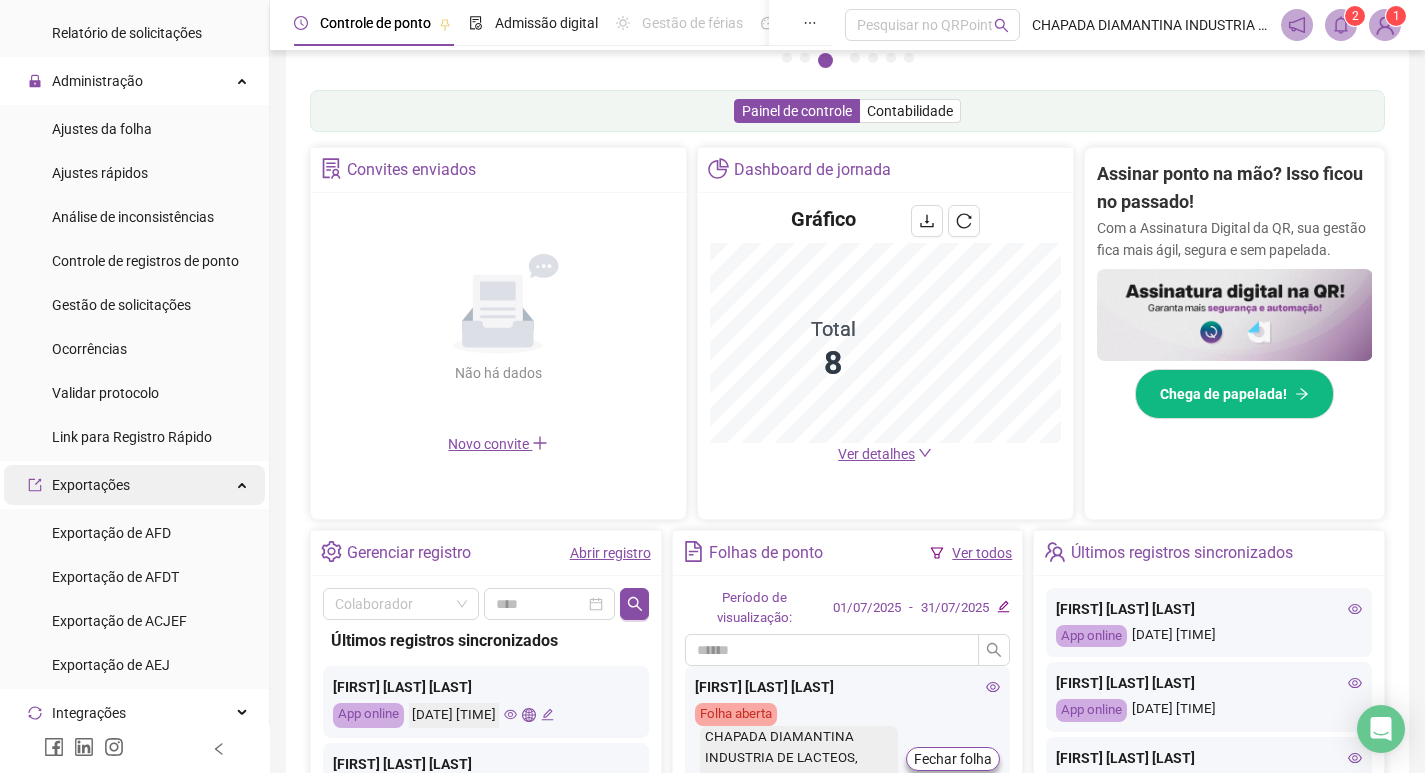 scroll, scrollTop: 1029, scrollLeft: 0, axis: vertical 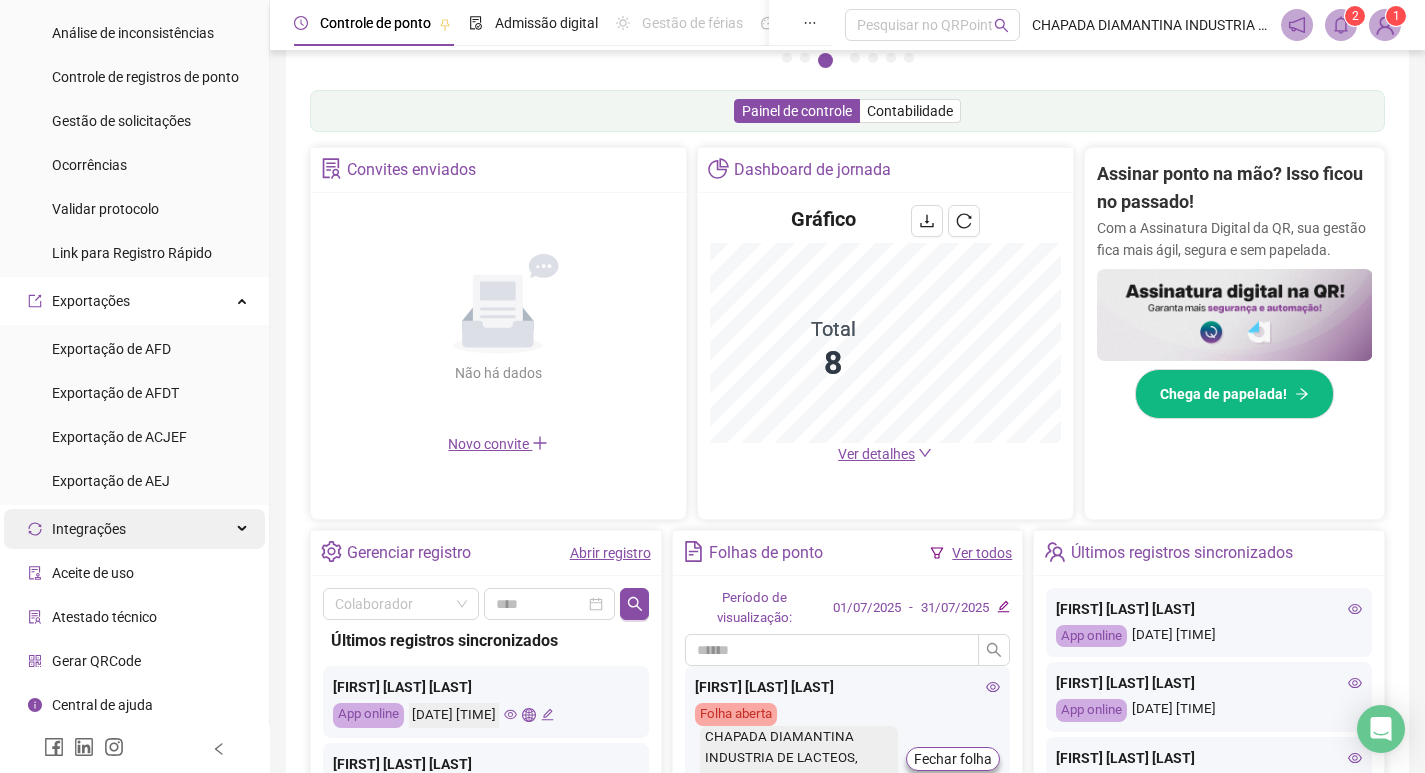 click on "Integrações" at bounding box center [134, 529] 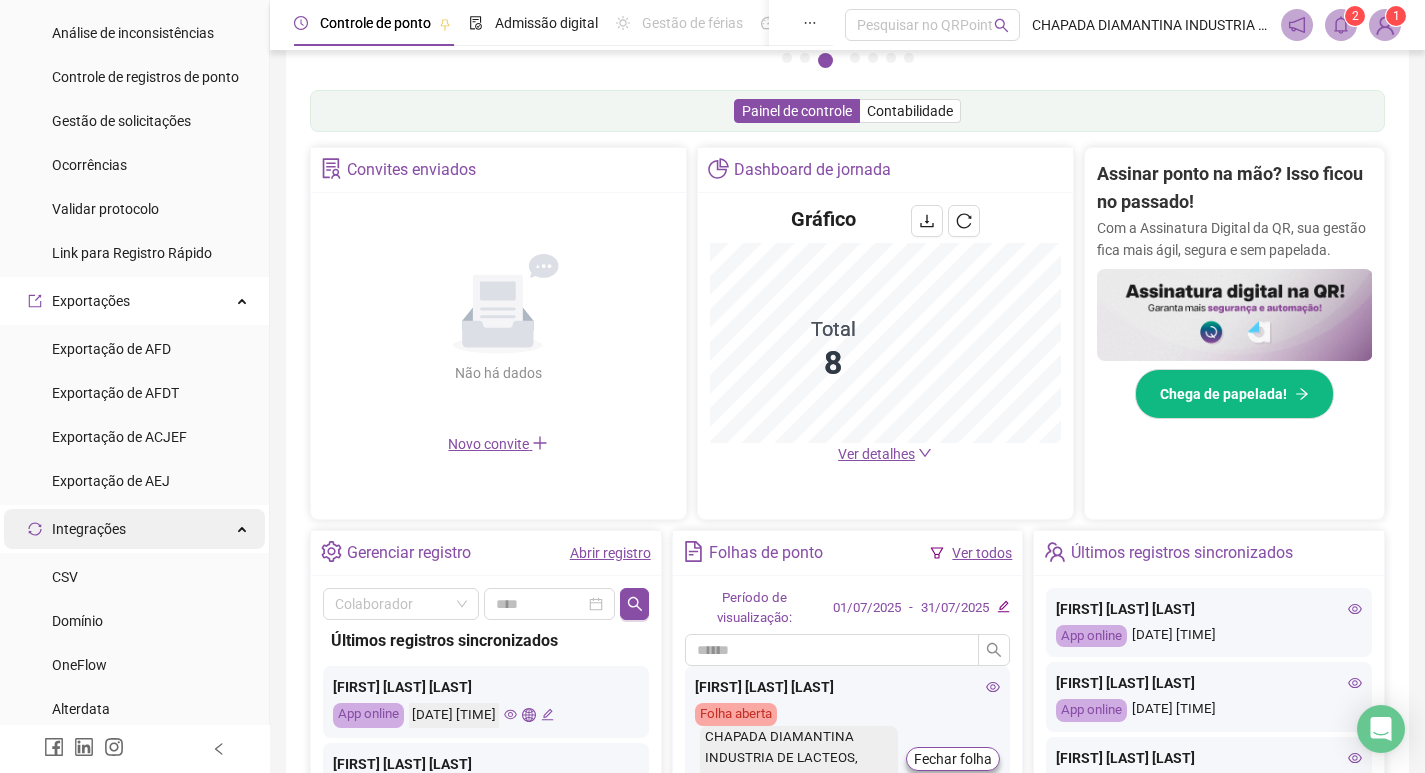 scroll, scrollTop: 1257, scrollLeft: 0, axis: vertical 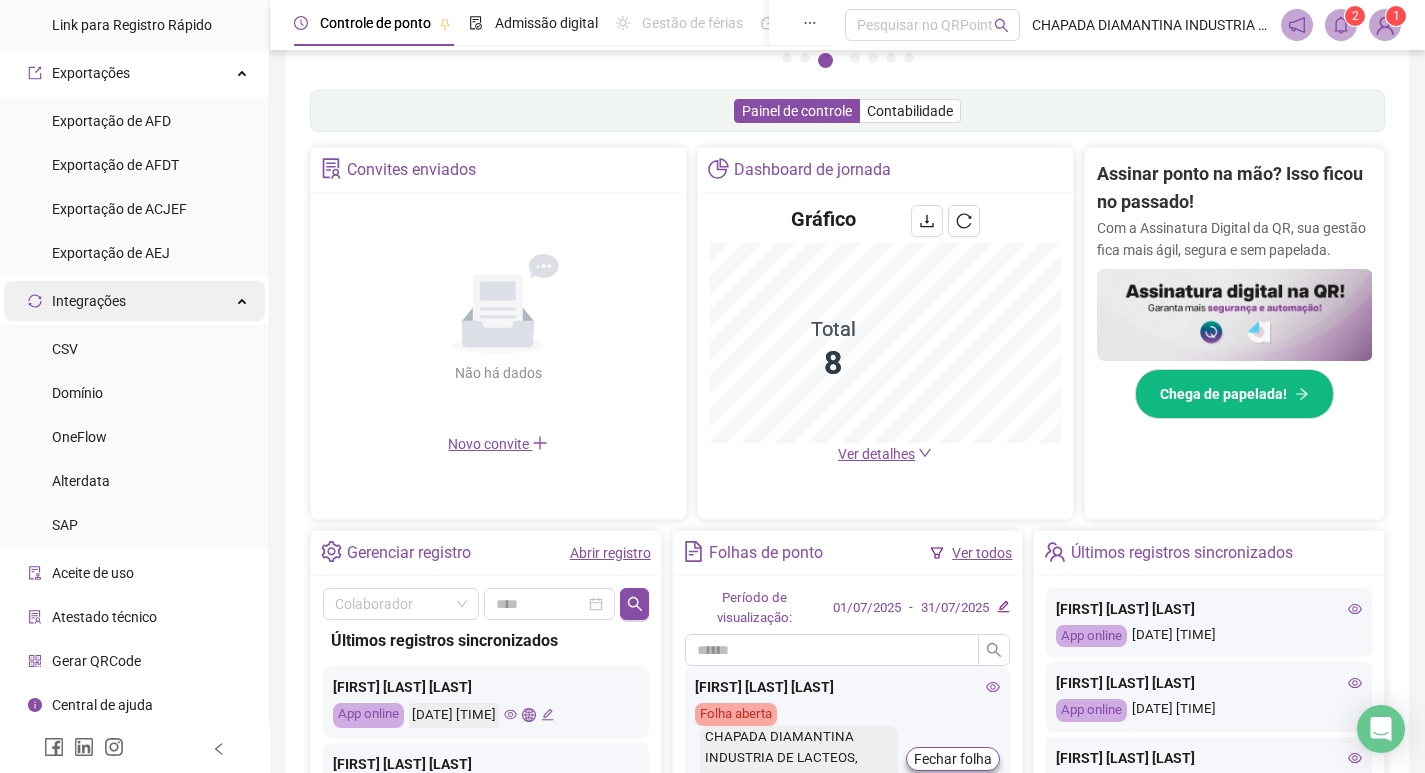 click on "Integrações" at bounding box center [134, 301] 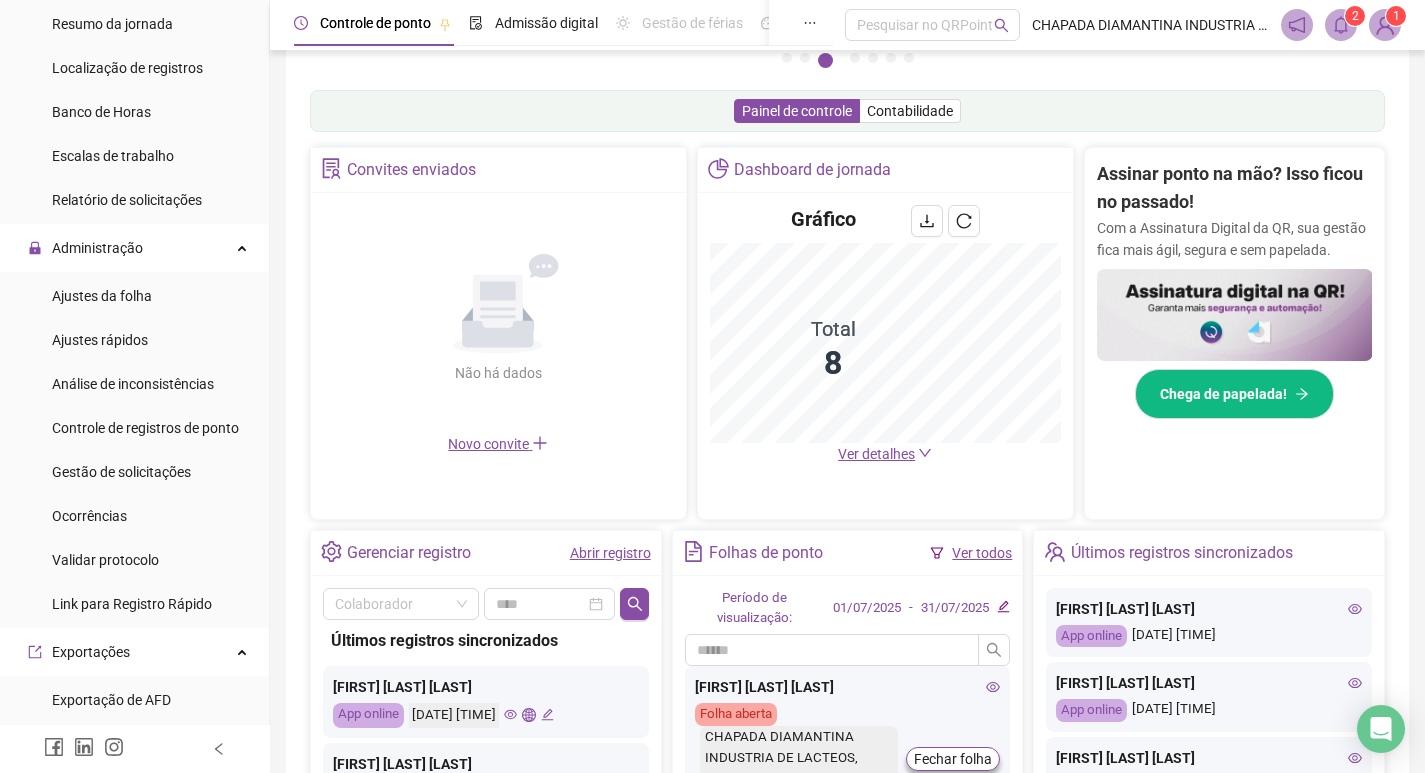 scroll, scrollTop: 796, scrollLeft: 0, axis: vertical 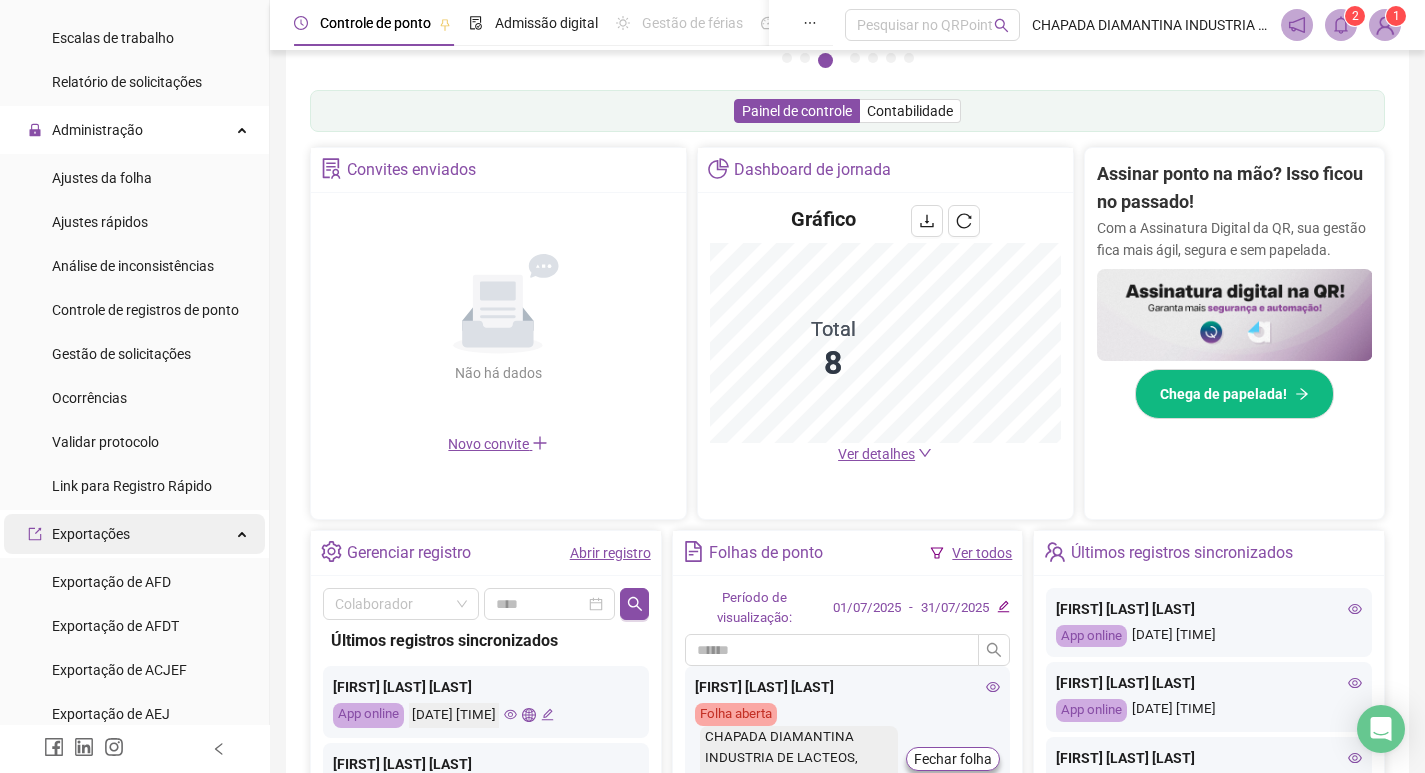 click on "Exportações" at bounding box center (91, 534) 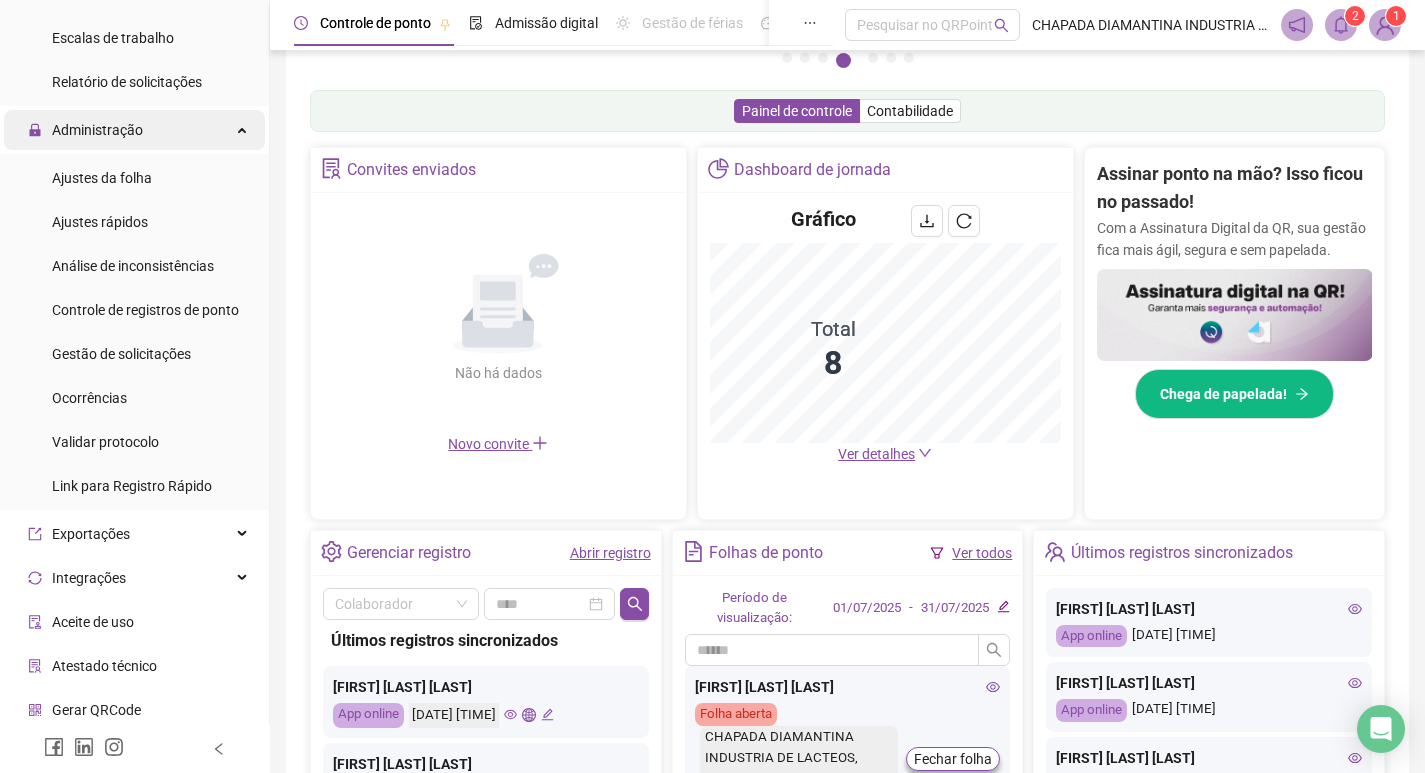 click on "Administração" at bounding box center [97, 130] 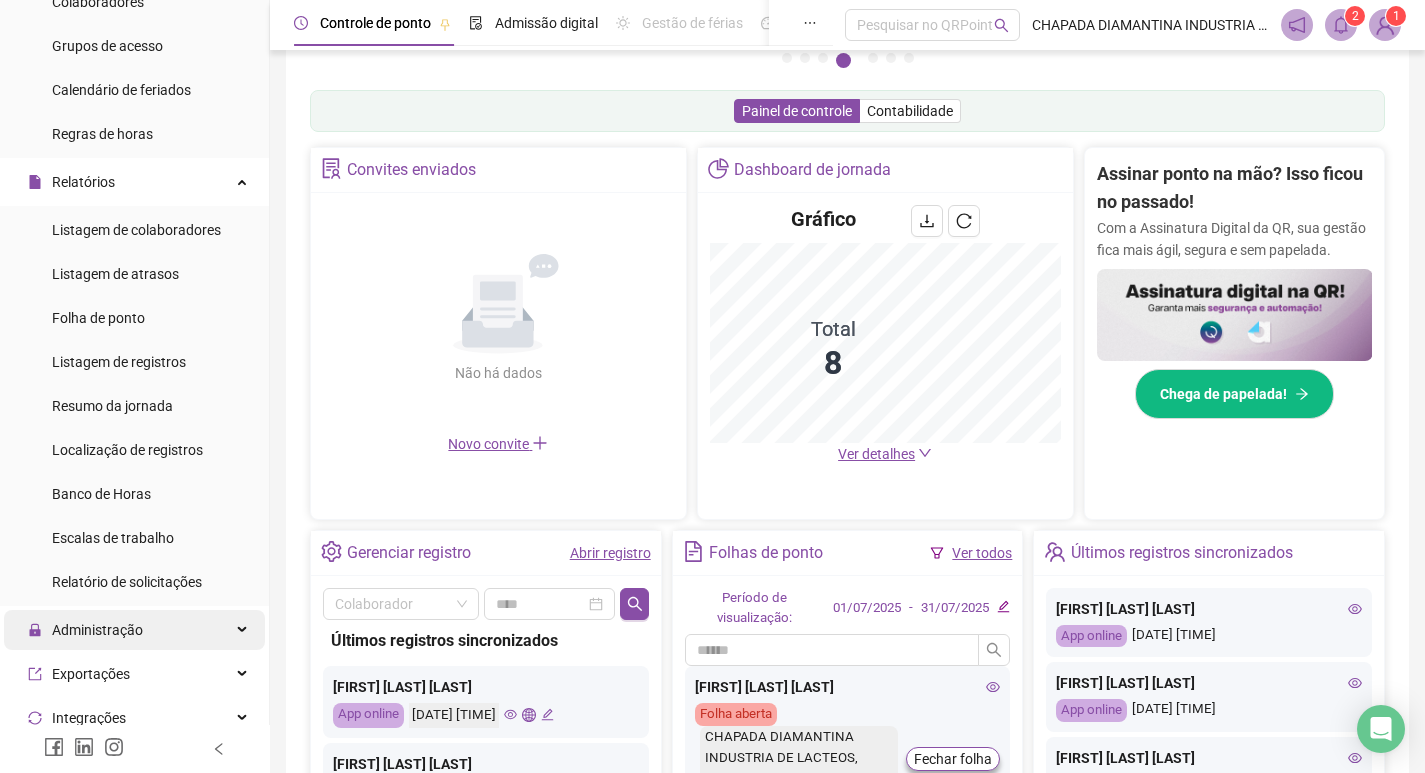 scroll, scrollTop: 251, scrollLeft: 0, axis: vertical 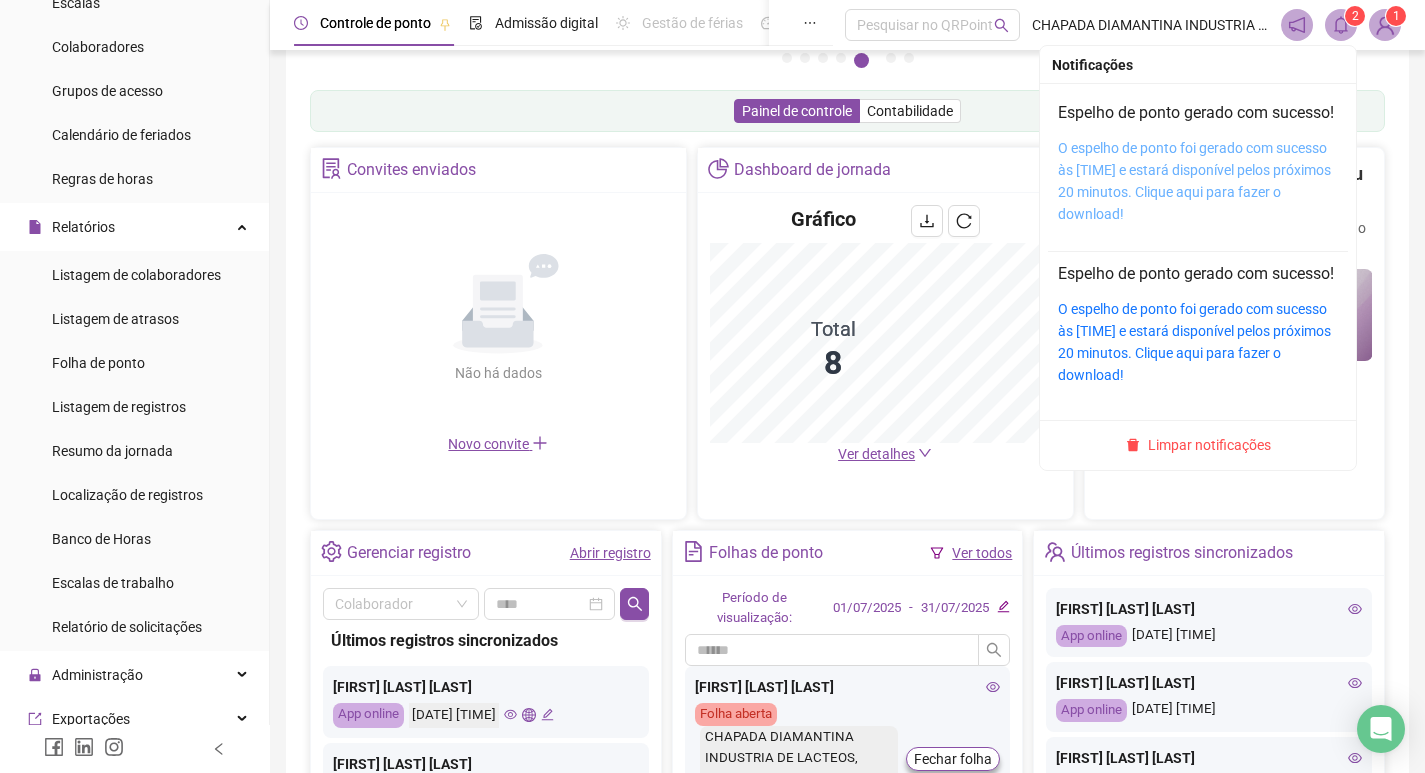 click on "O espelho de ponto foi gerado com sucesso às [TIME] e estará disponível pelos próximos 20 minutos.
Clique aqui para fazer o download!" at bounding box center (1194, 181) 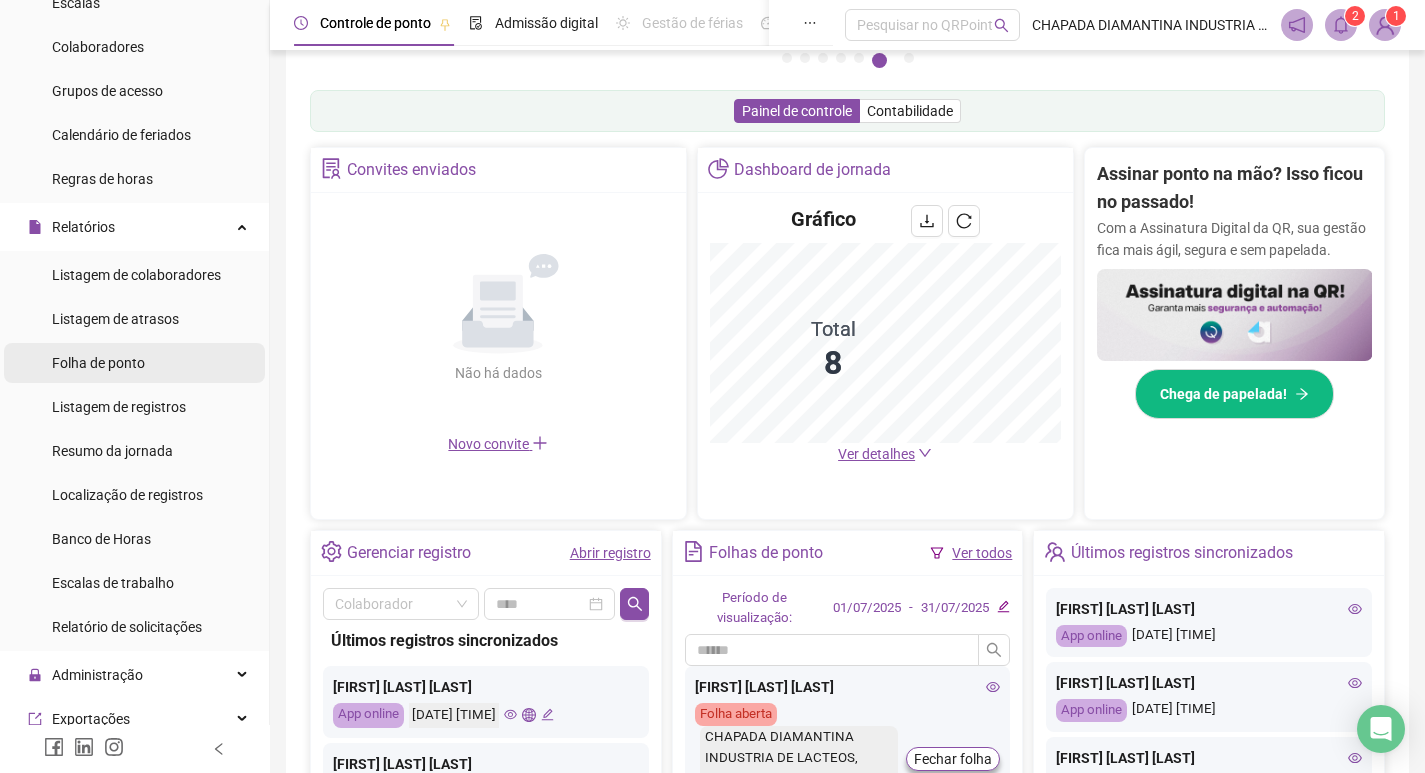 click on "Folha de ponto" at bounding box center [98, 363] 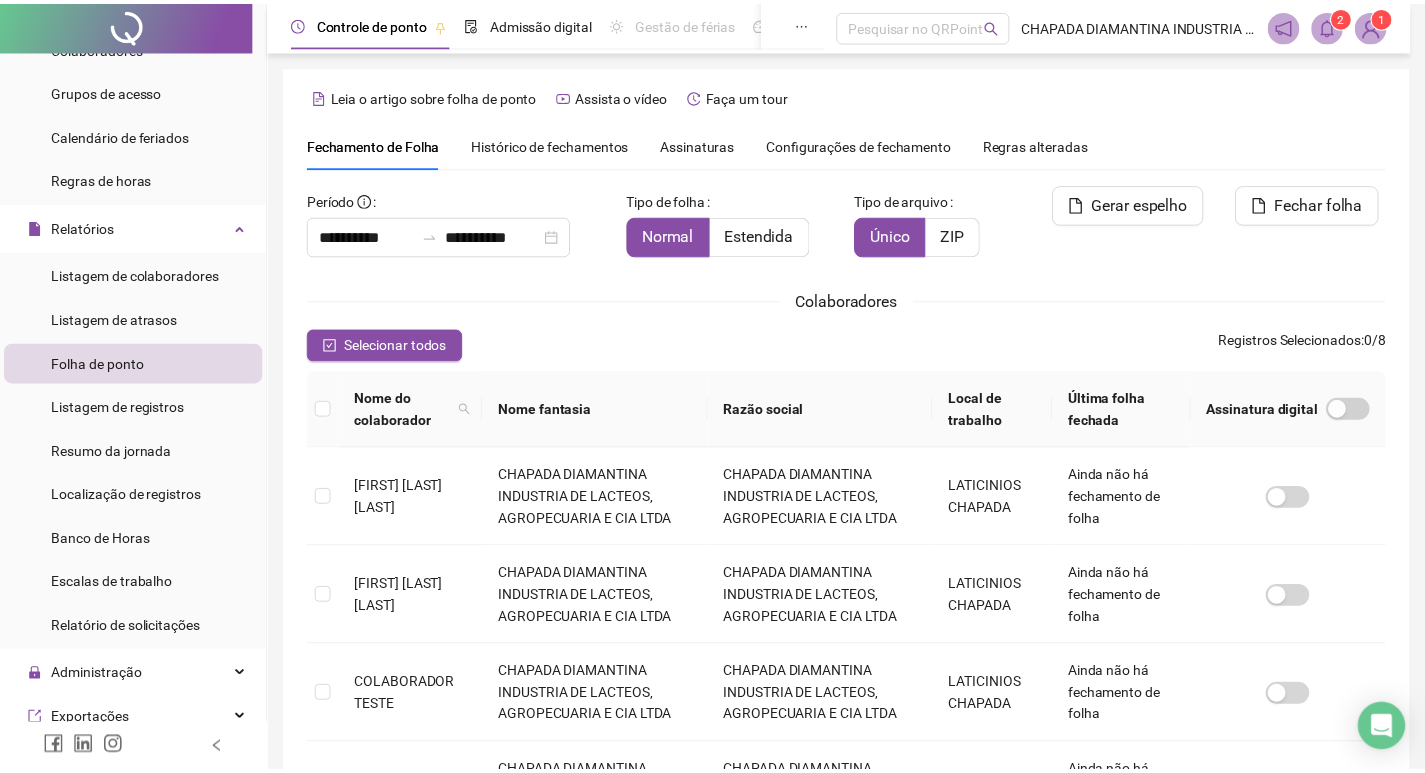 scroll, scrollTop: 23, scrollLeft: 0, axis: vertical 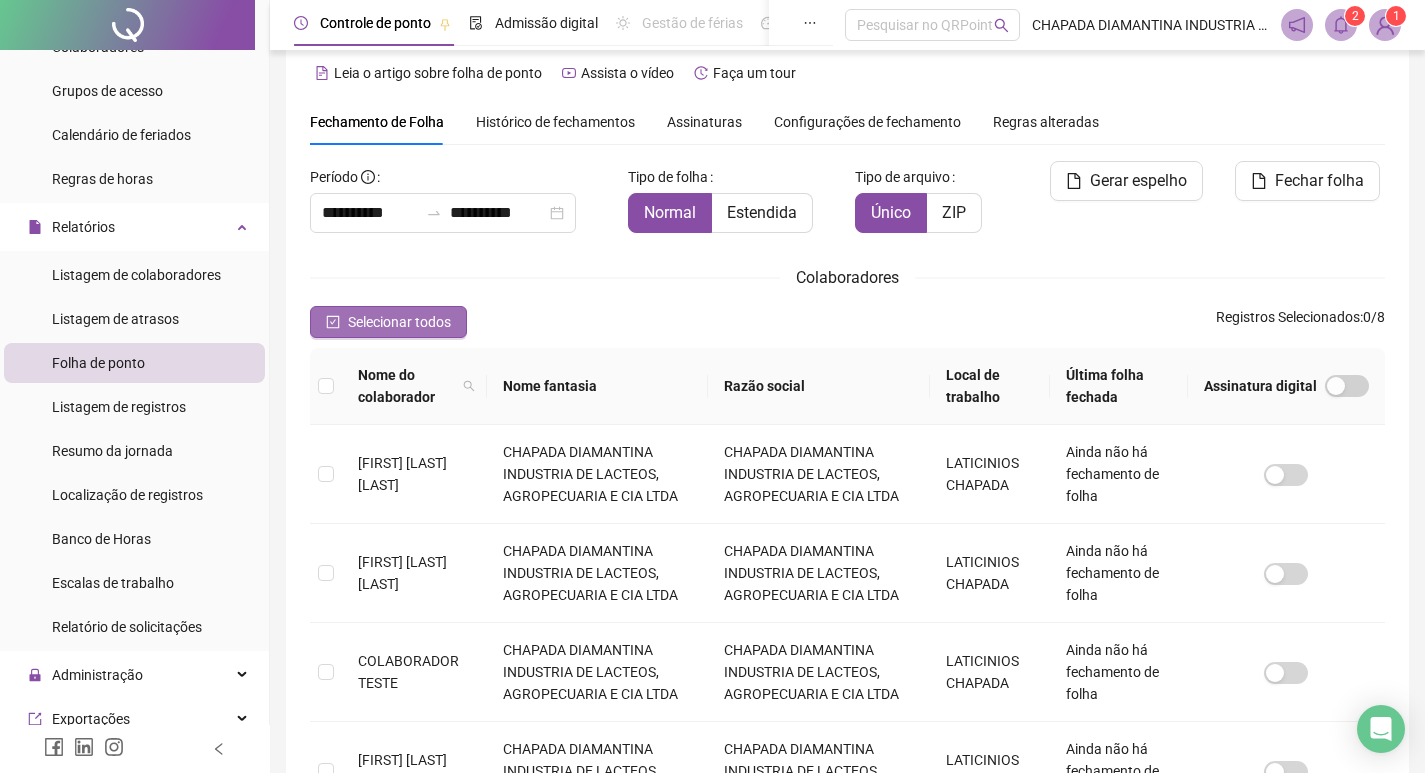 click 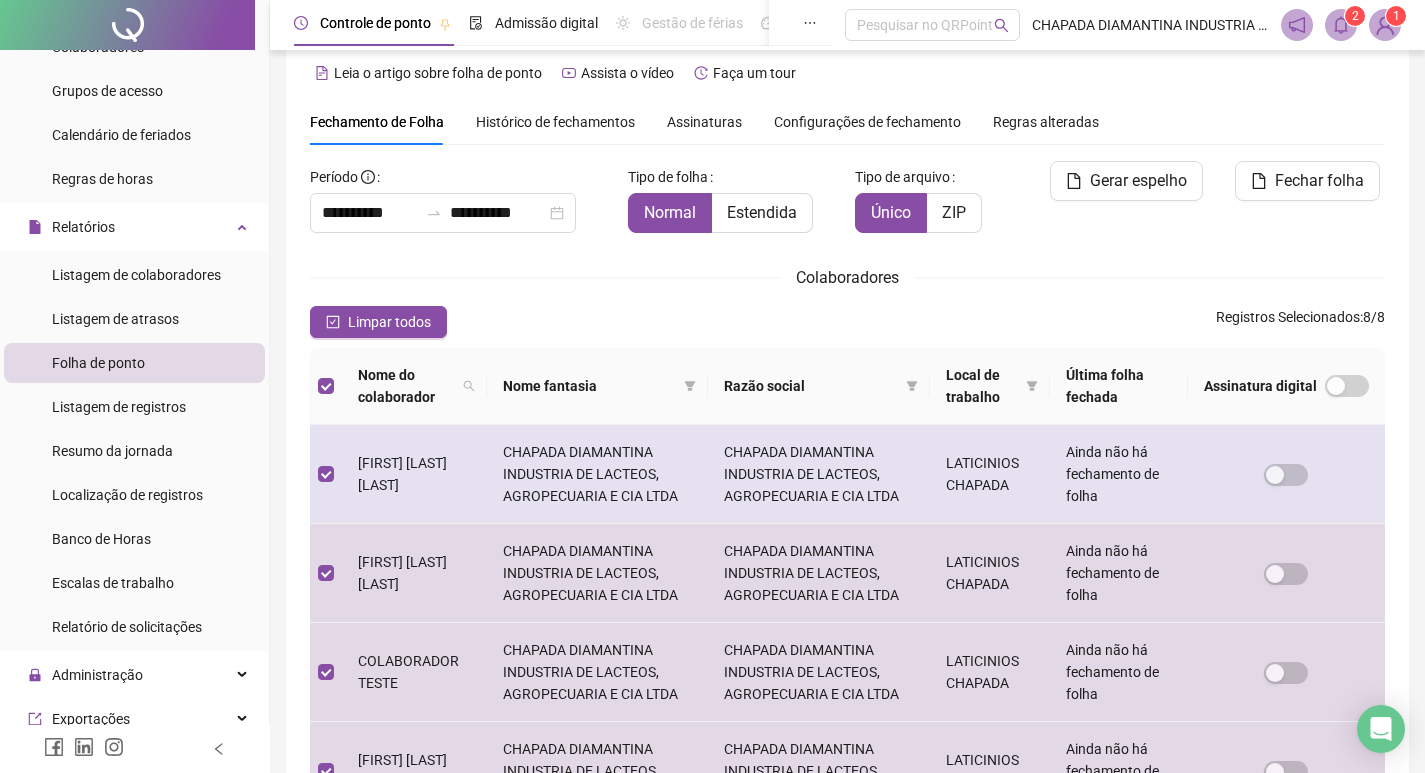 click at bounding box center [326, 474] 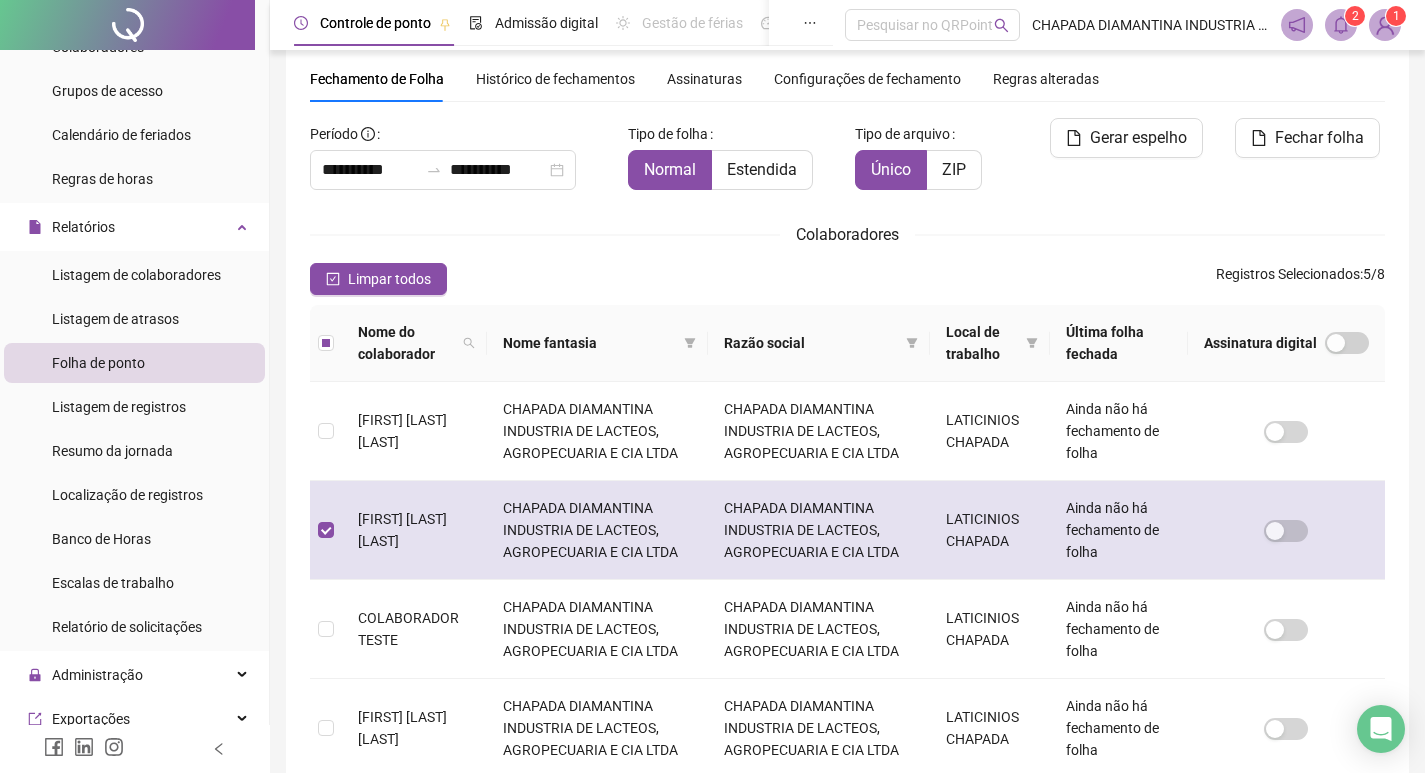 scroll, scrollTop: 490, scrollLeft: 0, axis: vertical 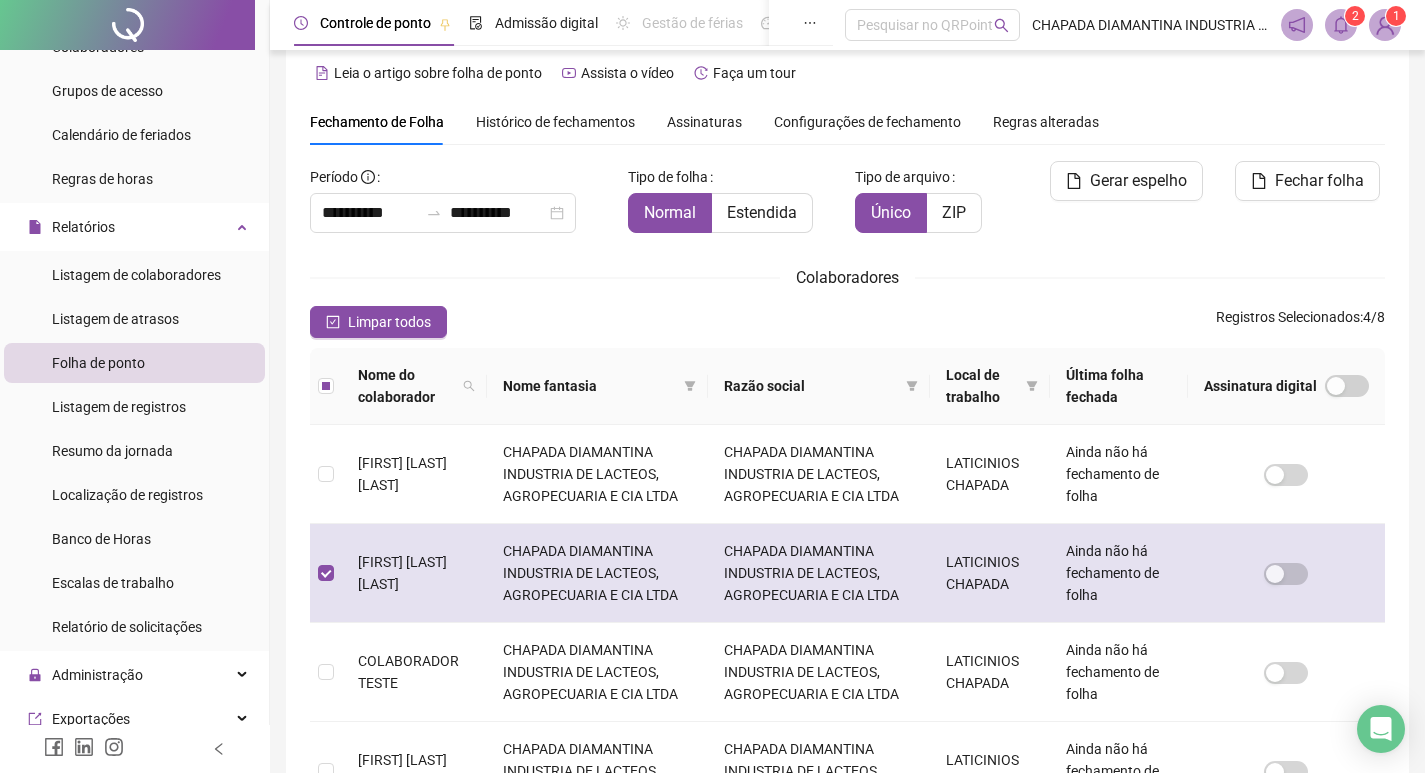click on "LATICINIOS CHAPADA" at bounding box center (990, 573) 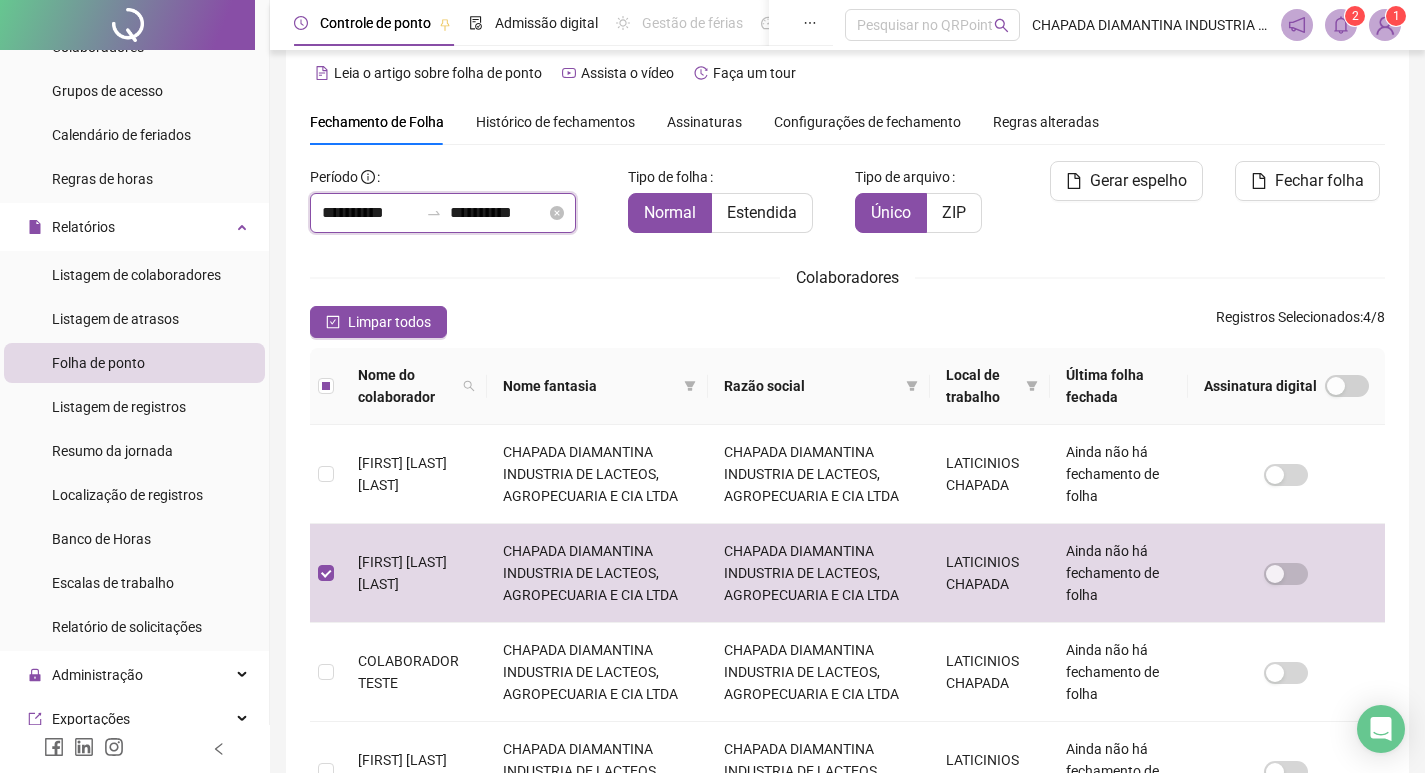 click on "**********" at bounding box center [370, 213] 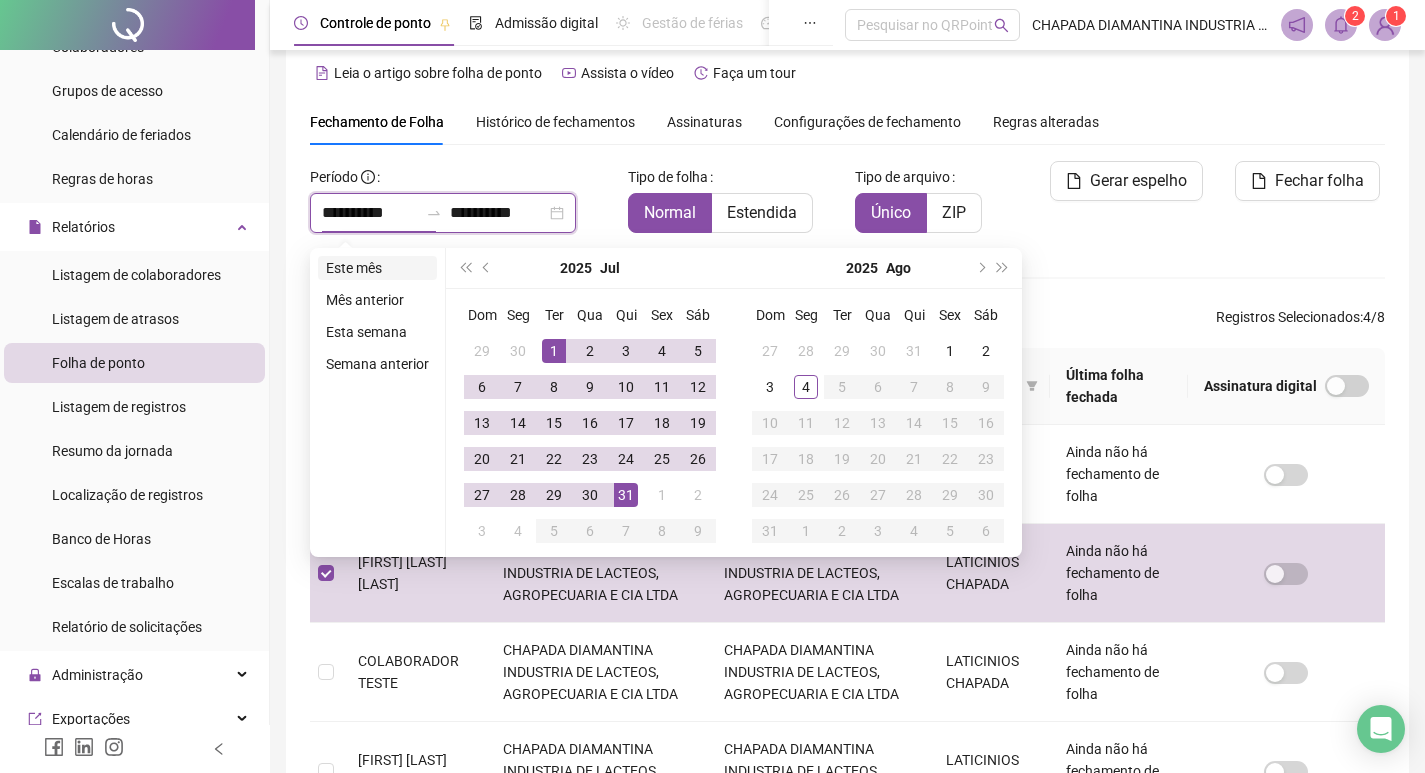 type on "**********" 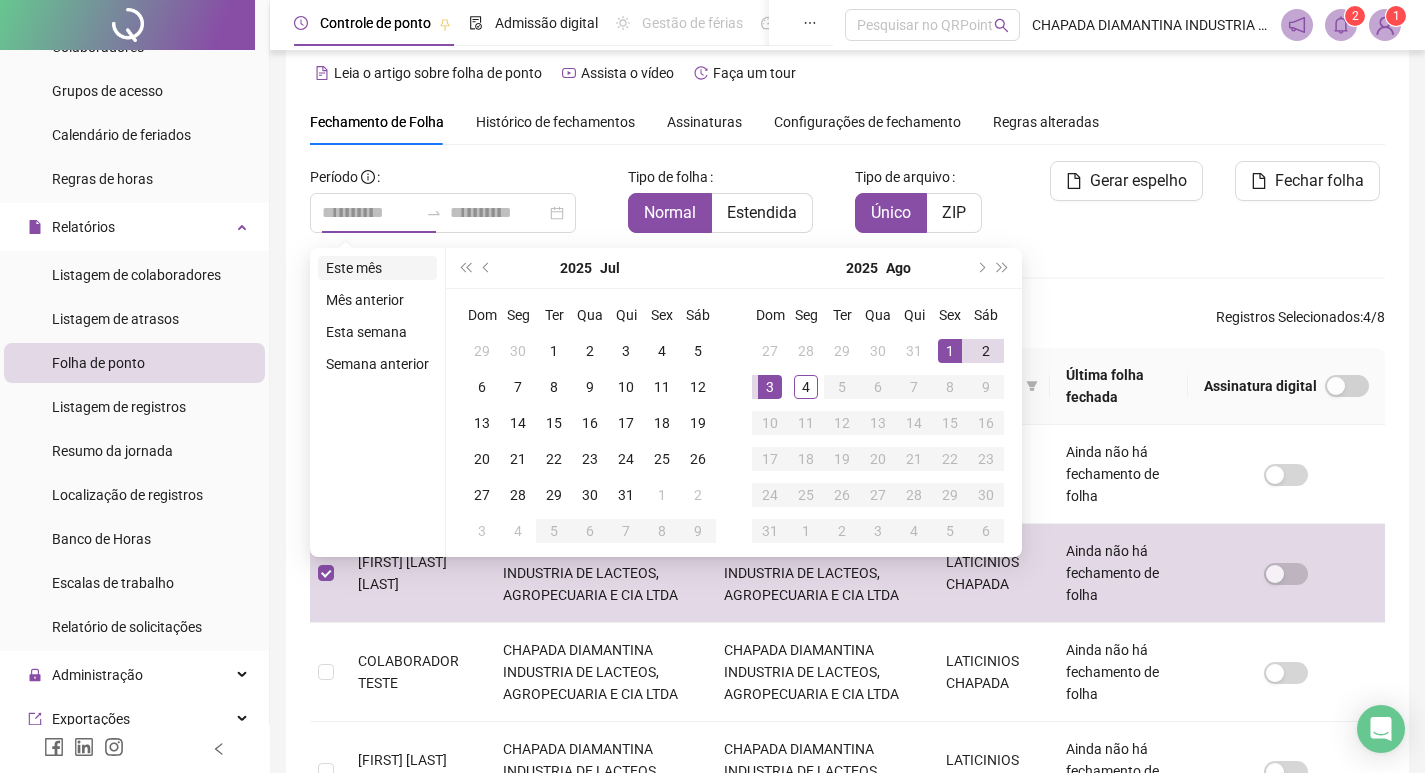 click on "Este mês" at bounding box center (377, 268) 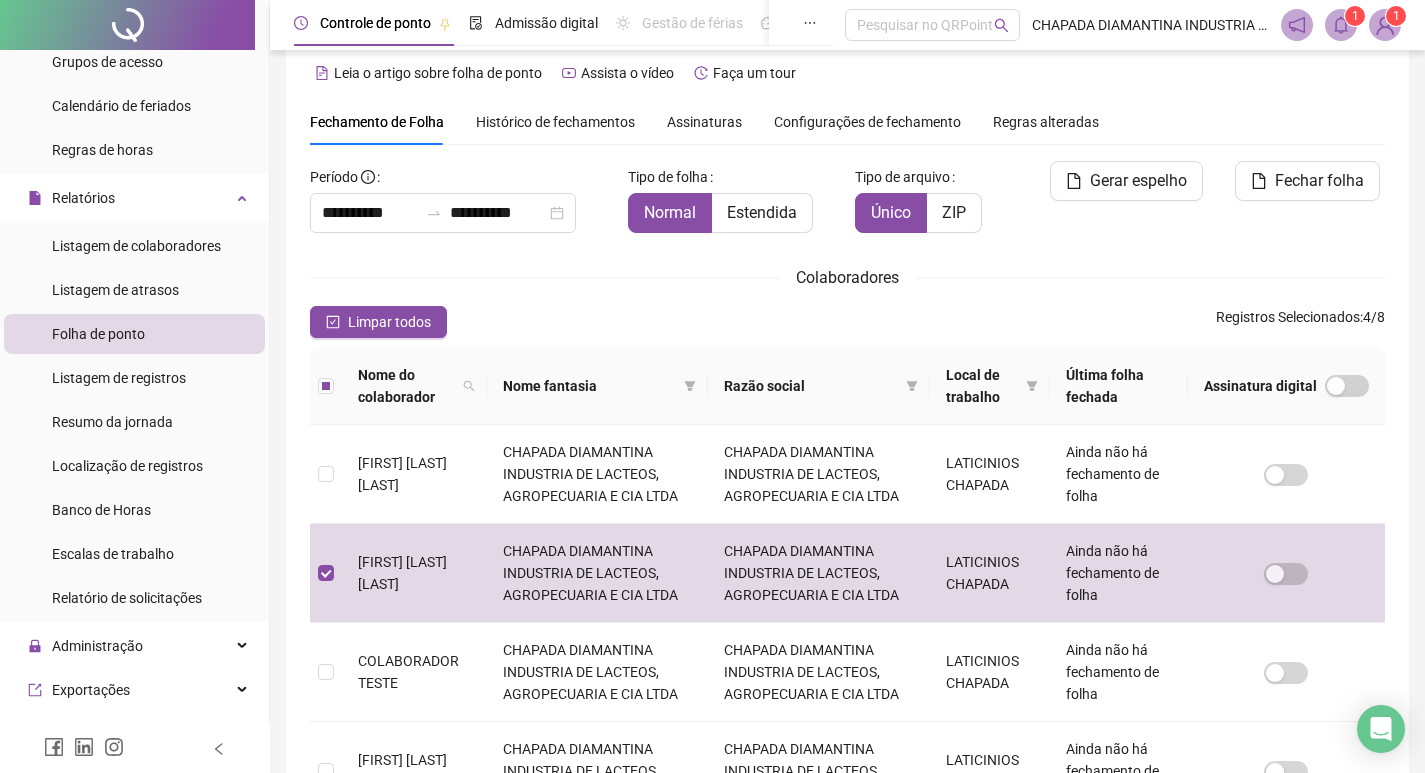 scroll, scrollTop: 18, scrollLeft: 0, axis: vertical 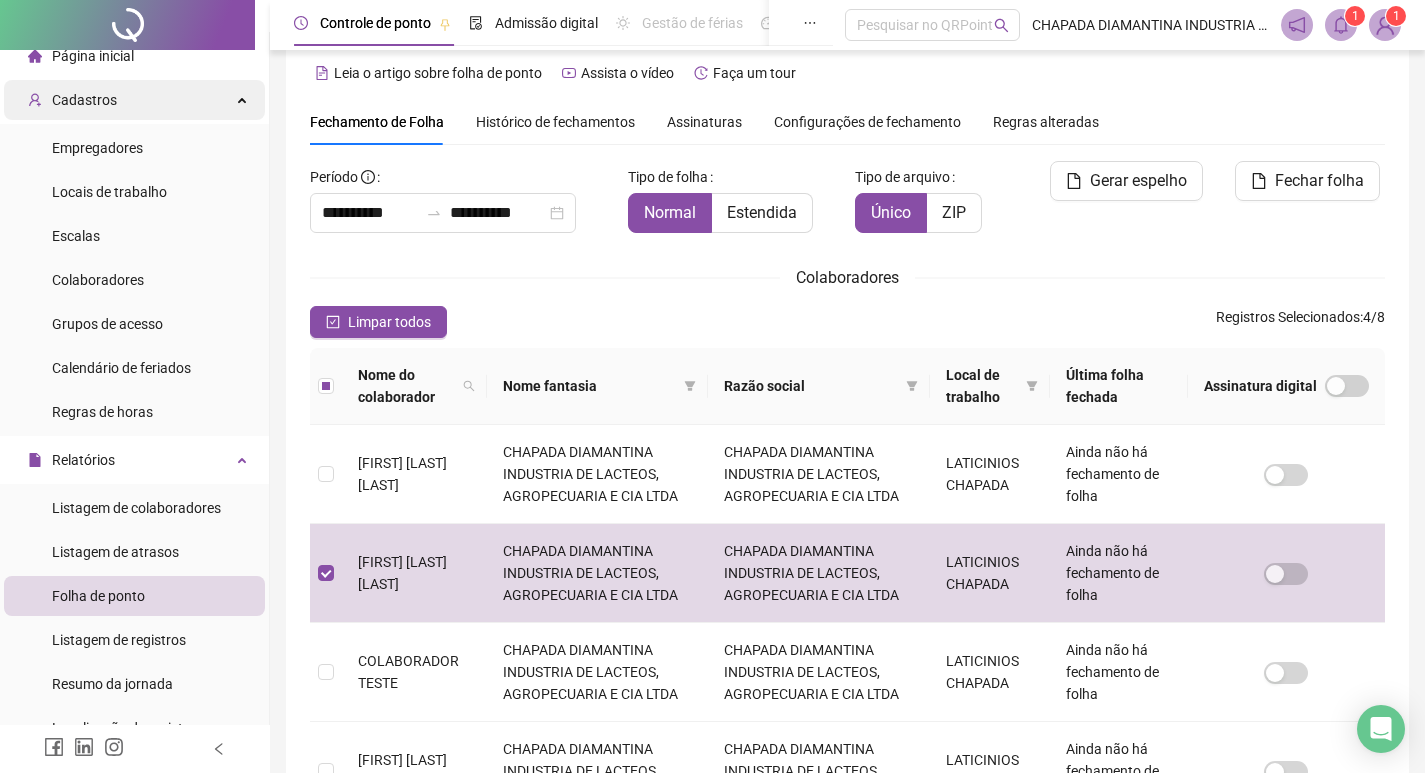 click on "Cadastros" at bounding box center [134, 100] 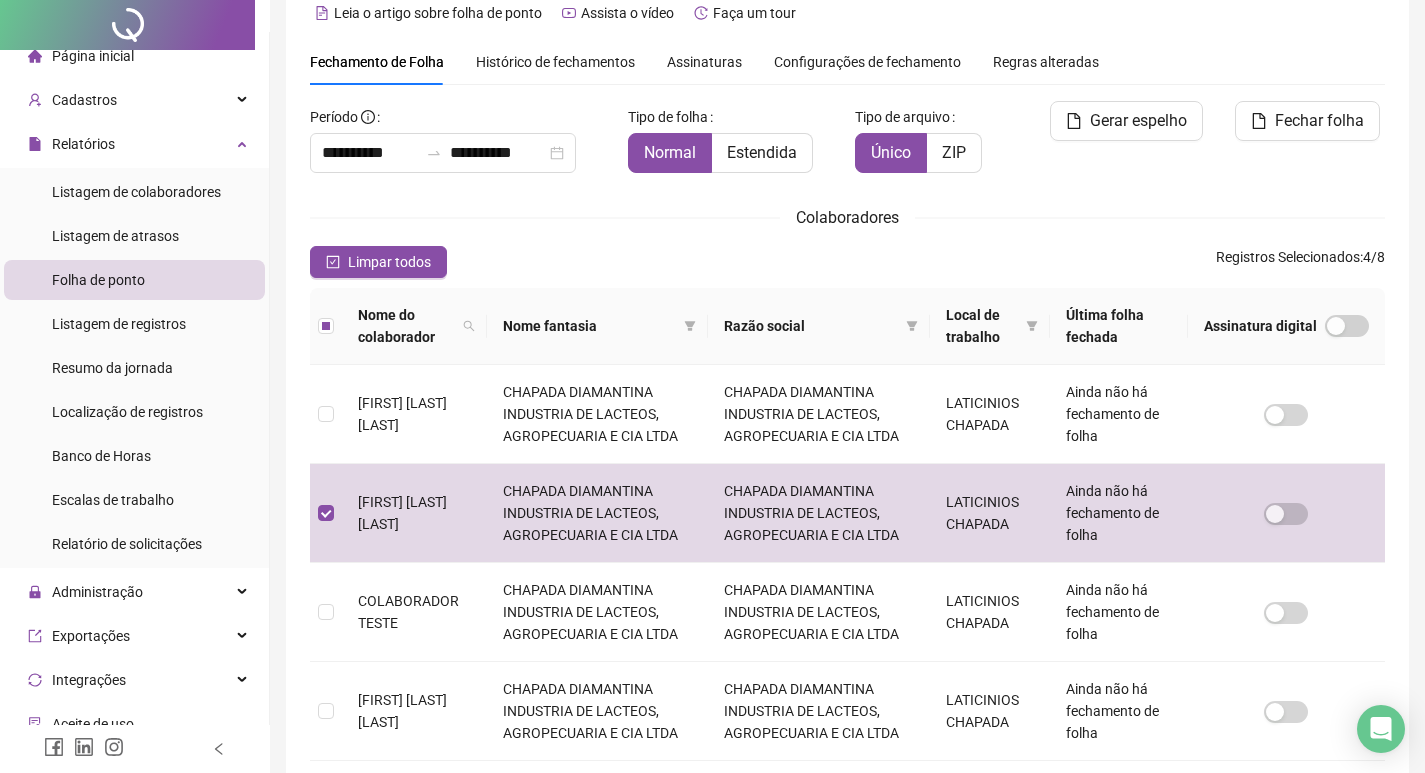 scroll, scrollTop: 0, scrollLeft: 0, axis: both 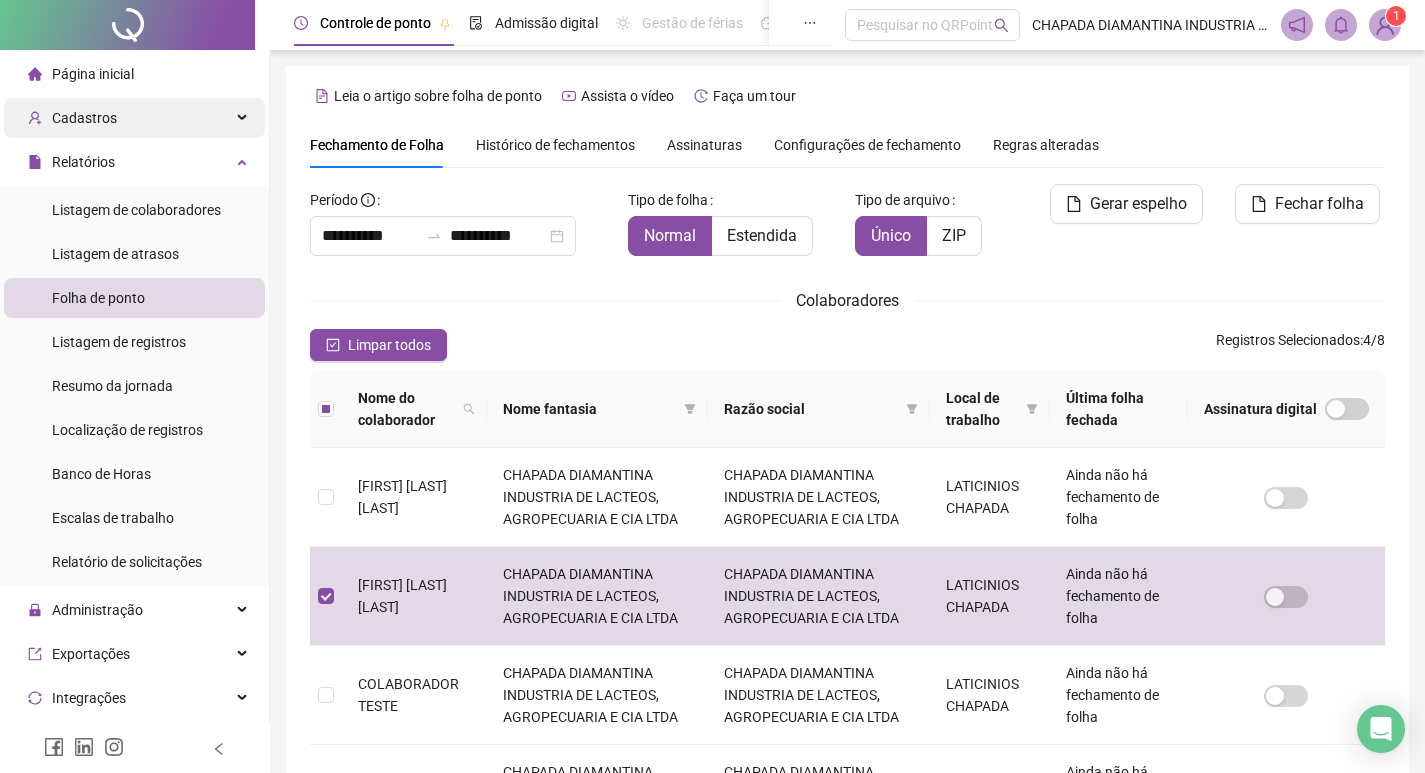 click on "Cadastros" at bounding box center [84, 118] 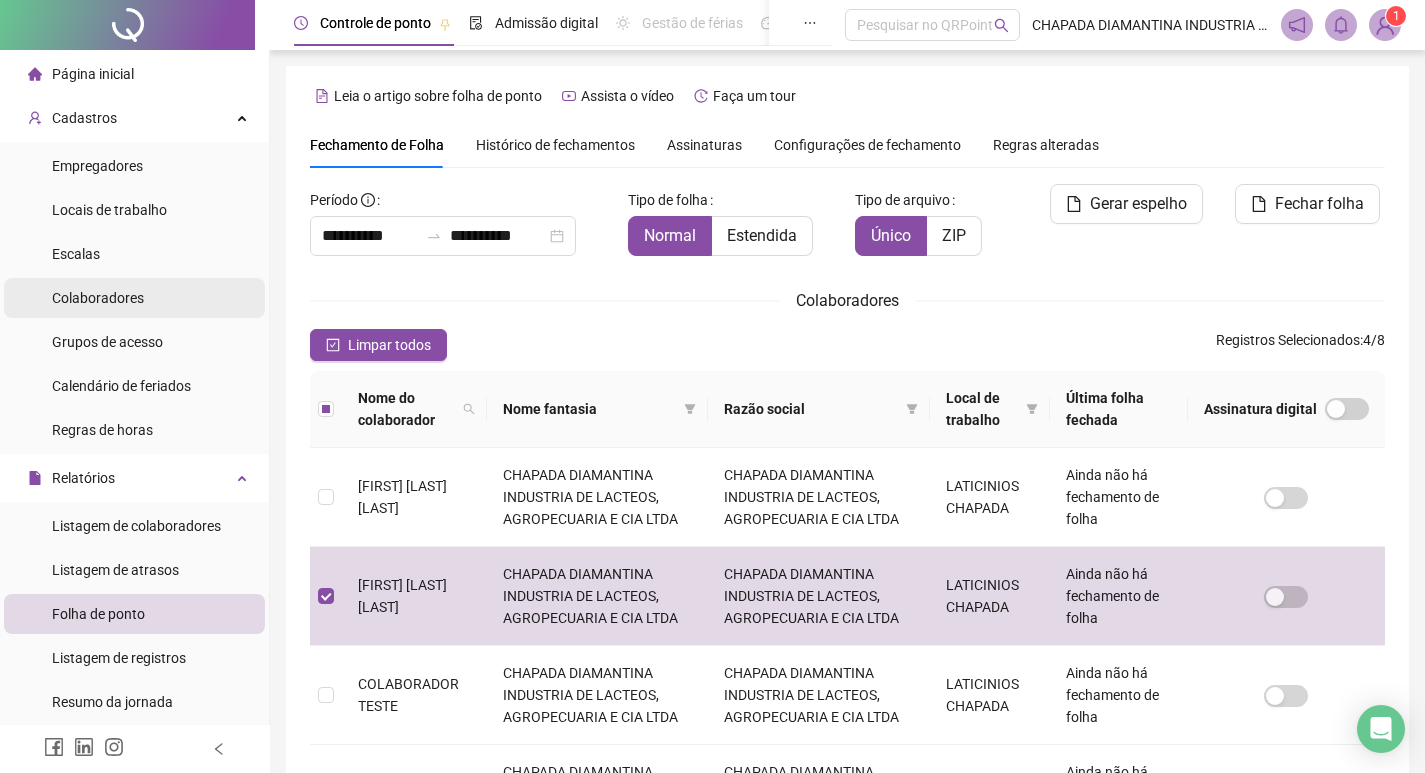 click on "Colaboradores" at bounding box center (98, 298) 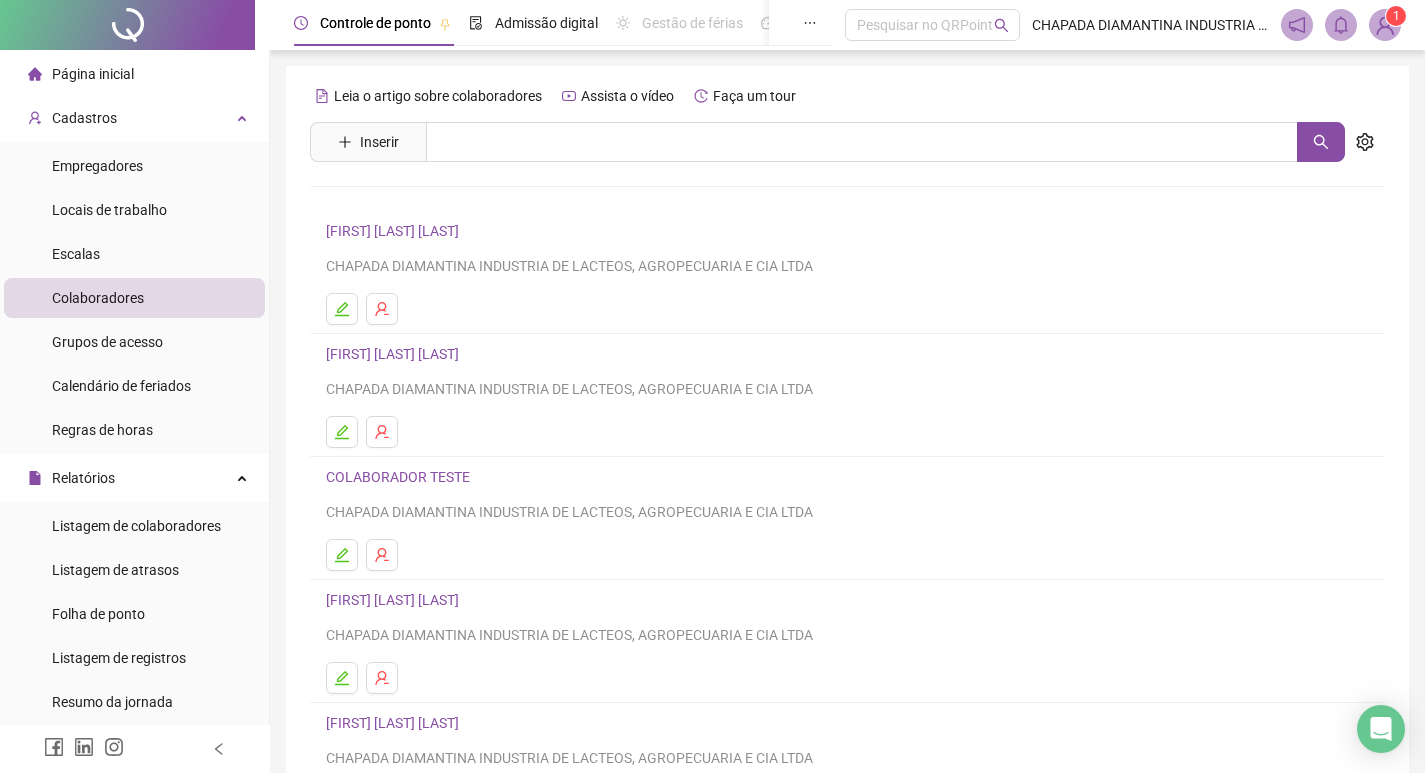 click on "[FIRST] [LAST] [LAST]" at bounding box center [395, 354] 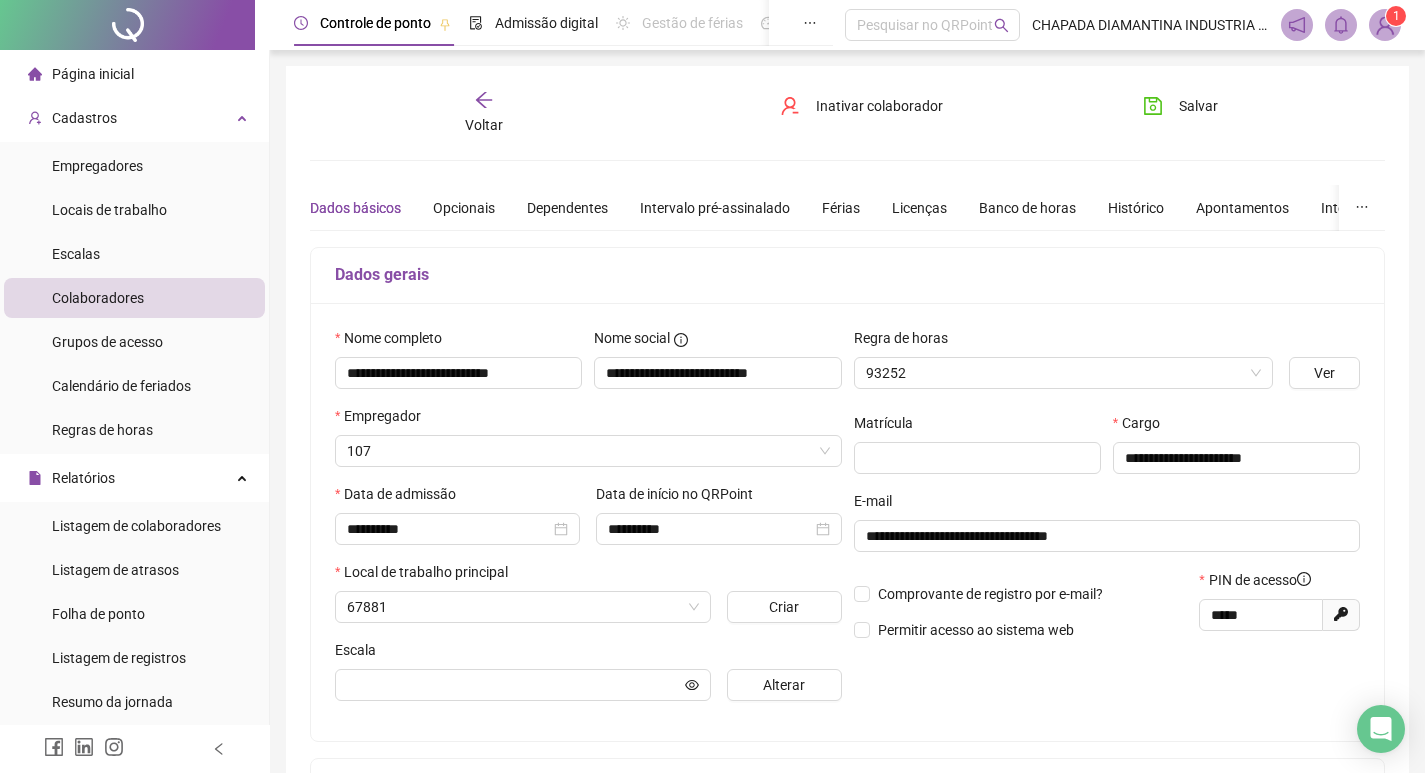 type on "**********" 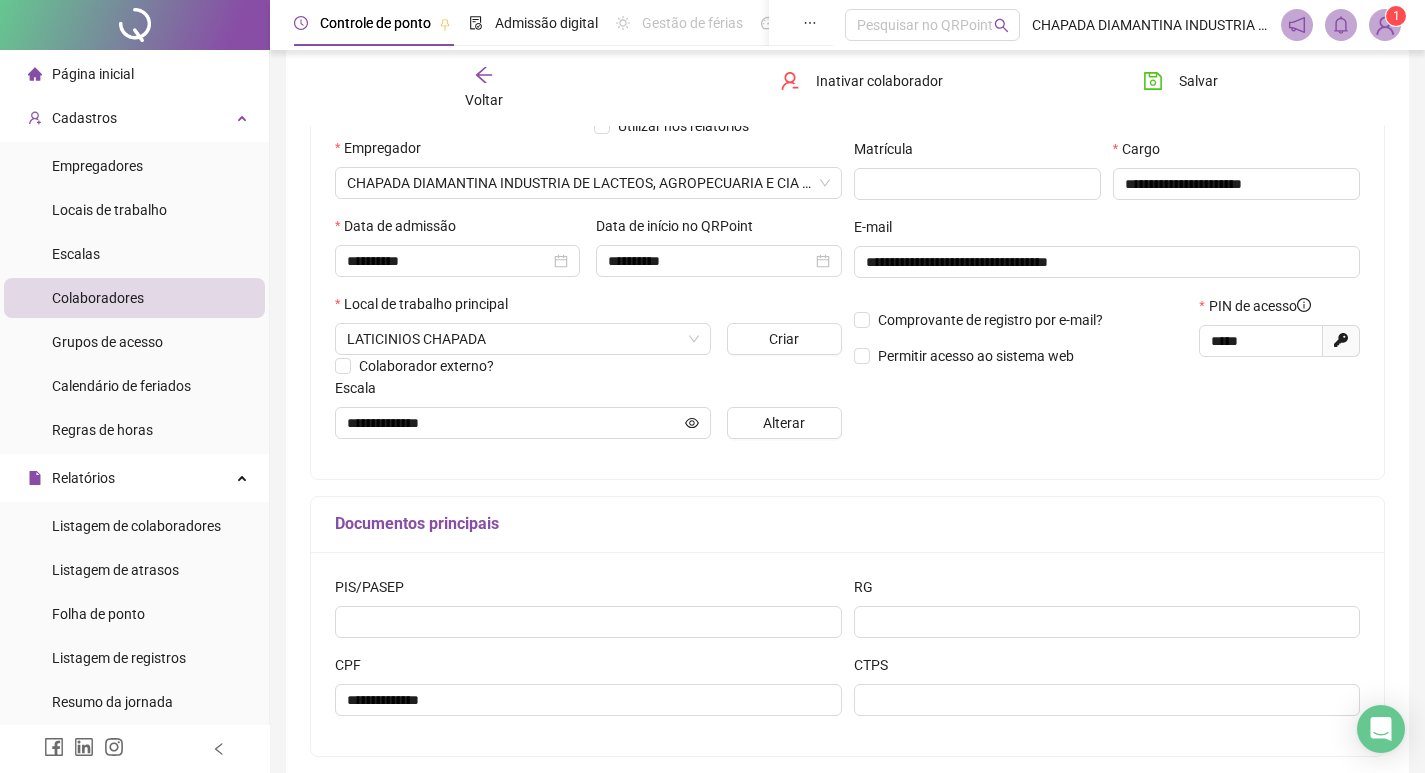 scroll, scrollTop: 368, scrollLeft: 0, axis: vertical 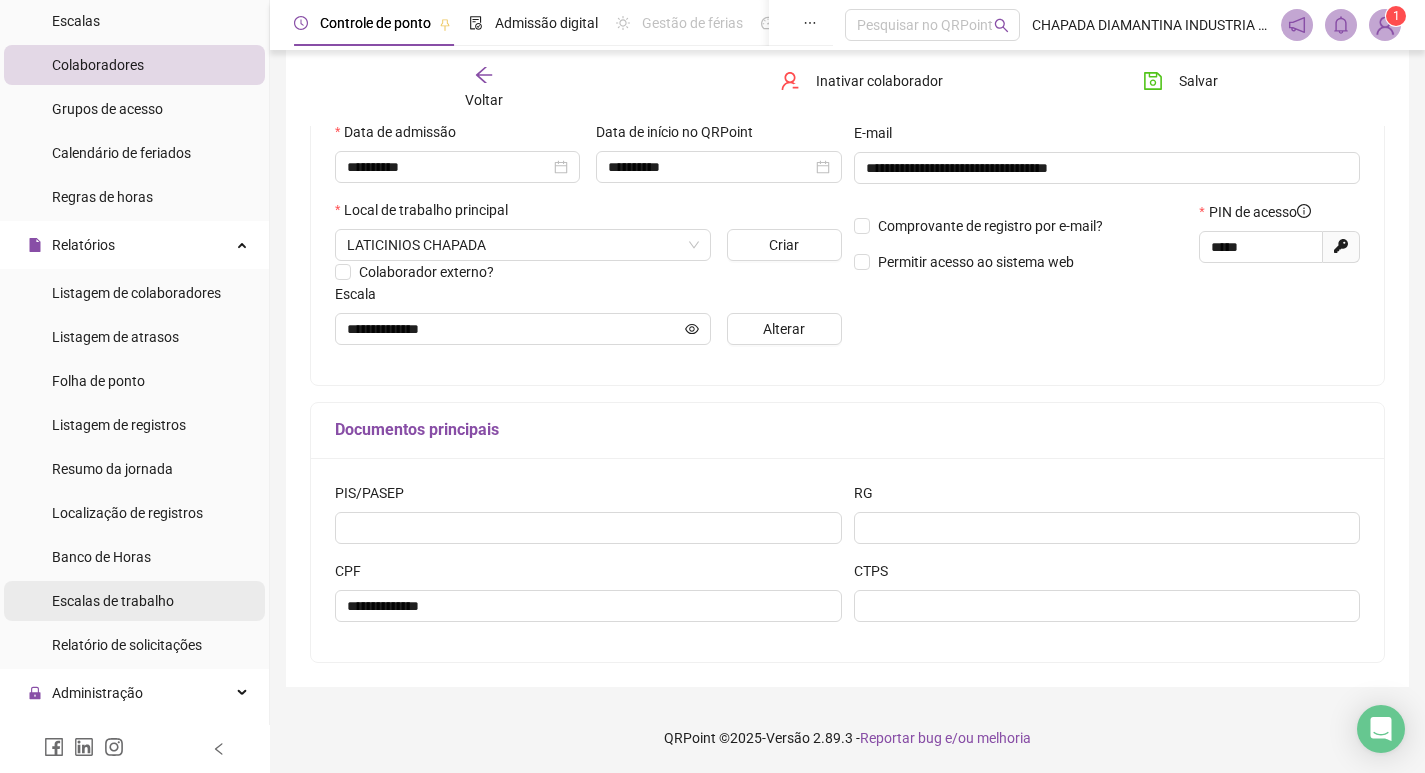 click on "Escalas de trabalho" at bounding box center [113, 601] 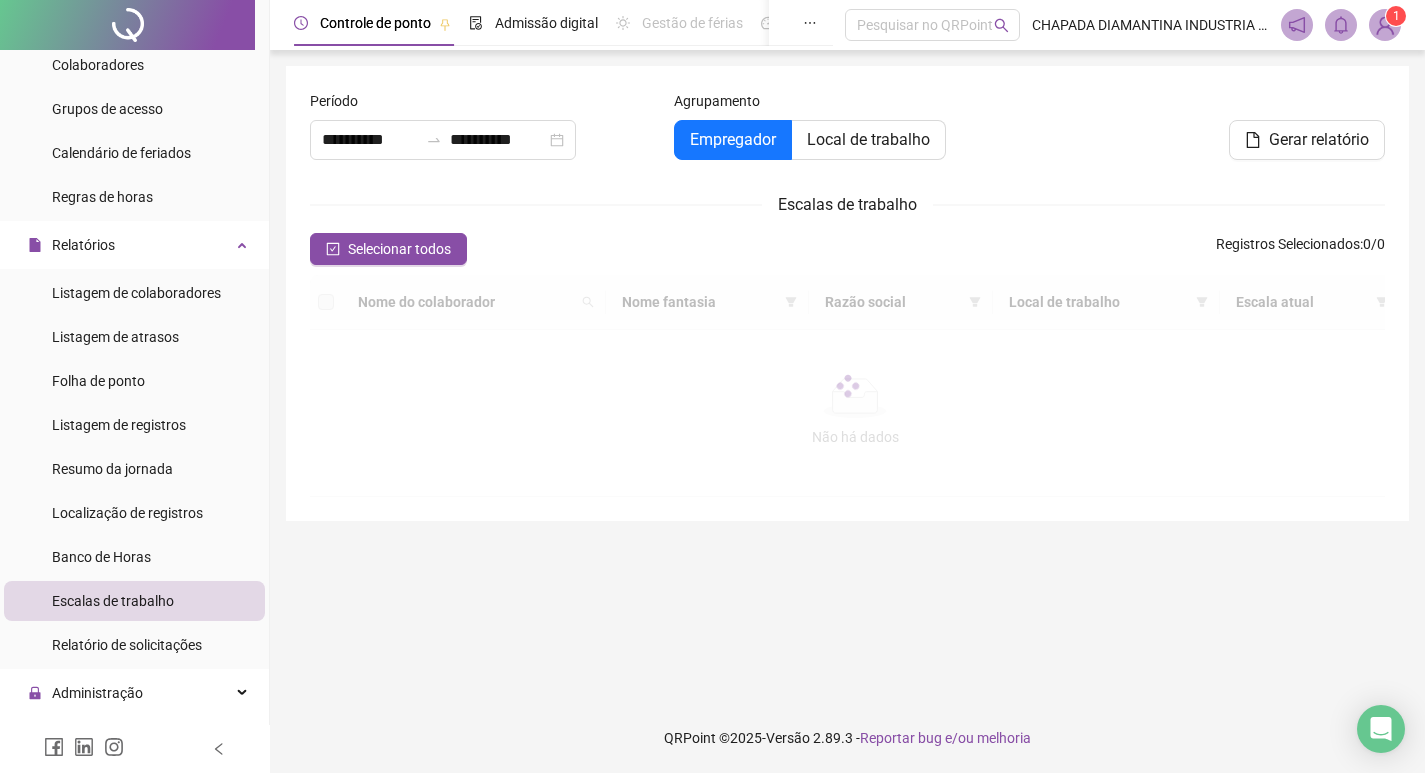 scroll, scrollTop: 0, scrollLeft: 0, axis: both 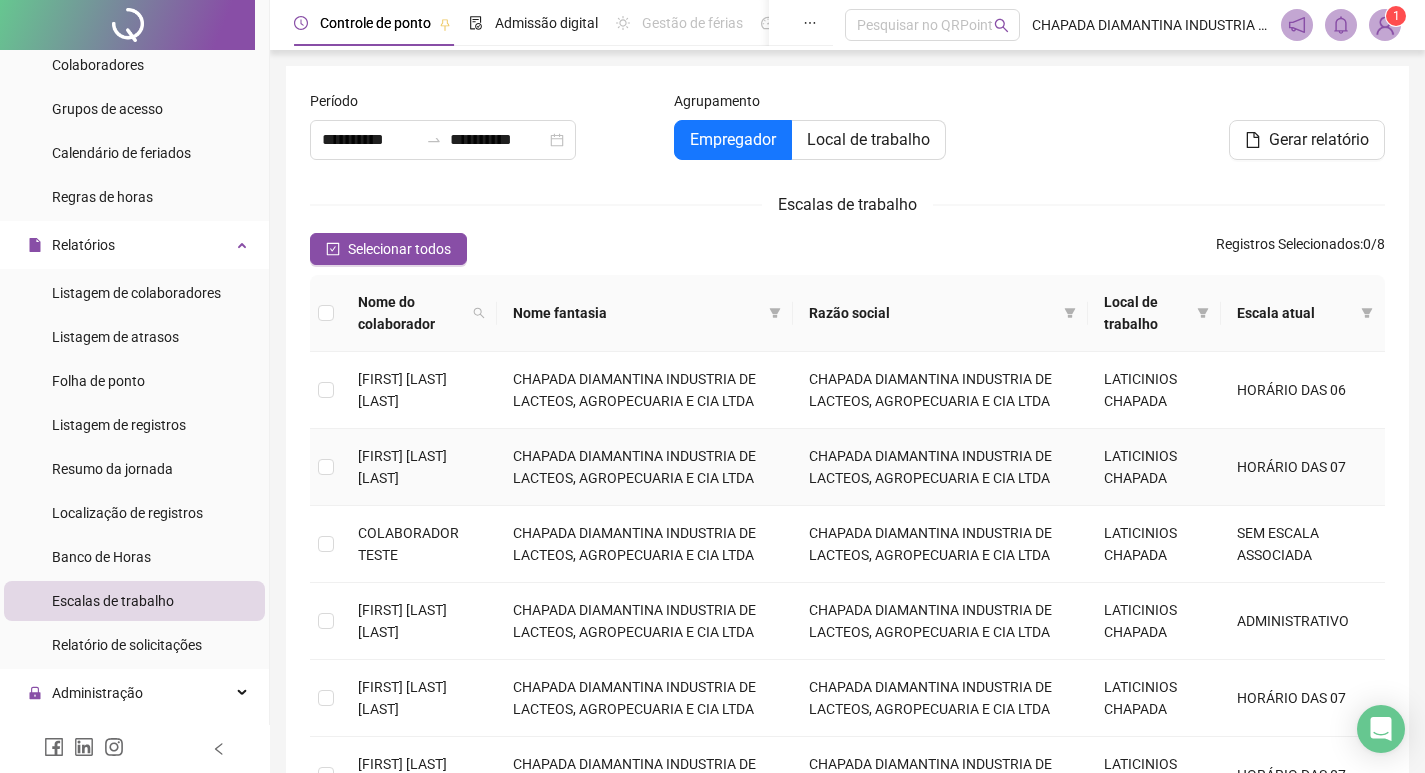 click on "CHAPADA DIAMANTINA INDUSTRIA DE LACTEOS, AGROPECUARIA E CIA LTDA" at bounding box center [645, 467] 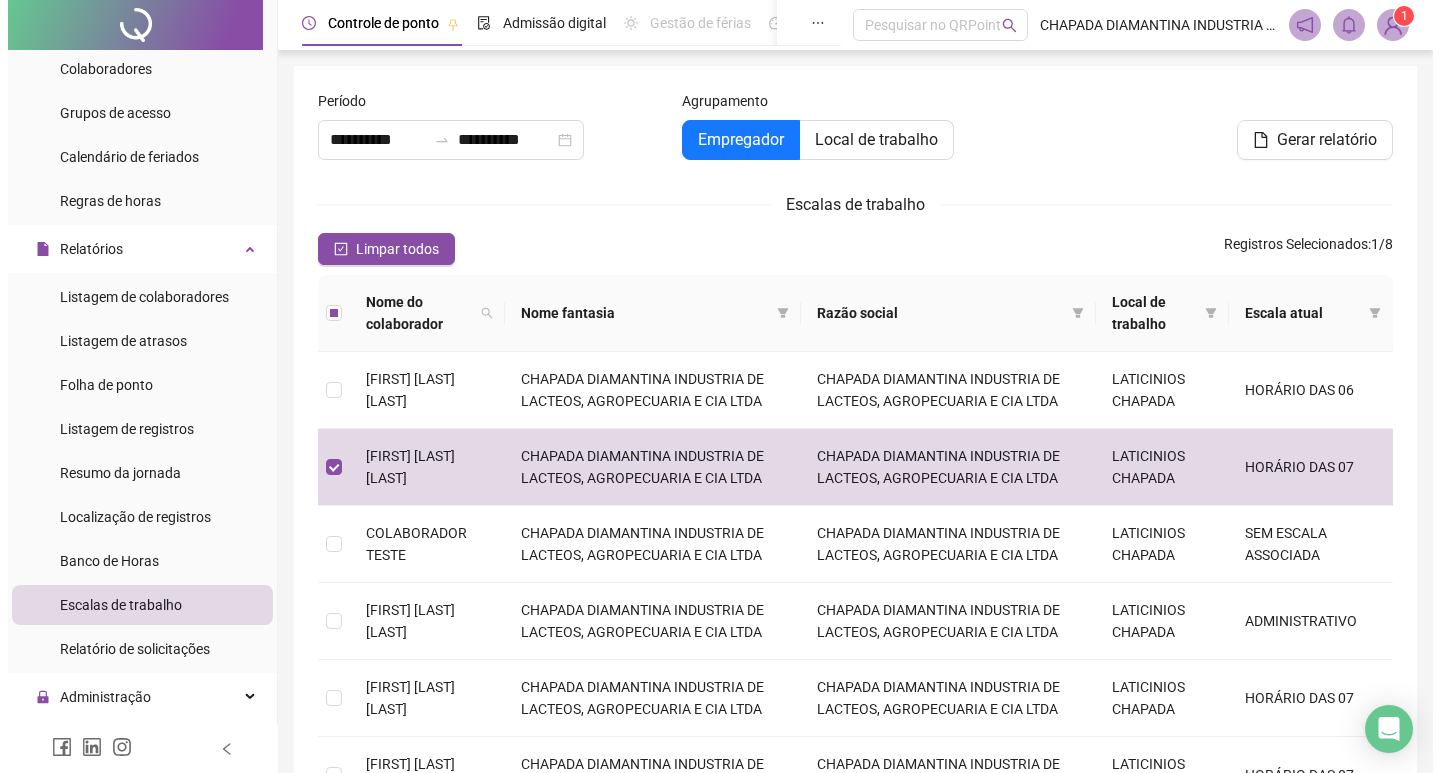 scroll, scrollTop: 0, scrollLeft: 0, axis: both 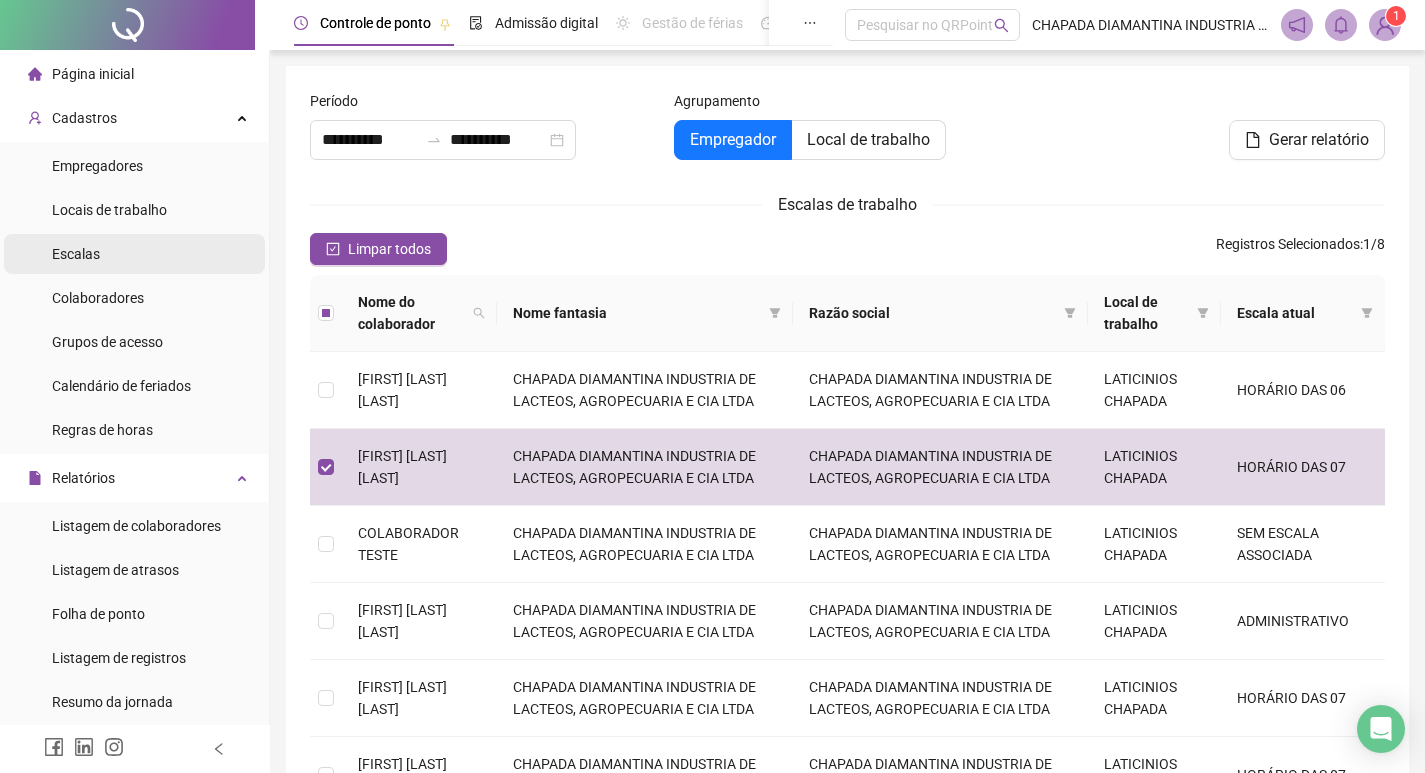 click on "Escalas" at bounding box center [76, 254] 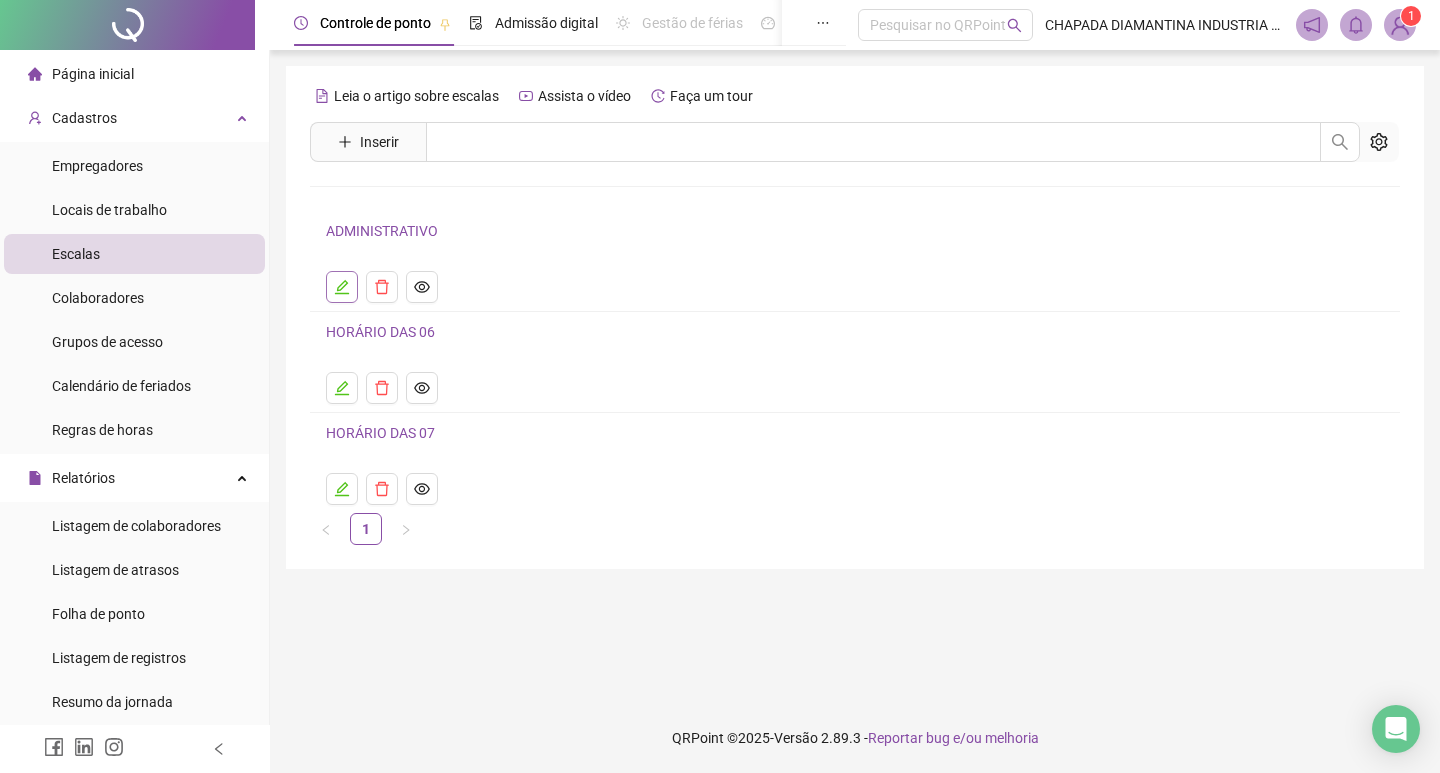 click 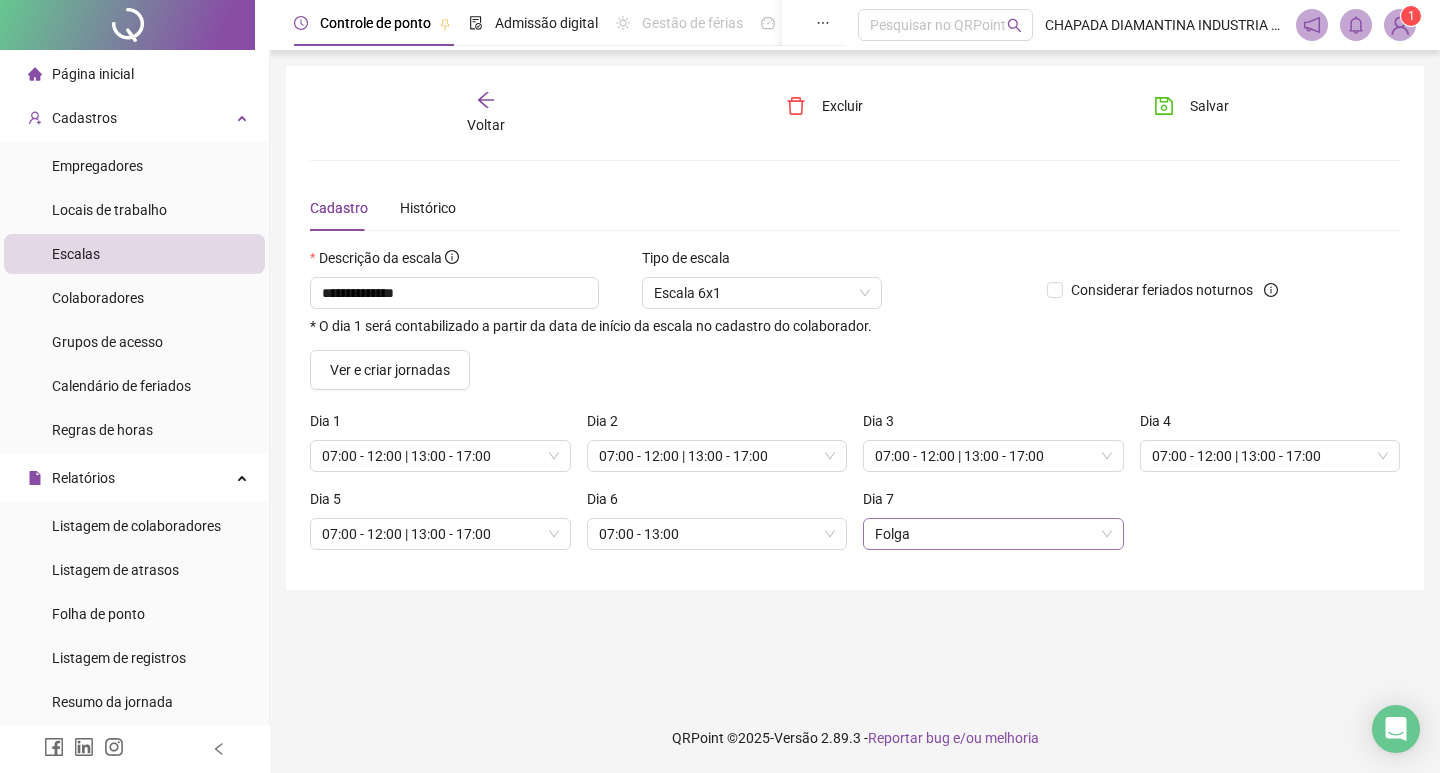 click on "Folga" at bounding box center [993, 534] 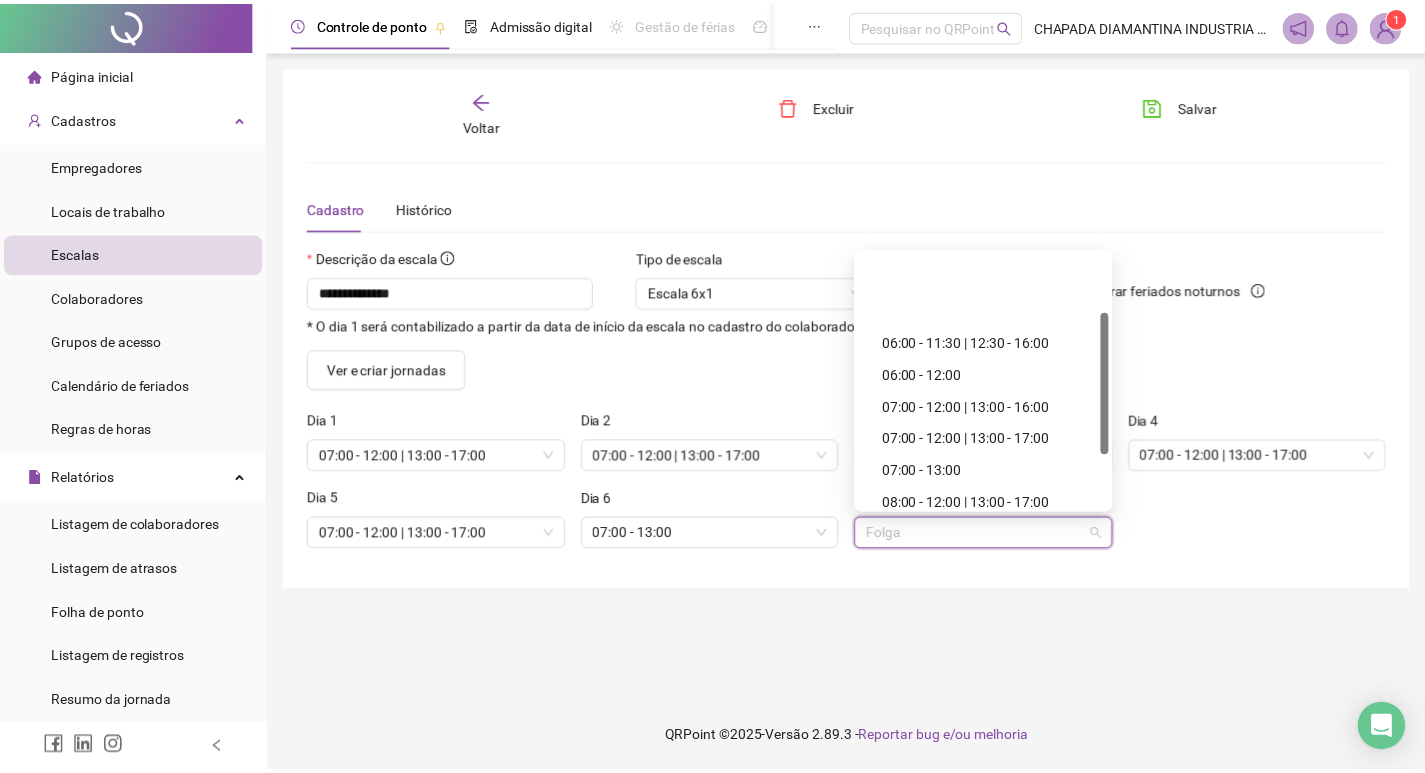 scroll, scrollTop: 106, scrollLeft: 0, axis: vertical 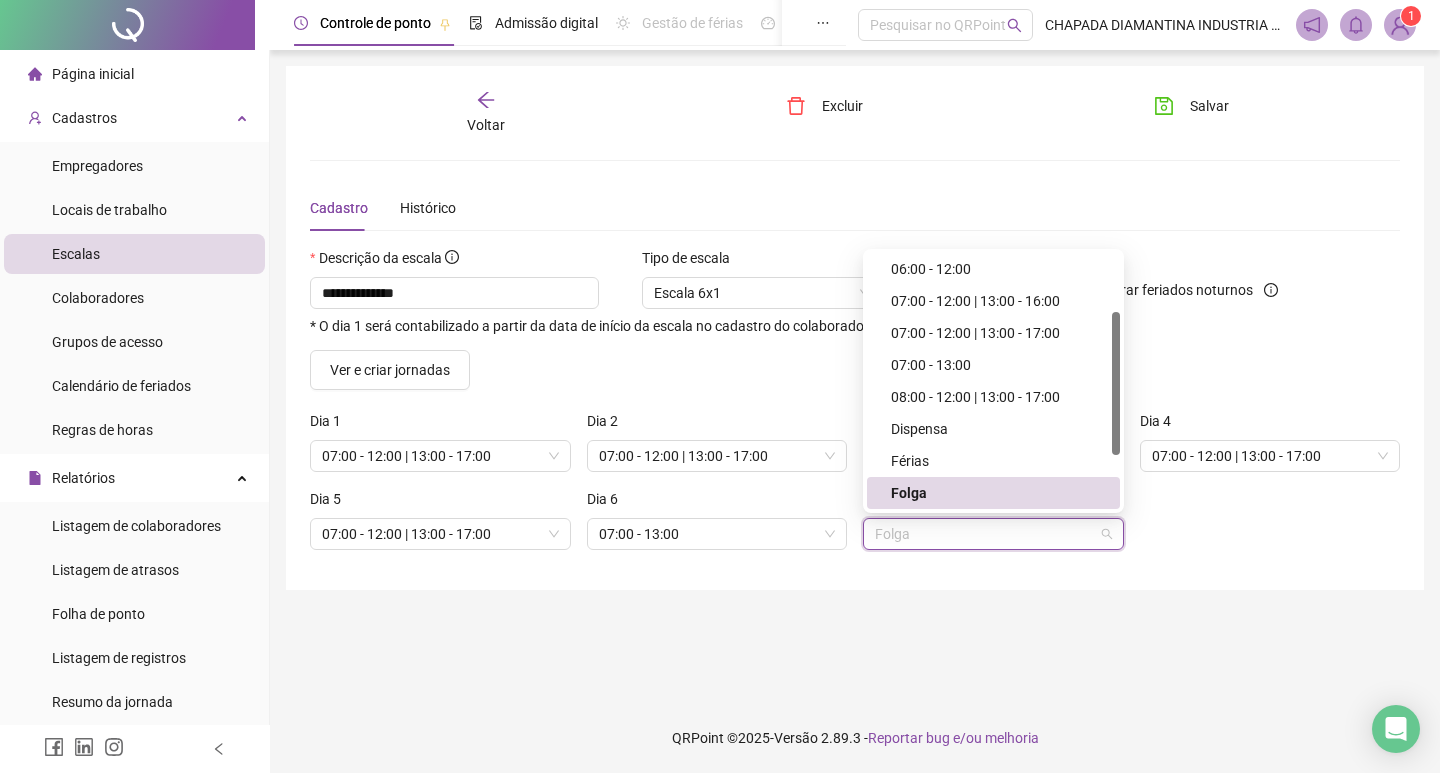 click on "Folga" at bounding box center [993, 534] 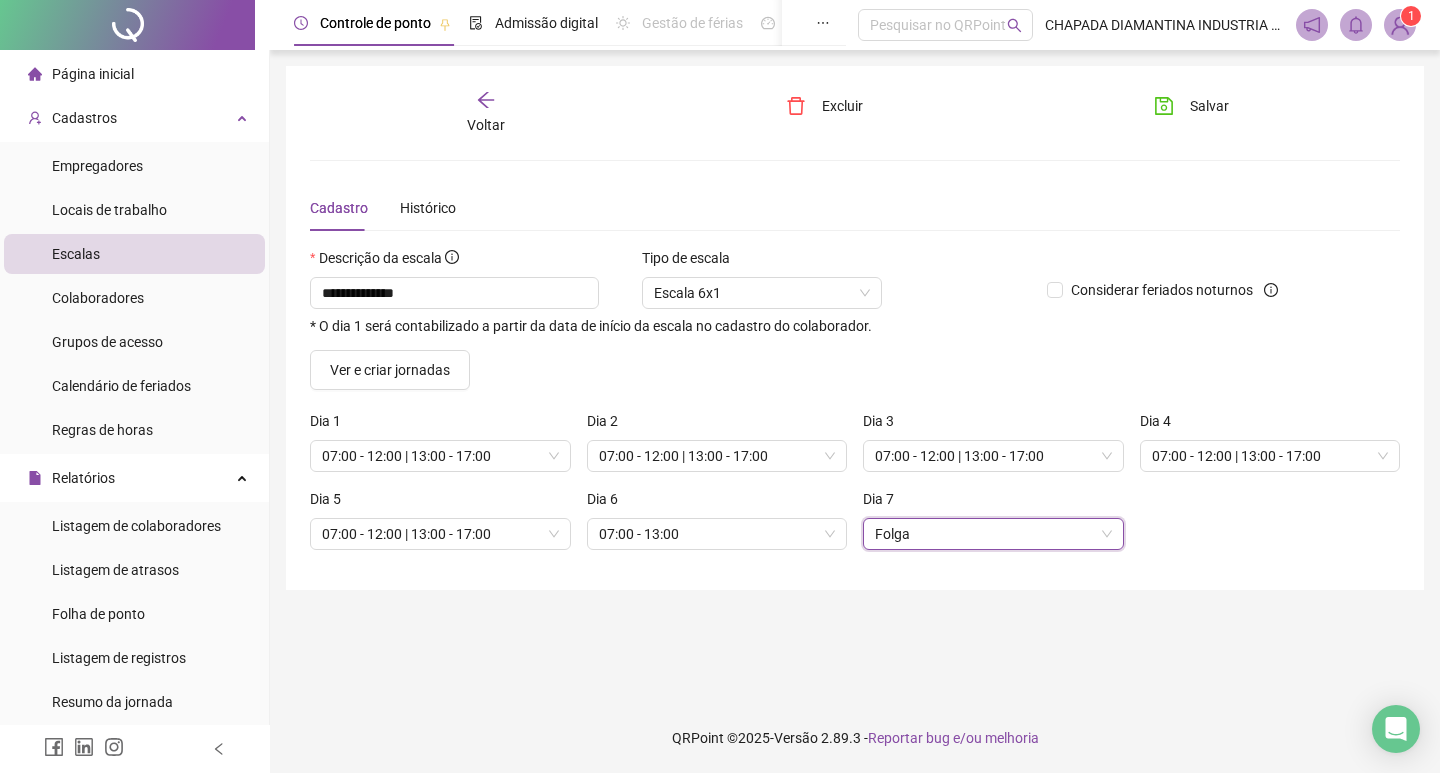 click on "**********" at bounding box center [855, 376] 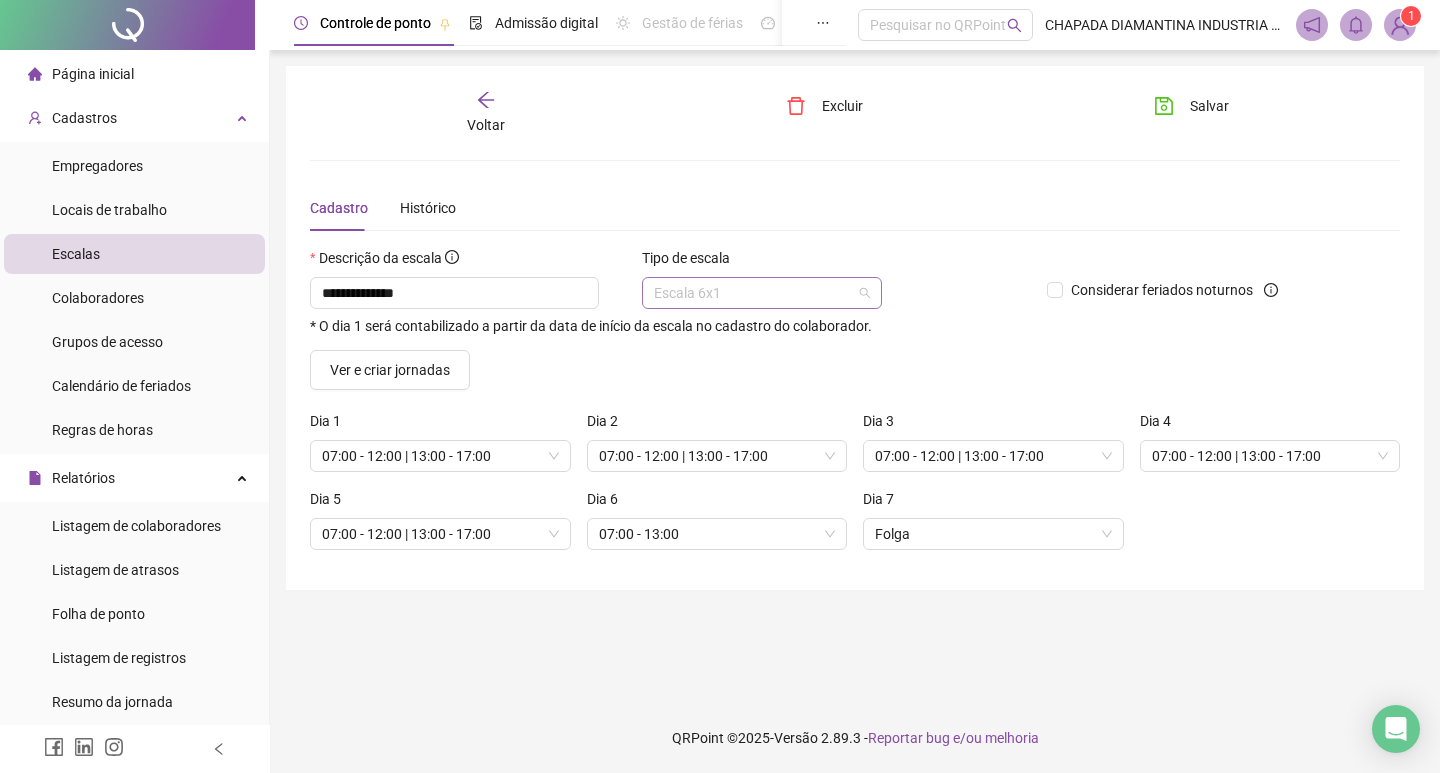 click on "Escala 6x1" at bounding box center (762, 293) 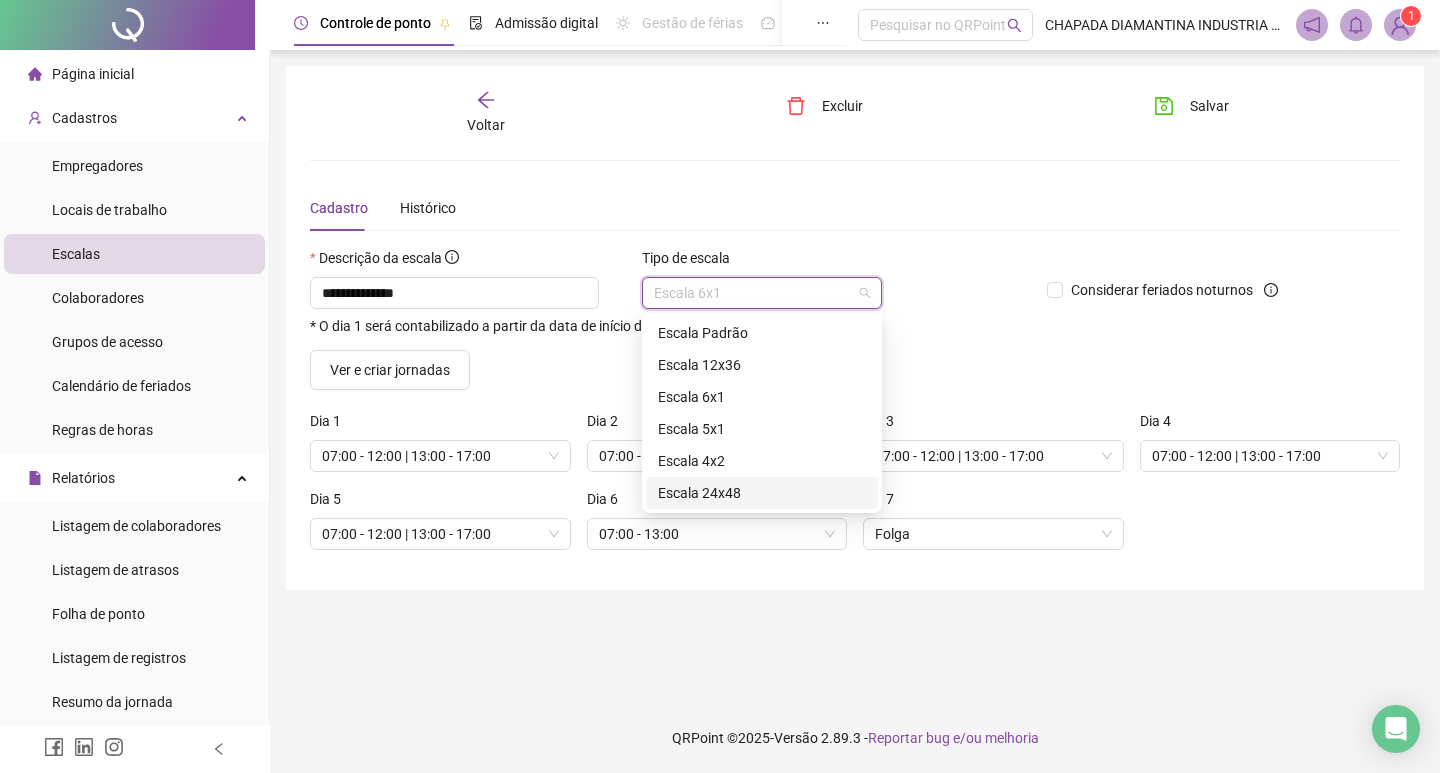 click on "**********" at bounding box center (855, 376) 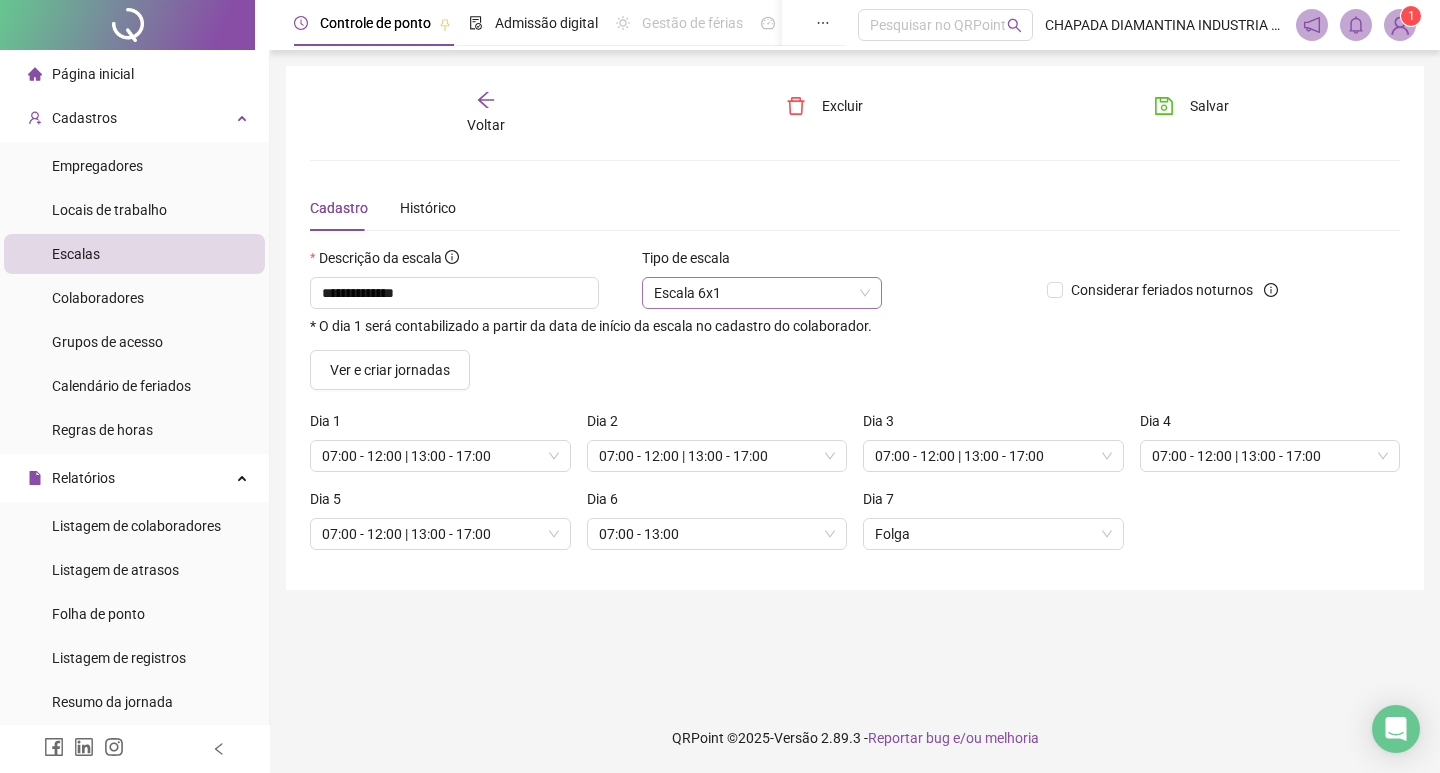click on "Escala 6x1" at bounding box center [762, 293] 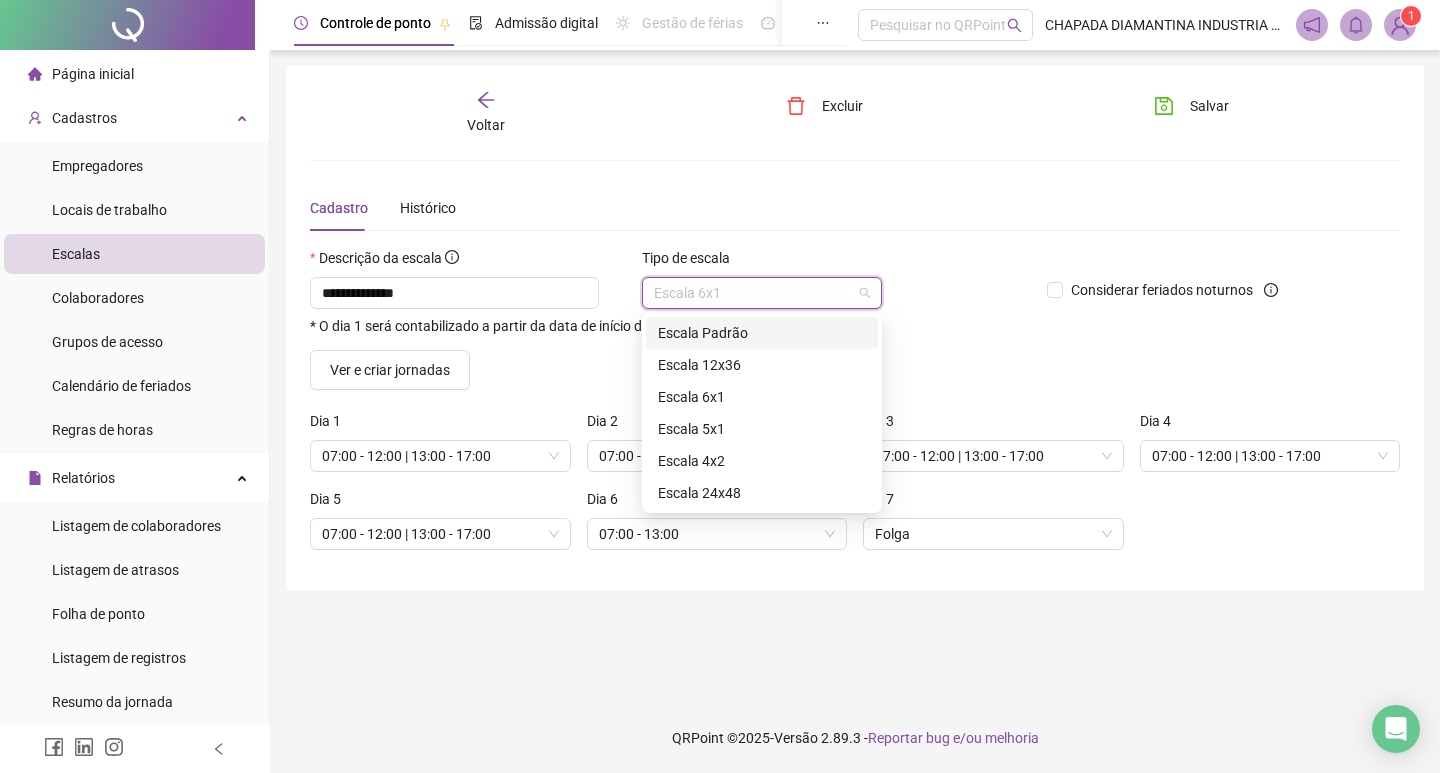 click on "Escala Padrão" at bounding box center (762, 333) 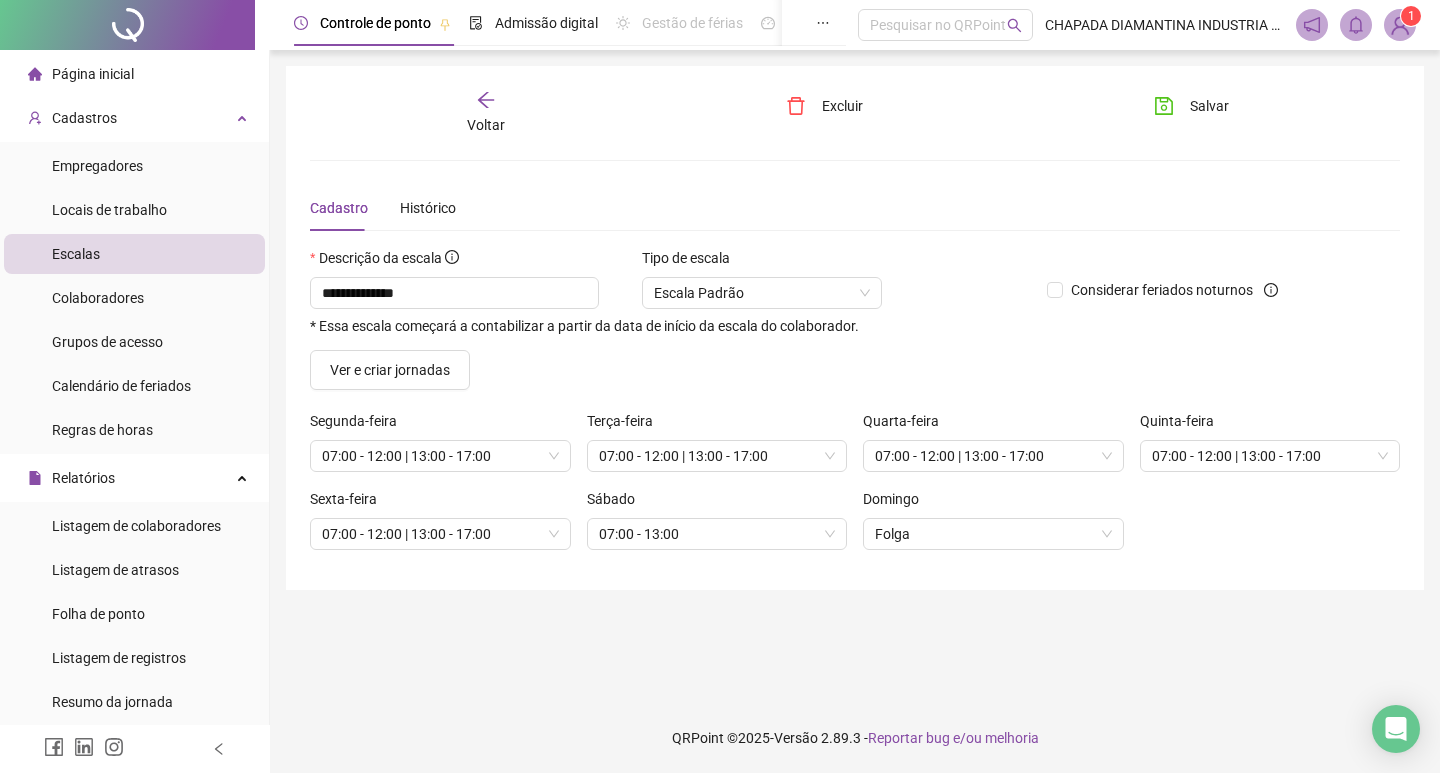 click on "Ver e criar jornadas" at bounding box center [855, 370] 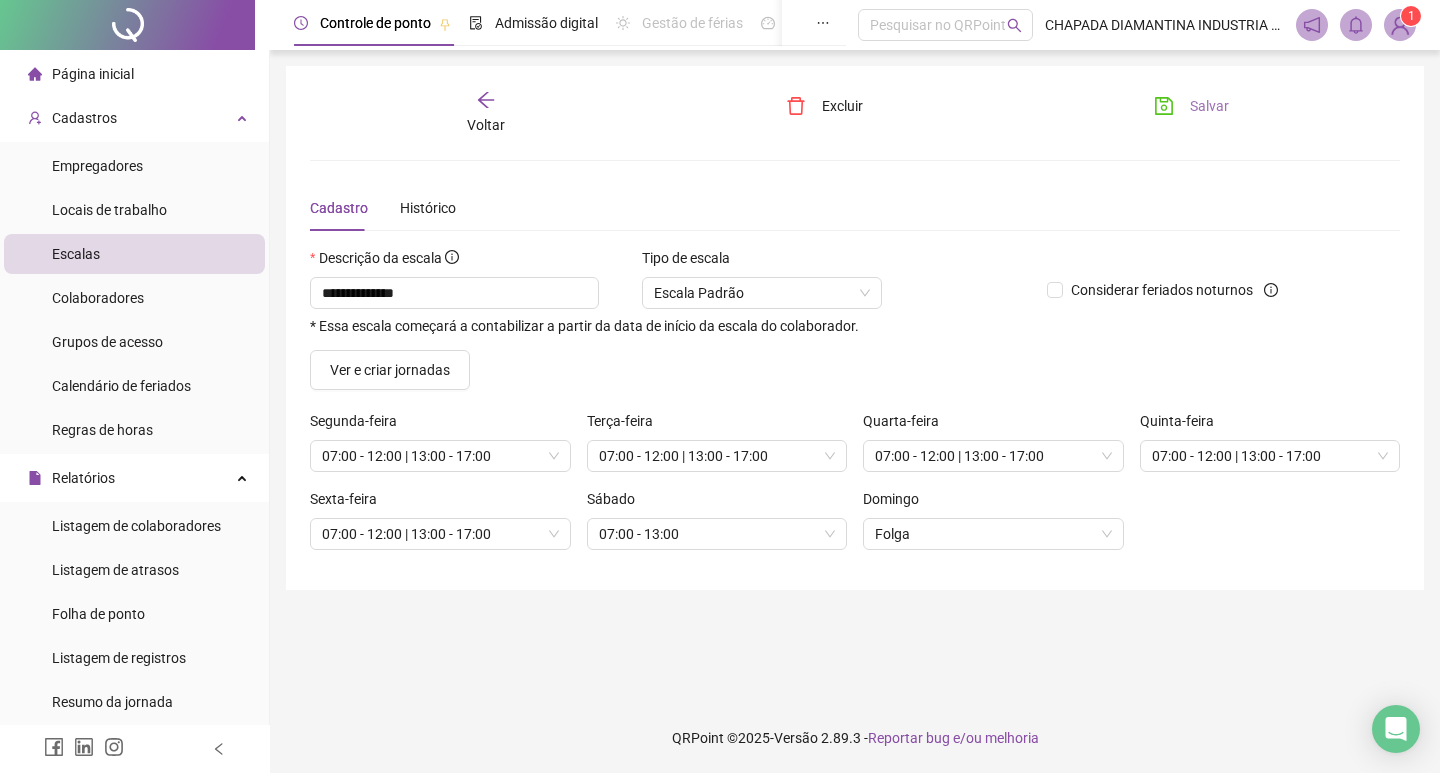 click on "Salvar" at bounding box center [1209, 106] 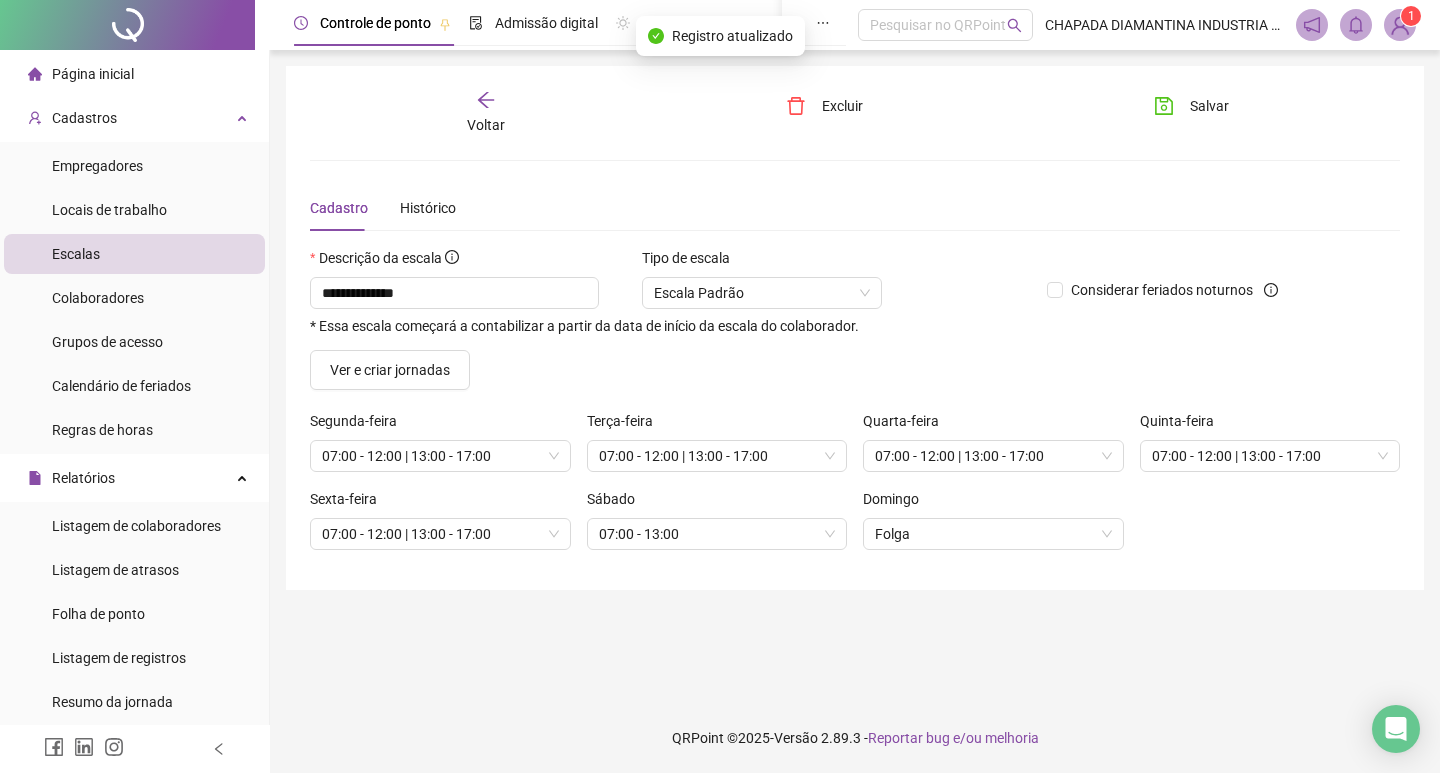 click 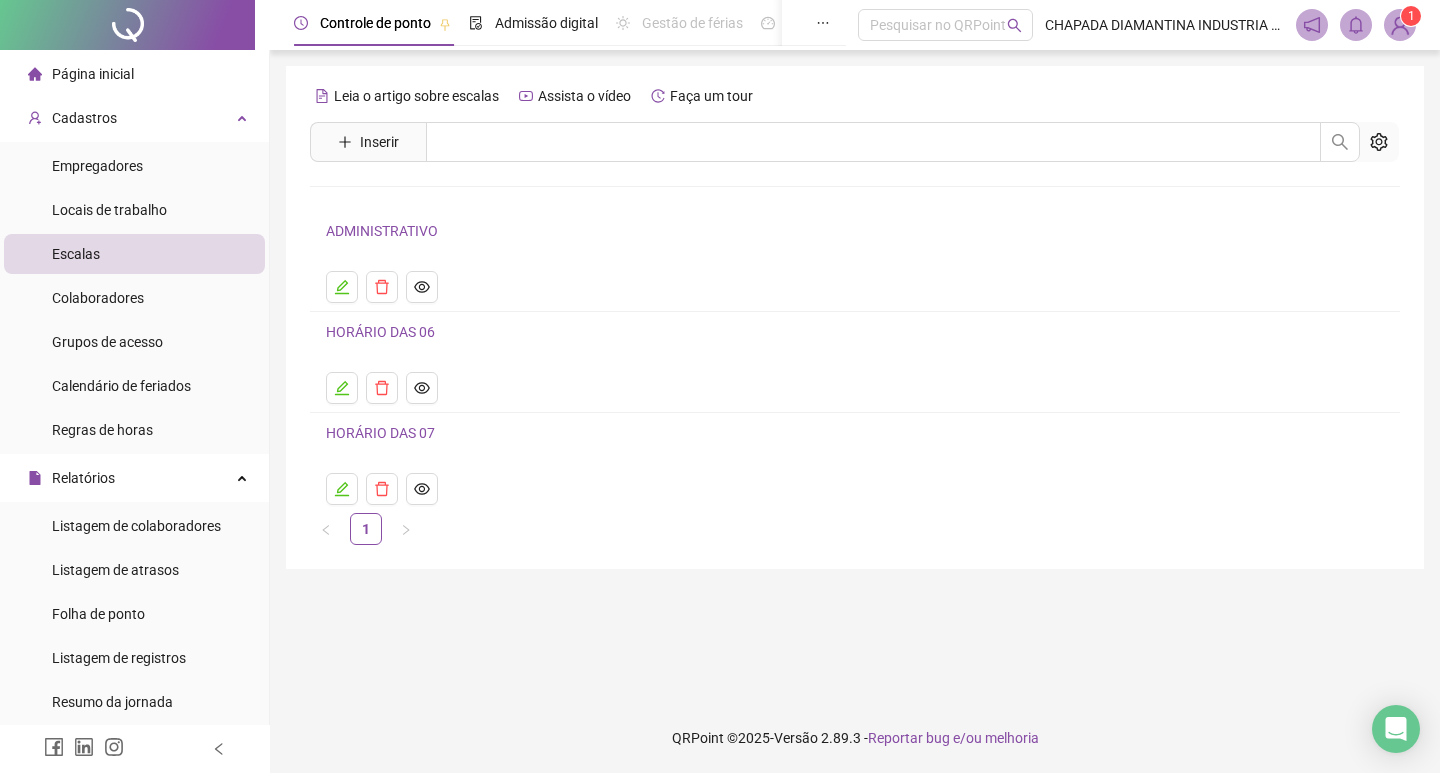 click on "HORÁRIO DAS 06" at bounding box center (380, 332) 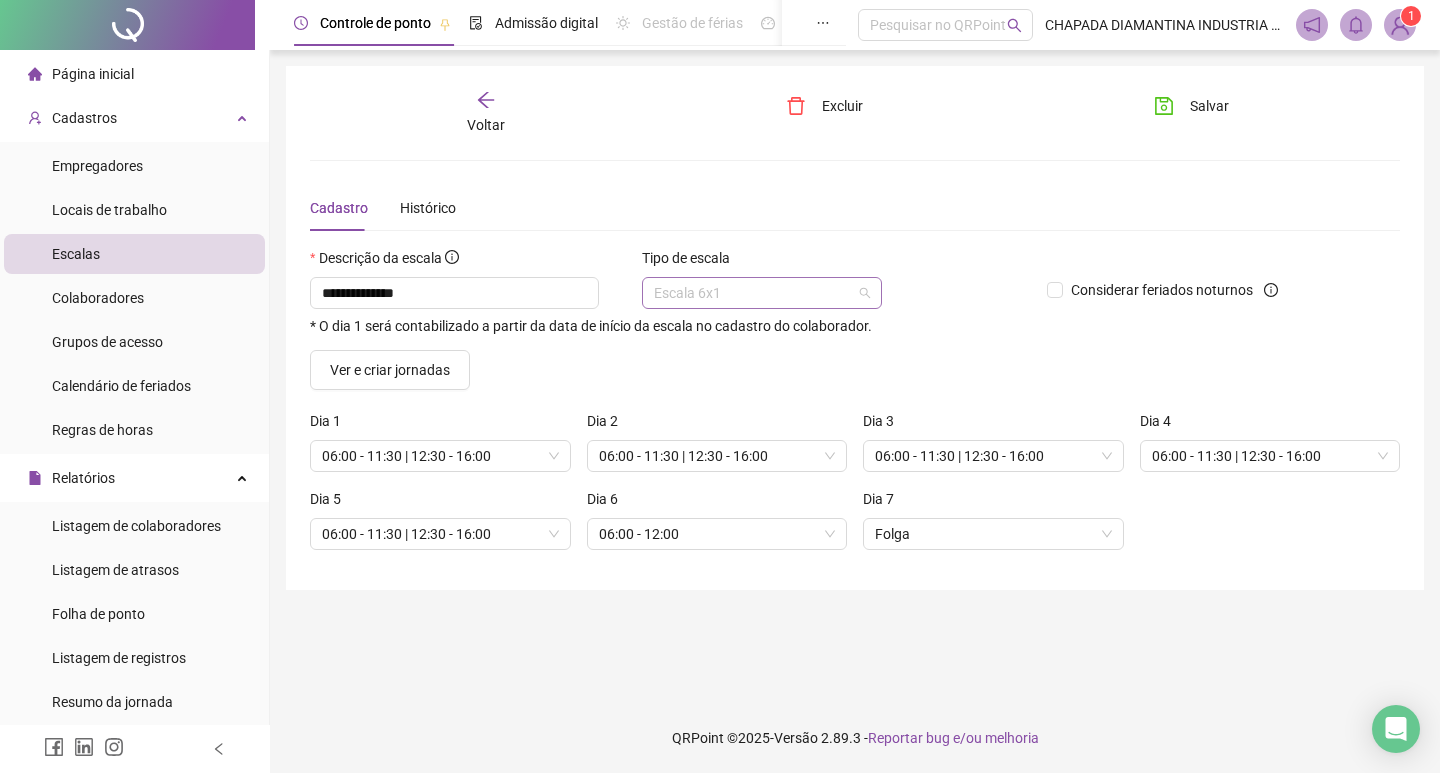 click on "Escala 6x1" at bounding box center (762, 293) 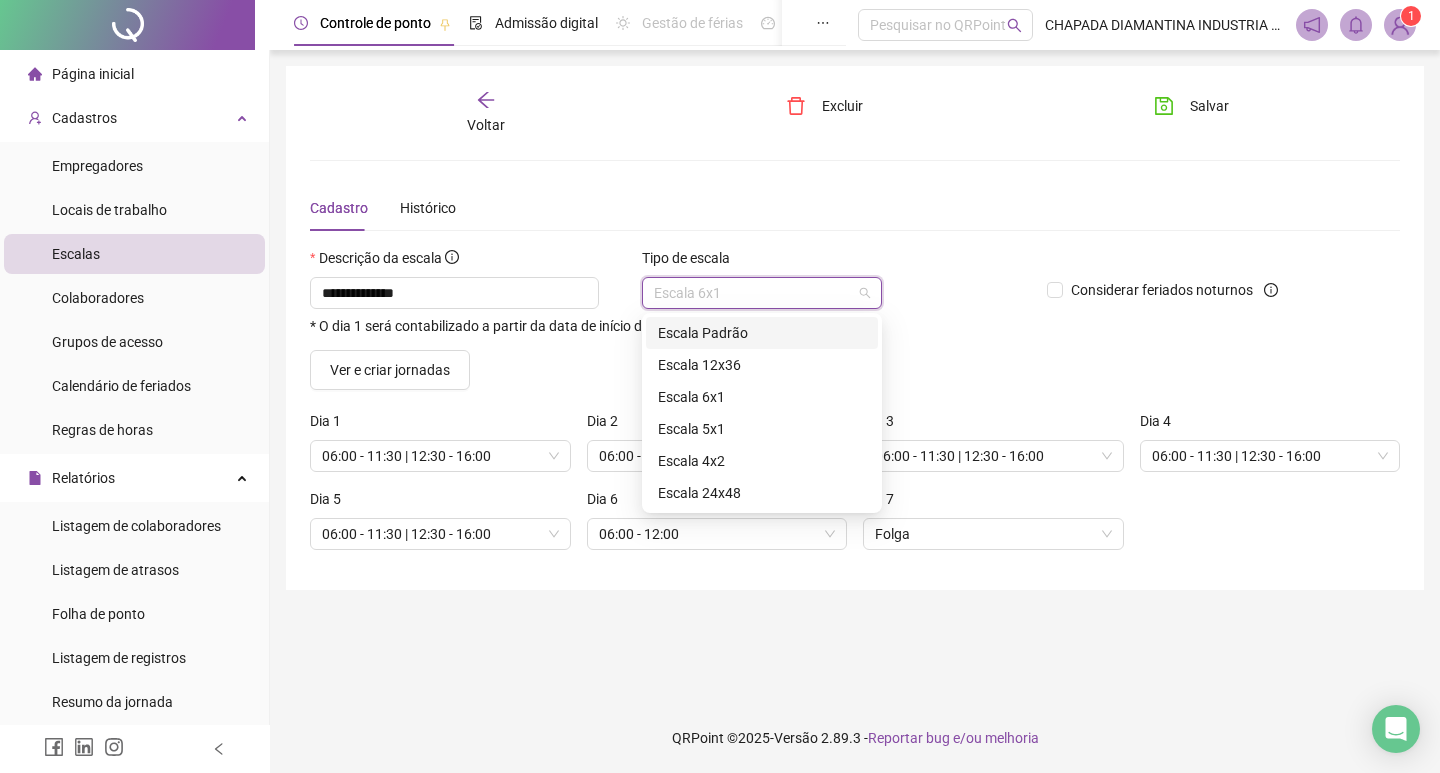 click on "Escala Padrão" at bounding box center (762, 333) 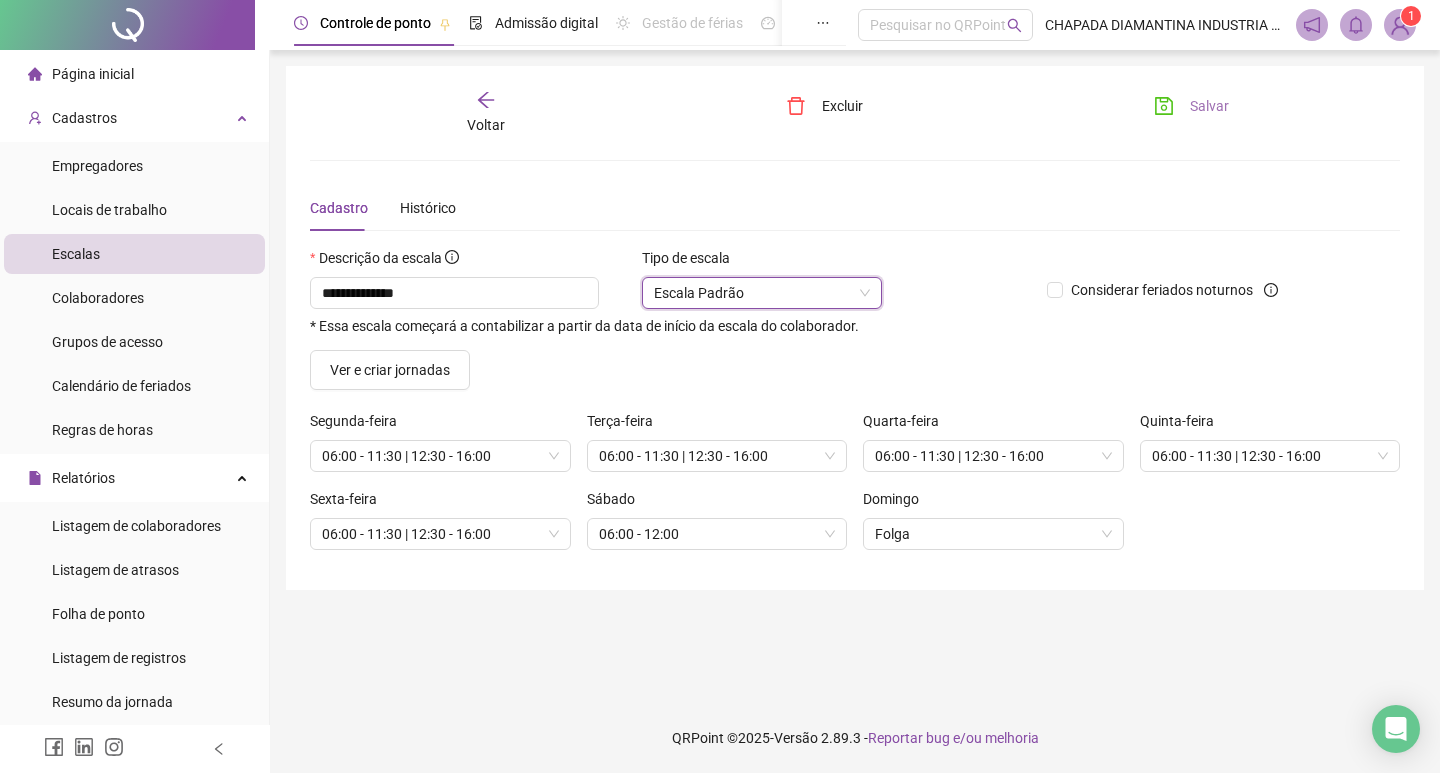 click on "Salvar" at bounding box center [1191, 106] 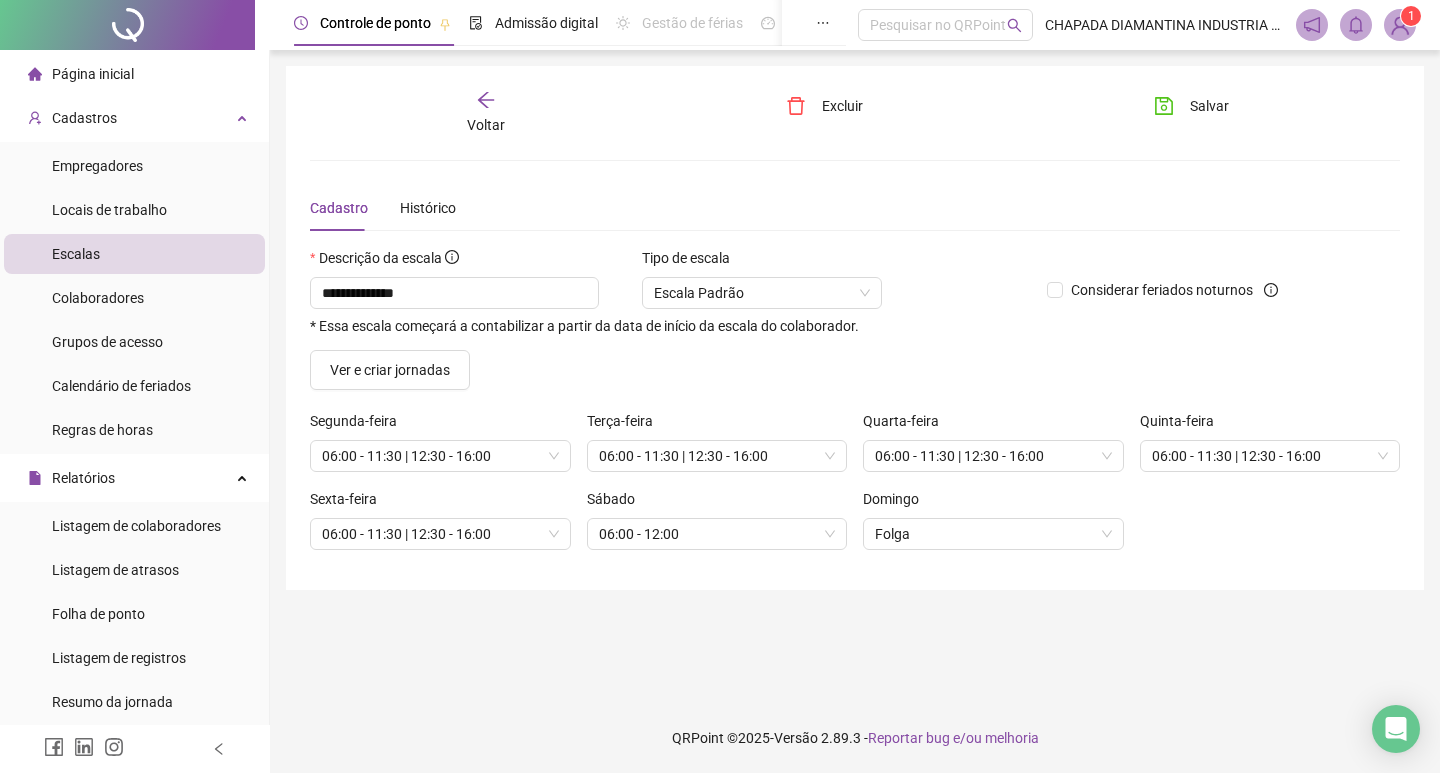 click on "Voltar" at bounding box center [486, 125] 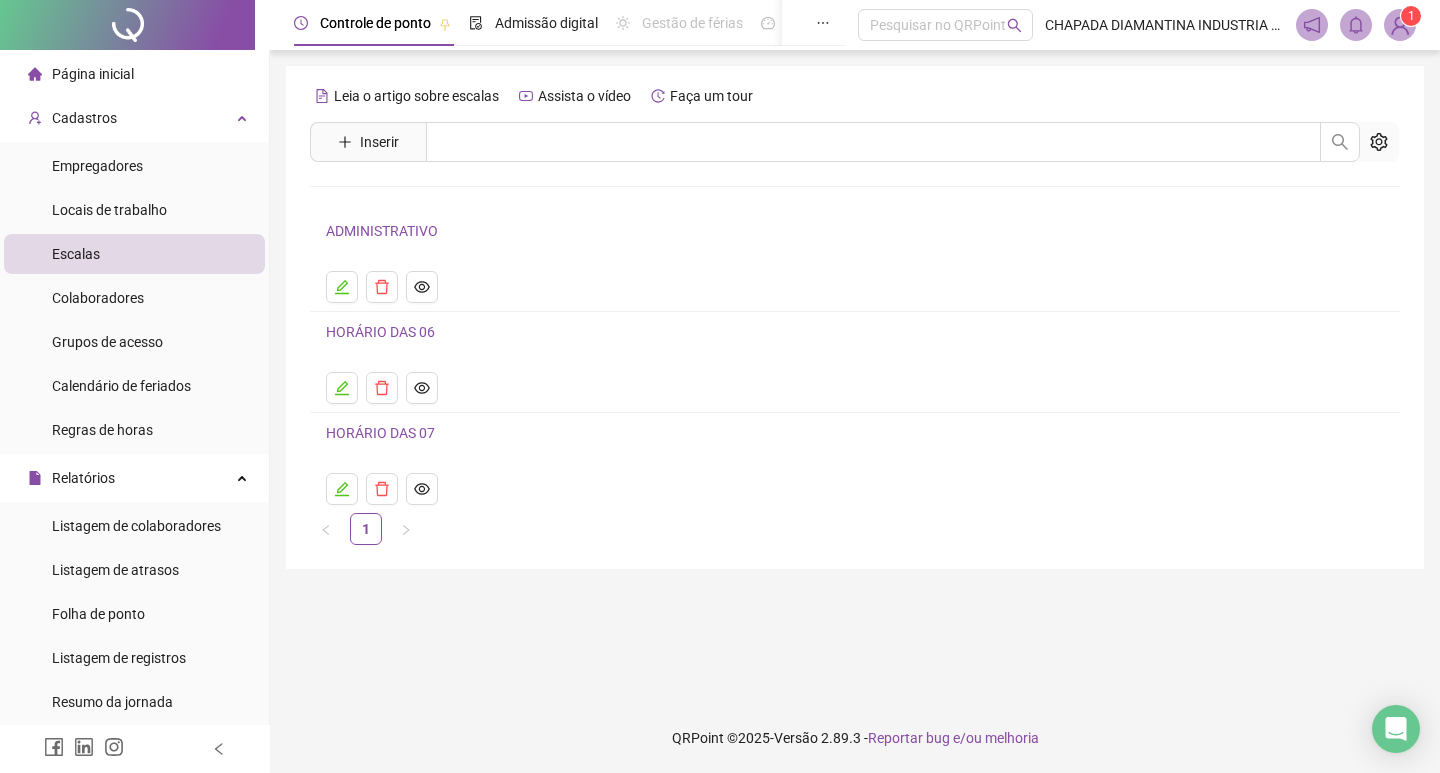 click on "HORÁRIO DAS 07" at bounding box center [380, 433] 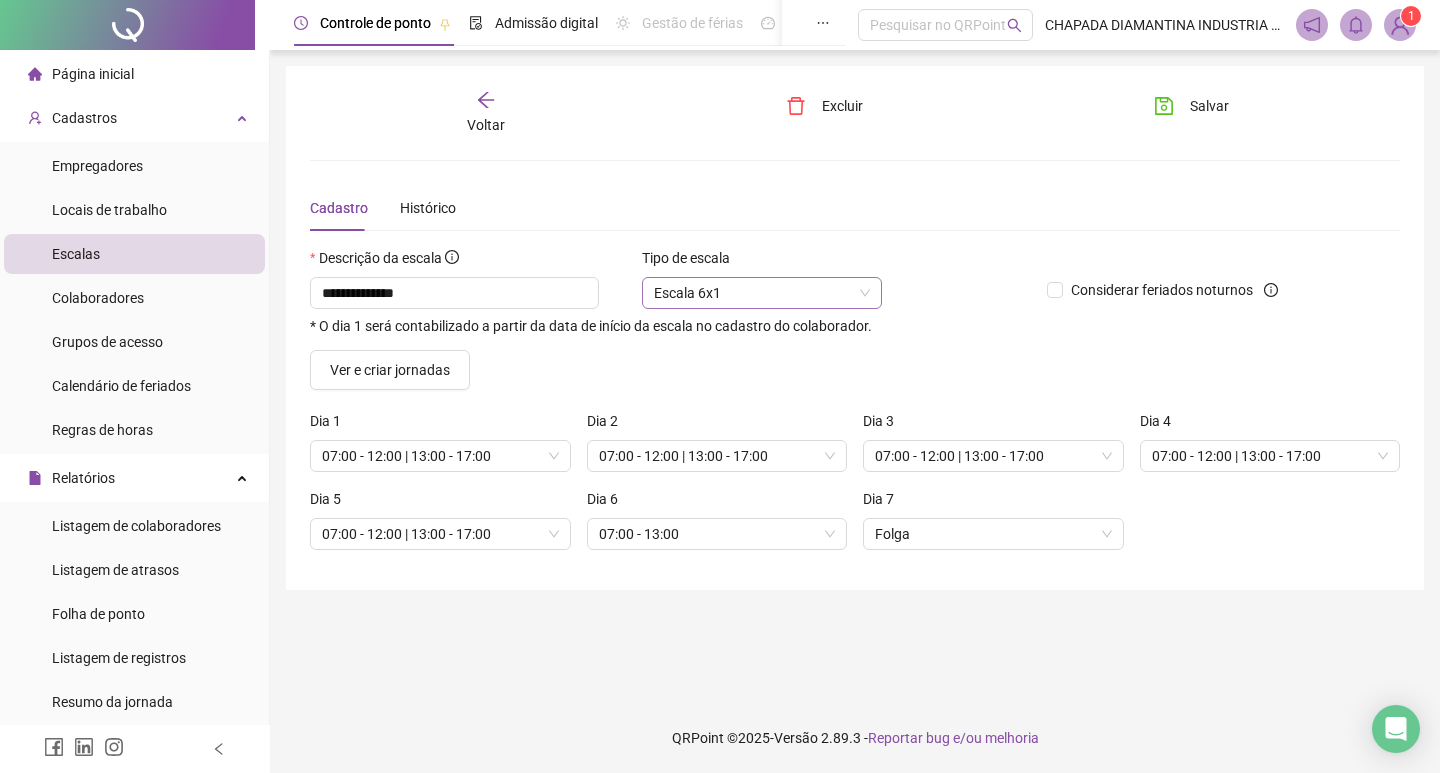 click on "Escala 6x1" at bounding box center [762, 293] 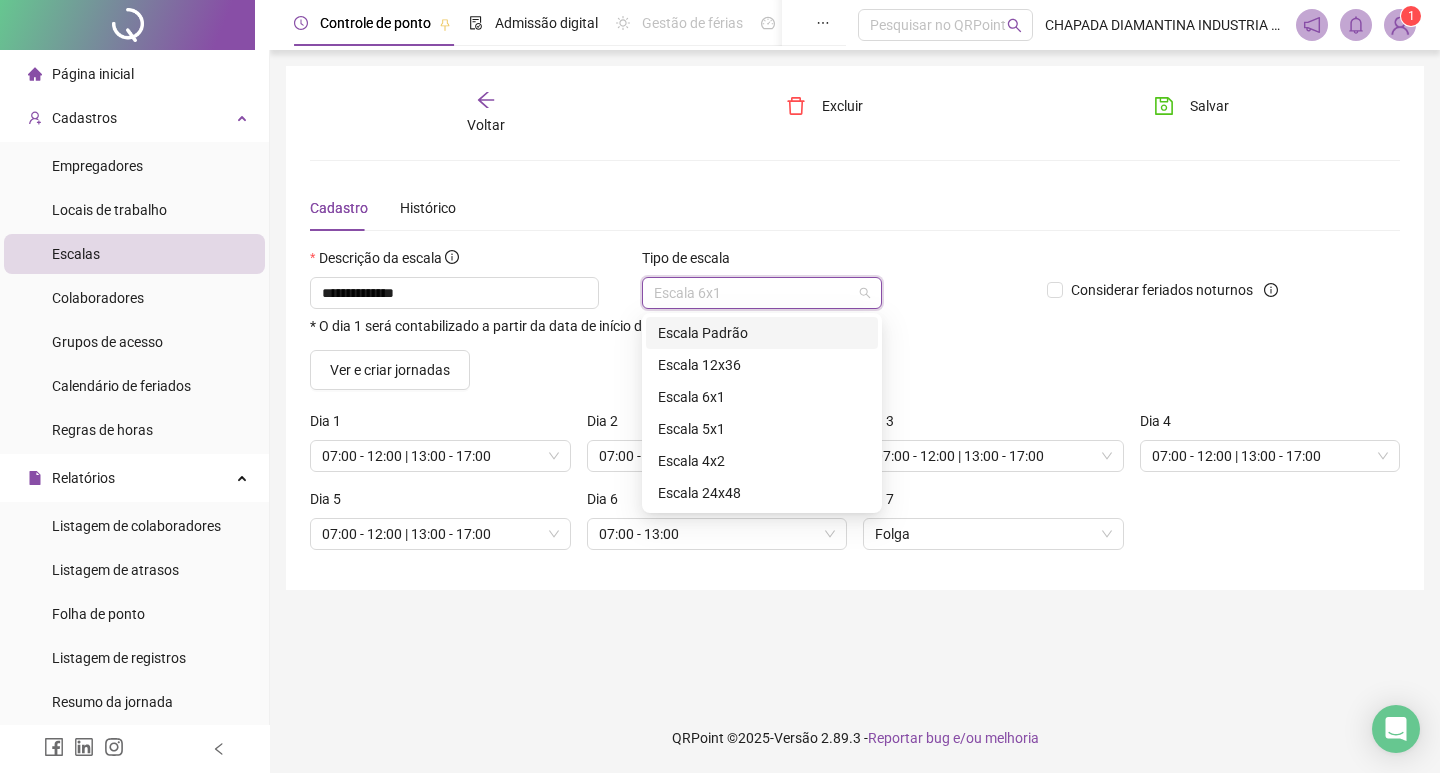 click on "Escala Padrão" at bounding box center (762, 333) 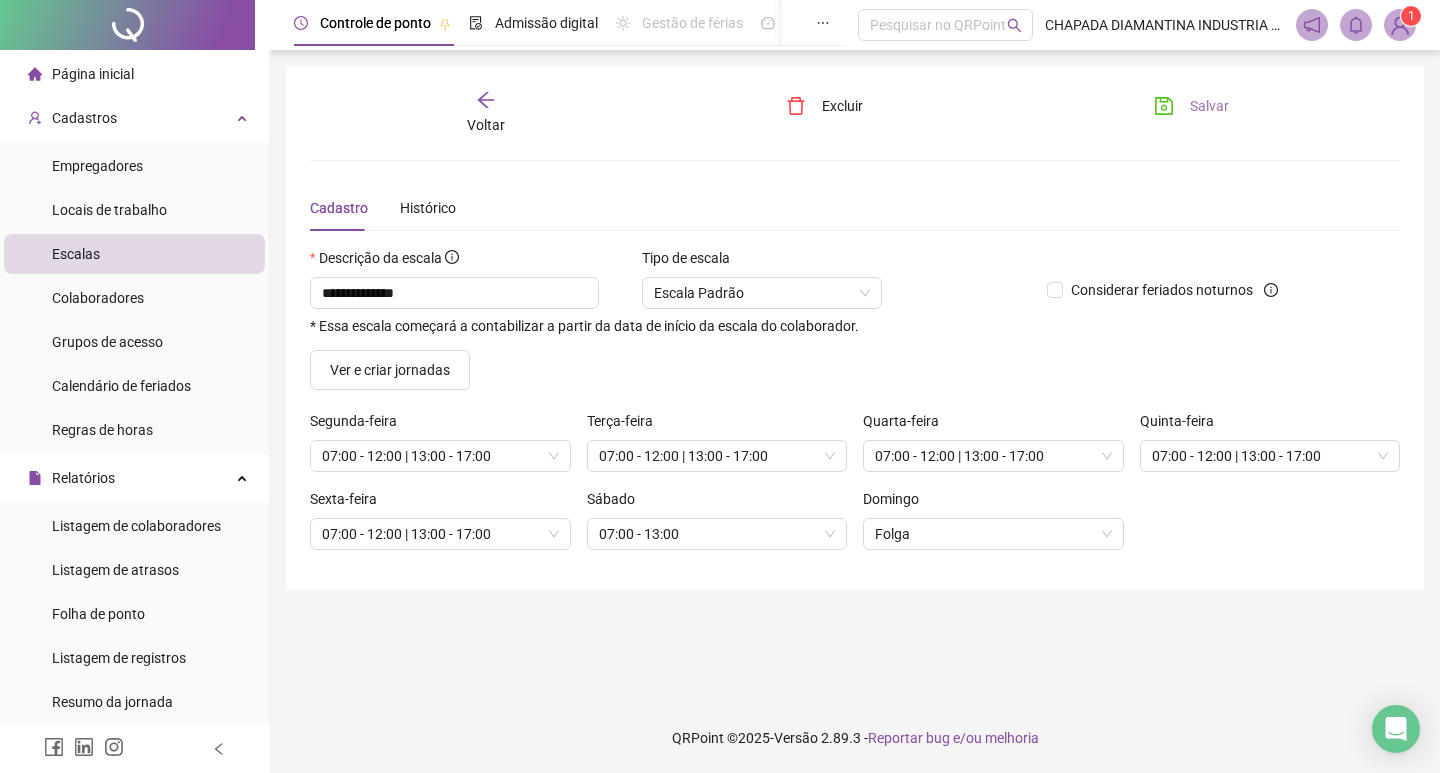 click on "Salvar" at bounding box center [1191, 106] 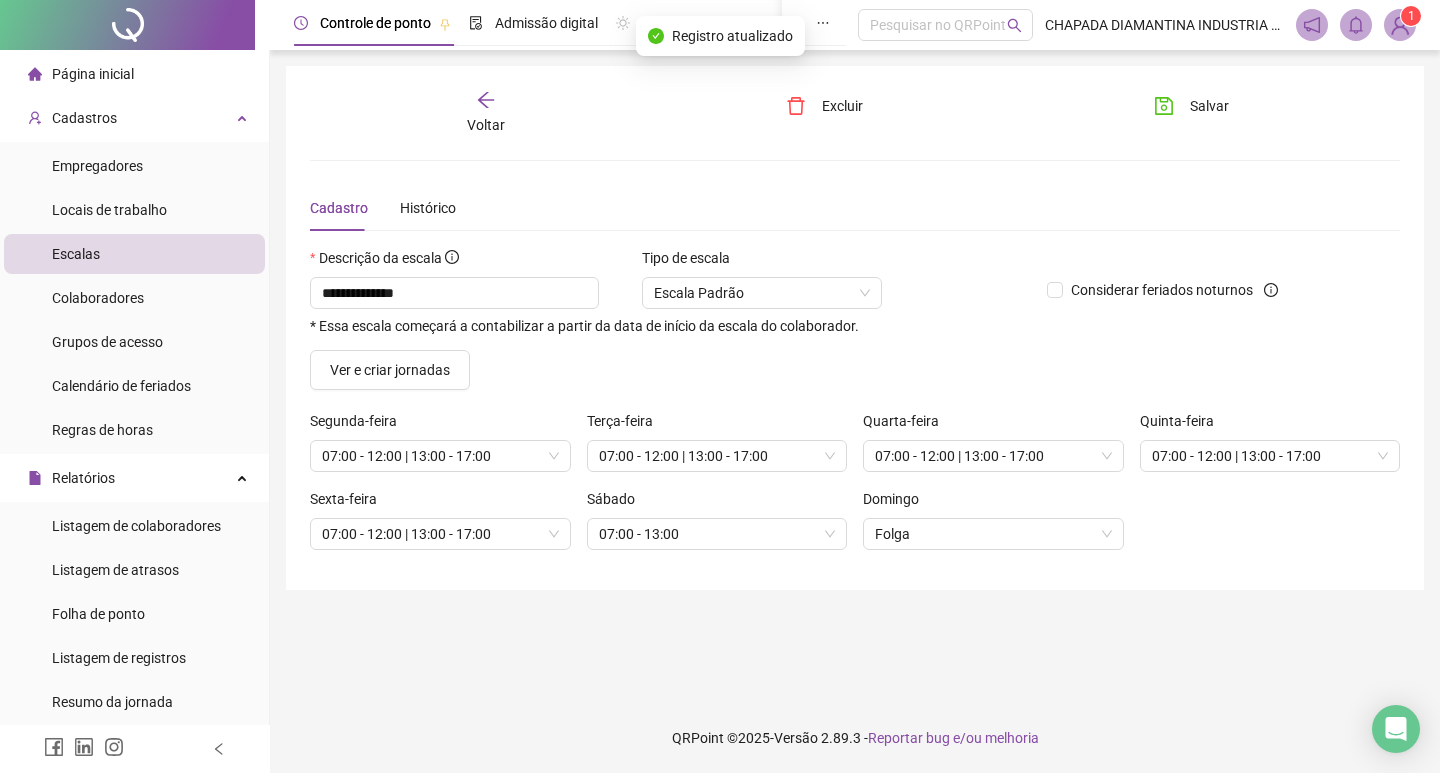 click on "Voltar" at bounding box center (486, 113) 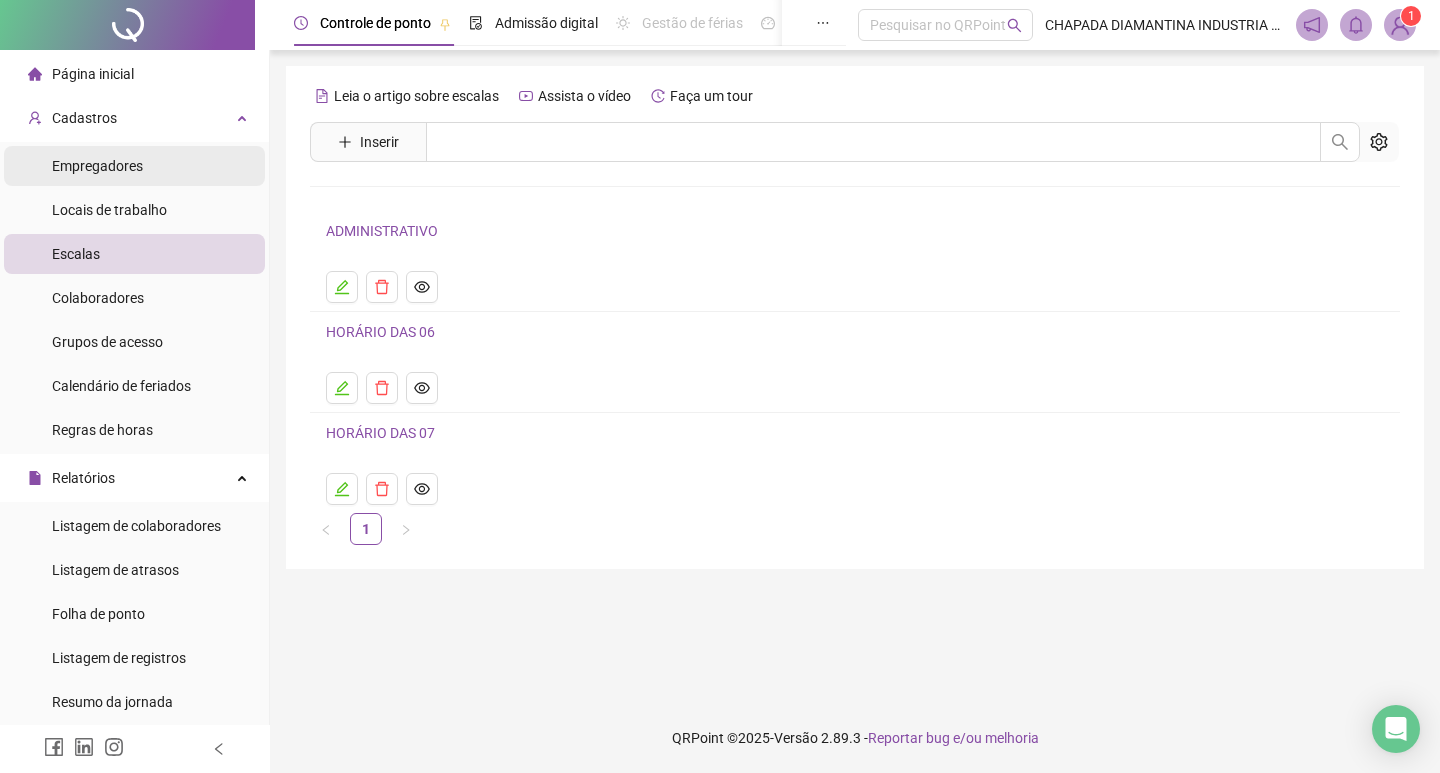 click on "Empregadores" at bounding box center [97, 166] 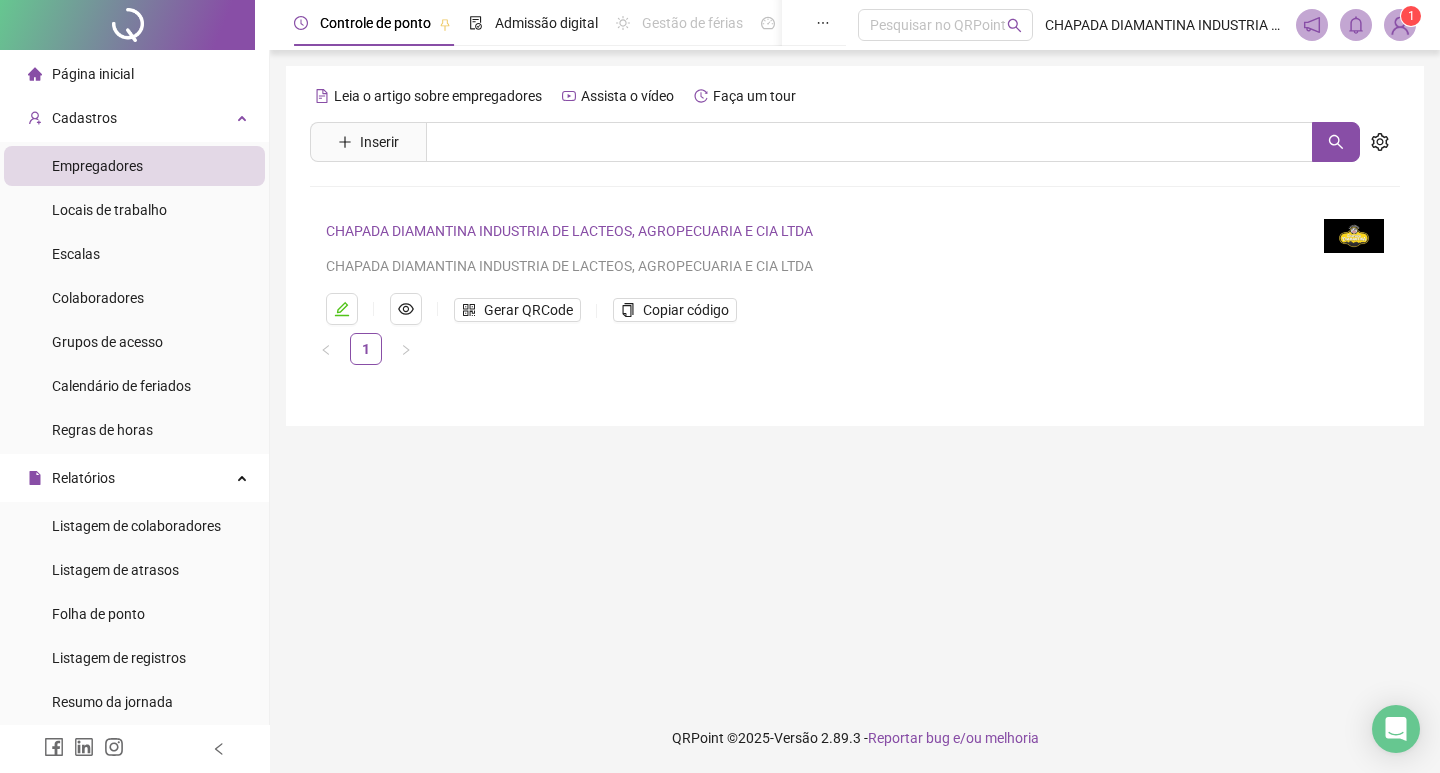 click on "CHAPADA DIAMANTINA INDUSTRIA DE LACTEOS, AGROPECUARIA E CIA LTDA" at bounding box center [569, 231] 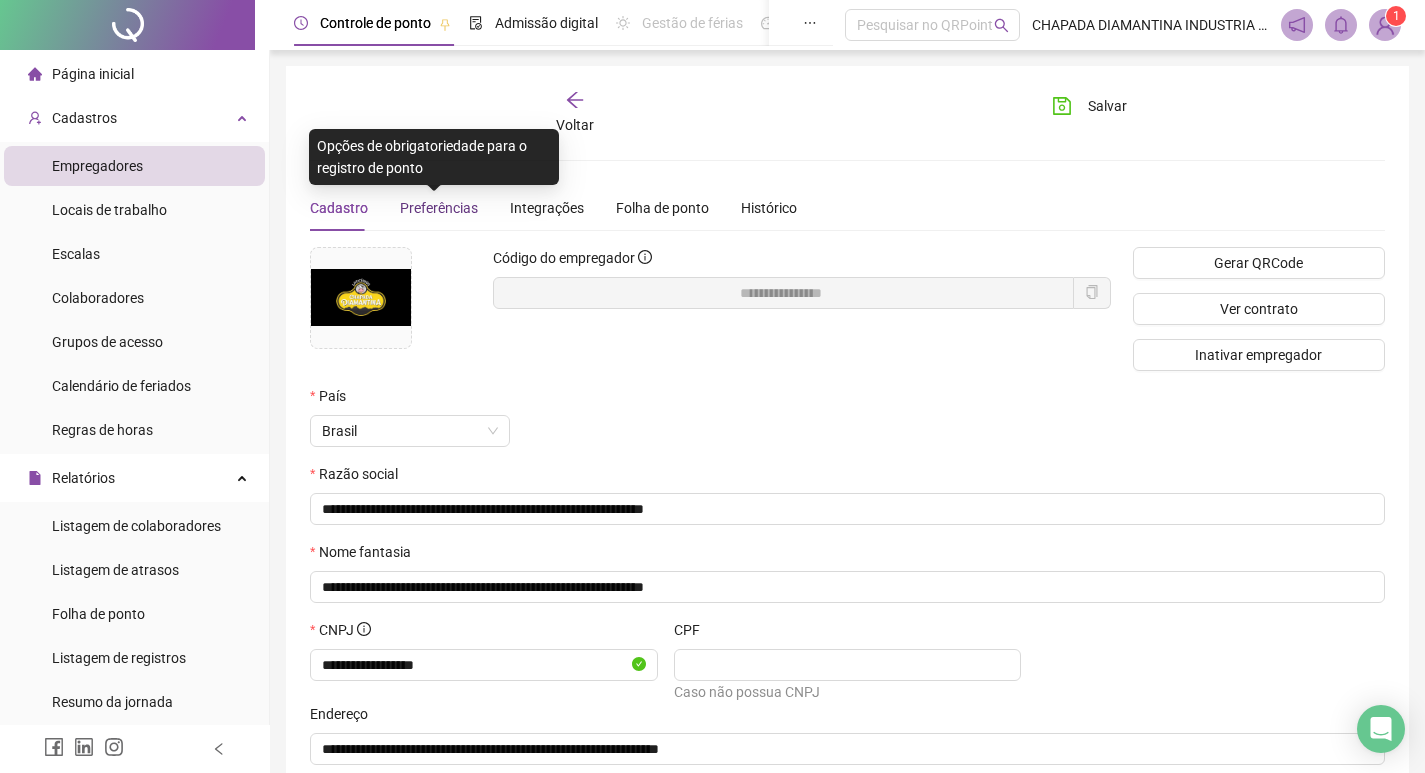 click on "Preferências" at bounding box center (439, 208) 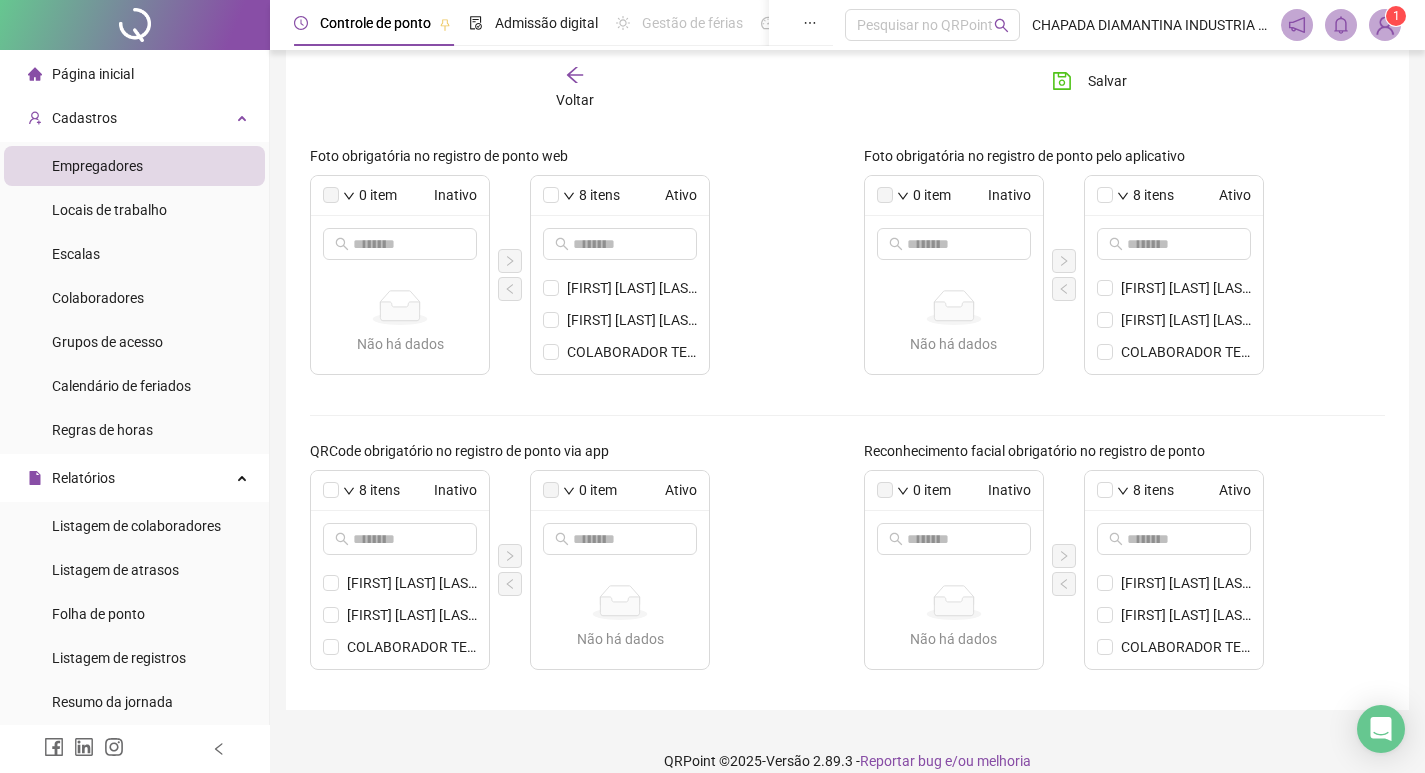 scroll, scrollTop: 639, scrollLeft: 0, axis: vertical 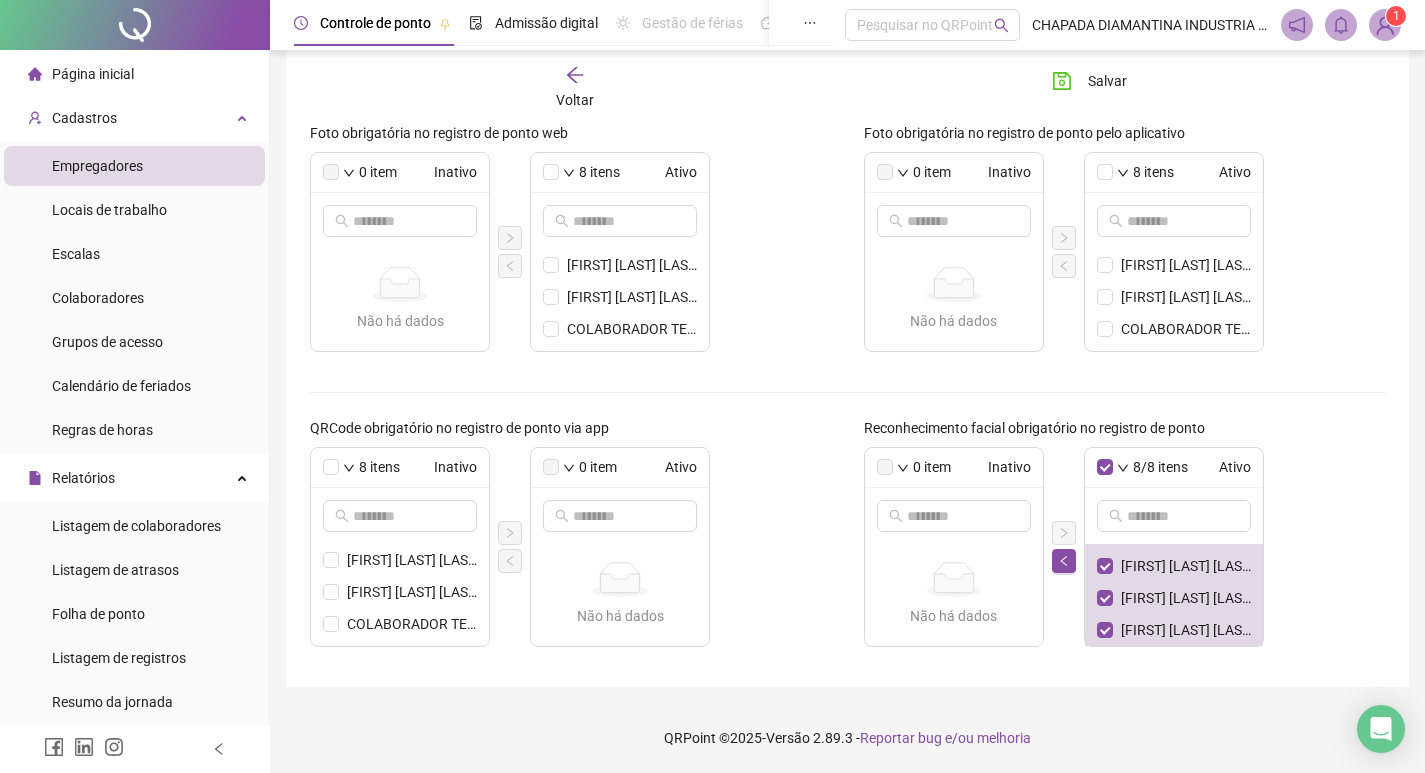 click on "0   item Inativo Não há dados Não há dados 8/8   itens Ativo [FIRST] [LAST] [LAST] [FIRST] [LAST] [LAST] COLABORADOR TESTE [FIRST] [LAST] [LAST] [FIRST] [LAST] [LAST] [FIRST] [LAST] [LAST] 0   item Inativo Não há dados Não há dados 8   itens Ativo [FIRST] [LAST] [LAST] [FIRST] [LAST] [LAST] COLABORADOR TESTE [FIRST] [LAST] [LAST] [FIRST] [LAST] [LAST] [FIRST] [LAST] [LAST] 0   item Inativo Não há dados Não há dados 8   itens Ativo [FIRST] [LAST] [LAST] [FIRST] [LAST] [LAST] COLABORADOR TESTE [FIRST] [LAST] [LAST] [FIRST] [LAST] [LAST] [FIRST] [LAST] [LAST] 0   item 8" at bounding box center (1125, 547) 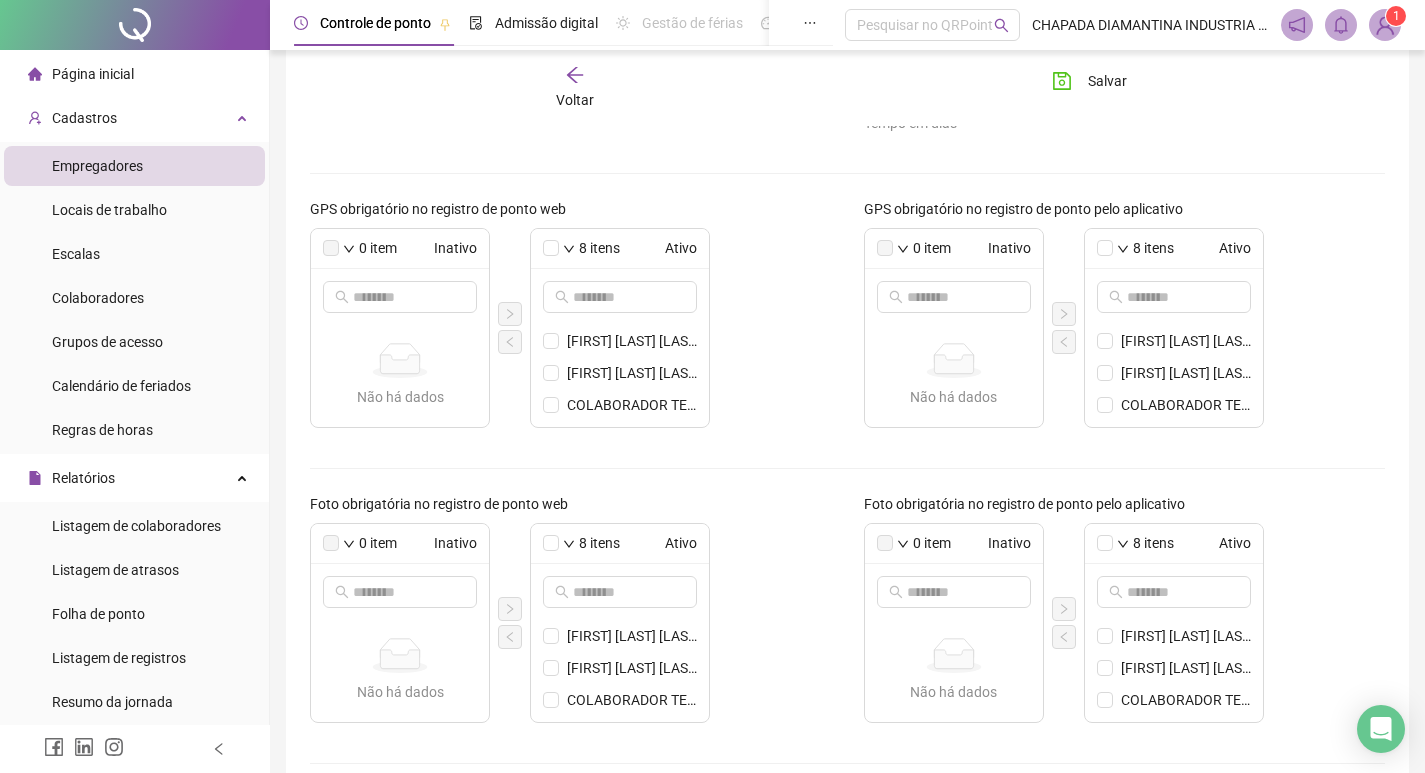 scroll, scrollTop: 264, scrollLeft: 0, axis: vertical 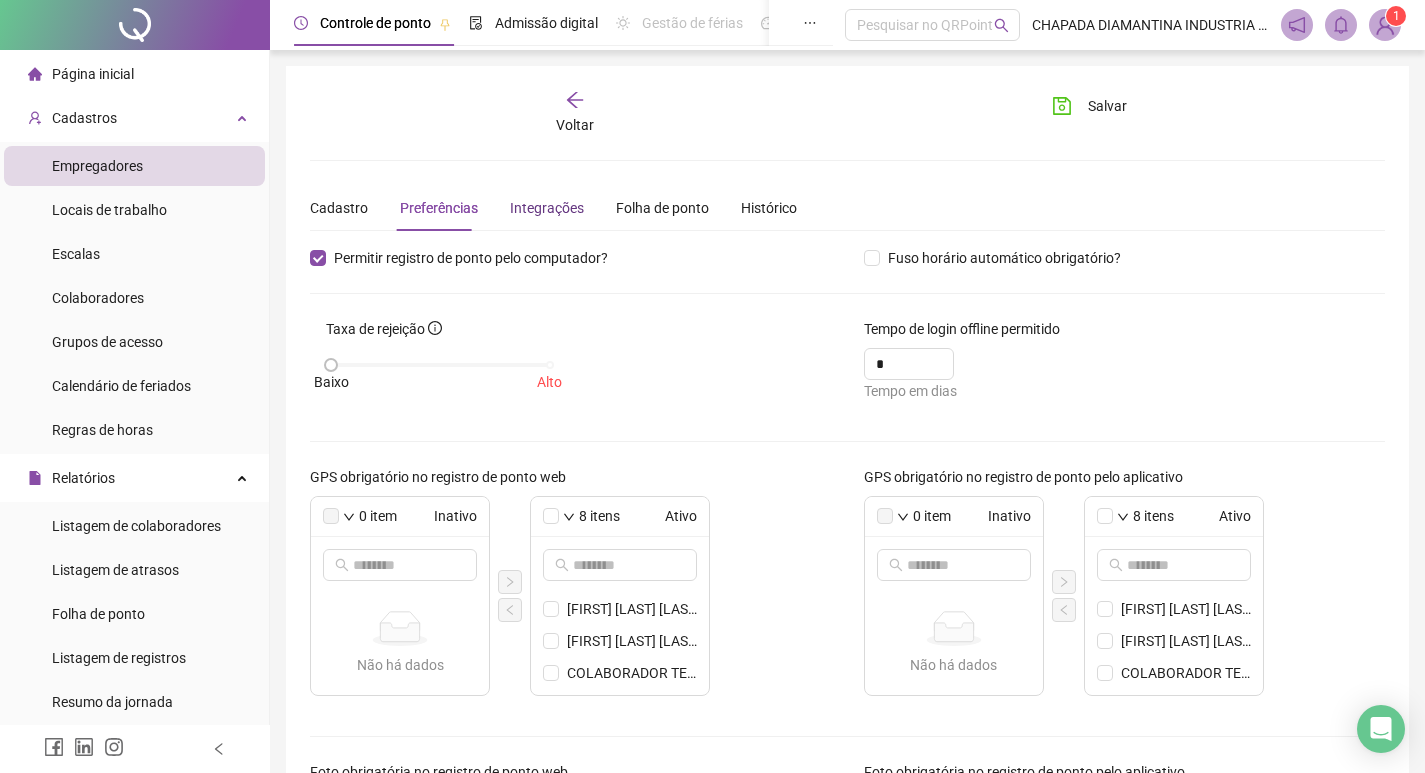 click on "Integrações" at bounding box center [547, 208] 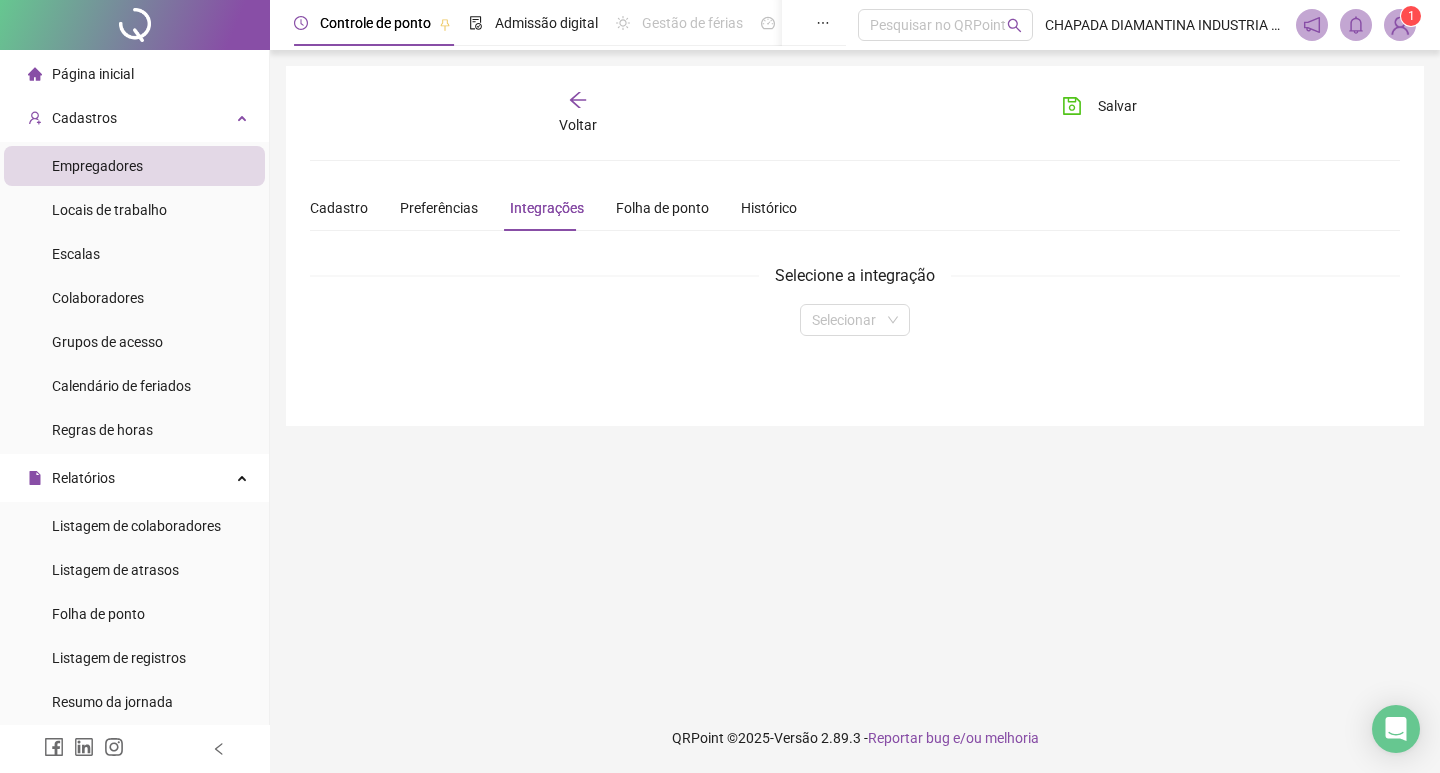 click on "Cadastro Preferências   Integrações Folha de ponto Histórico" at bounding box center [553, 208] 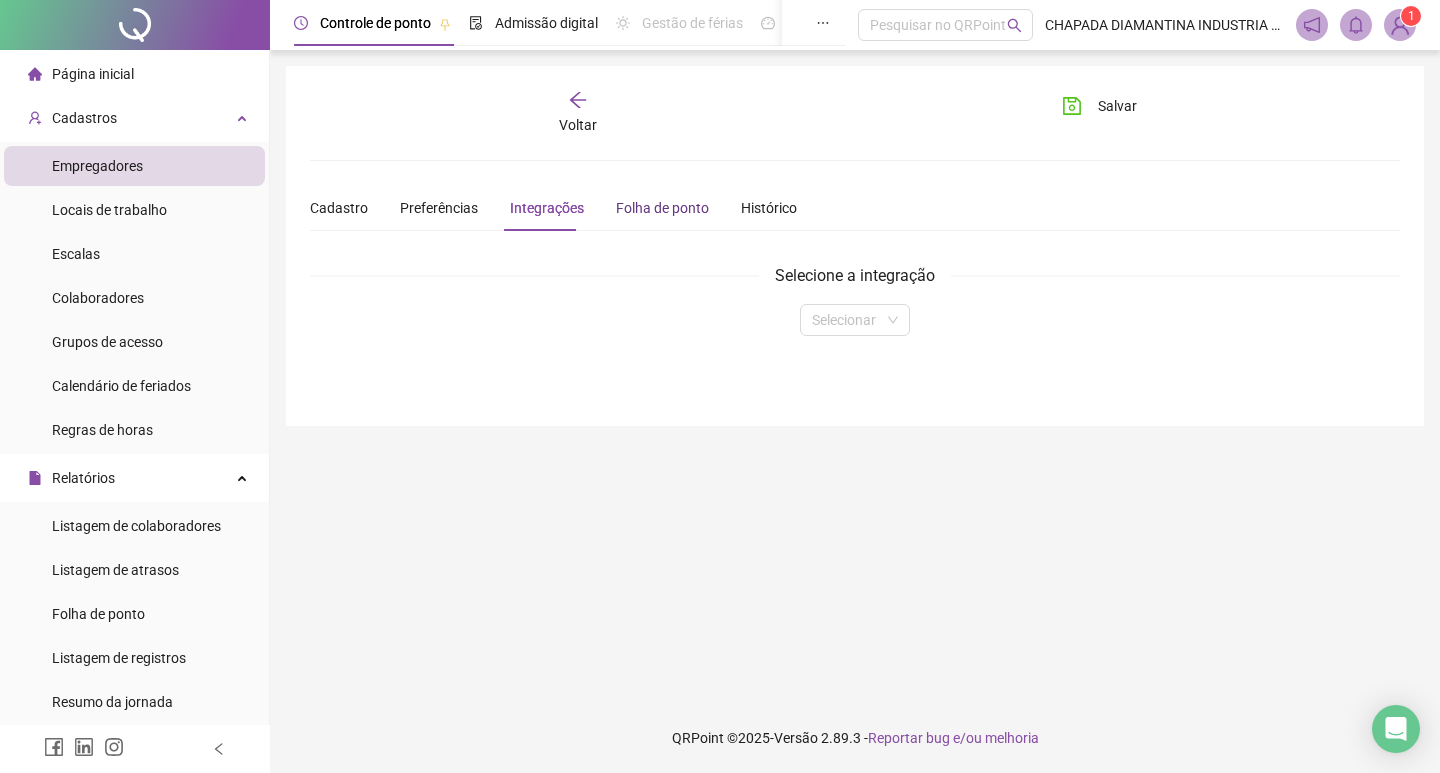 click on "Folha de ponto" at bounding box center [662, 208] 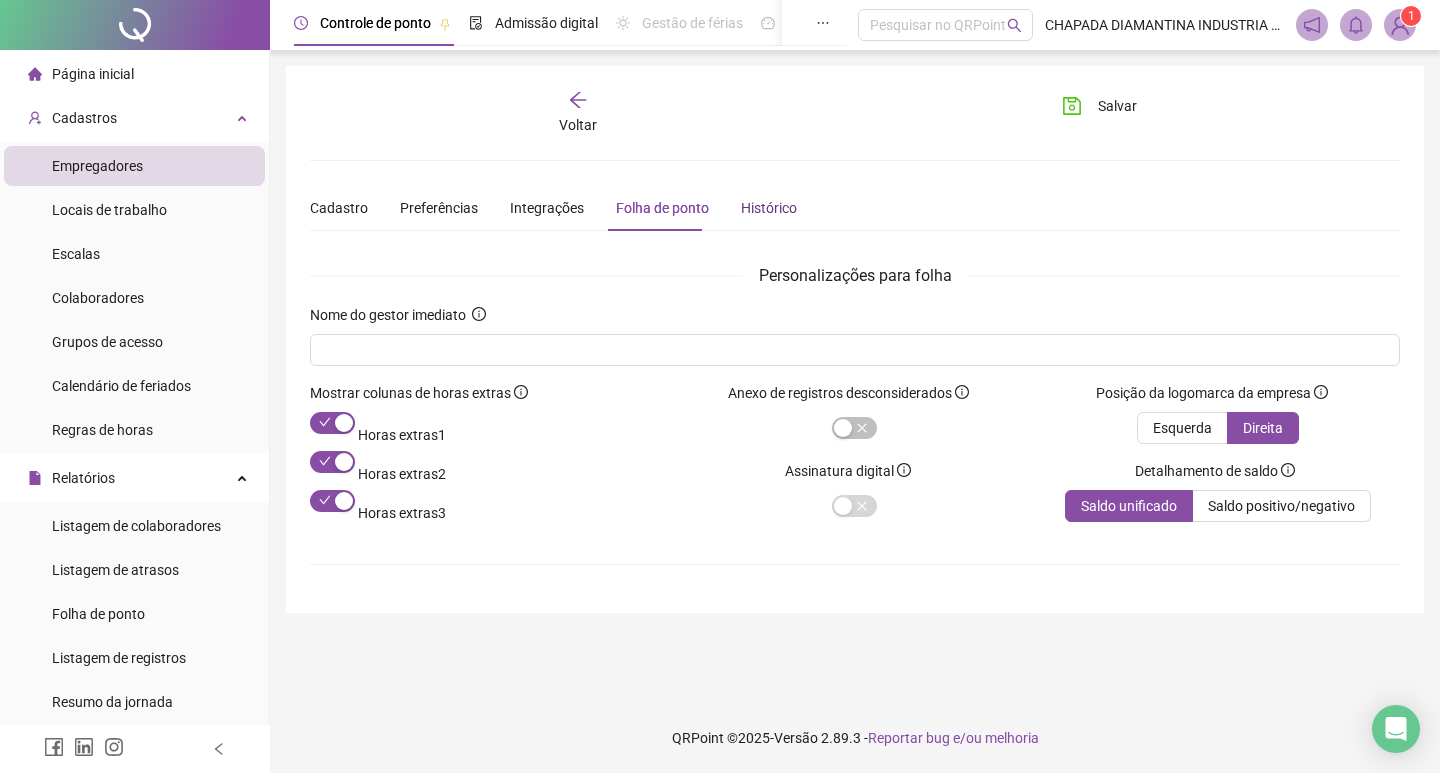 click on "Histórico" at bounding box center (769, 208) 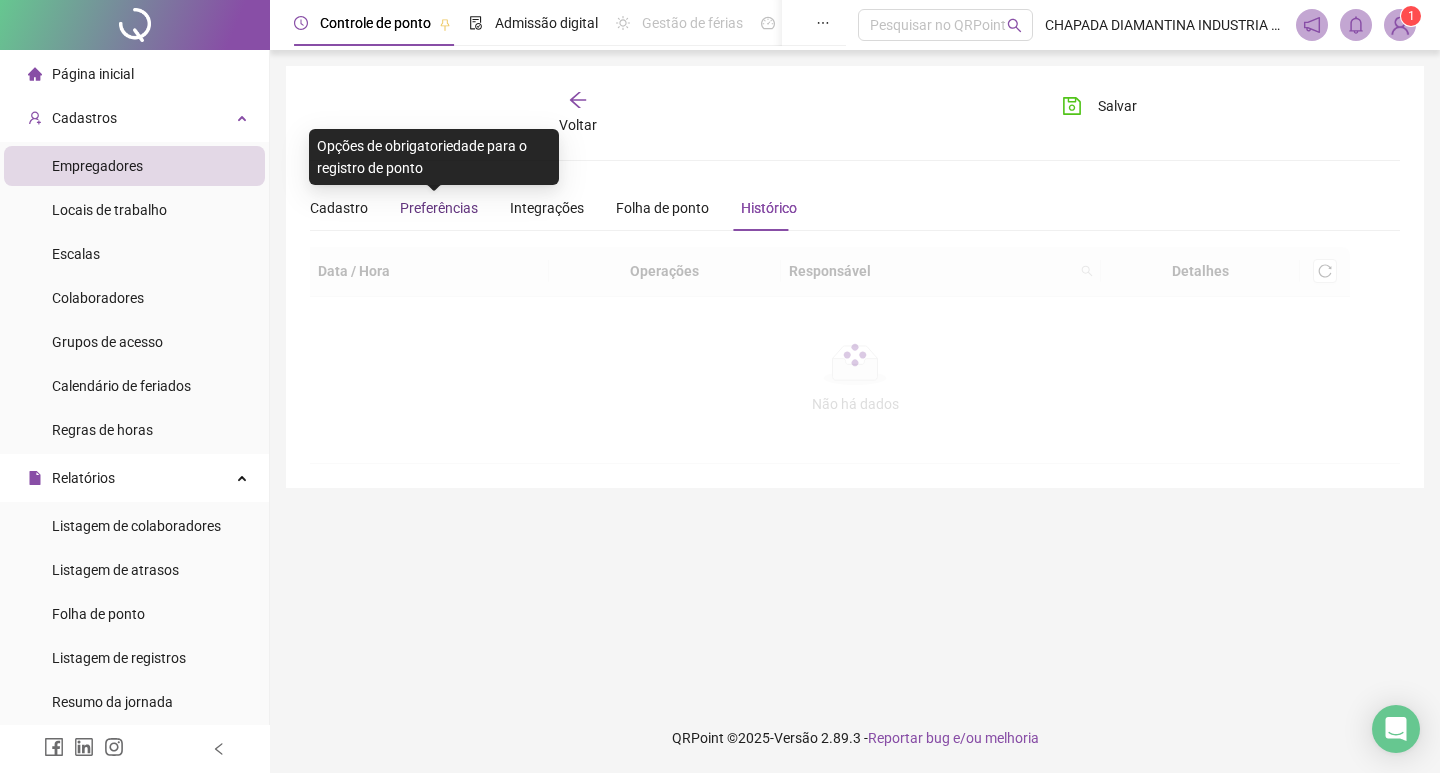 click on "Preferências" at bounding box center (439, 208) 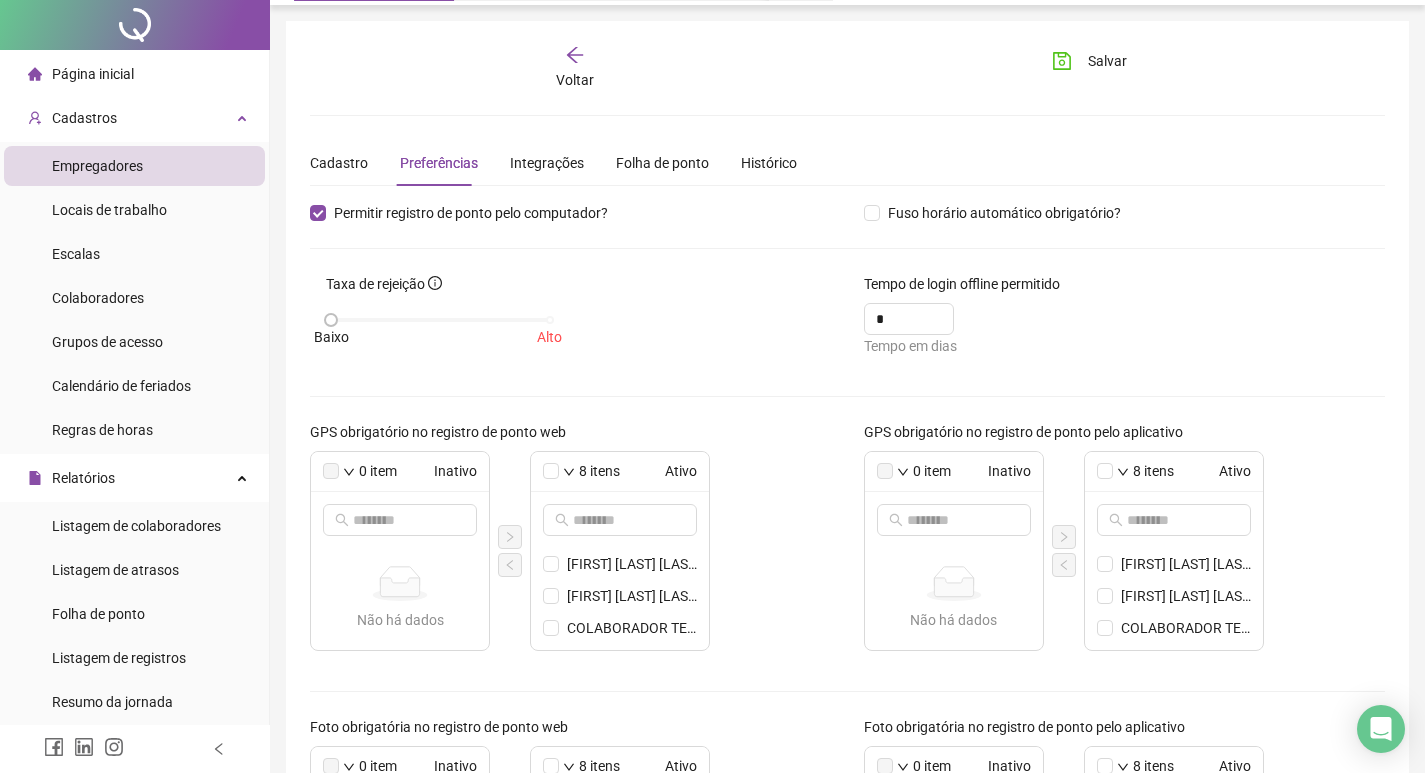 scroll, scrollTop: 0, scrollLeft: 0, axis: both 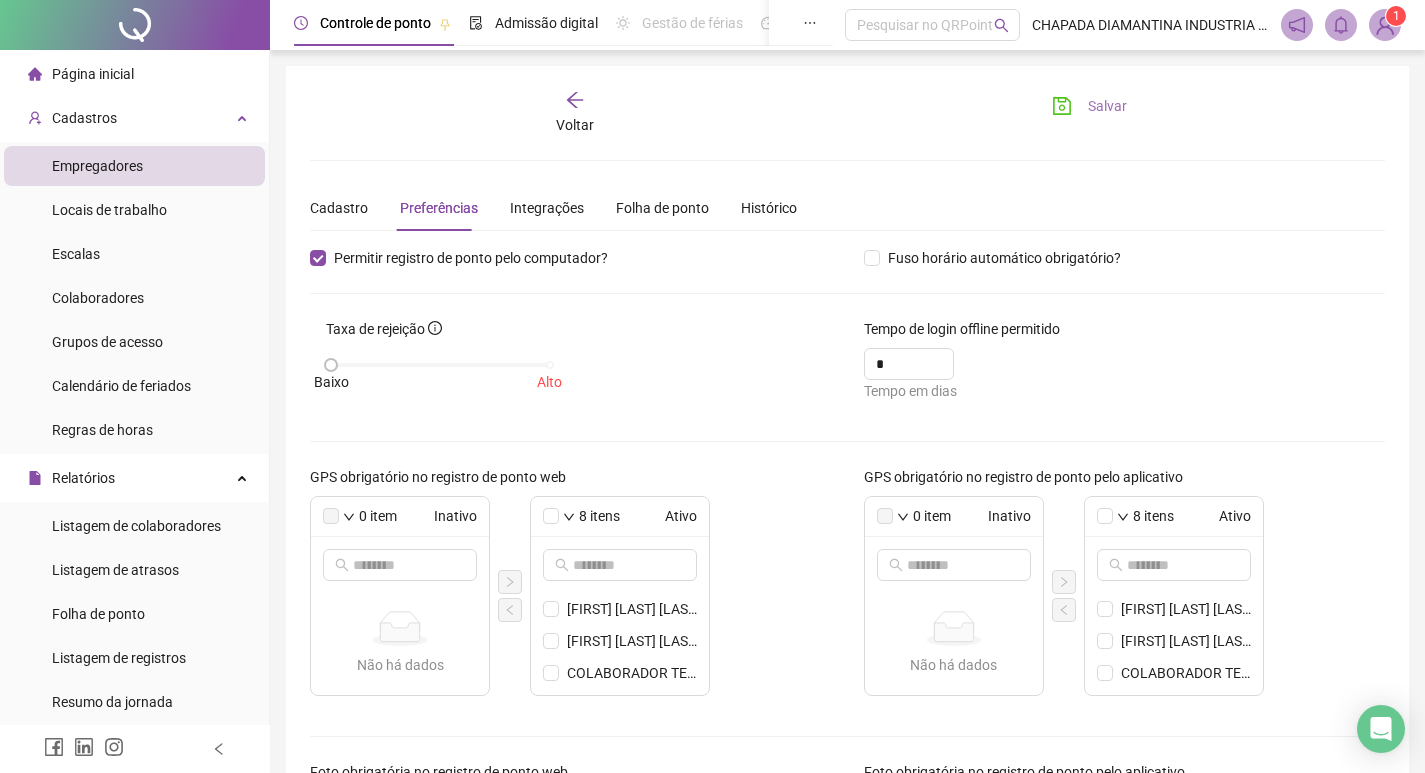 click on "Salvar" at bounding box center [1107, 106] 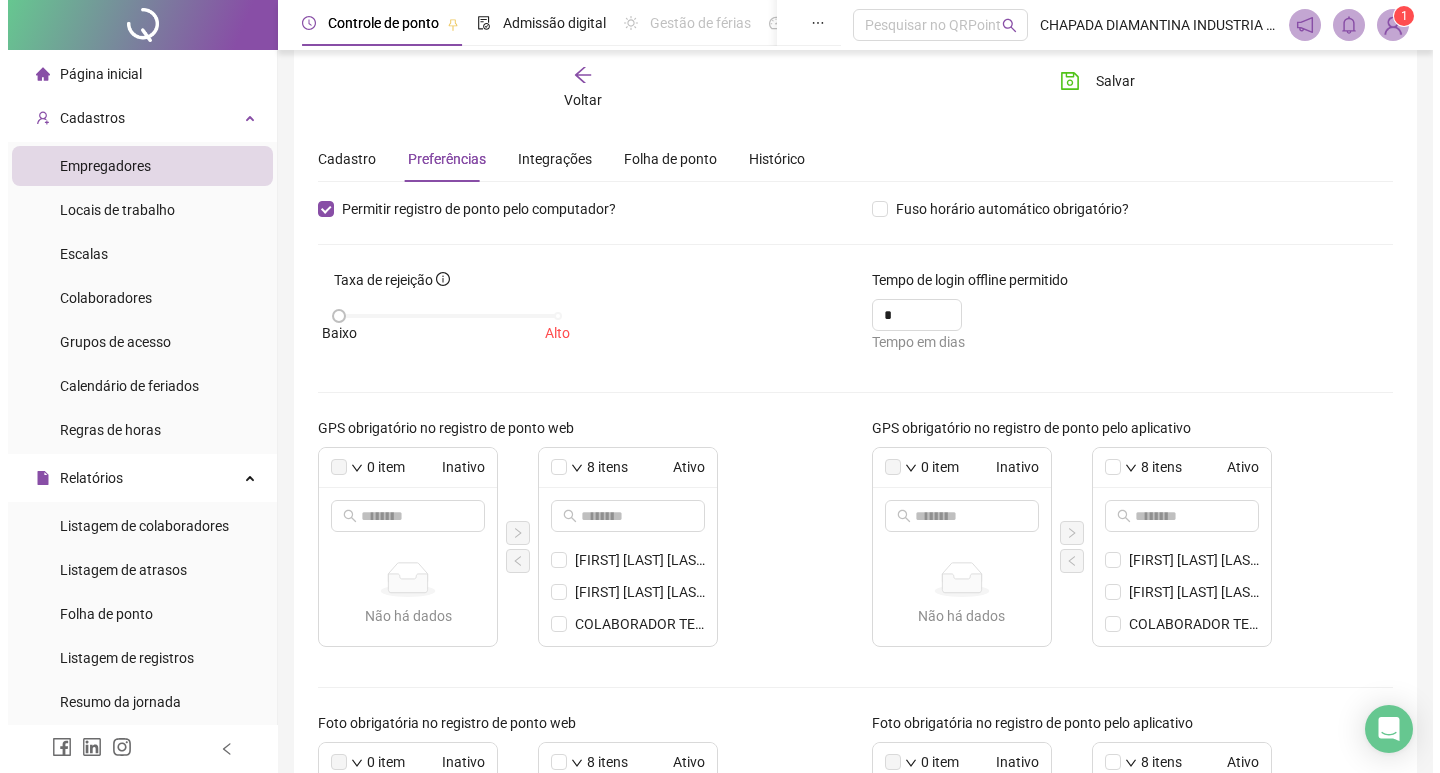 scroll, scrollTop: 0, scrollLeft: 0, axis: both 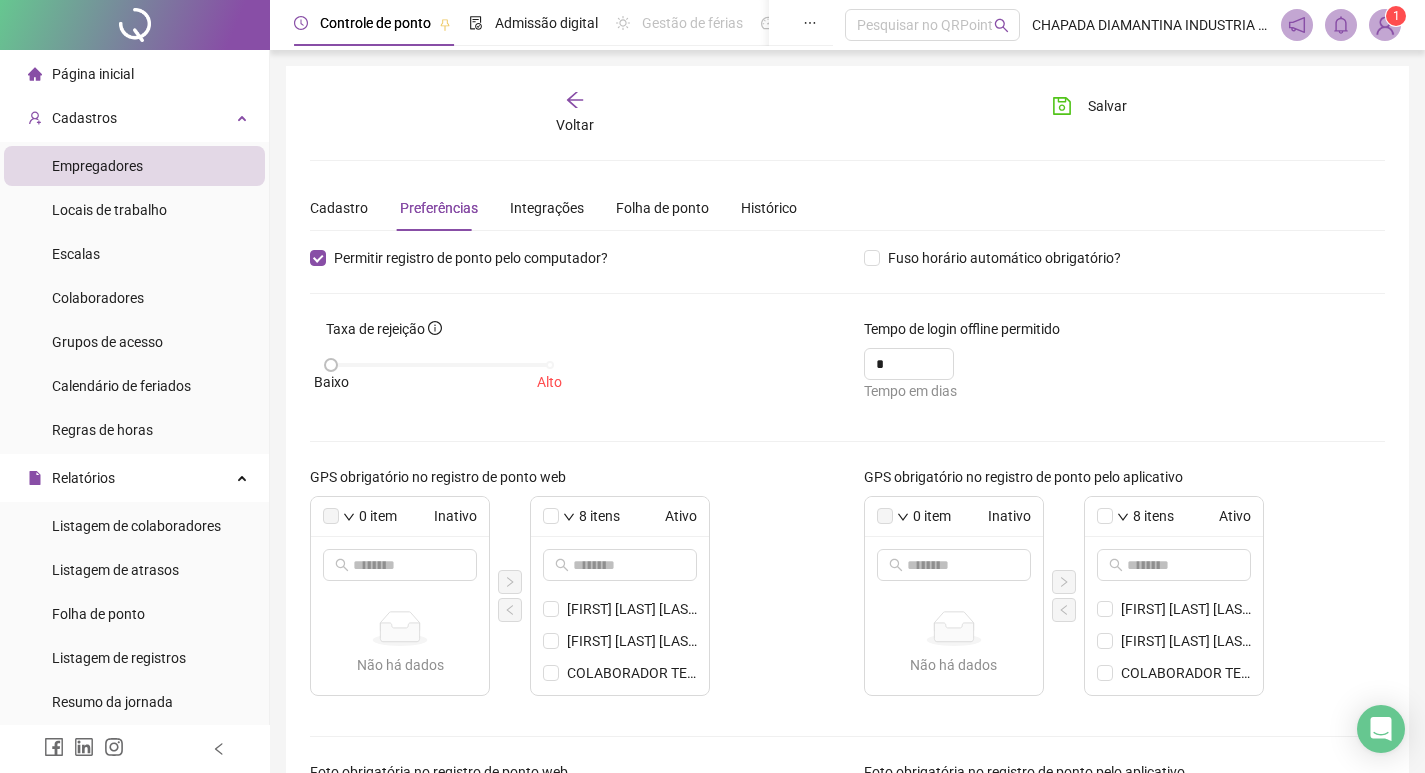 click 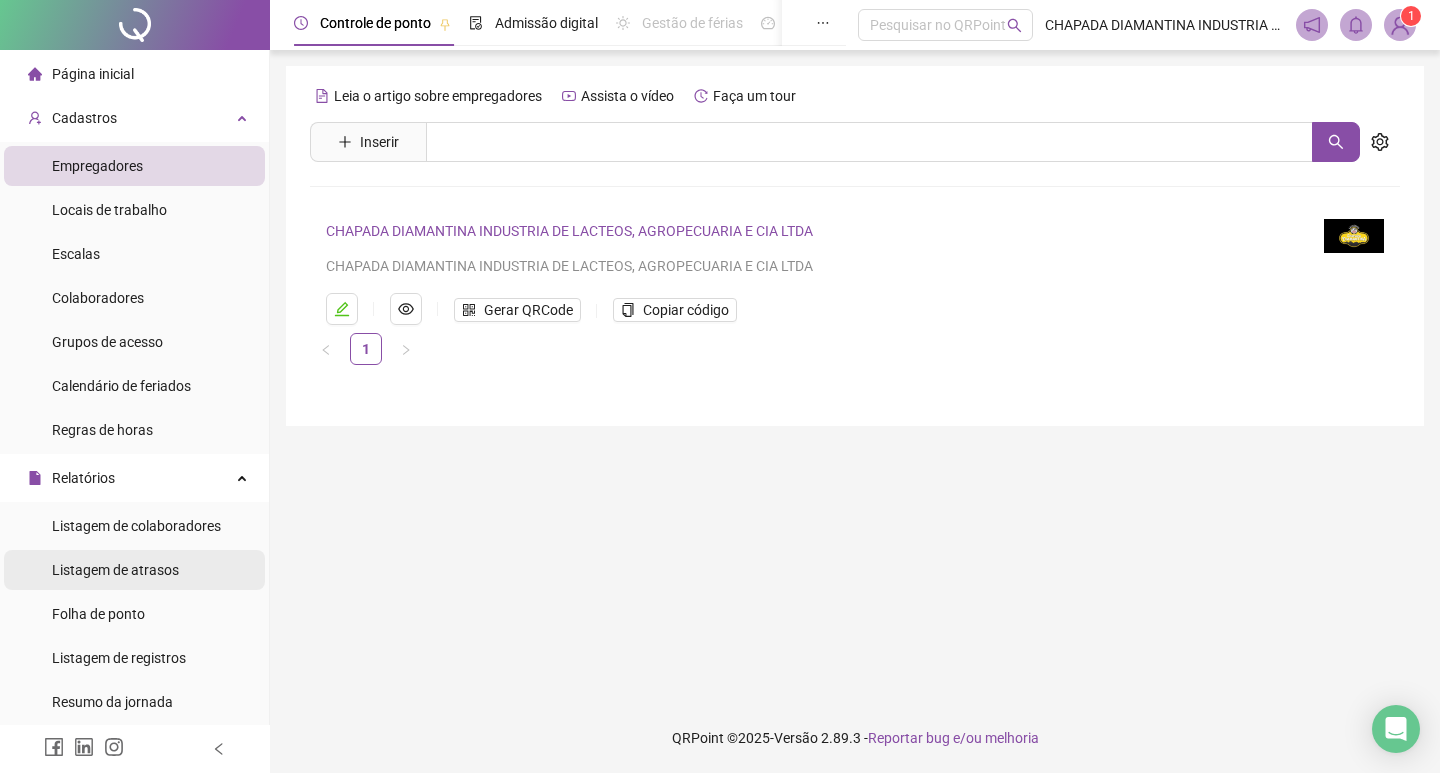 scroll, scrollTop: 233, scrollLeft: 0, axis: vertical 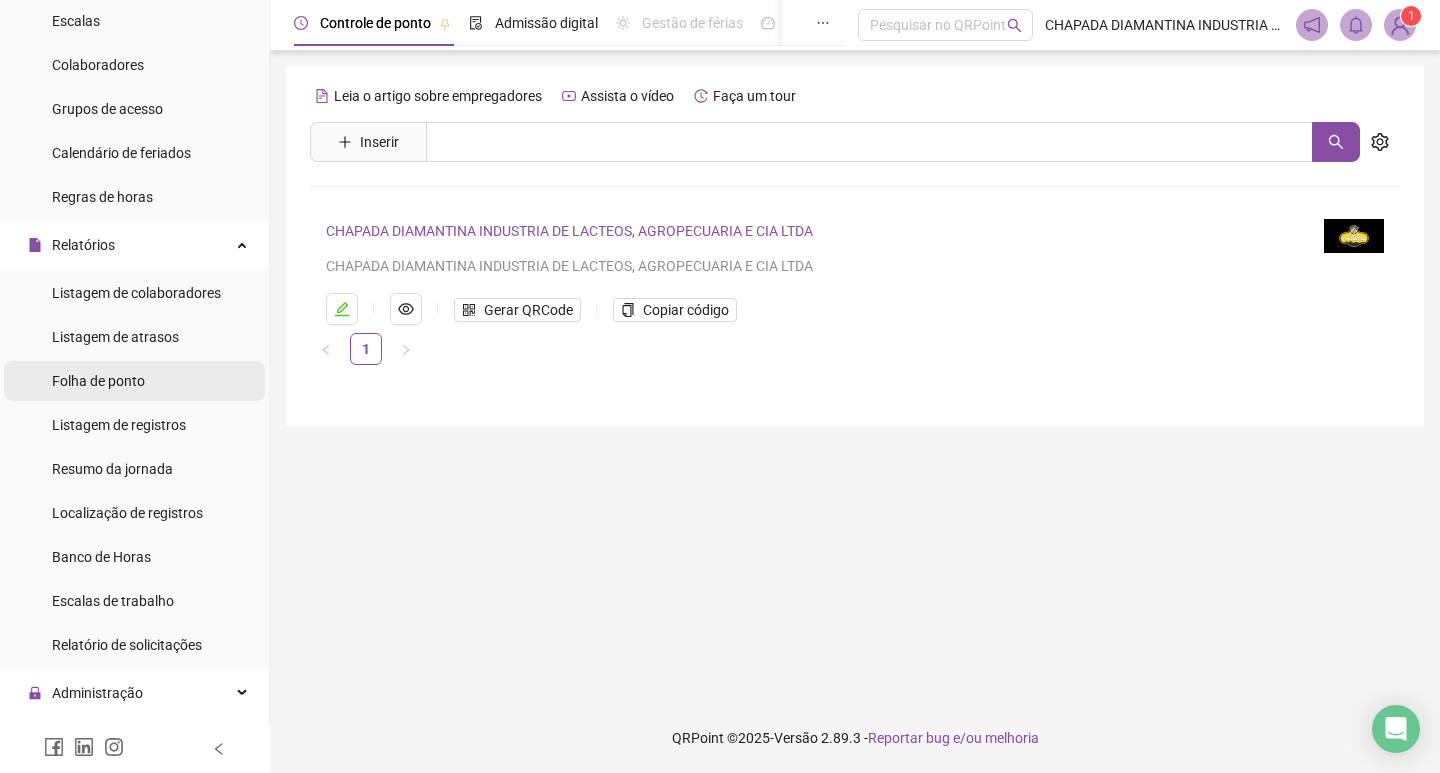 click on "Folha de ponto" at bounding box center (98, 381) 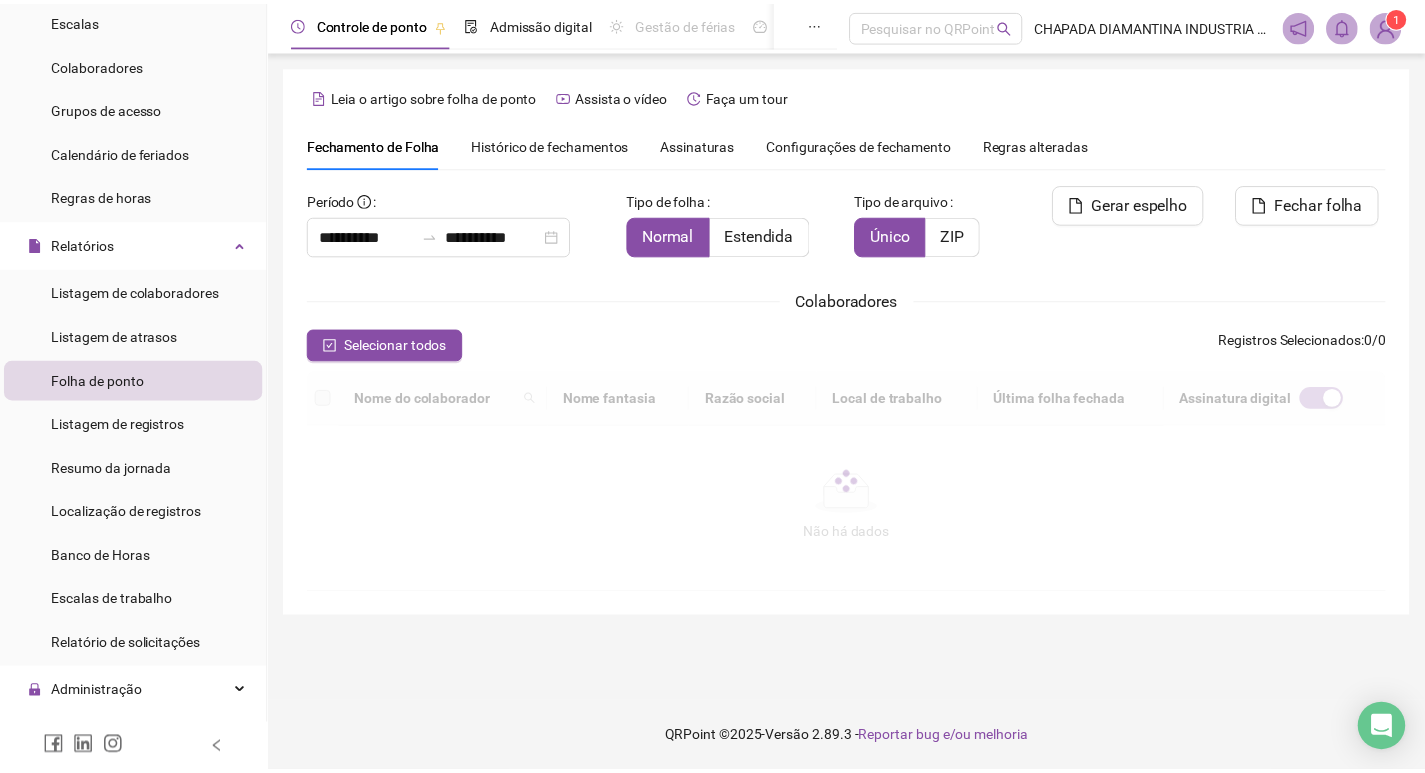 scroll, scrollTop: 23, scrollLeft: 0, axis: vertical 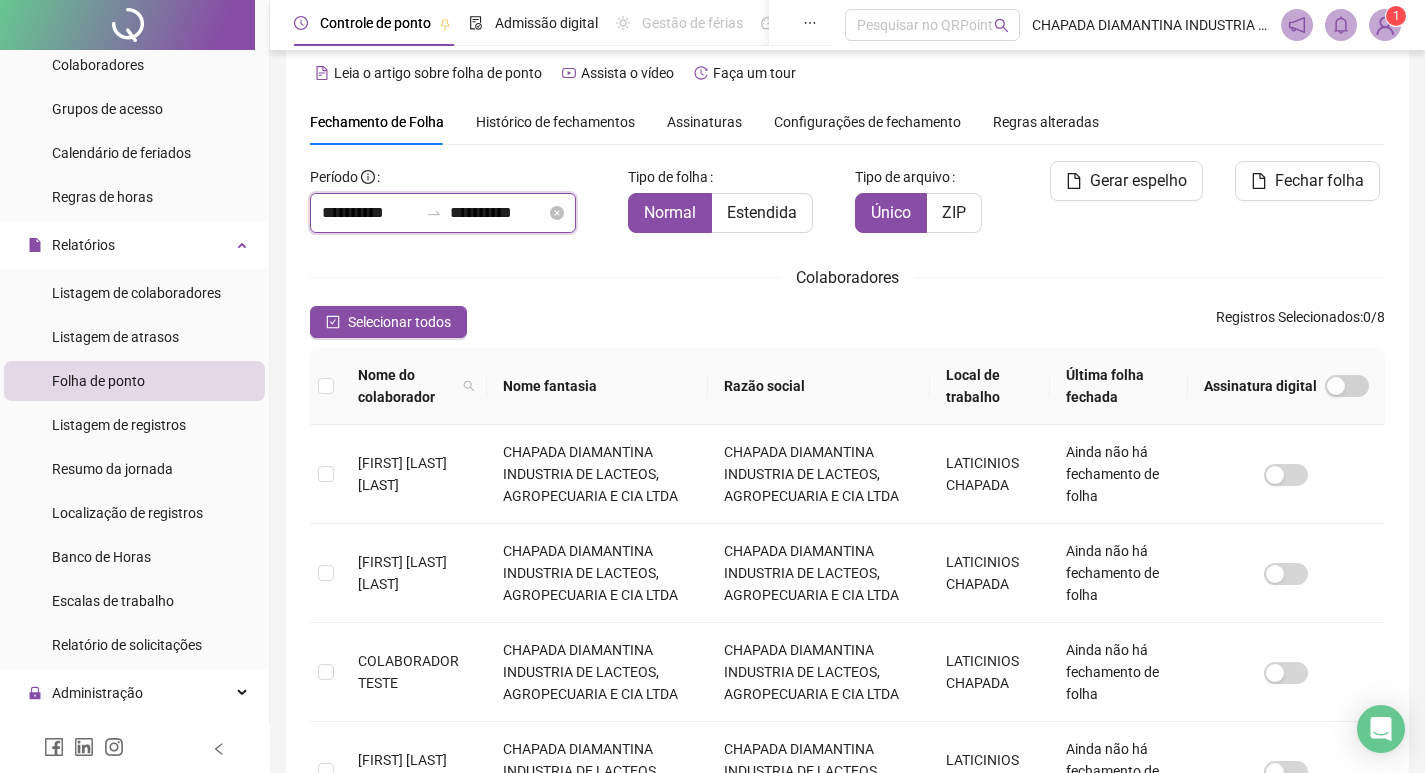 click on "**********" at bounding box center [370, 213] 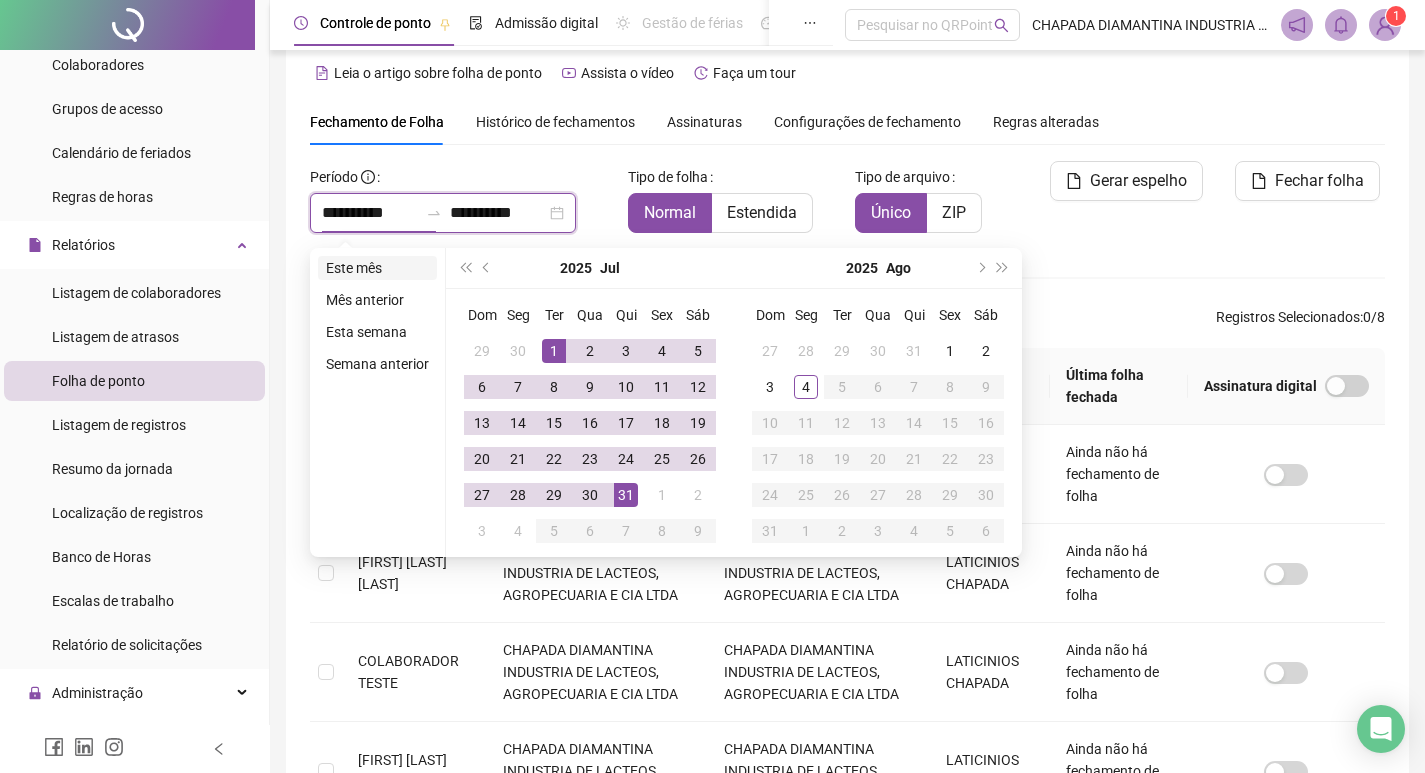 type on "**********" 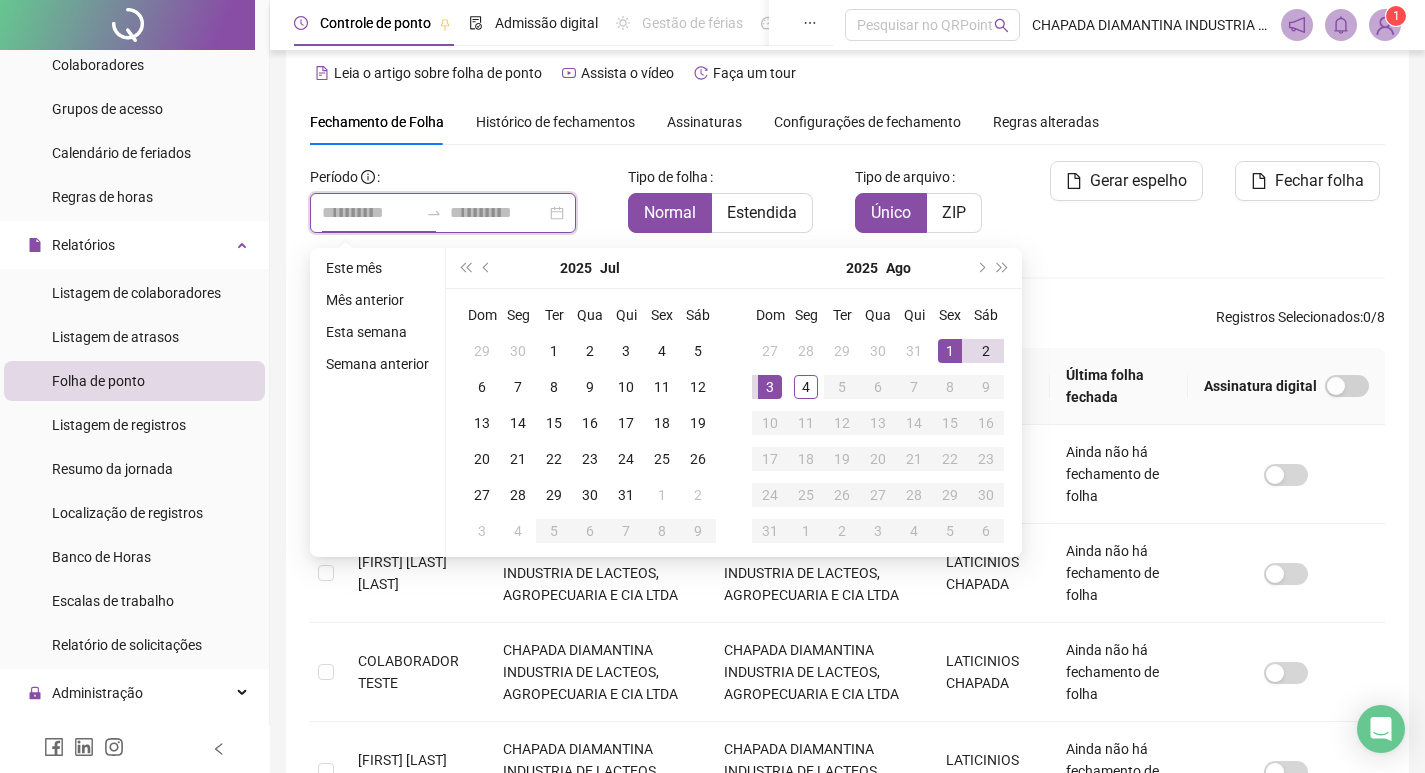 type on "**********" 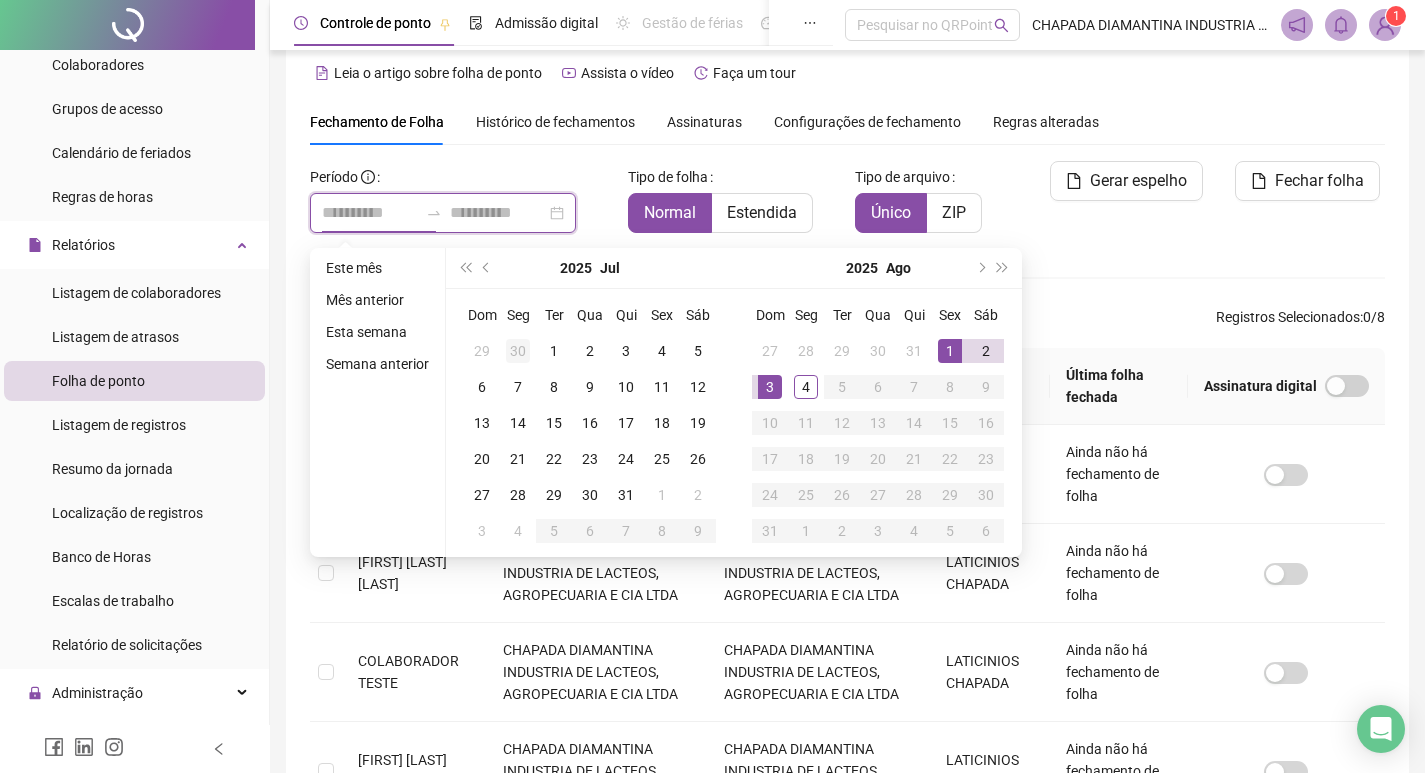 type on "**********" 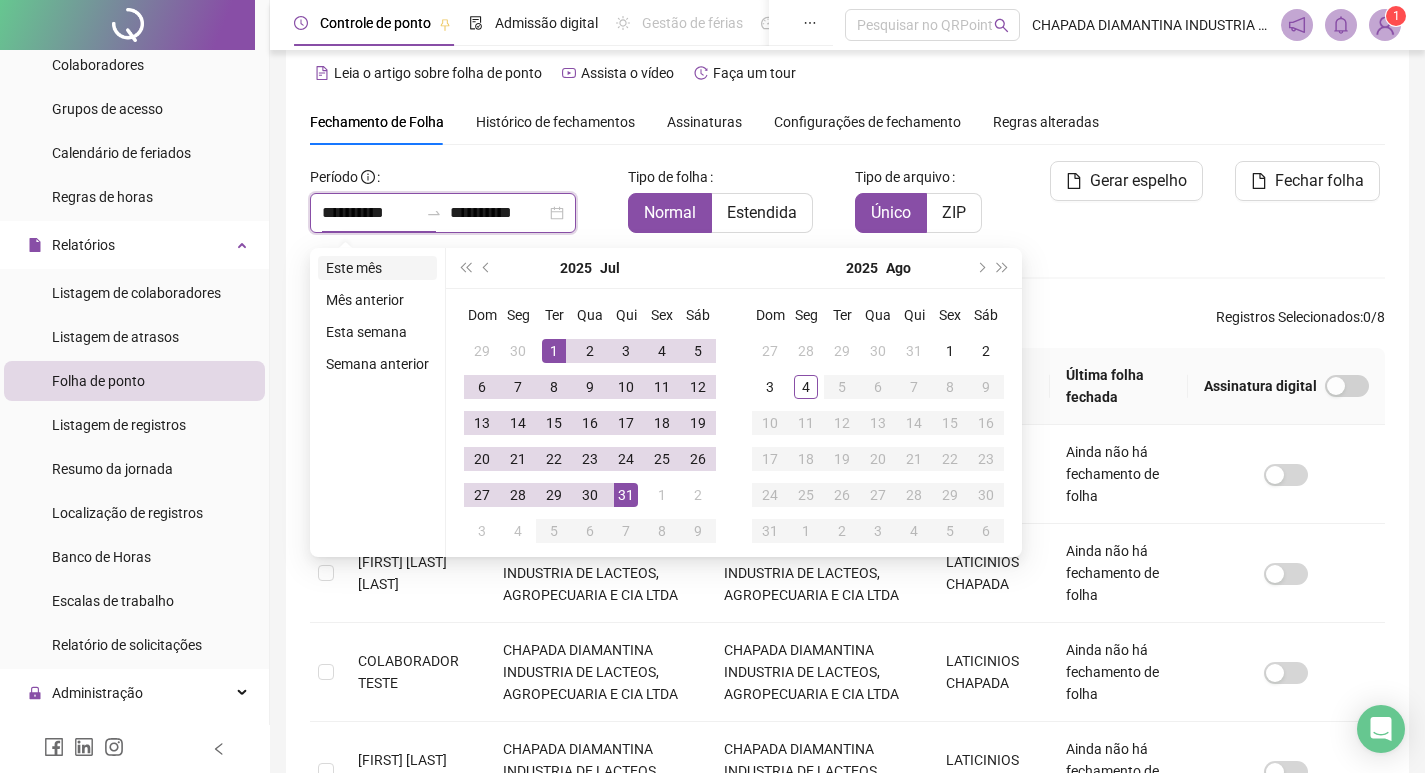 type on "**********" 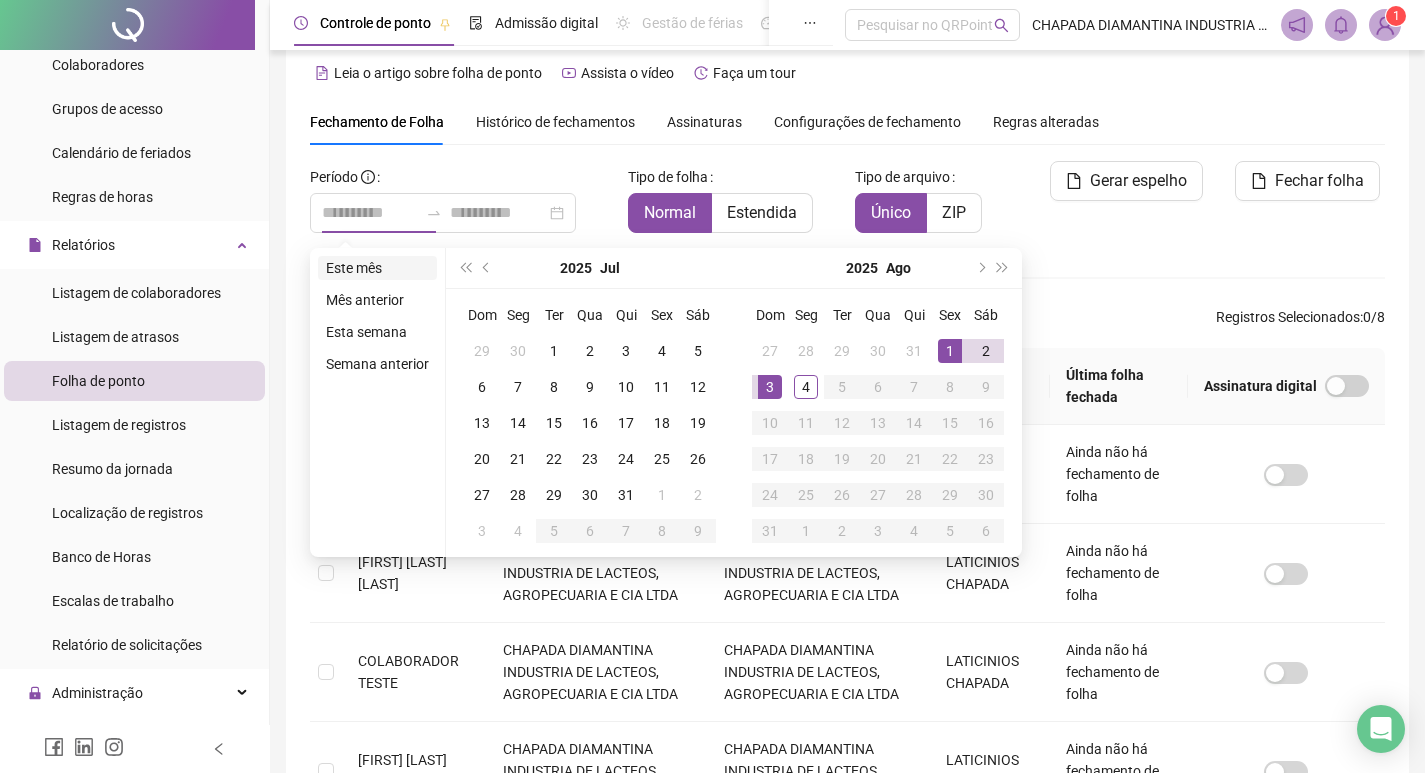 click on "Este mês" at bounding box center [377, 268] 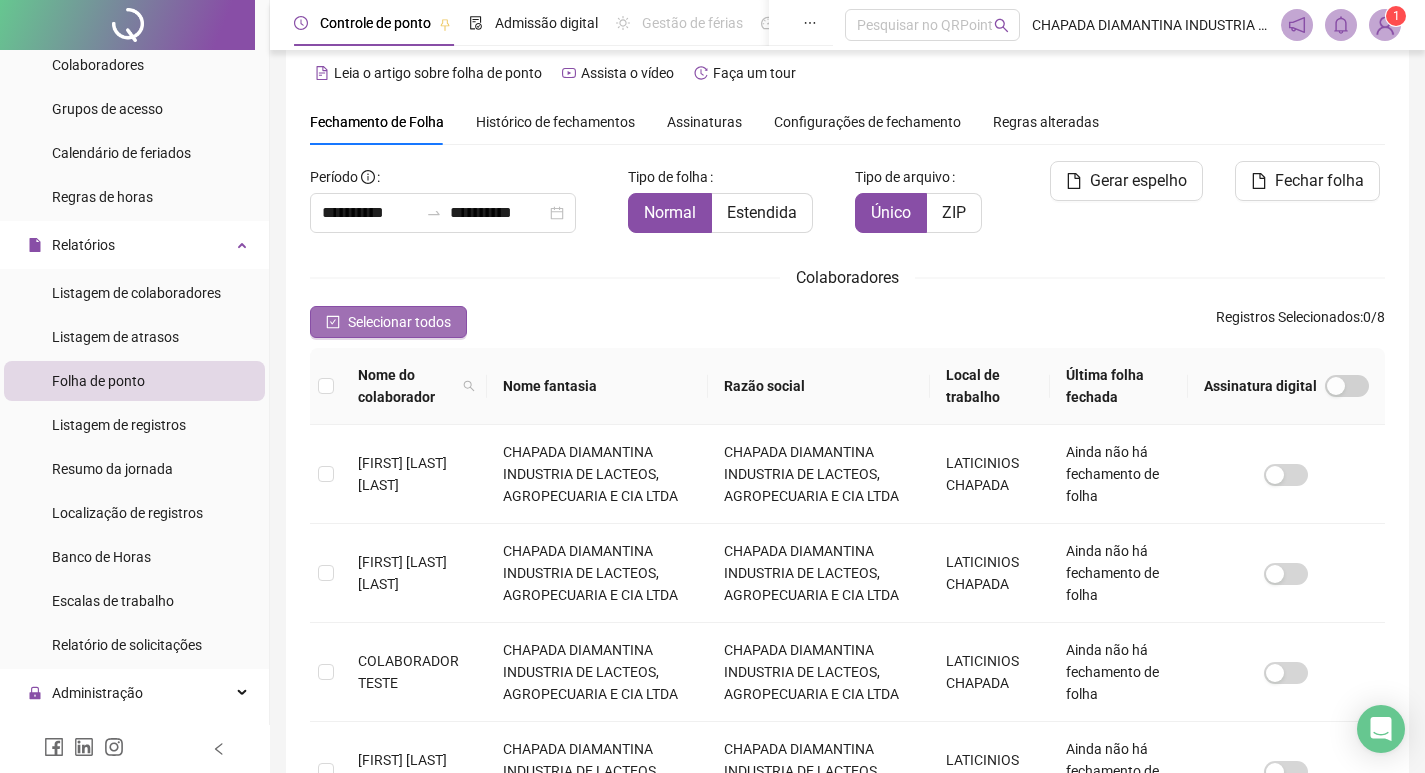 click on "Selecionar todos" at bounding box center [388, 322] 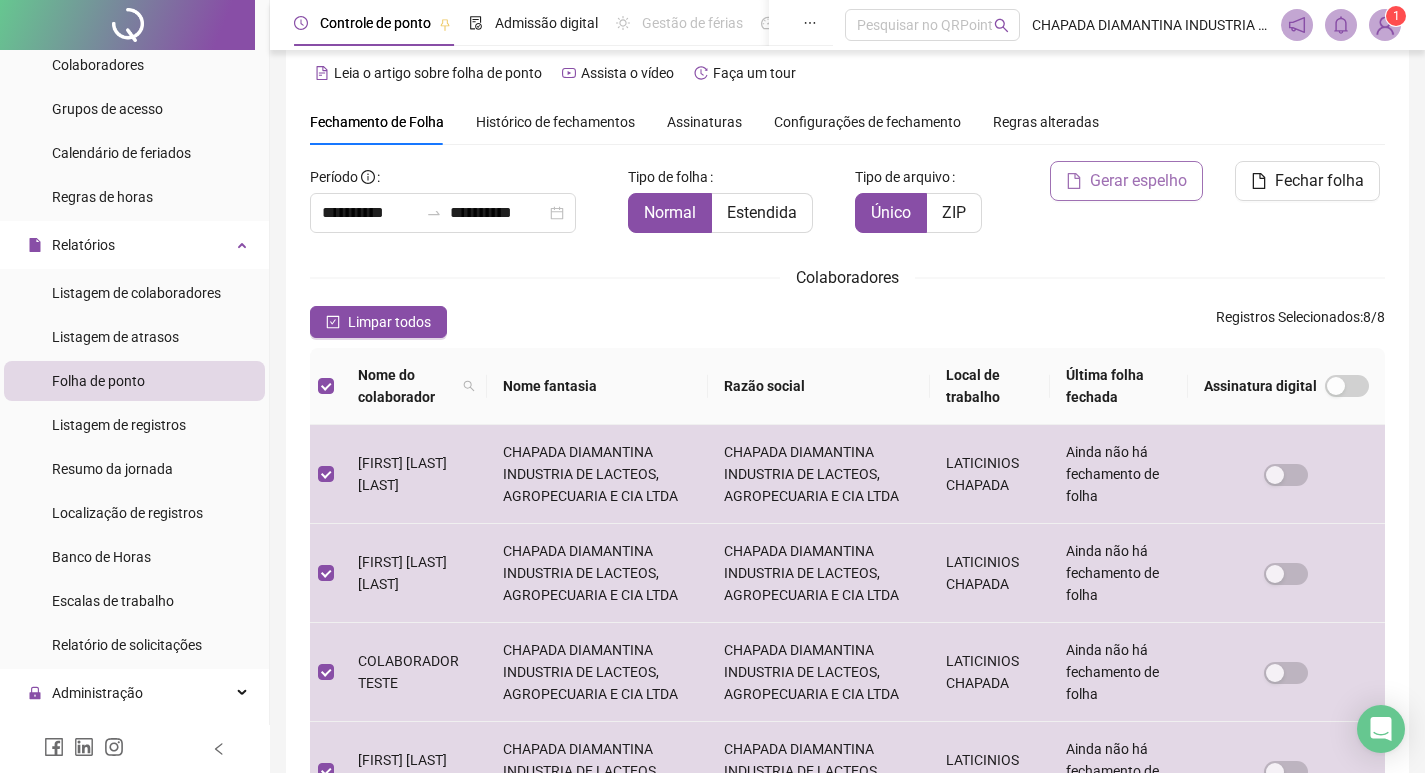 click on "Gerar espelho" at bounding box center (1126, 181) 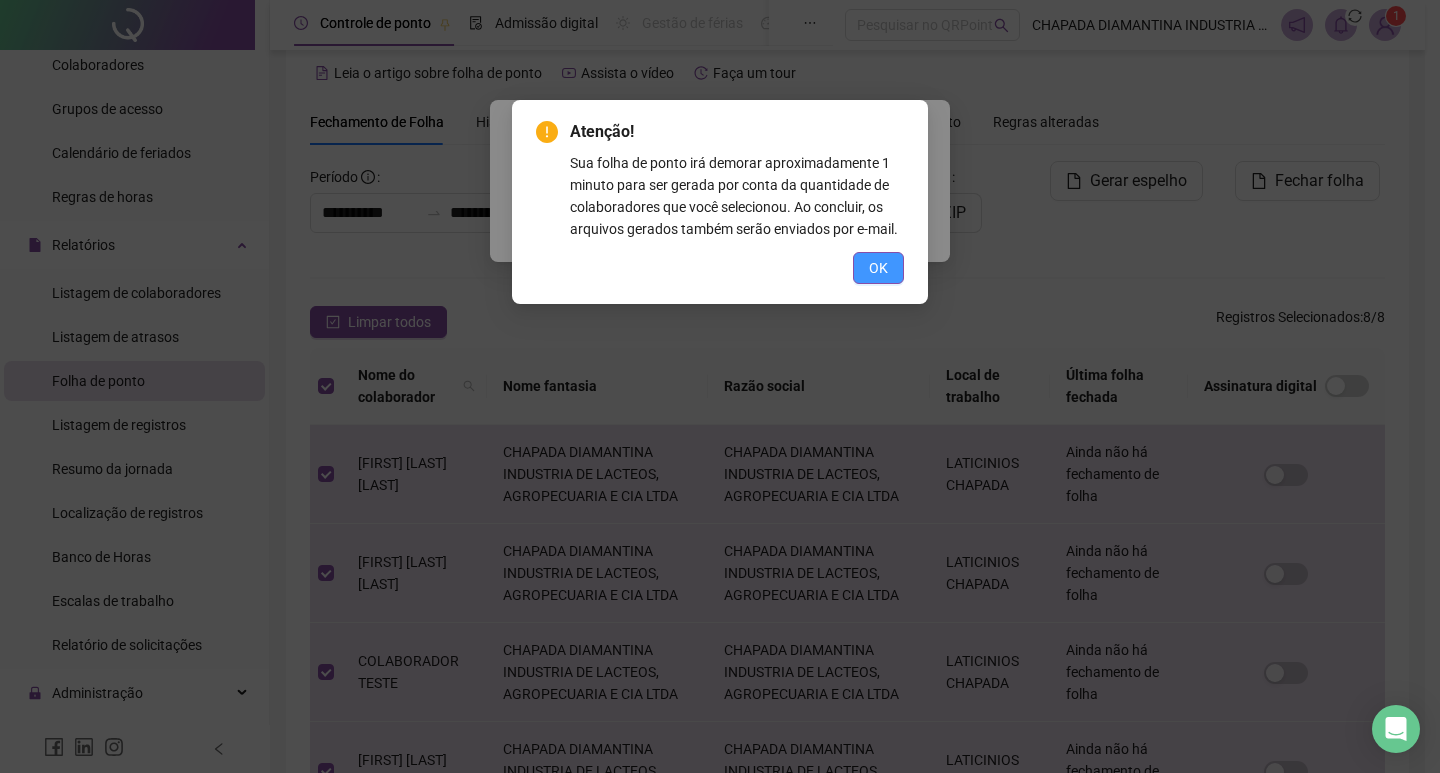 click on "OK" at bounding box center [878, 268] 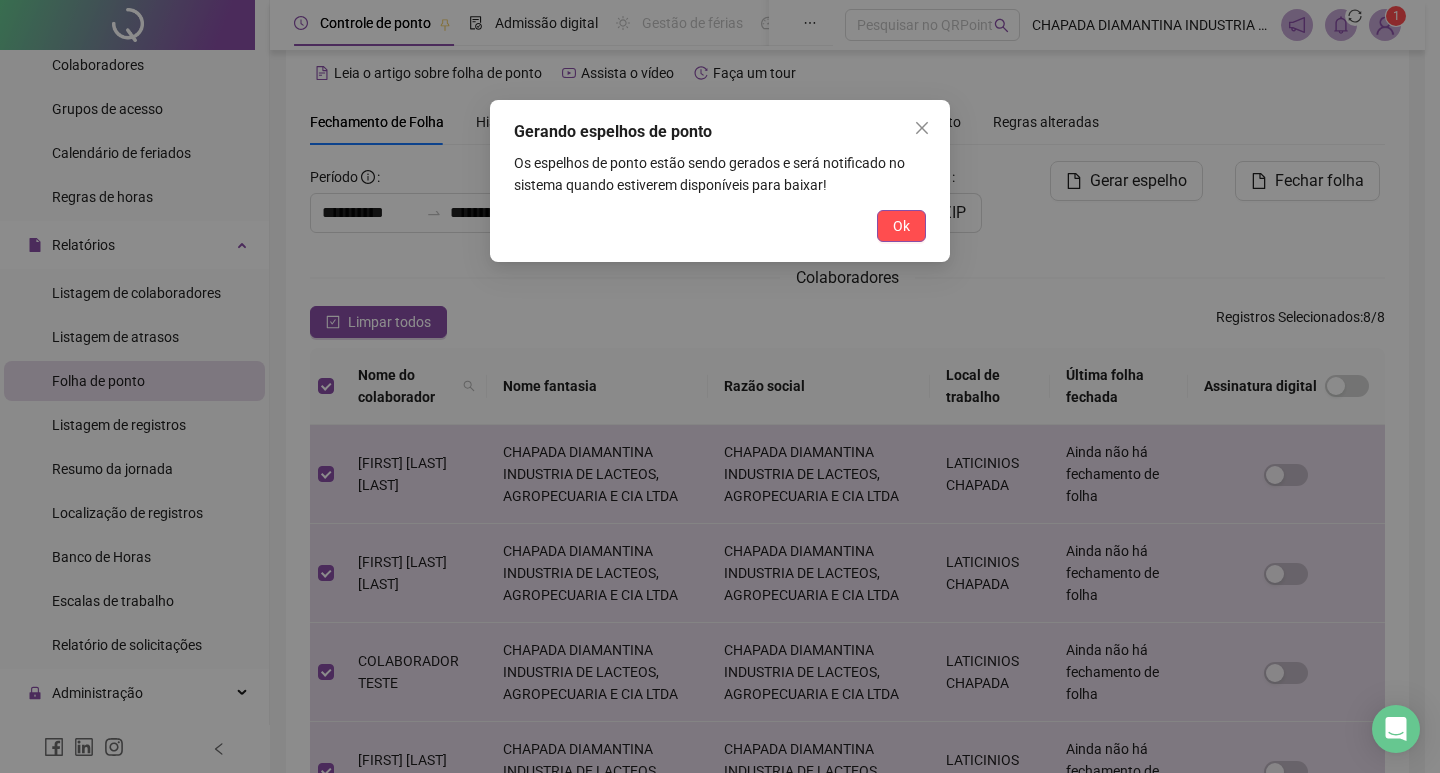 click on "Ok" at bounding box center [901, 226] 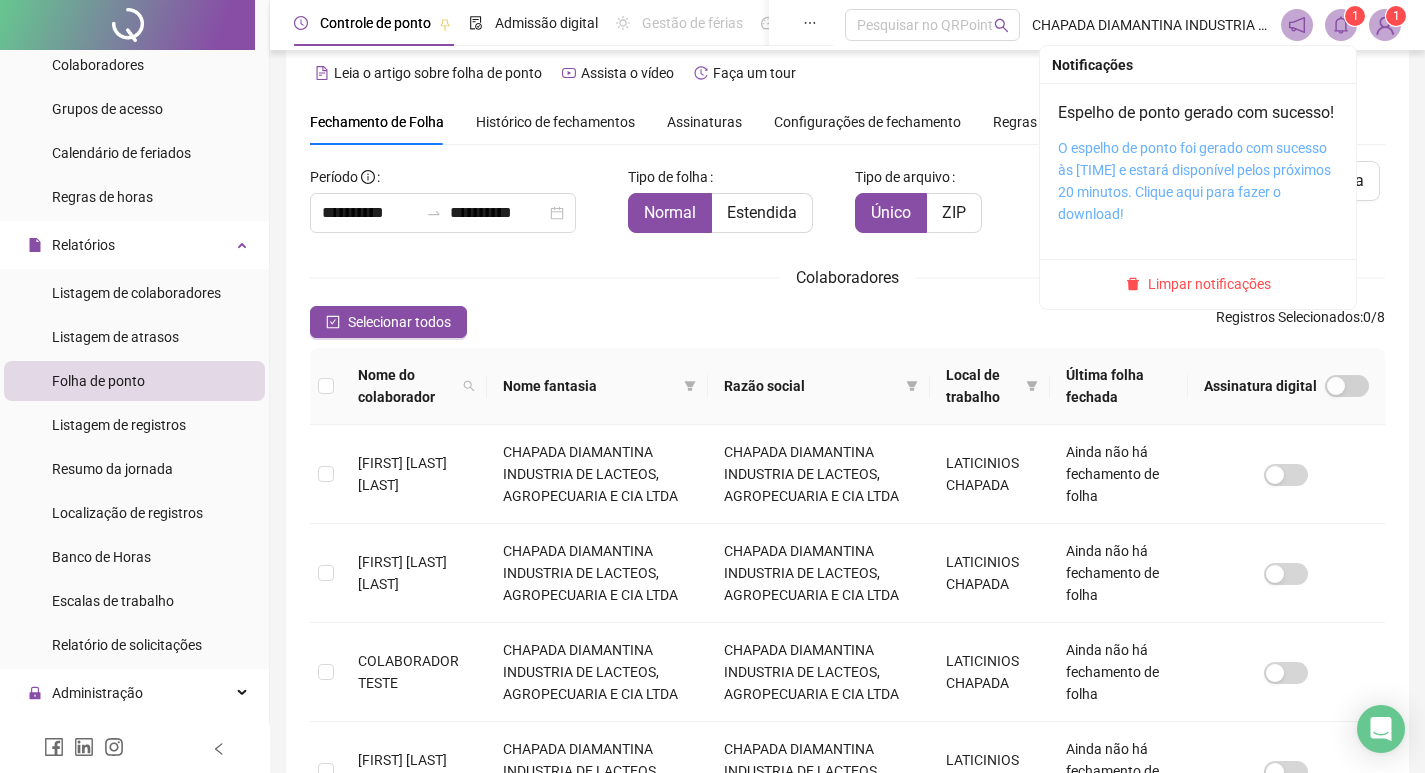 click on "O espelho de ponto foi gerado com sucesso às [TIME] e estará disponível pelos próximos 20 minutos.
Clique aqui para fazer o download!" at bounding box center (1194, 181) 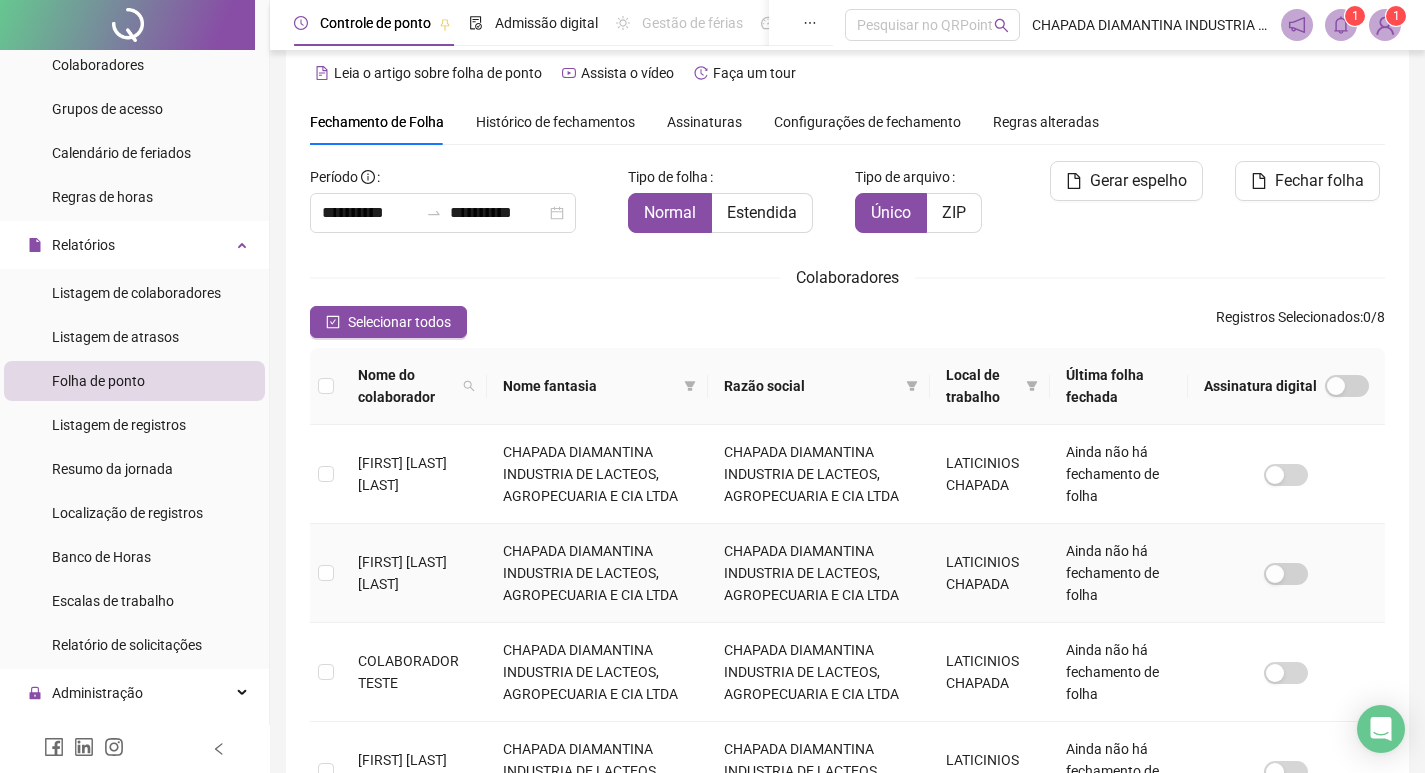 click on "[FIRST] [LAST] [LAST]" at bounding box center (402, 573) 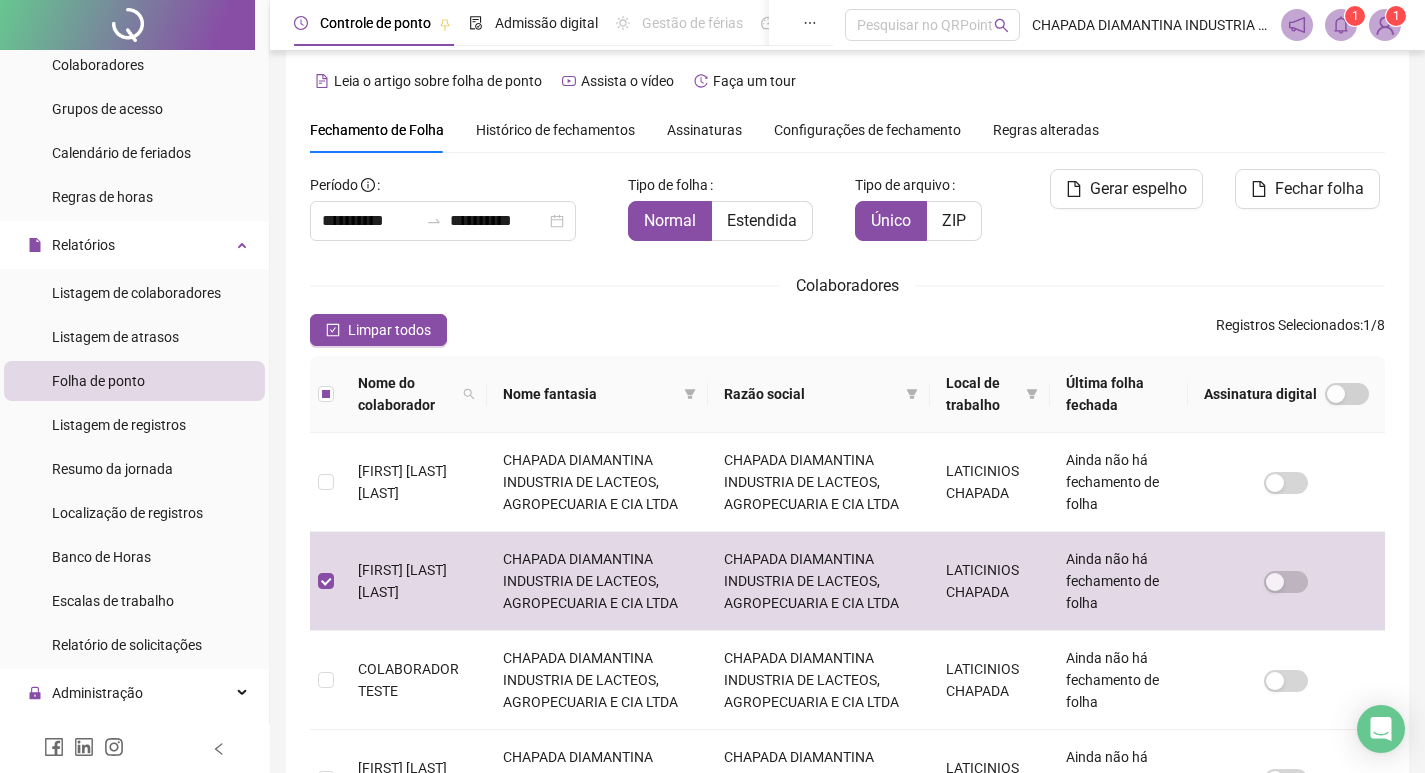 scroll, scrollTop: 0, scrollLeft: 0, axis: both 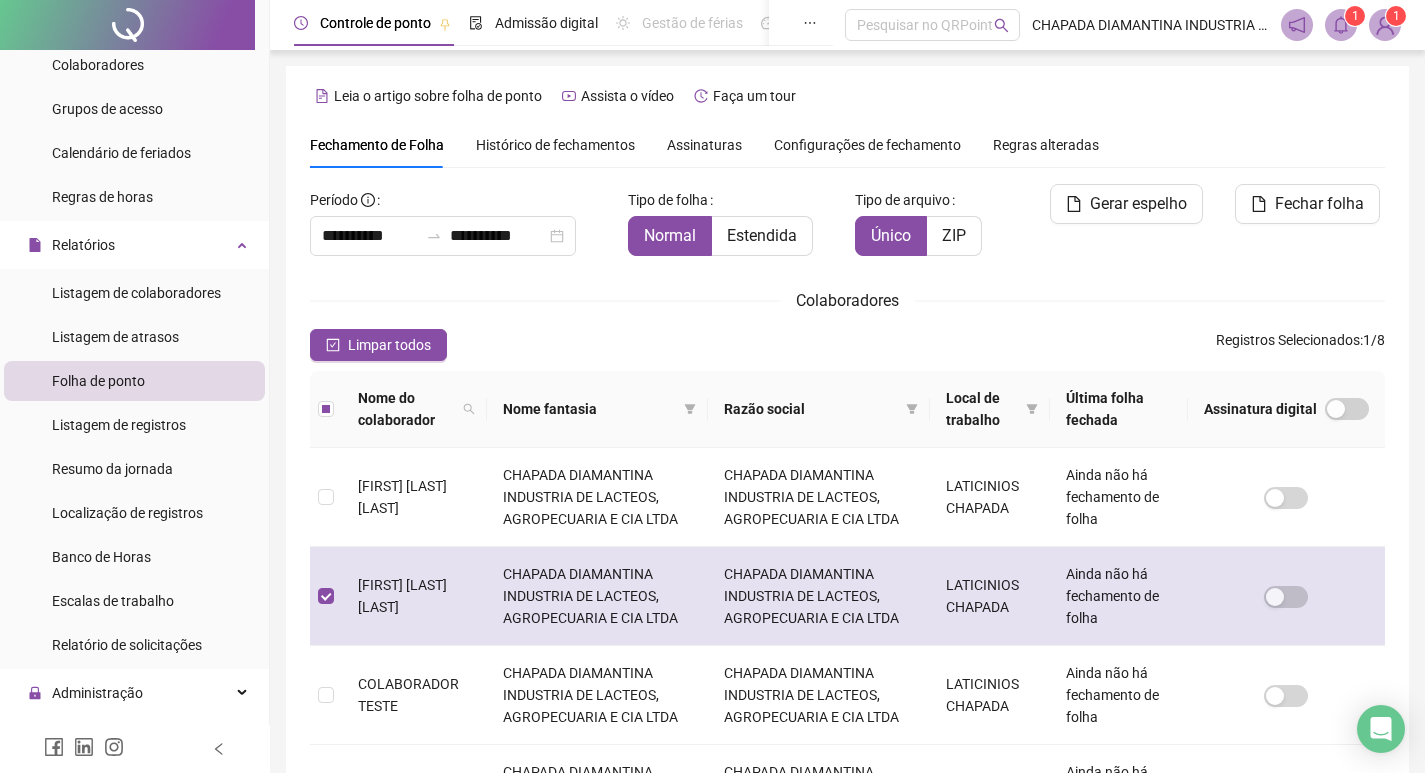 click on "Ainda não há fechamento de folha" at bounding box center [1119, 596] 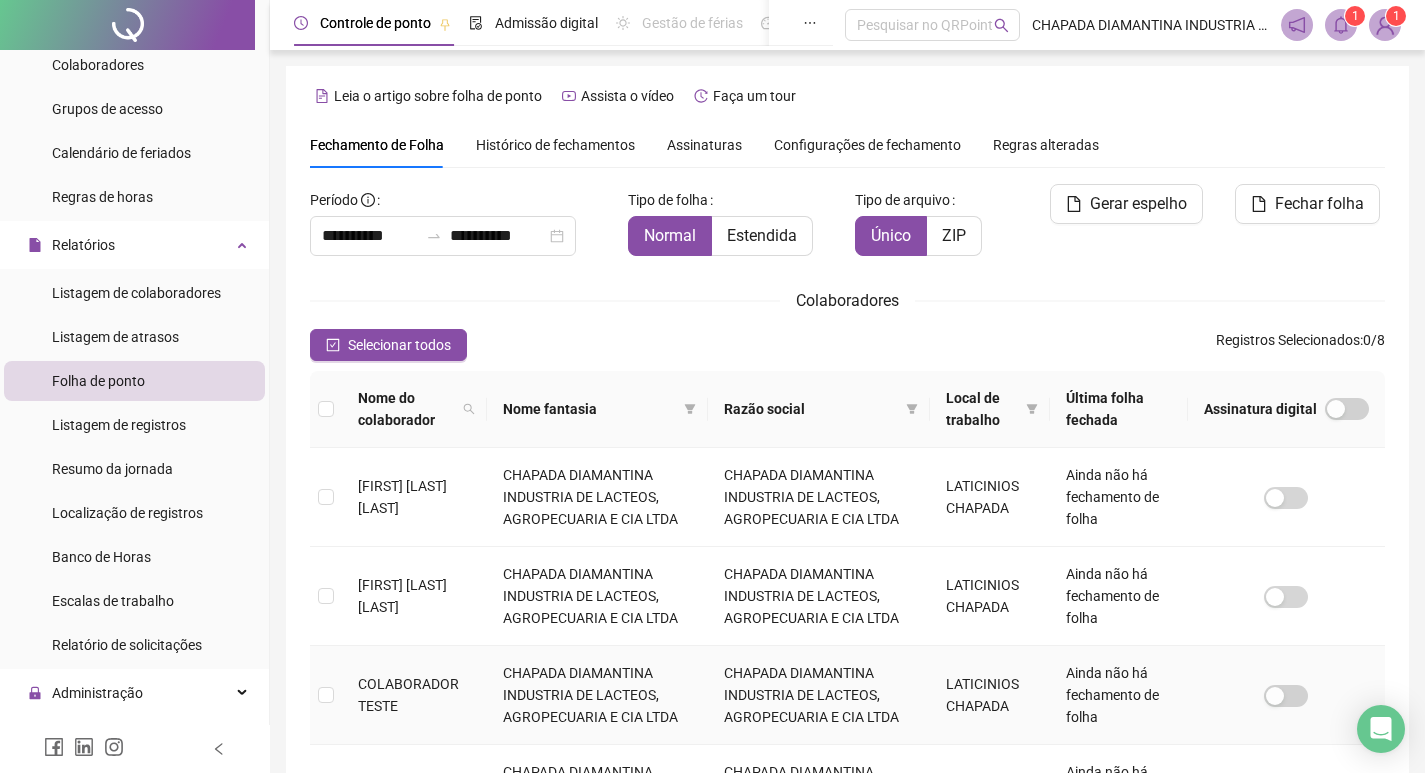 scroll, scrollTop: 23, scrollLeft: 0, axis: vertical 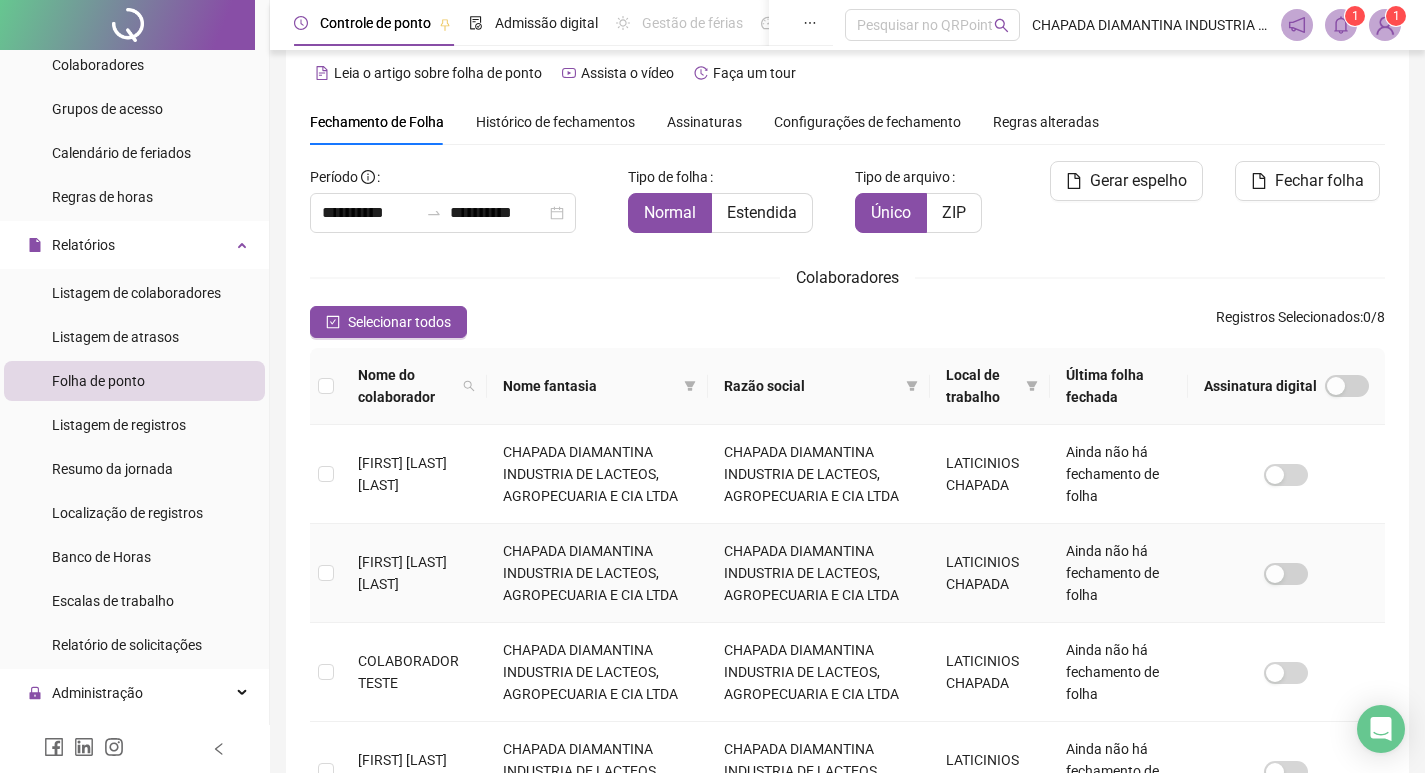 click on "Ainda não há fechamento de folha" at bounding box center [1119, 573] 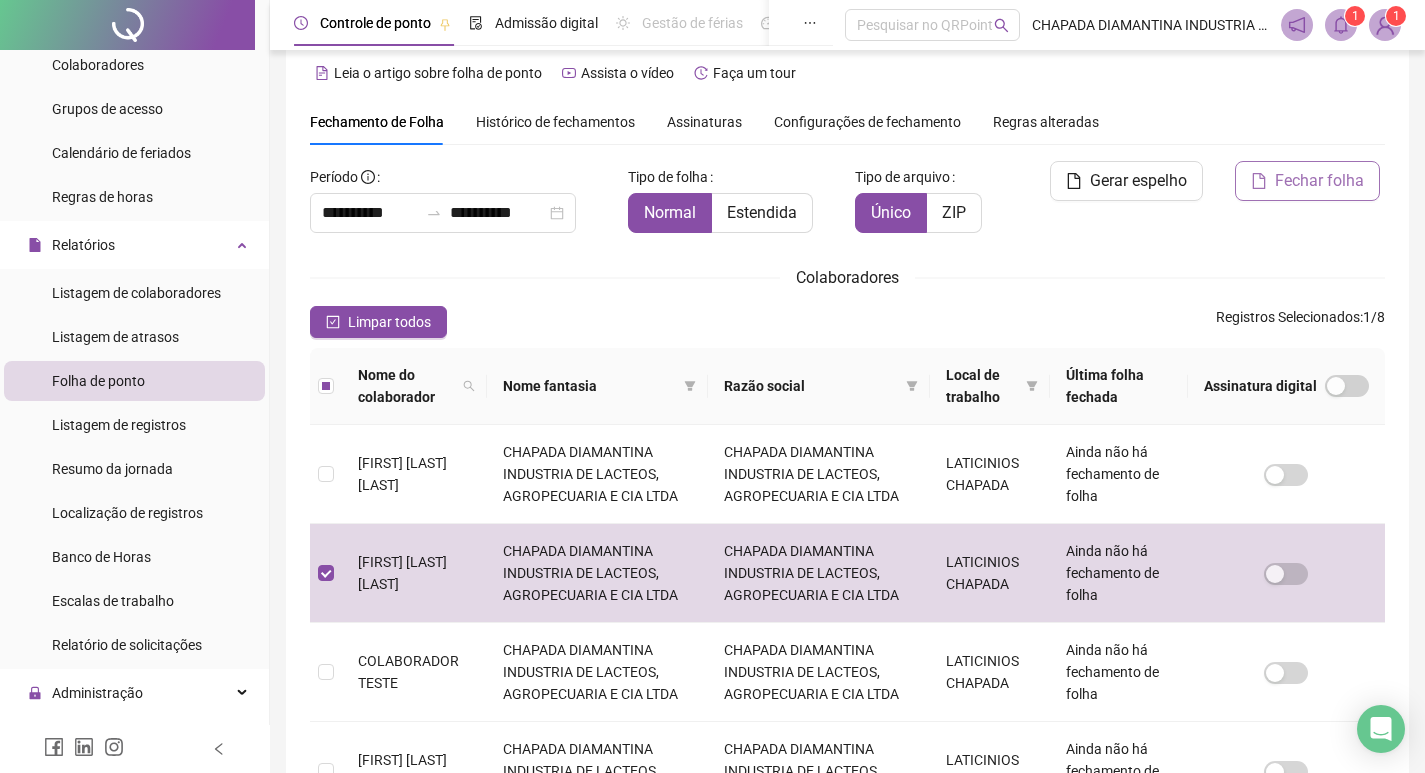 click on "Fechar folha" at bounding box center (1319, 181) 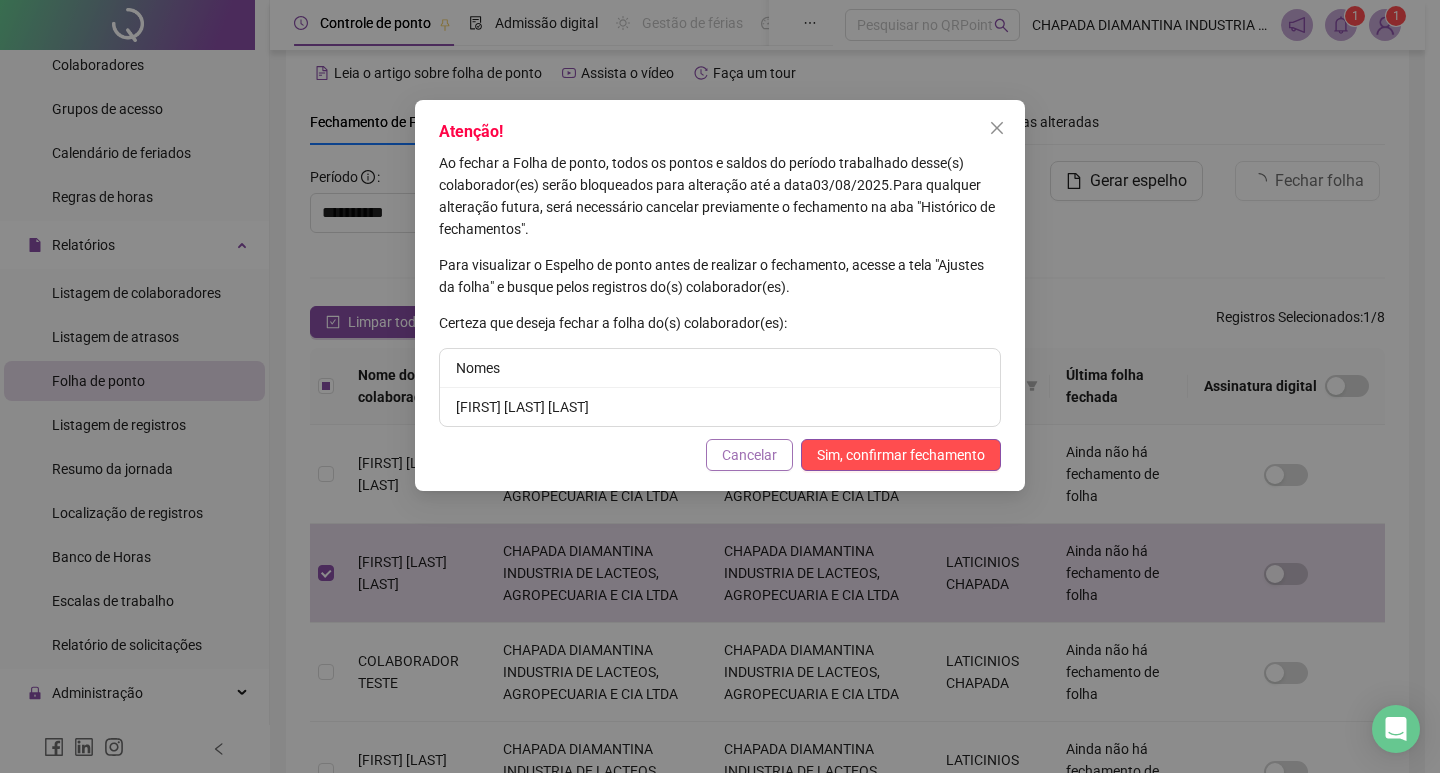 click on "Cancelar" at bounding box center [749, 455] 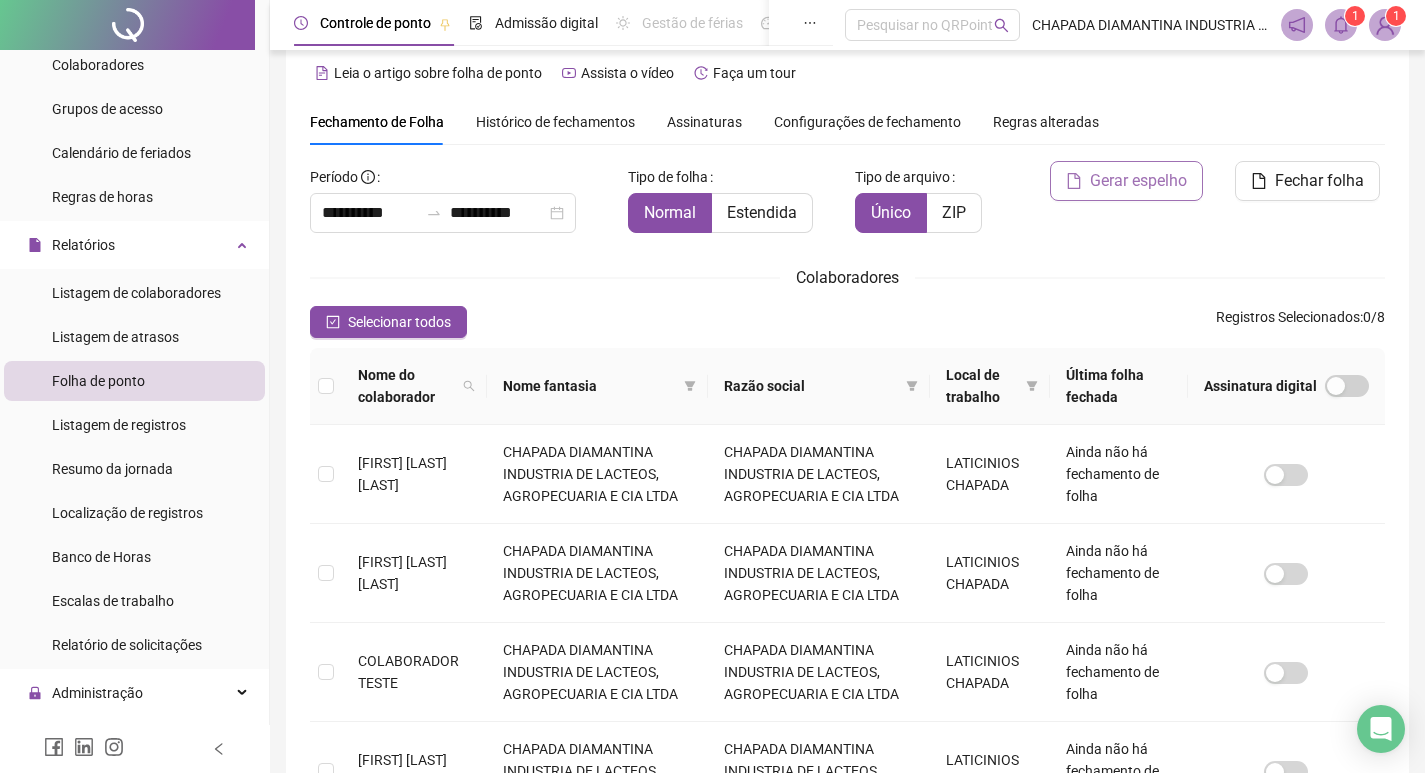 click on "Gerar espelho" at bounding box center [1138, 181] 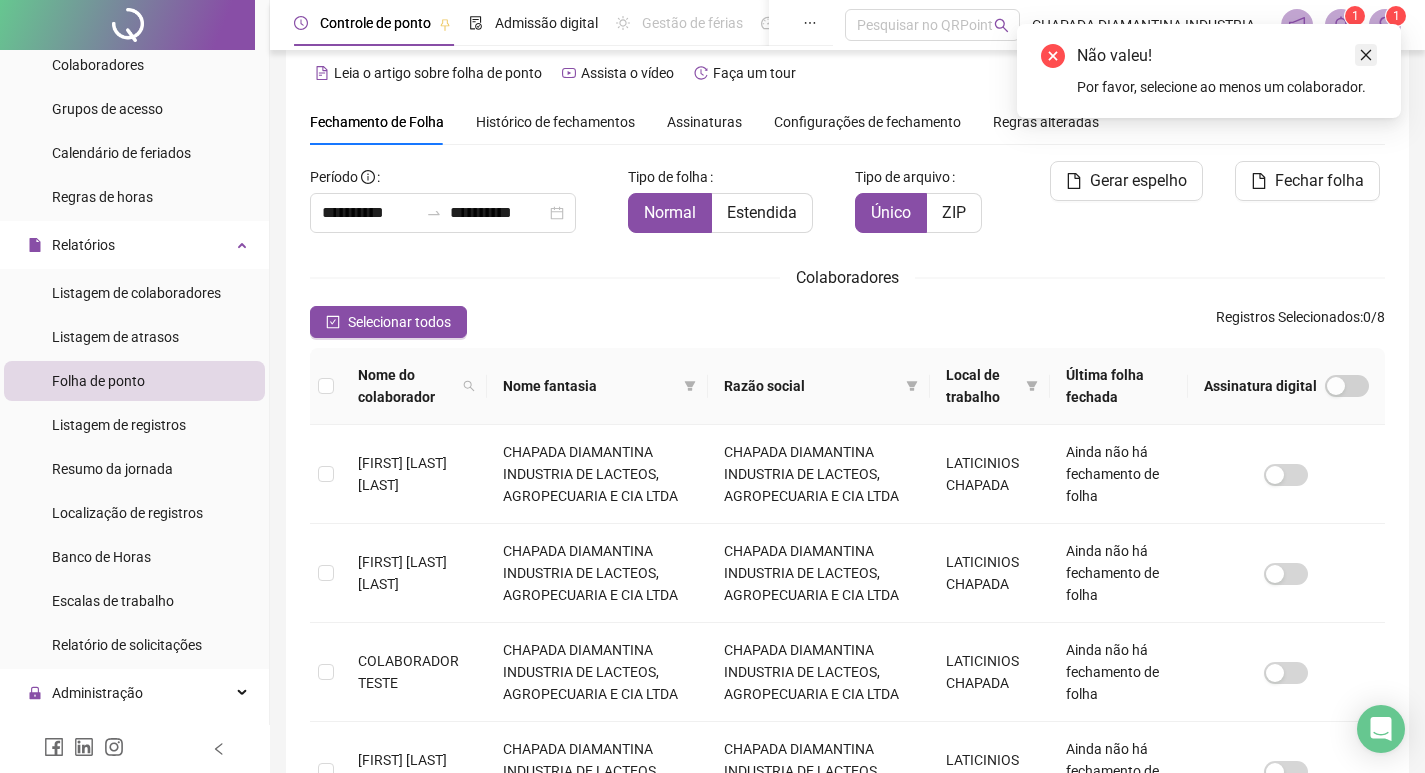 click 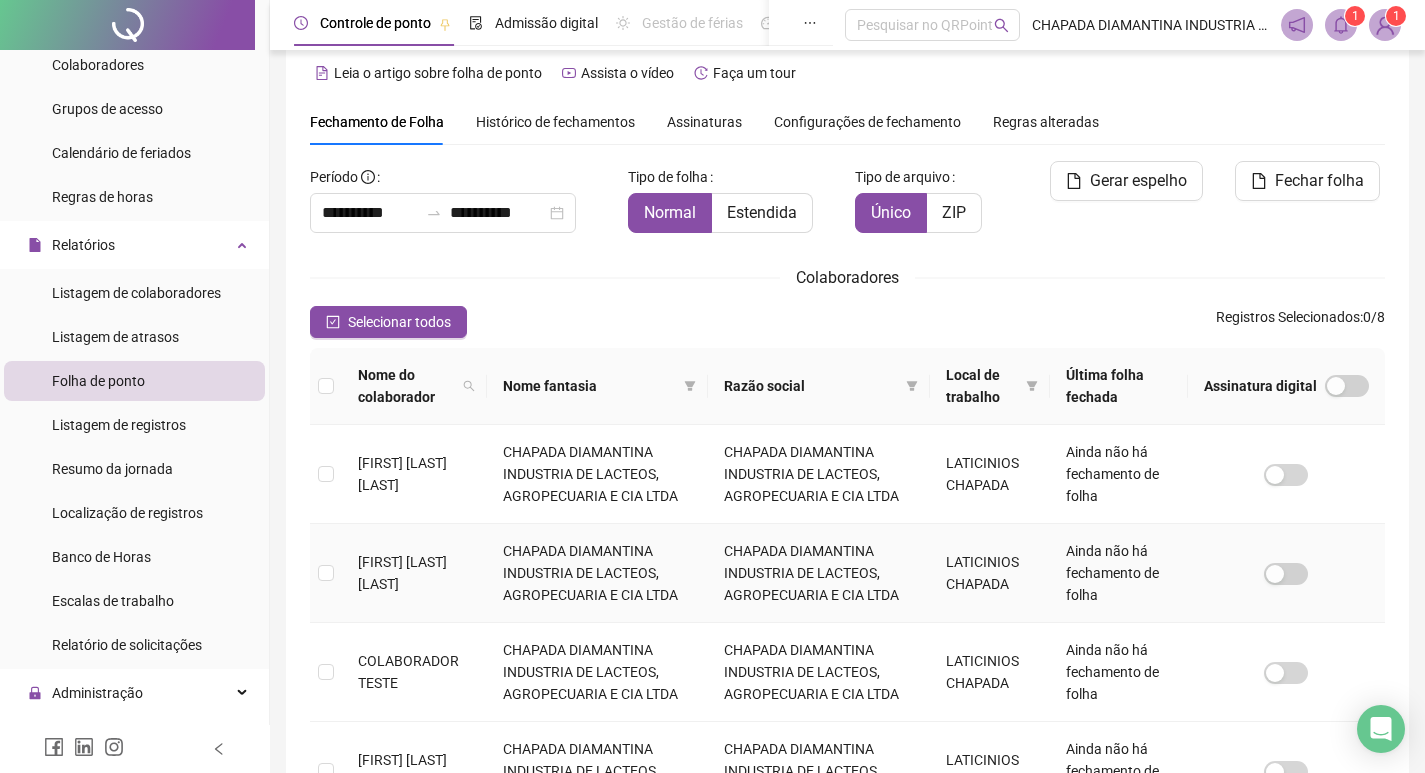 drag, startPoint x: 448, startPoint y: 581, endPoint x: 625, endPoint y: 459, distance: 214.97209 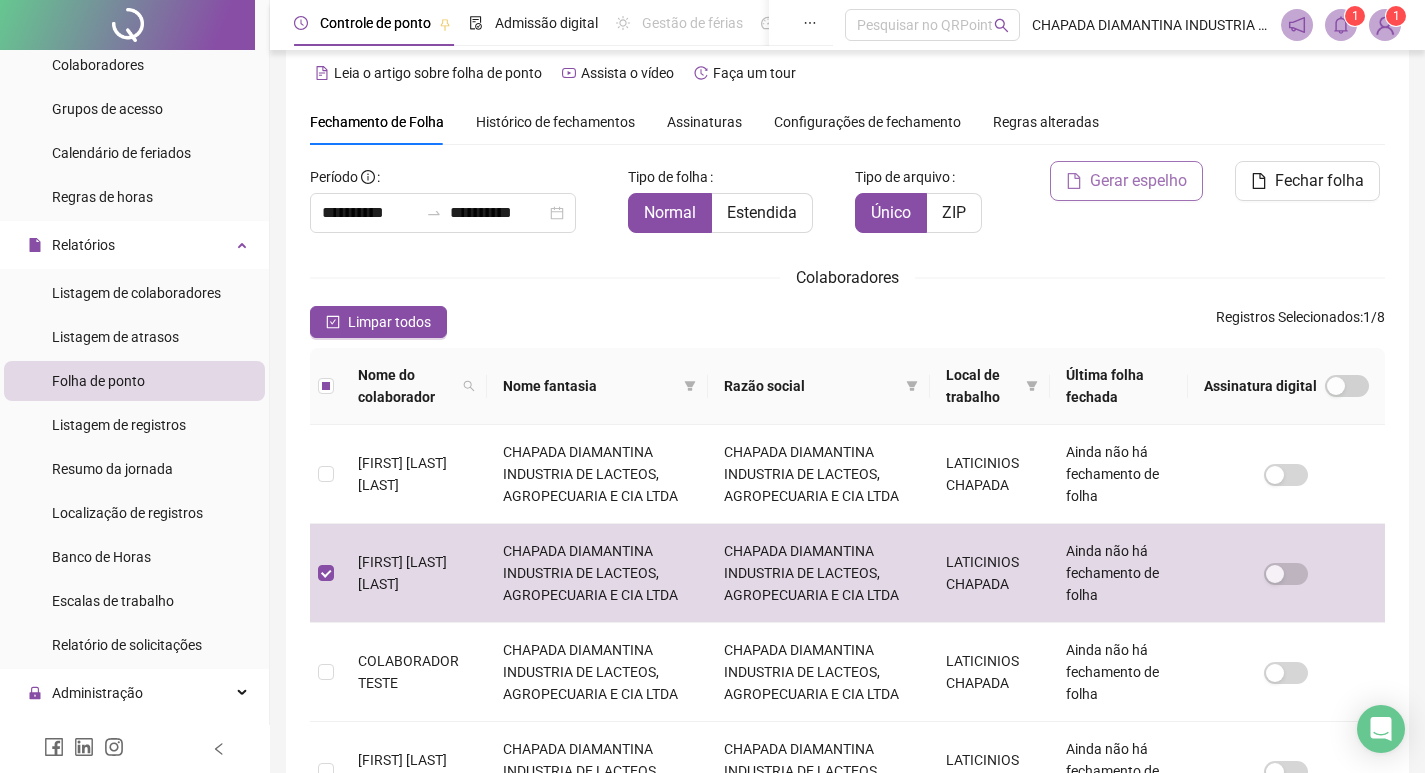 click on "Gerar espelho" at bounding box center (1138, 181) 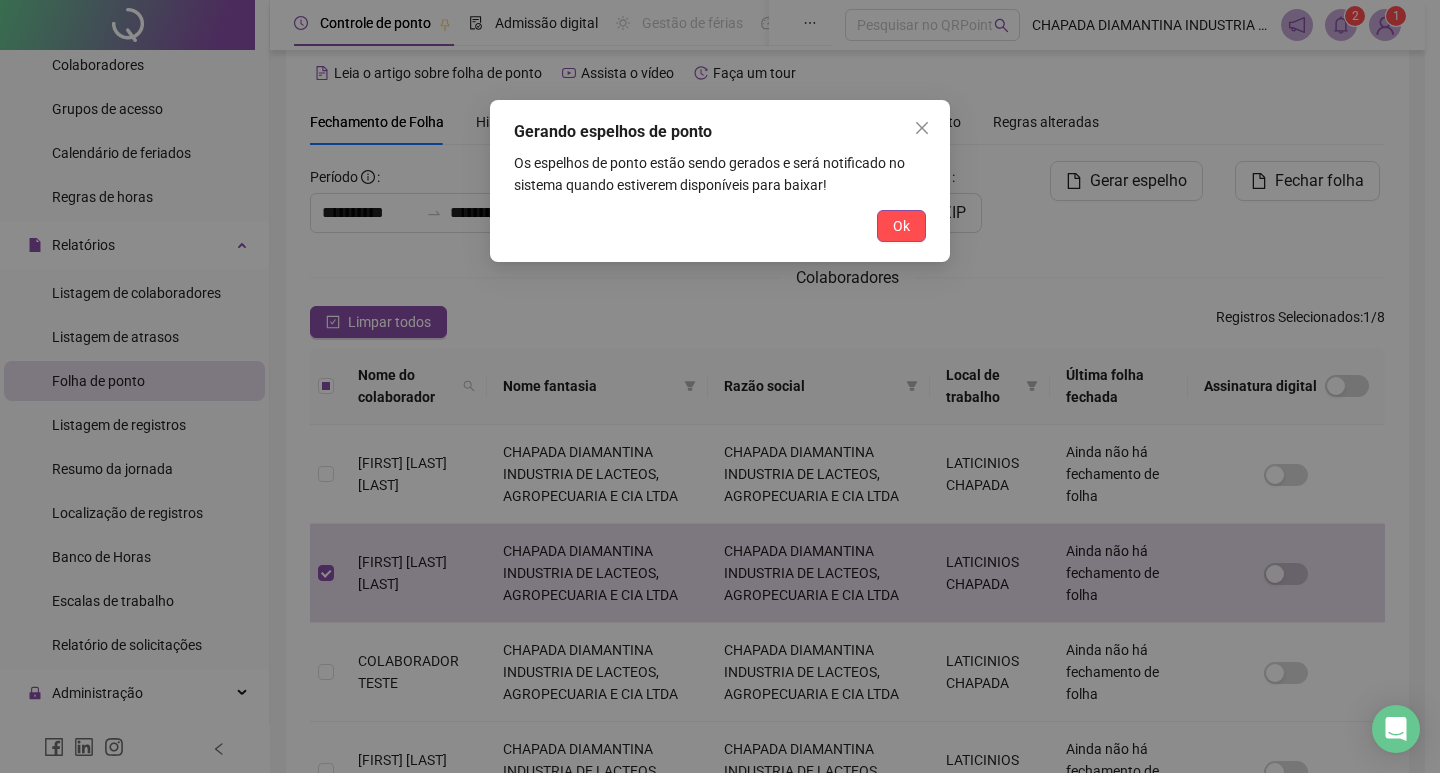 click on "Ok" at bounding box center (901, 226) 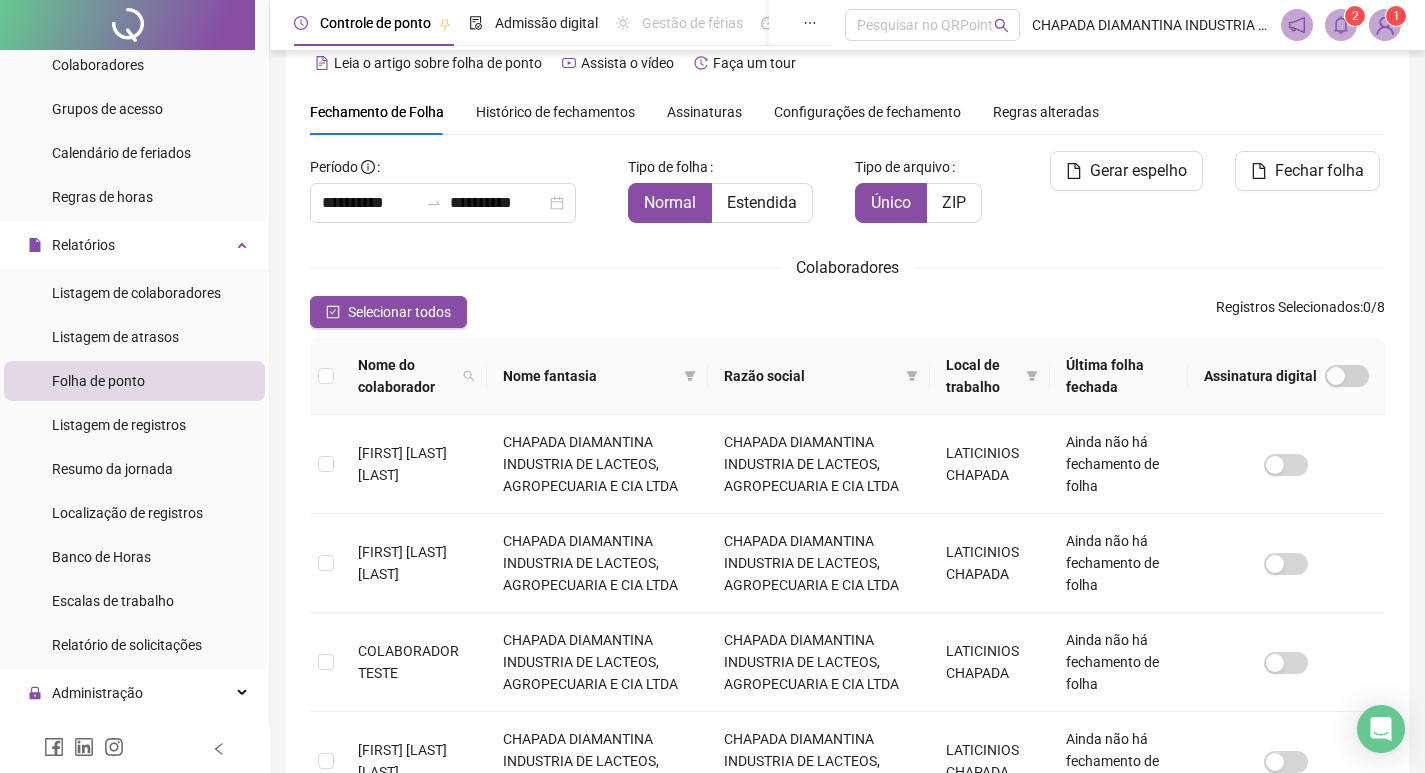 scroll, scrollTop: 23, scrollLeft: 0, axis: vertical 